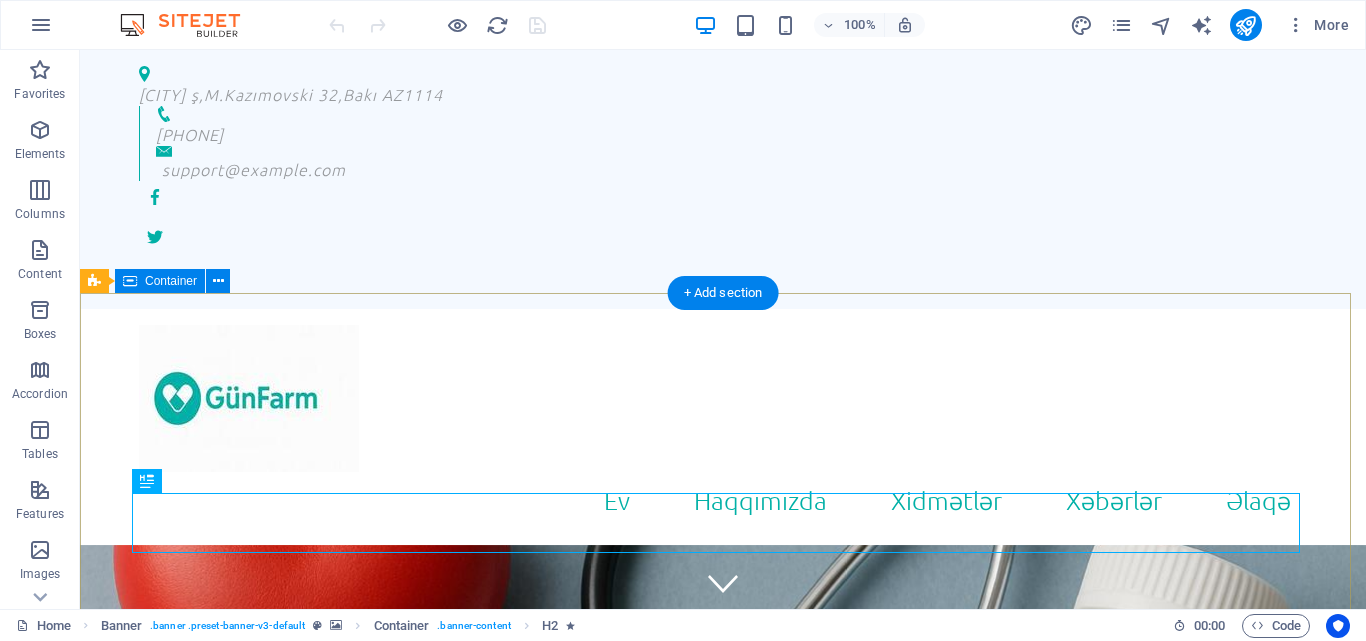 scroll, scrollTop: 0, scrollLeft: 0, axis: both 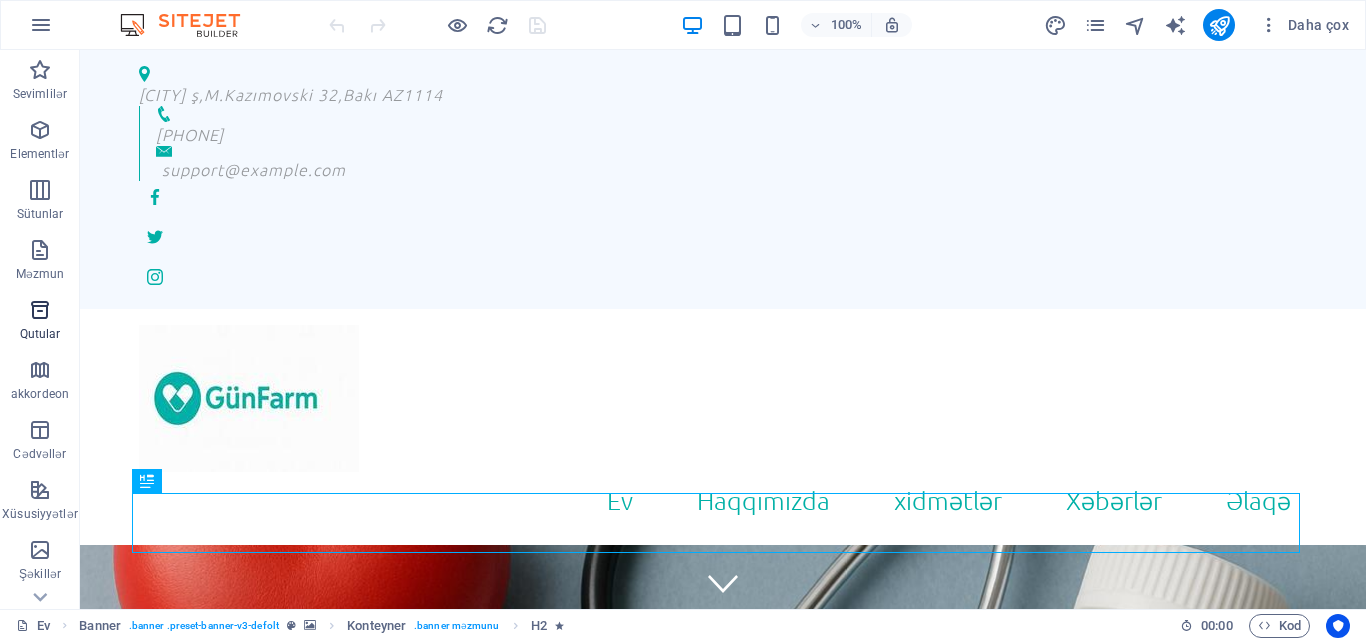 click at bounding box center (40, 310) 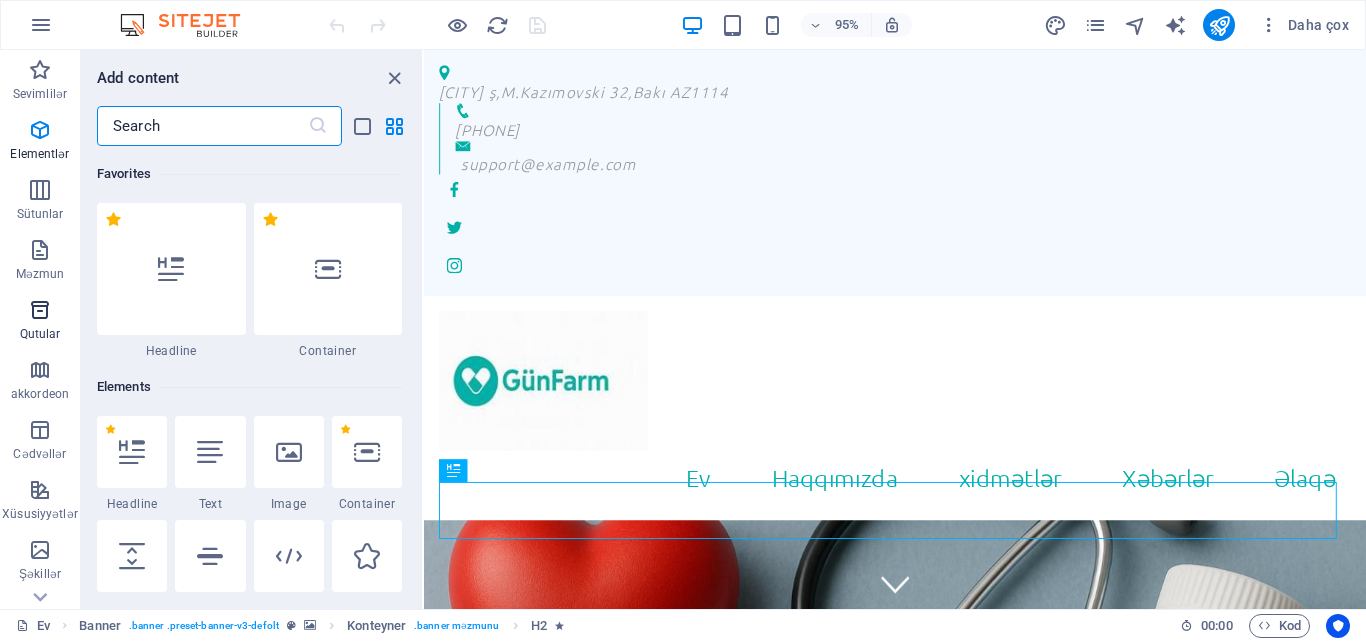 scroll, scrollTop: 5516, scrollLeft: 0, axis: vertical 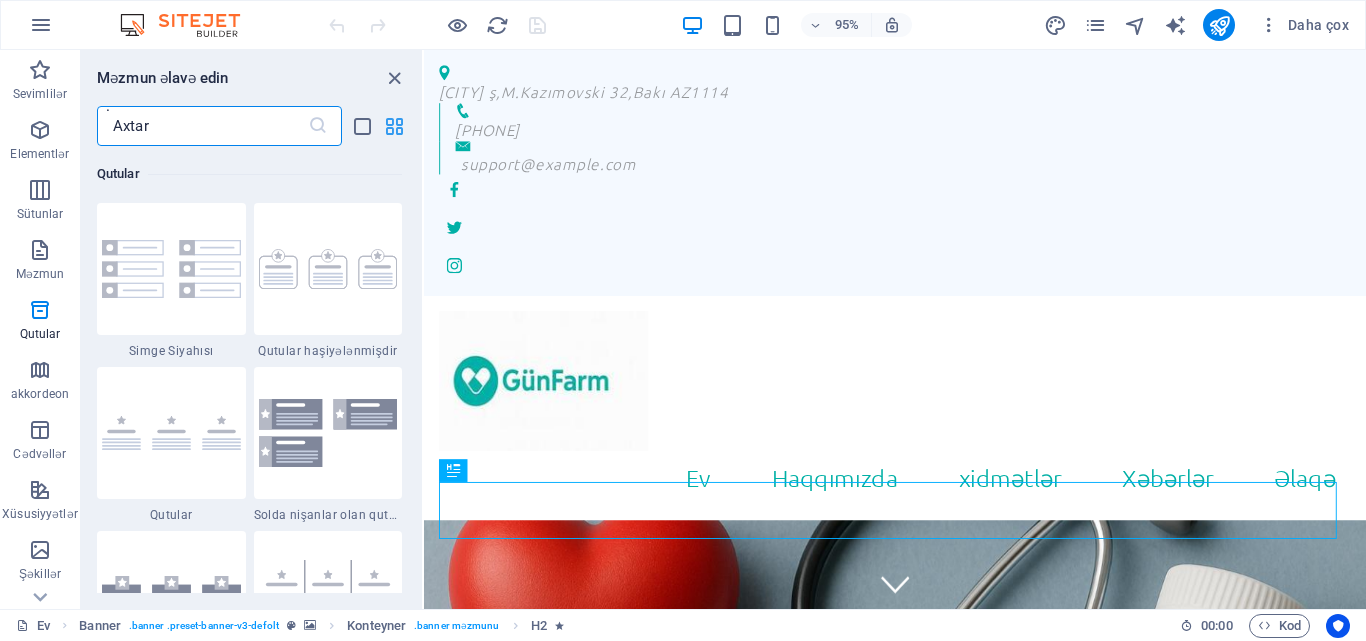 click at bounding box center (394, 126) 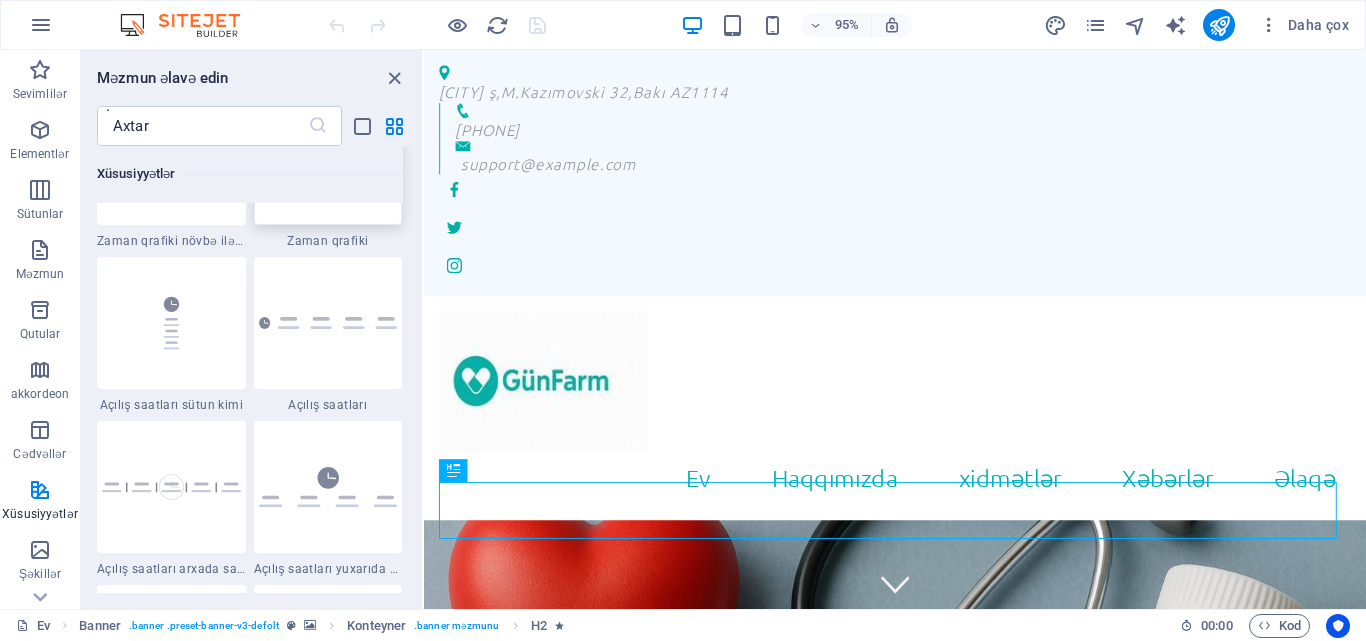 scroll, scrollTop: 8816, scrollLeft: 0, axis: vertical 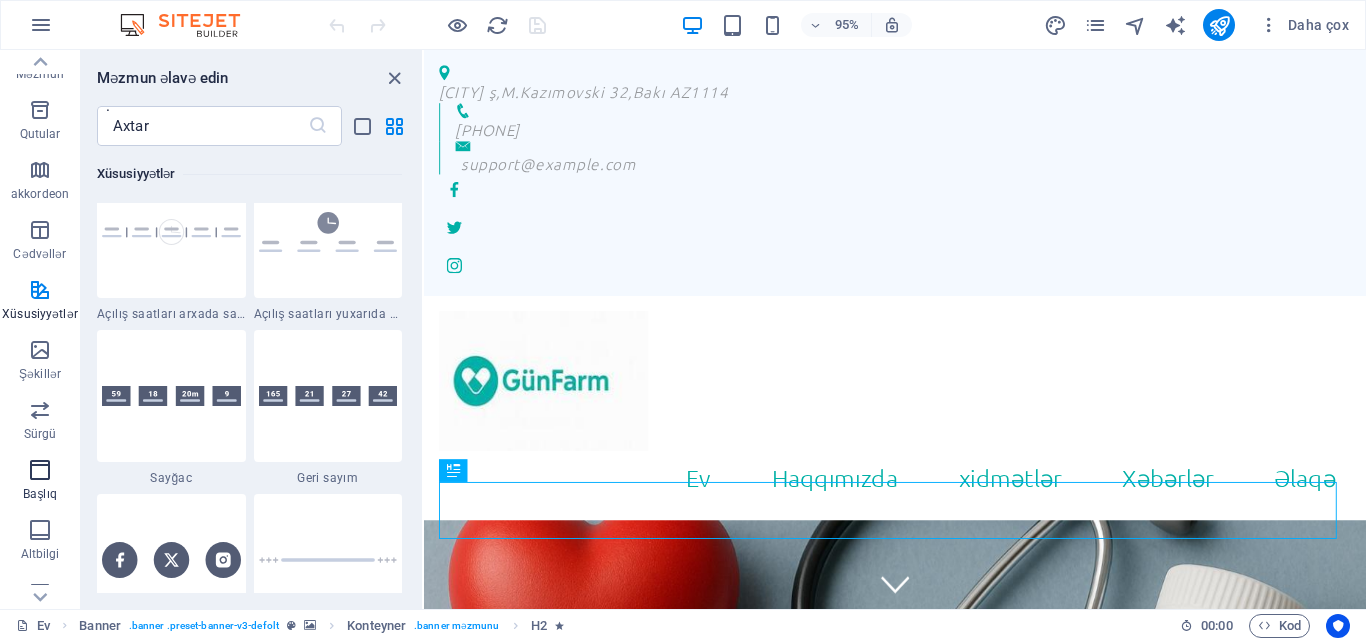 click at bounding box center (40, 470) 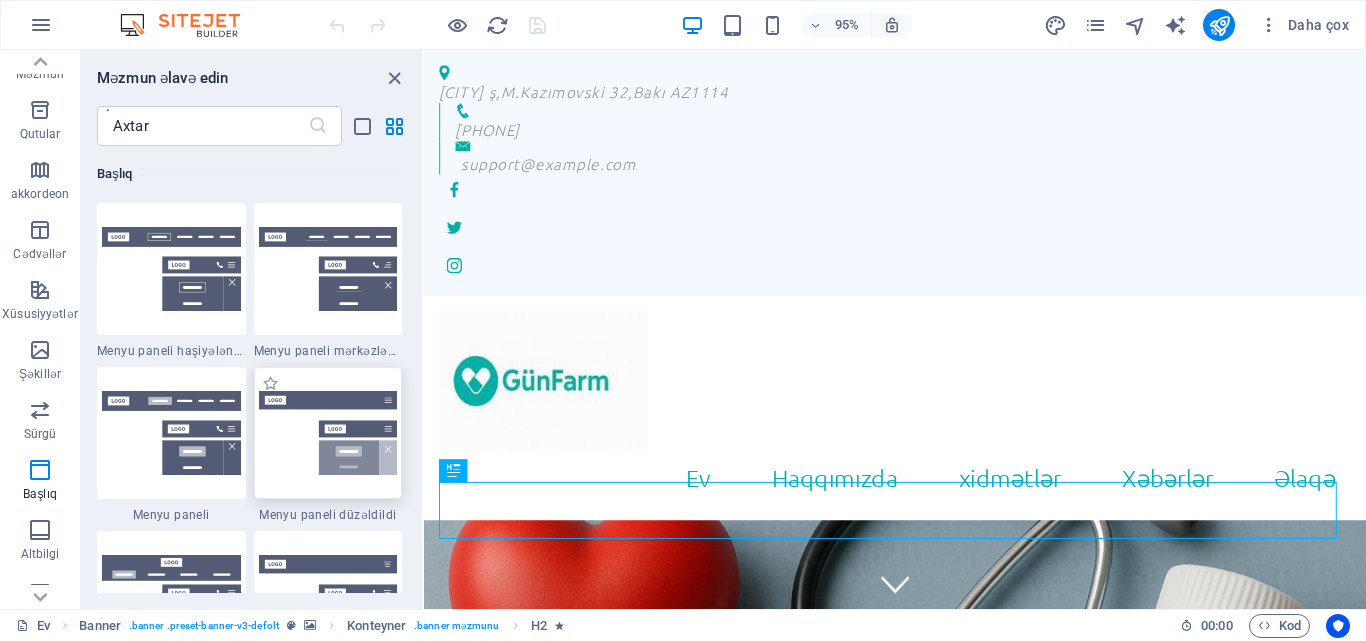scroll, scrollTop: 12142, scrollLeft: 0, axis: vertical 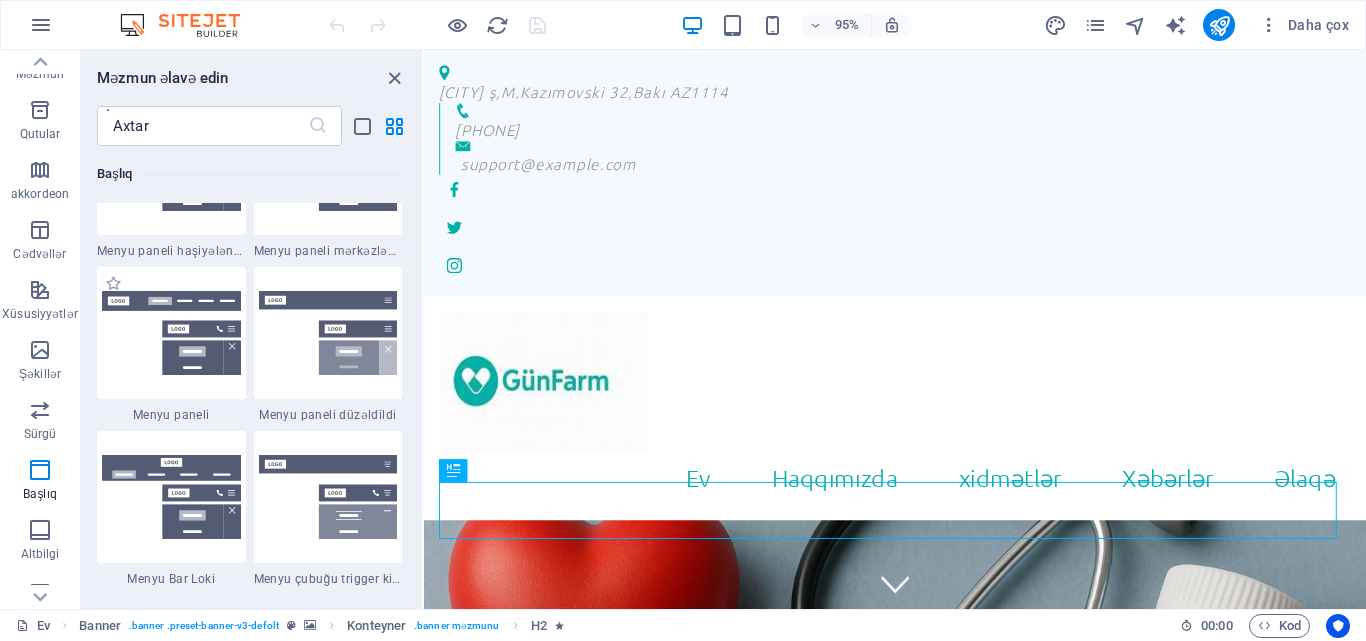 click on "Menyu paneli" at bounding box center (171, 415) 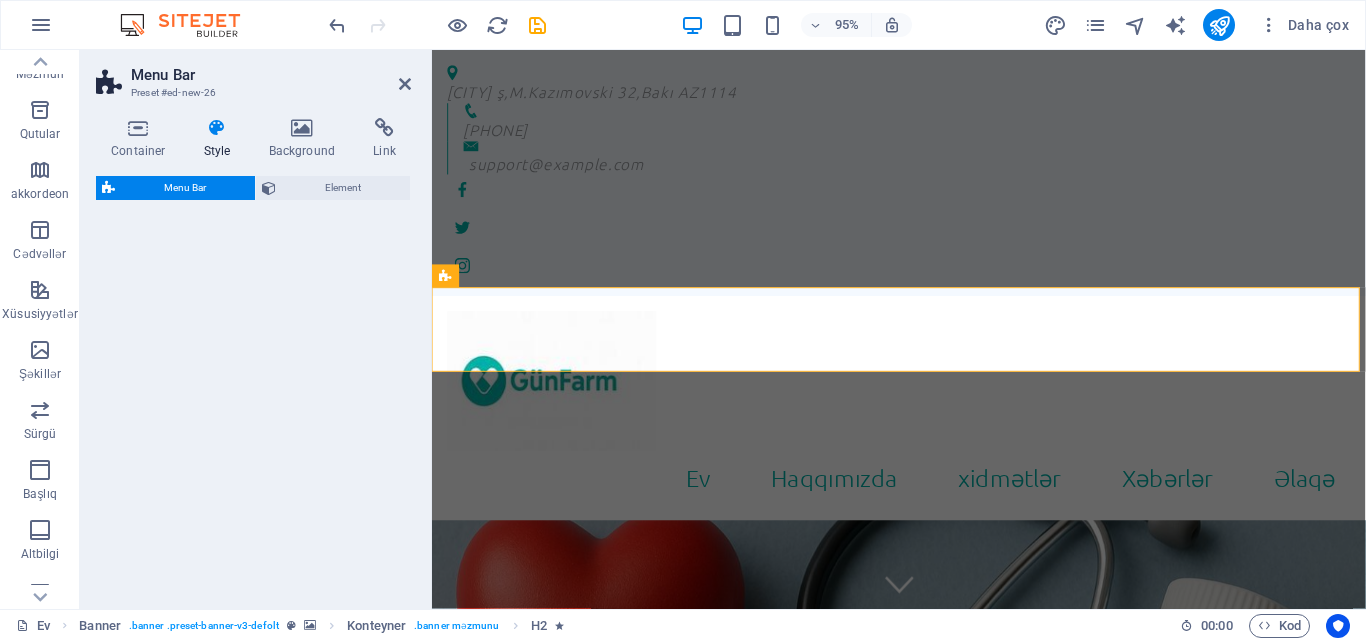 select on "rem" 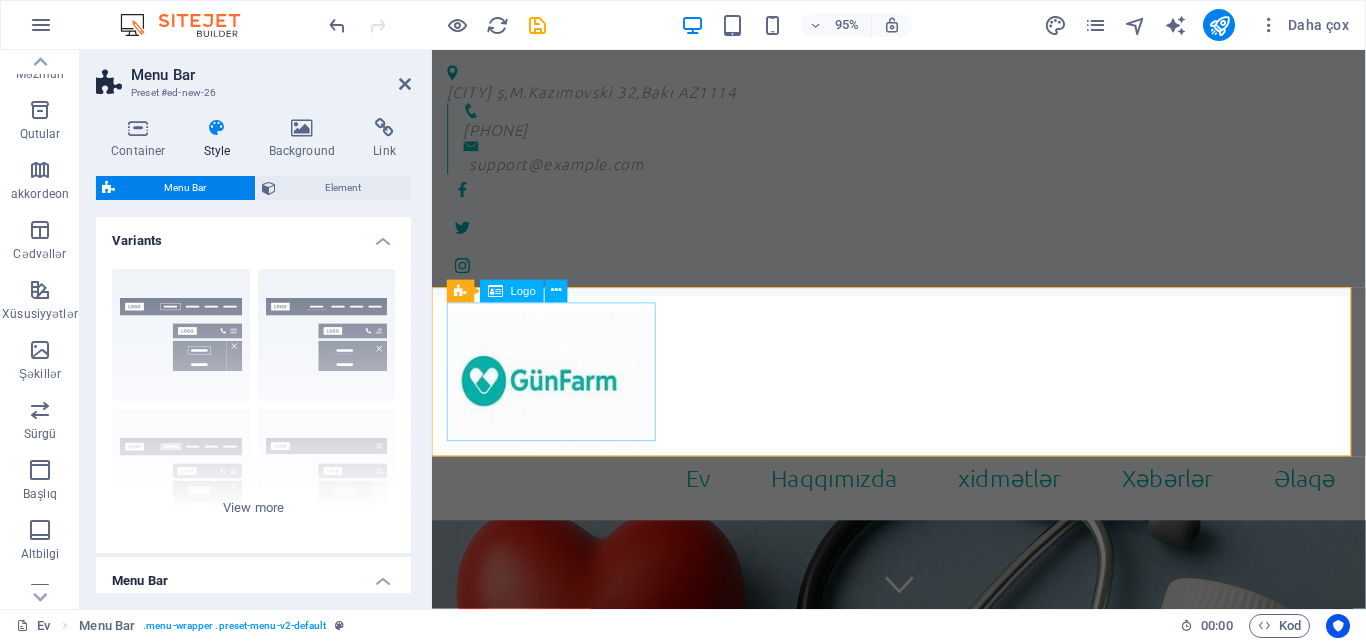 scroll, scrollTop: 493, scrollLeft: 0, axis: vertical 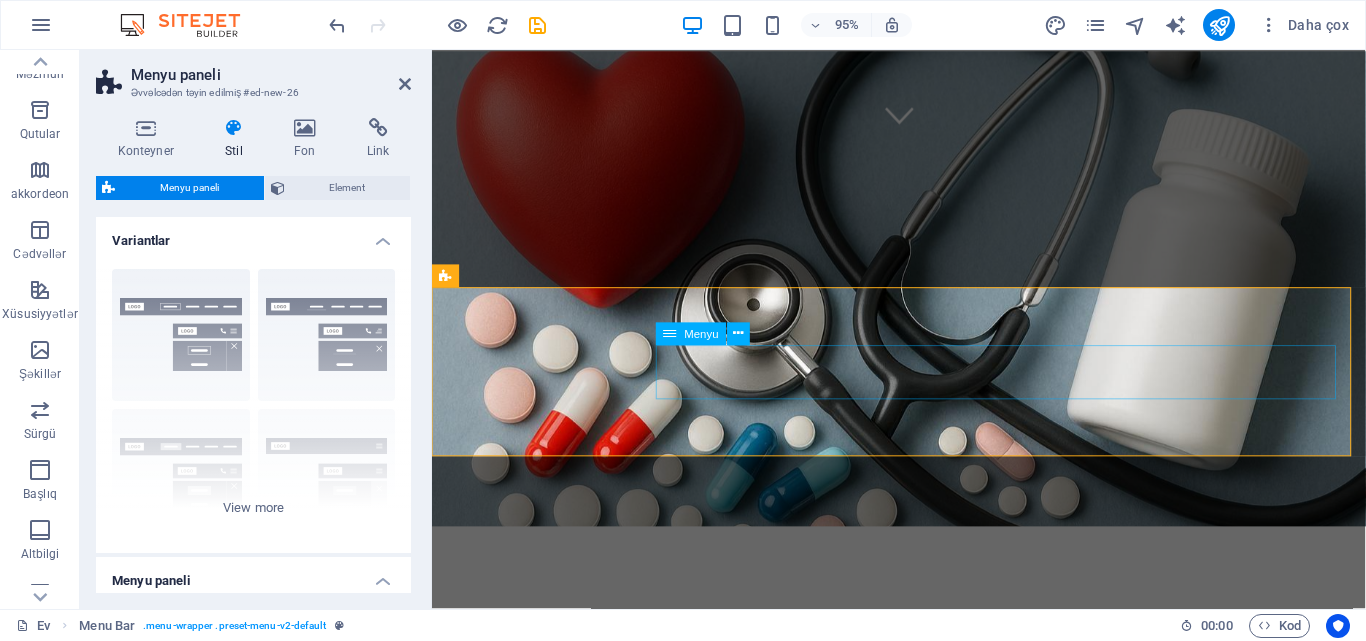 click on "Ev Haqqında Xidmət Əlaqə" at bounding box center [923, 977] 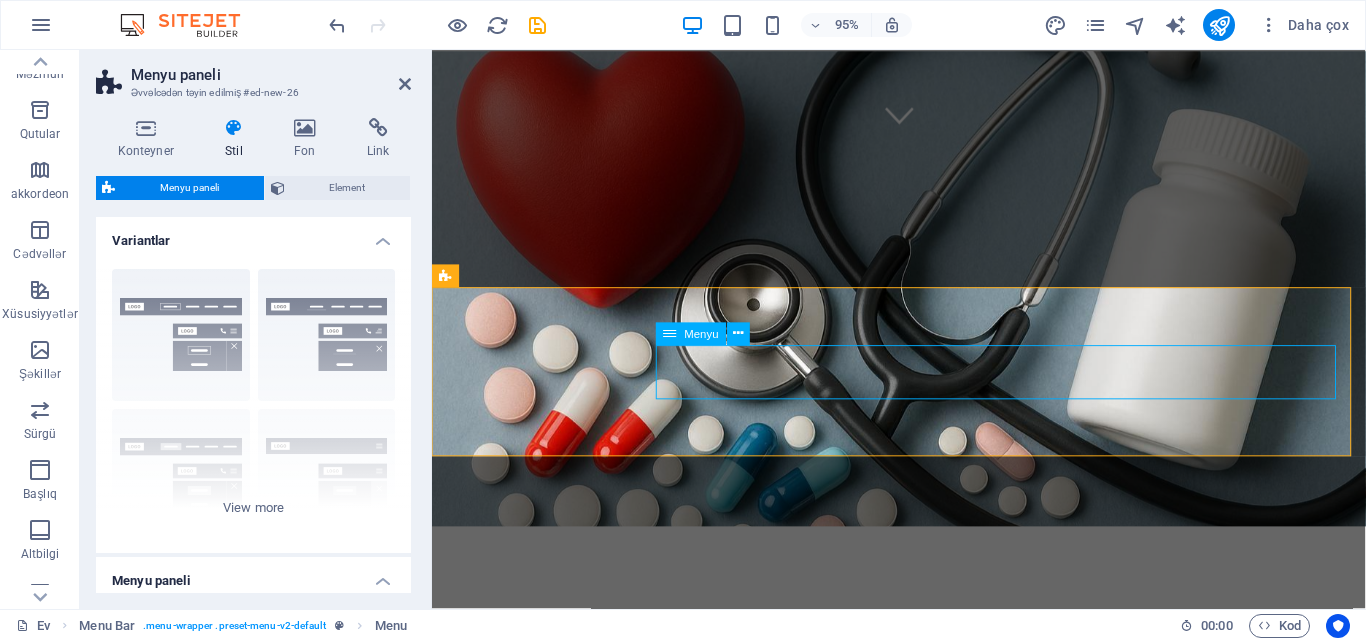 click on "Ev Haqqında Xidmət Əlaqə" at bounding box center [923, 977] 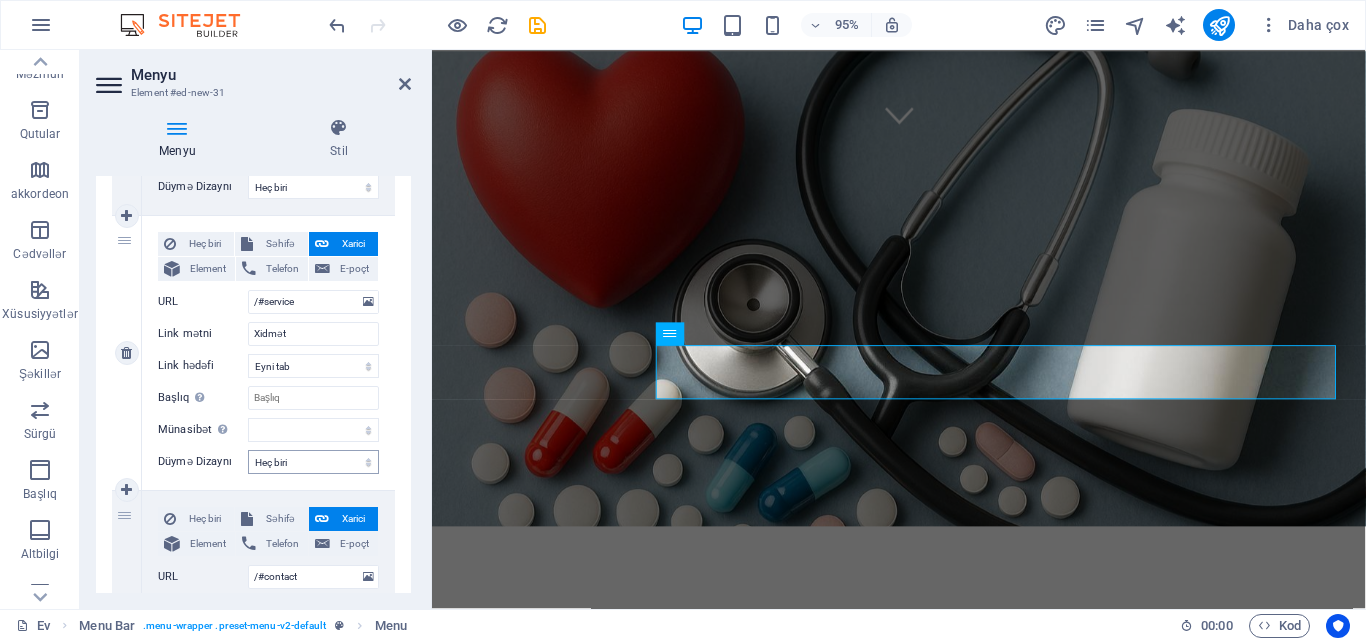 scroll, scrollTop: 800, scrollLeft: 0, axis: vertical 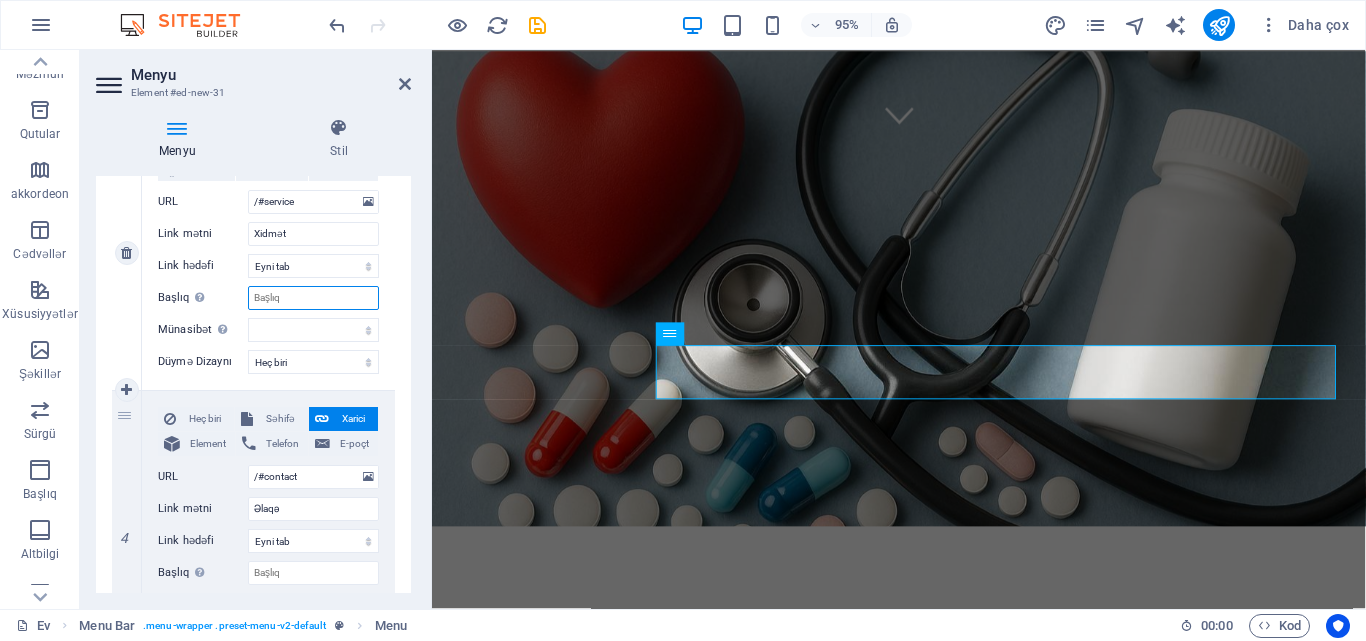 click on "Başlıq Əlavə link təsviri keçid mətni ilə eyni olmamalıdır. Siçan elementin üzərində hərəkət etdikdə başlıq ən çox alət ipucu mətni kimi göstərilir. Əgər qeyri-müəyyəndirsə, boş buraxın." at bounding box center (313, 298) 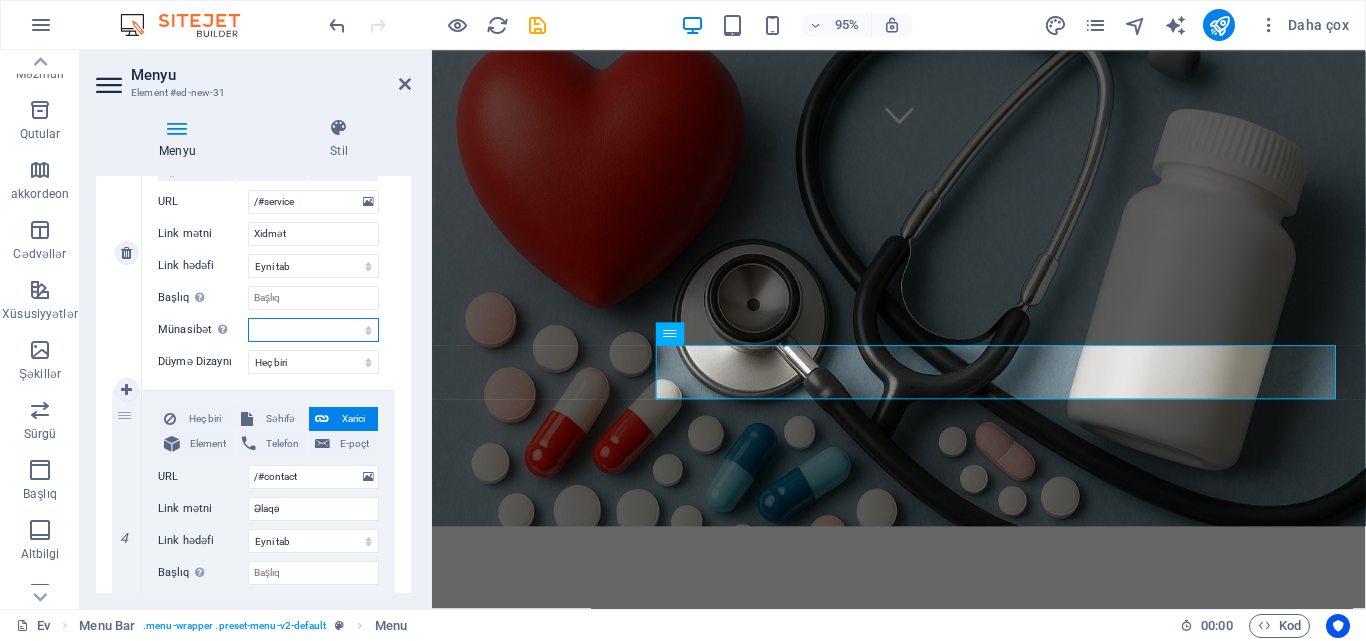 click on "alternativ müəllif əlfəcin xarici kömək lisenziya növbəti nofollow noreferrer noaçıcı əvvəlki axtarış etiket" at bounding box center (313, 330) 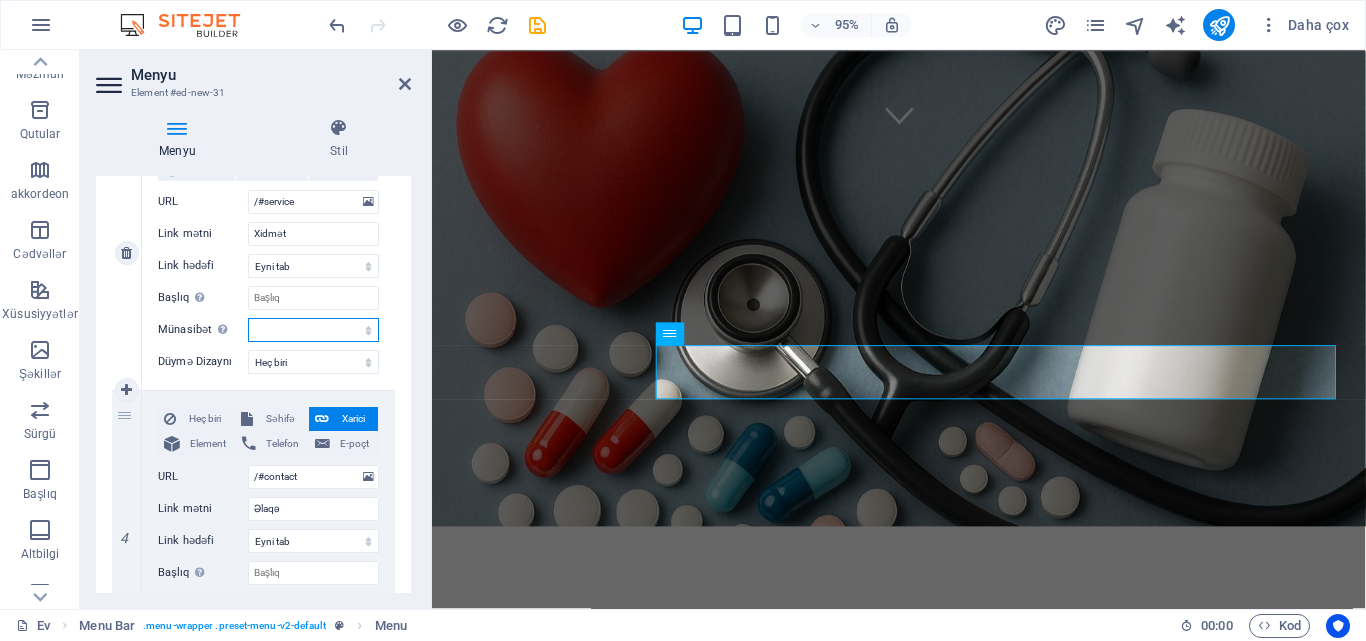 click on "alternativ müəllif əlfəcin xarici kömək lisenziya növbəti nofollow noreferrer noaçıcı əvvəlki axtarış etiket" at bounding box center [313, 330] 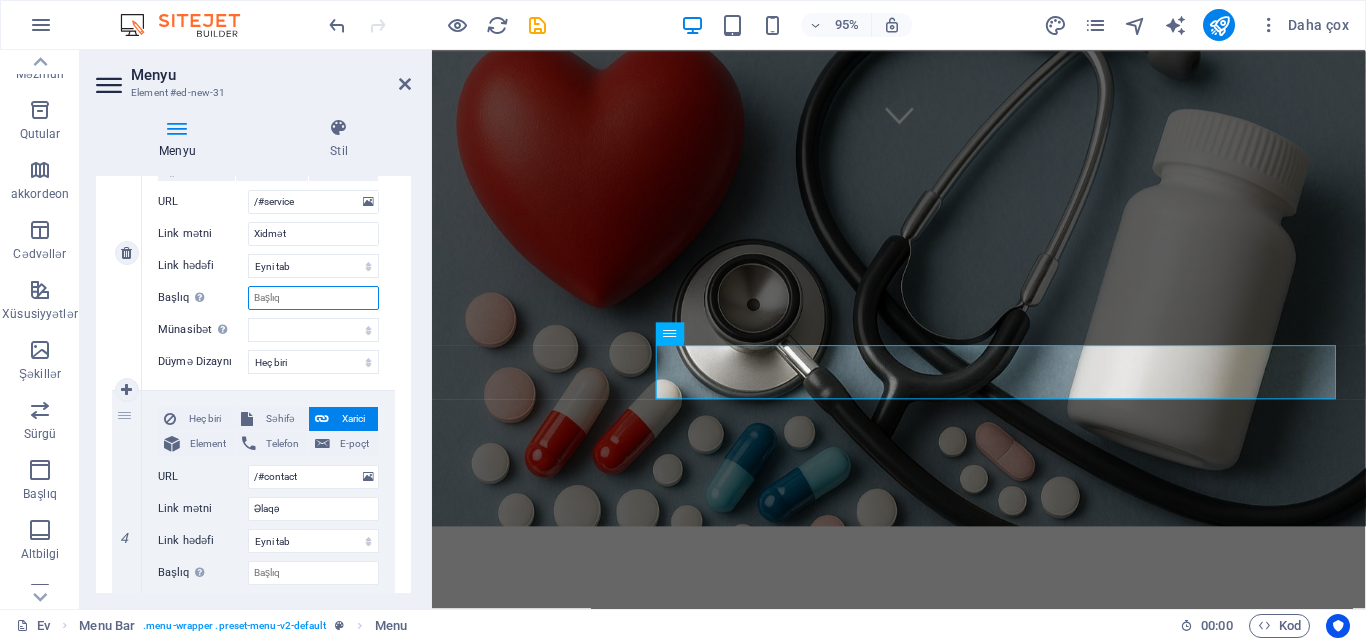 click on "Başlıq Əlavə link təsviri keçid mətni ilə eyni olmamalıdır. Siçan elementin üzərində hərəkət etdikdə başlıq ən çox alət ipucu mətni kimi göstərilir. Əgər qeyri-müəyyəndirsə, boş buraxın." at bounding box center (313, 298) 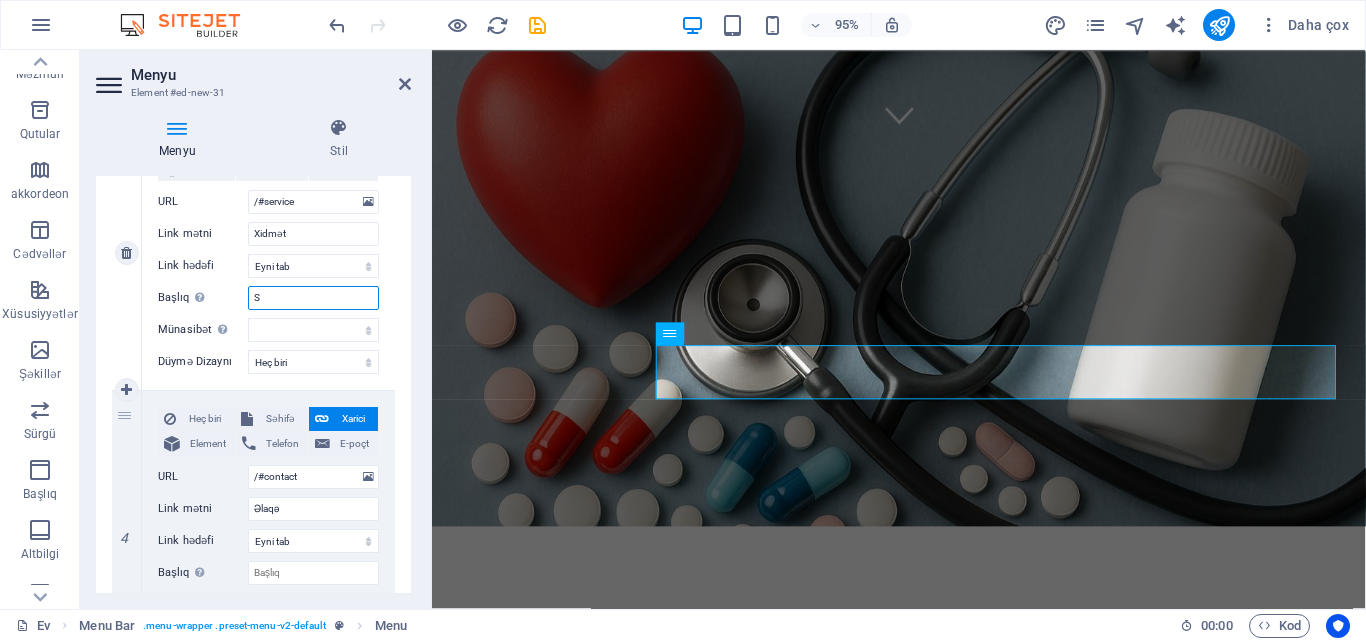 type on "Si" 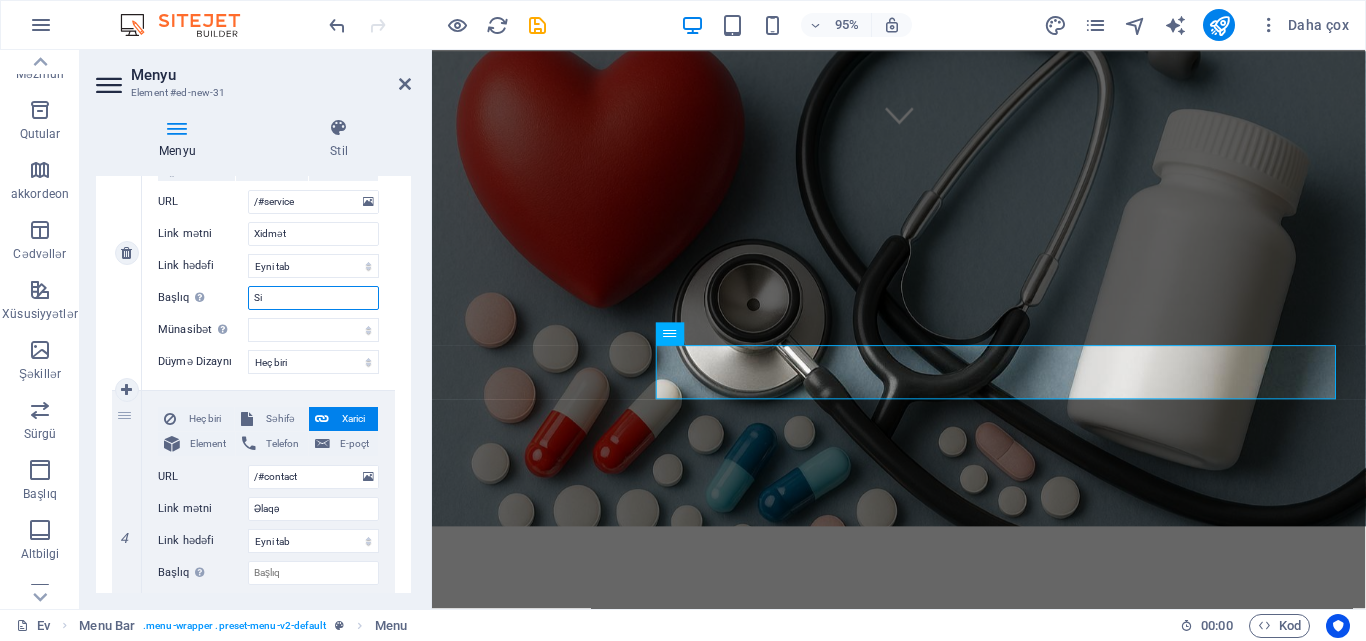 select 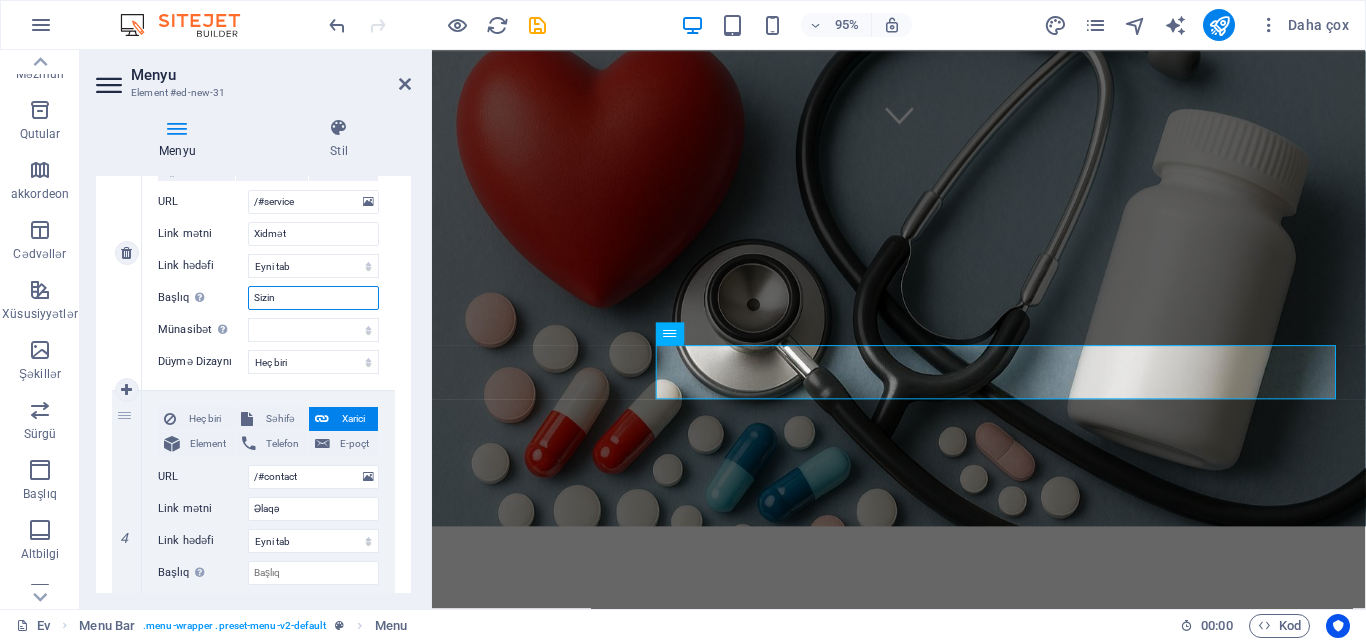 type on "Sizin" 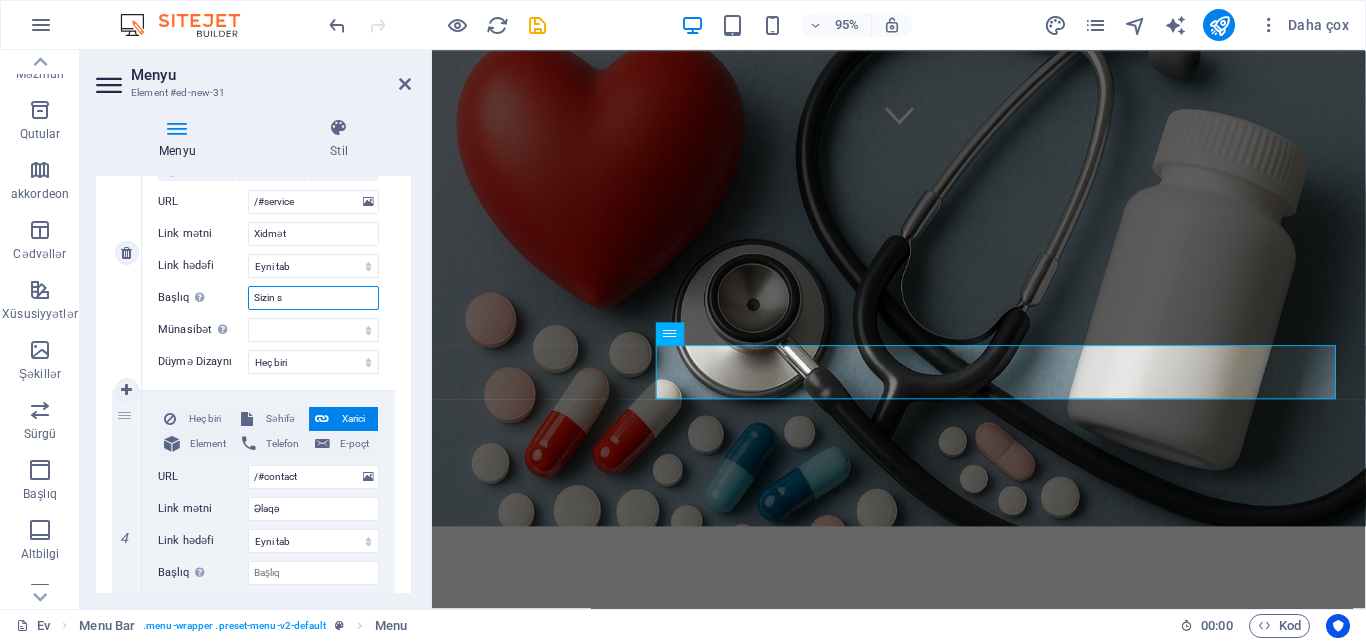 type on "Sizin sa" 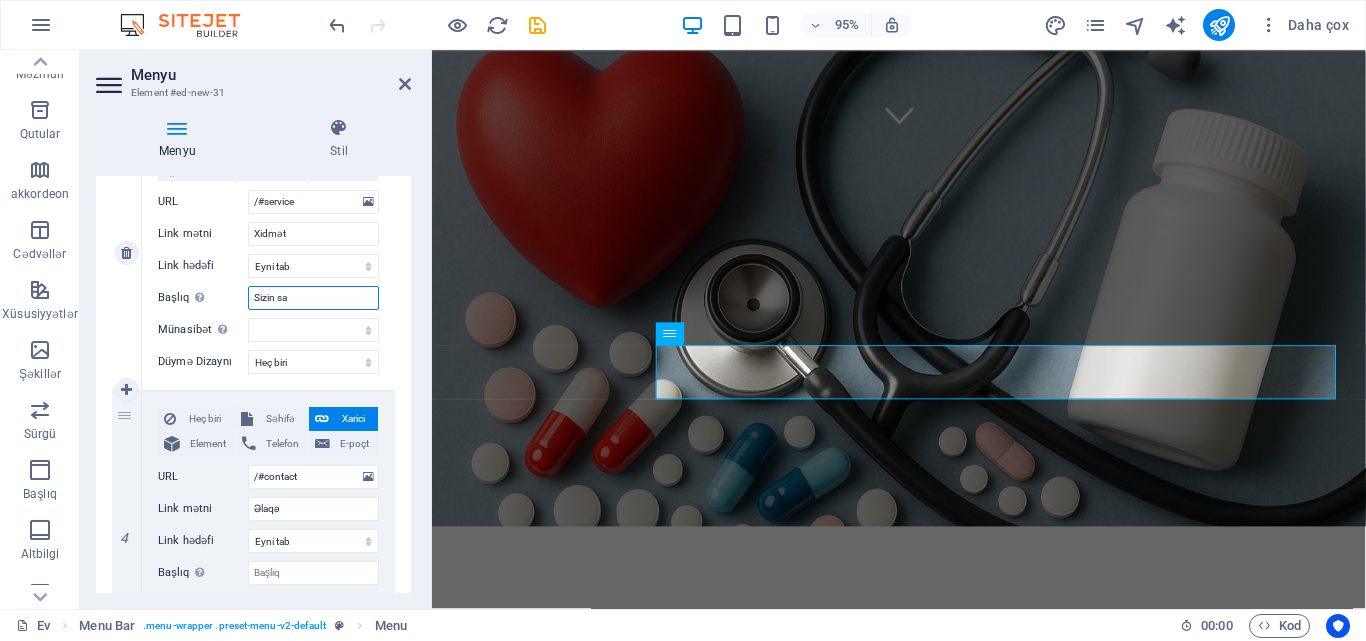 select 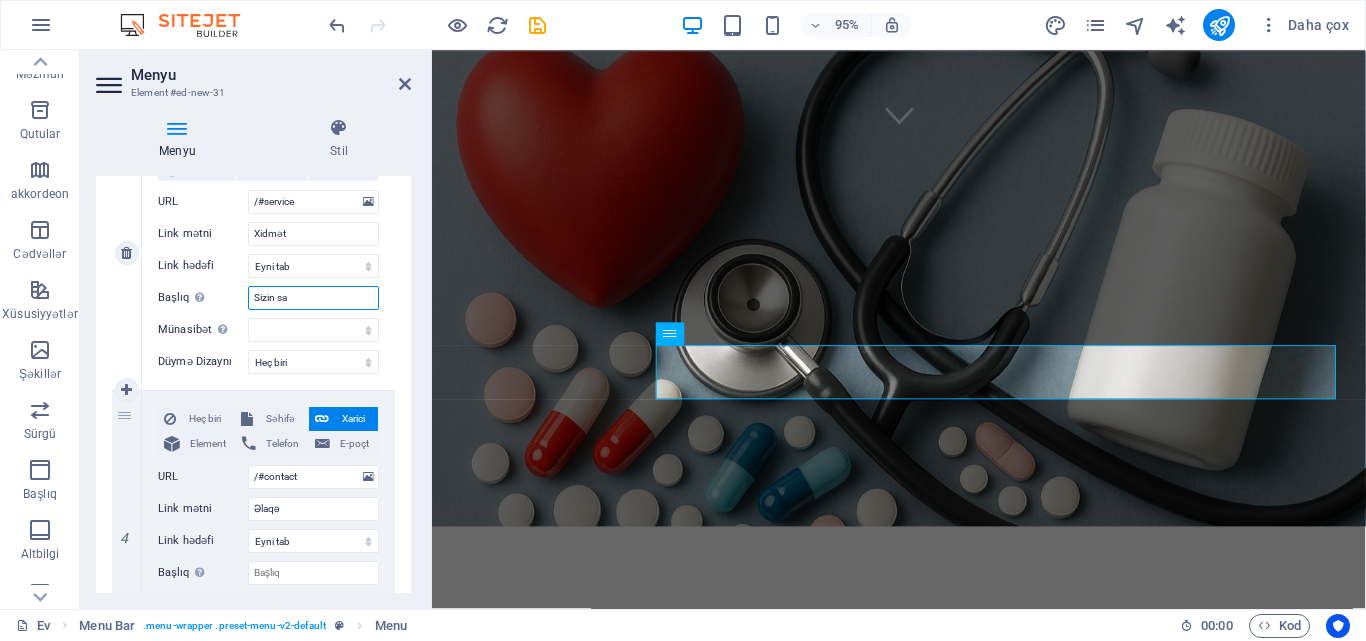 type on "Sizin sa]" 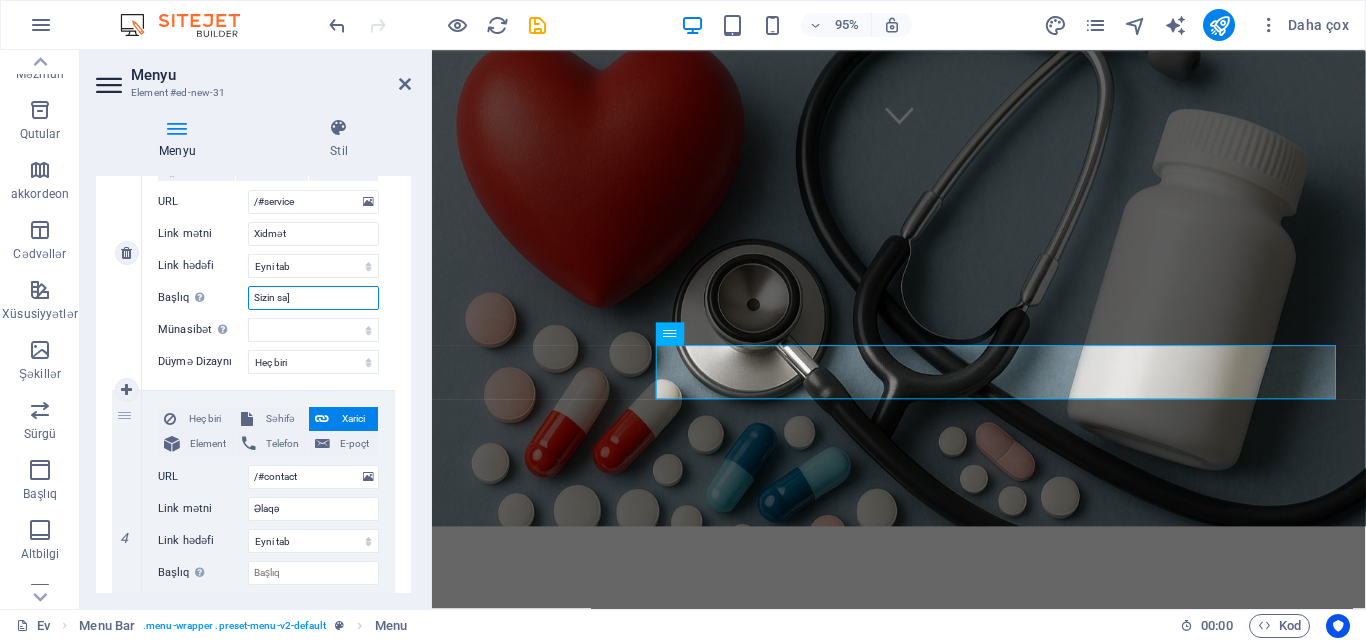 select 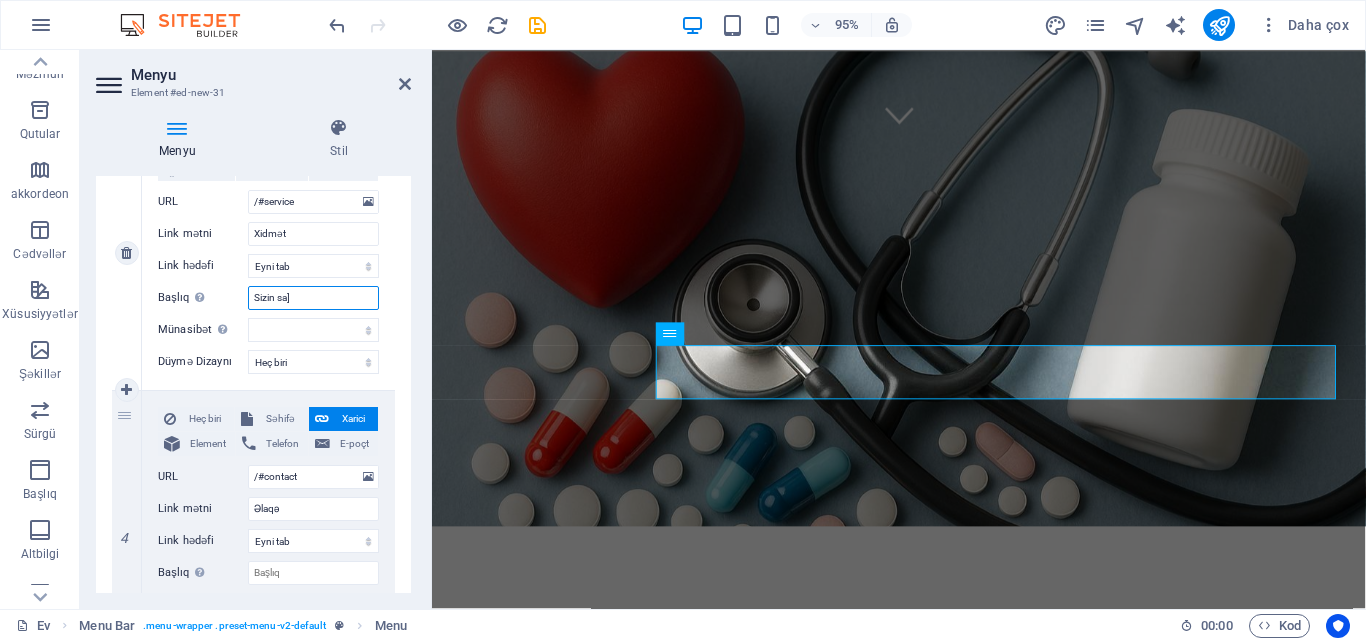 select 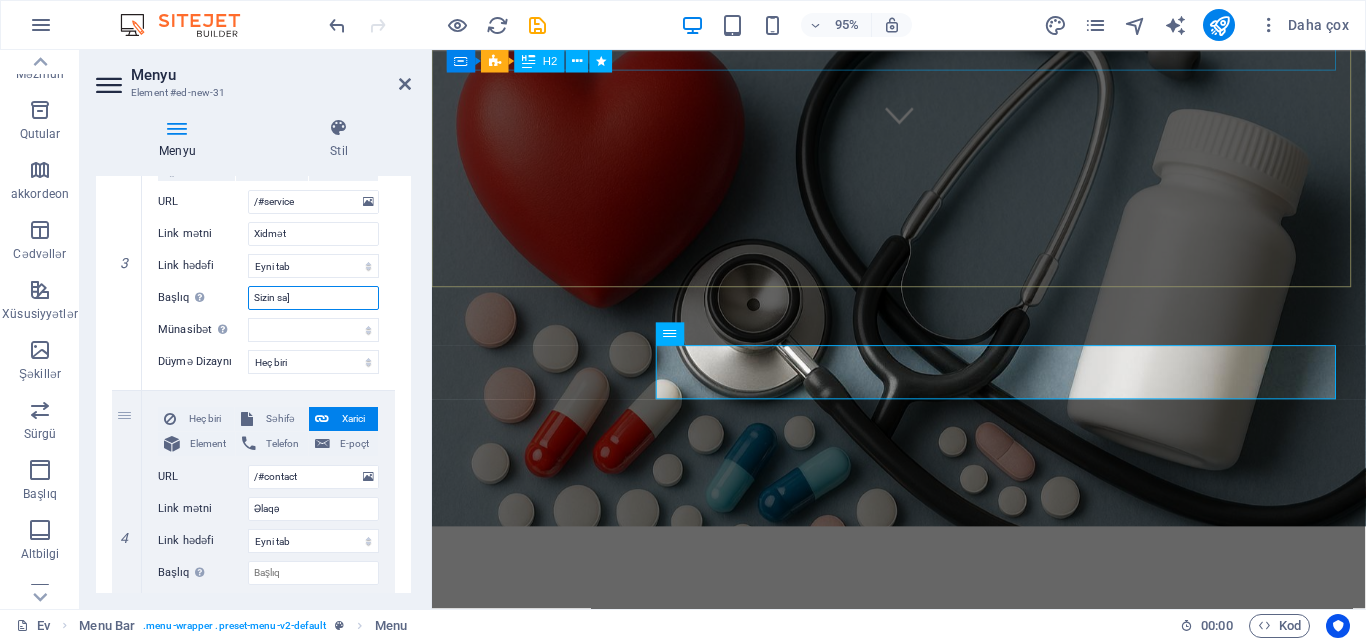 type on "Sizin sa" 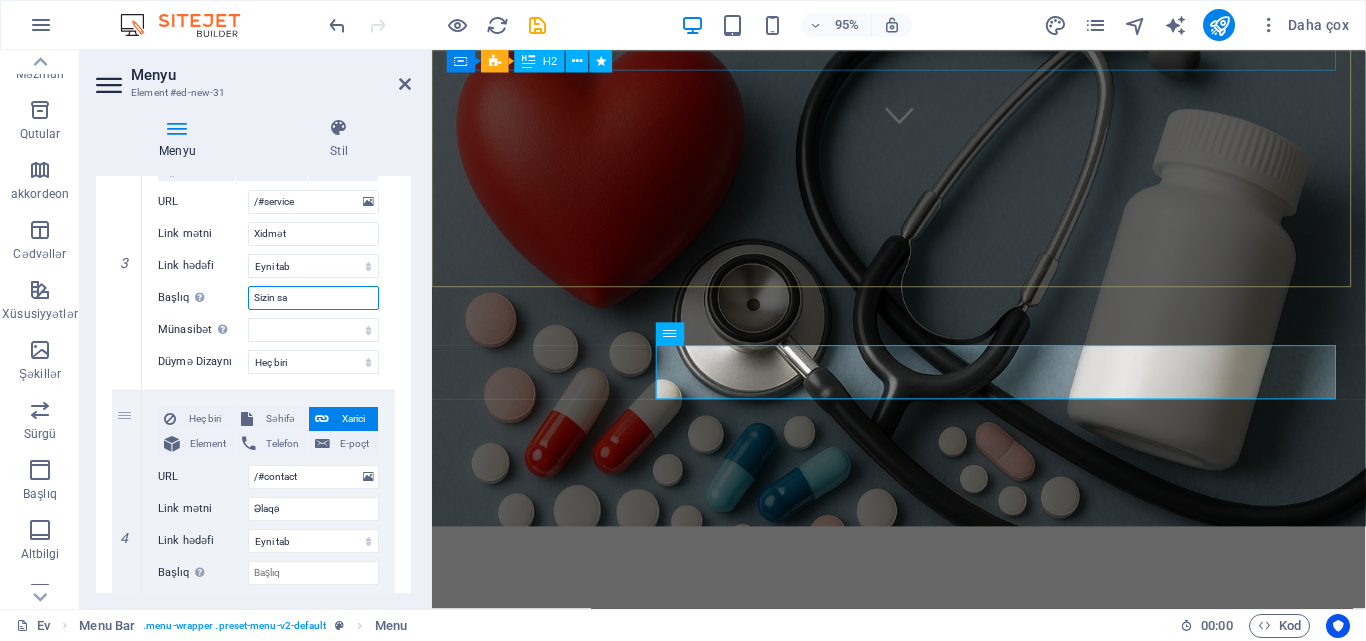 select 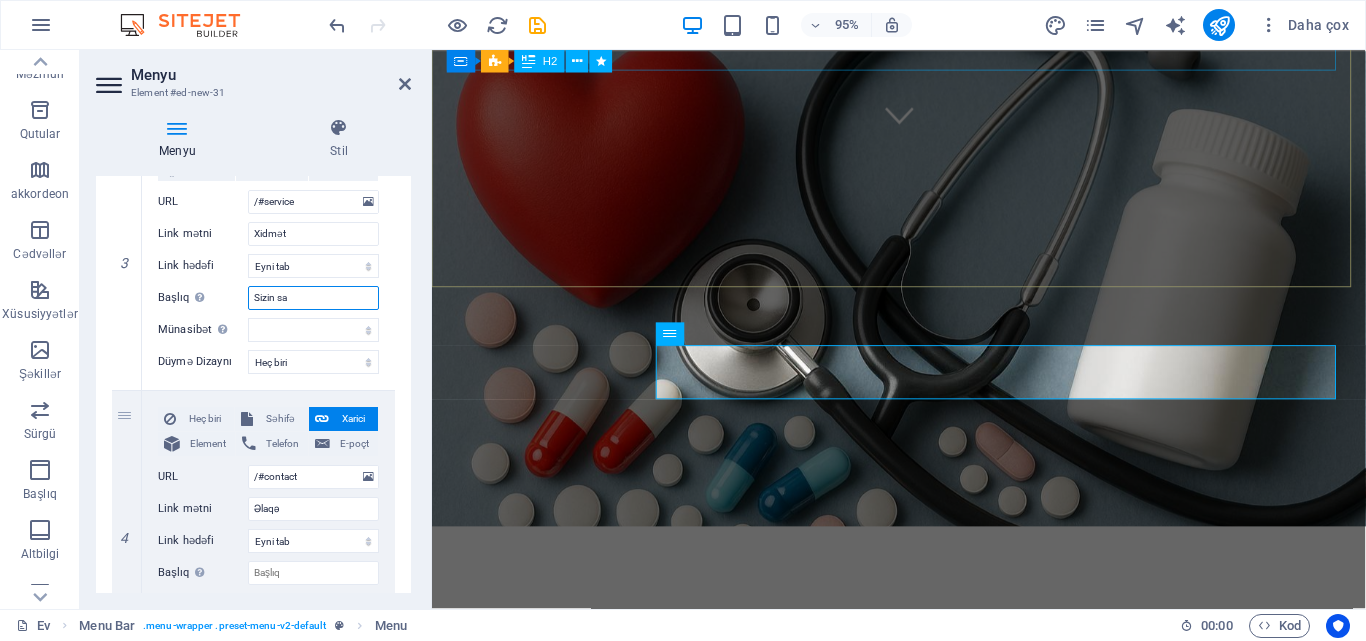 select 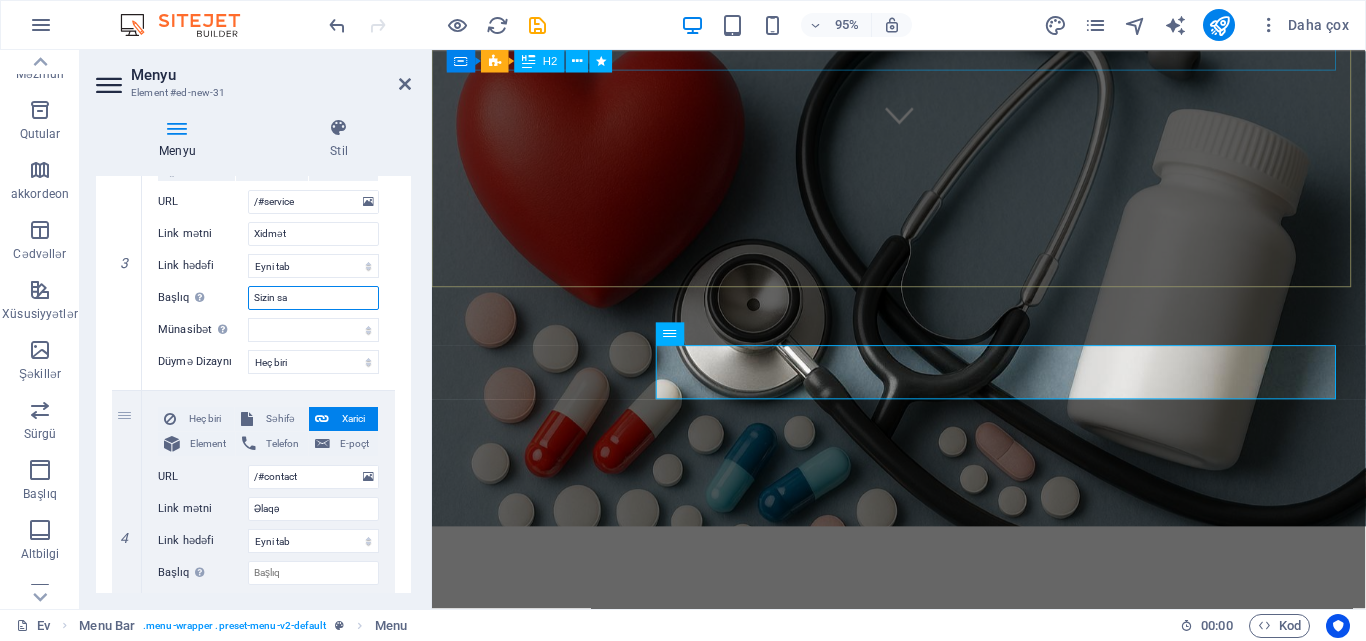 type on "Sizin sa]" 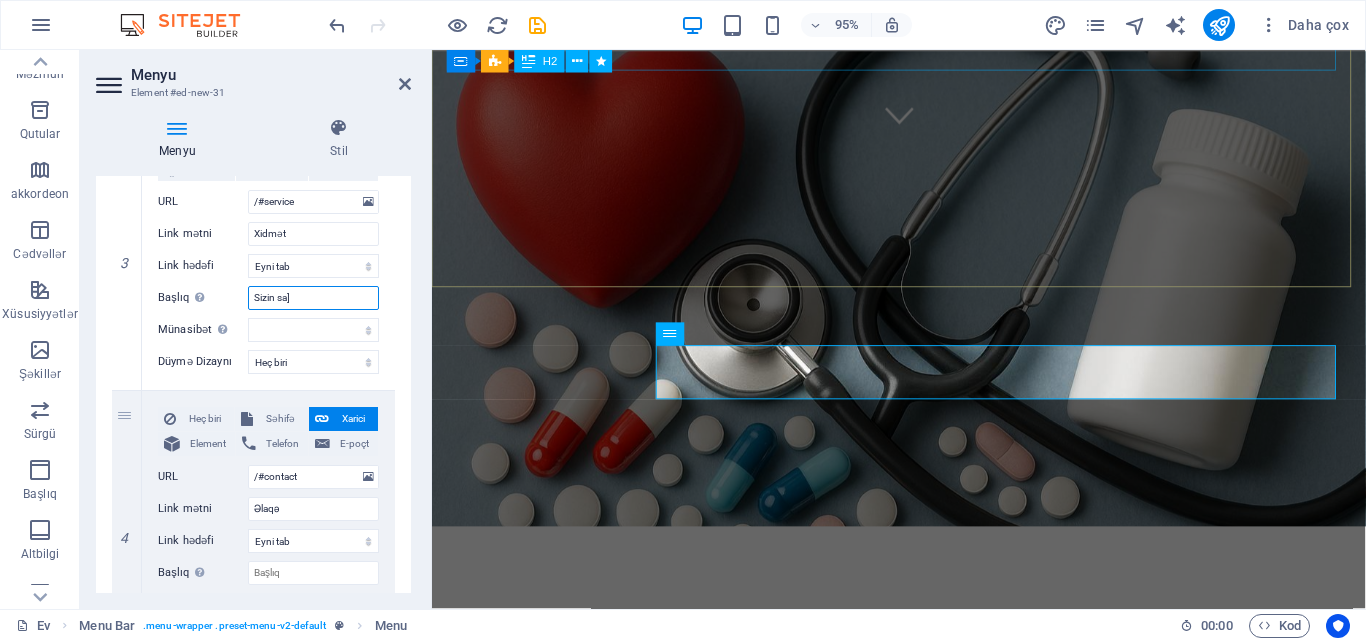 select 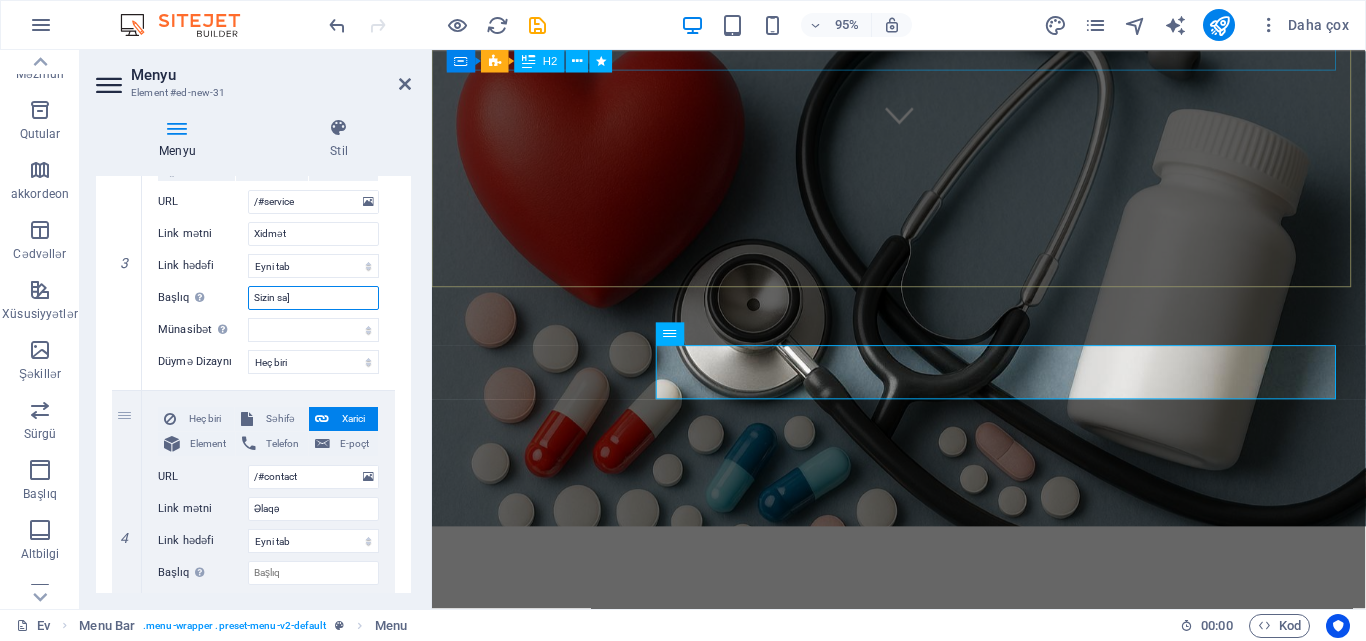 type on "Sizin sa" 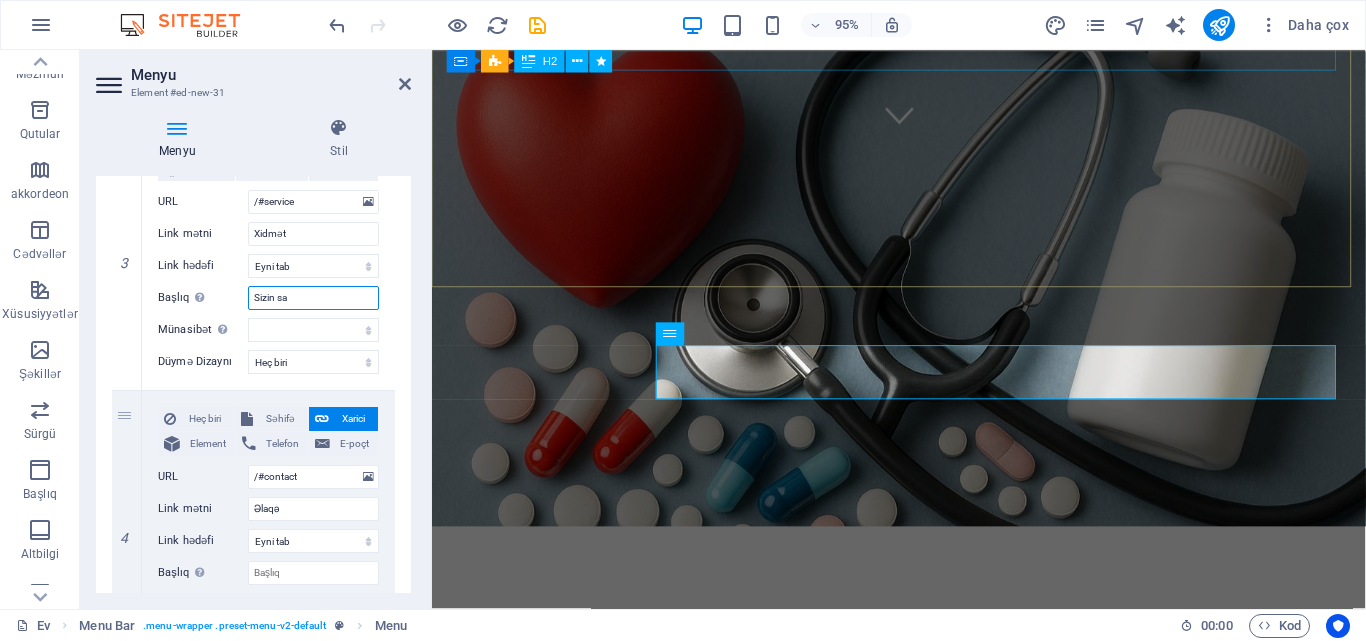 select 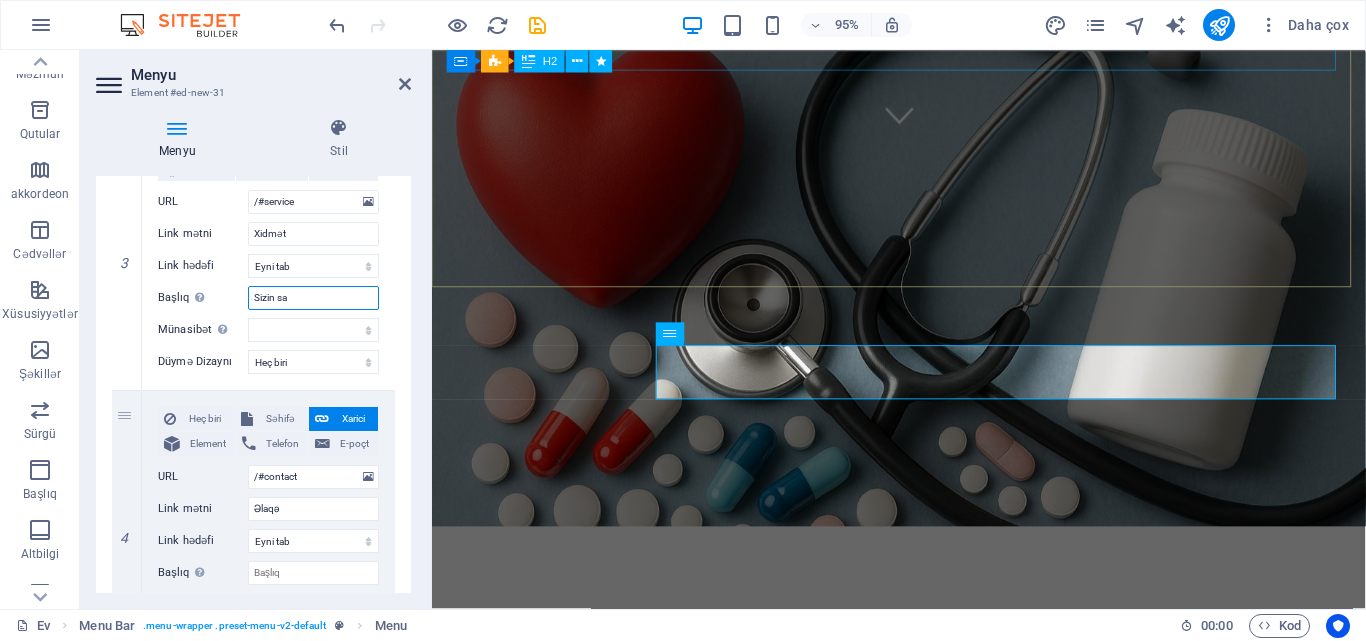 type on "Sizin sağ" 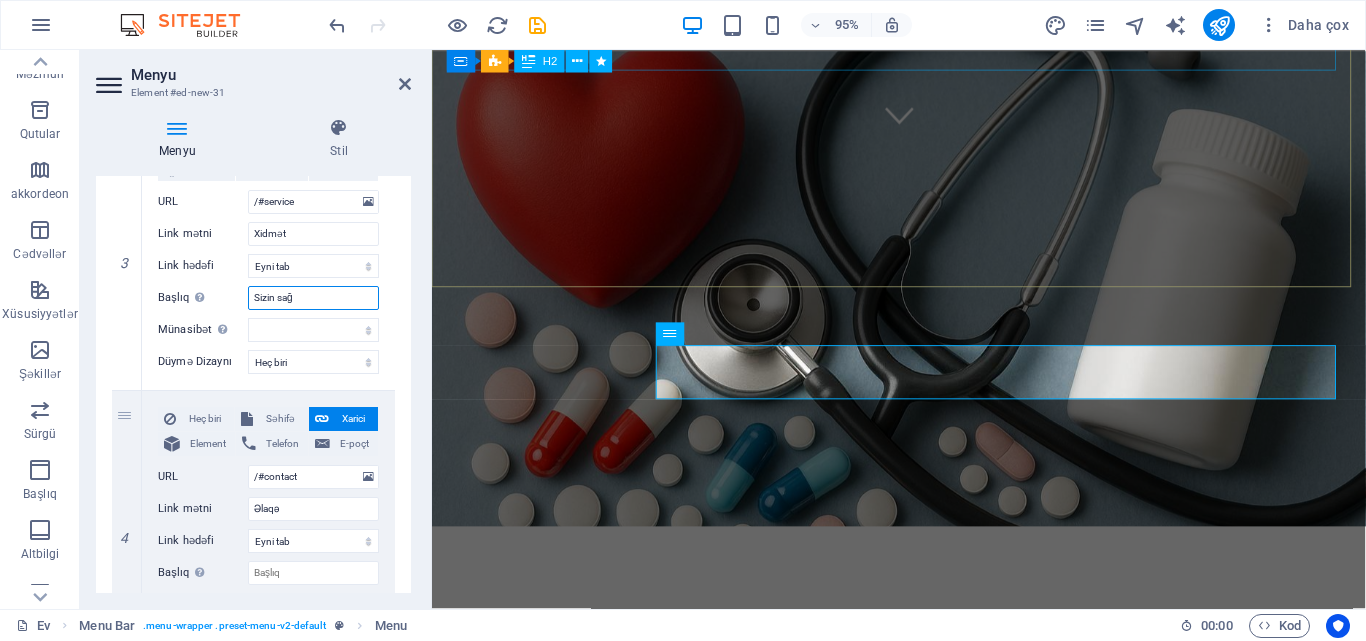 select 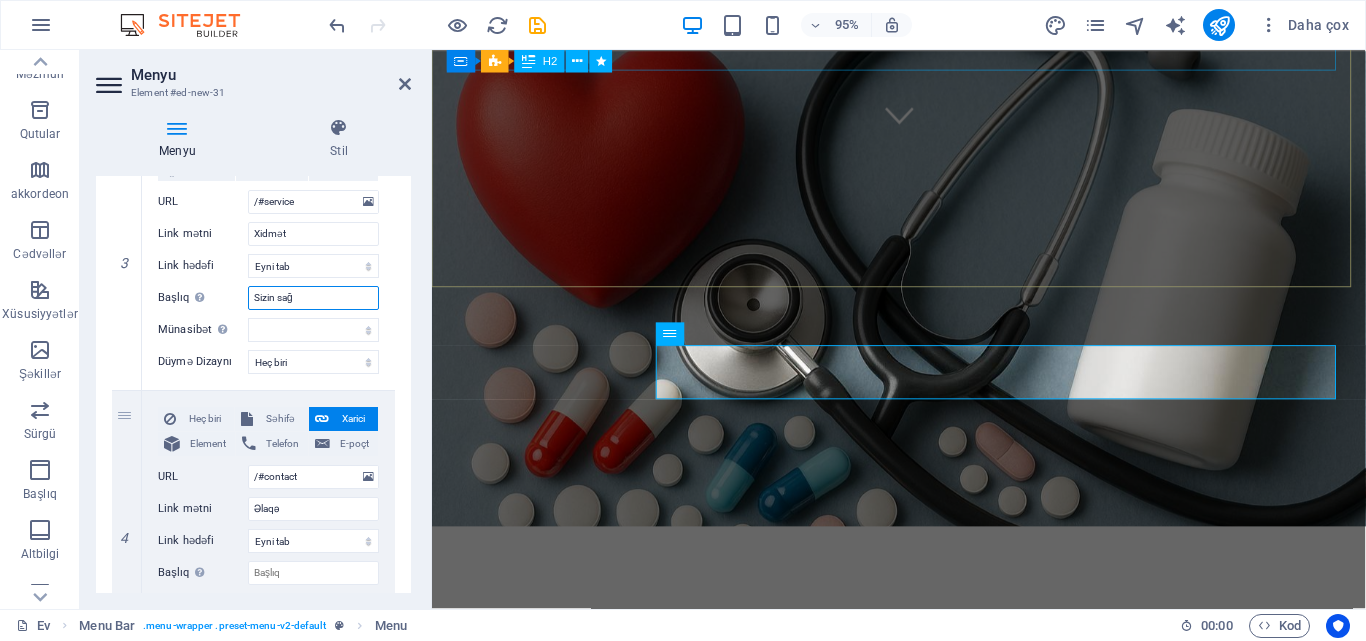 select 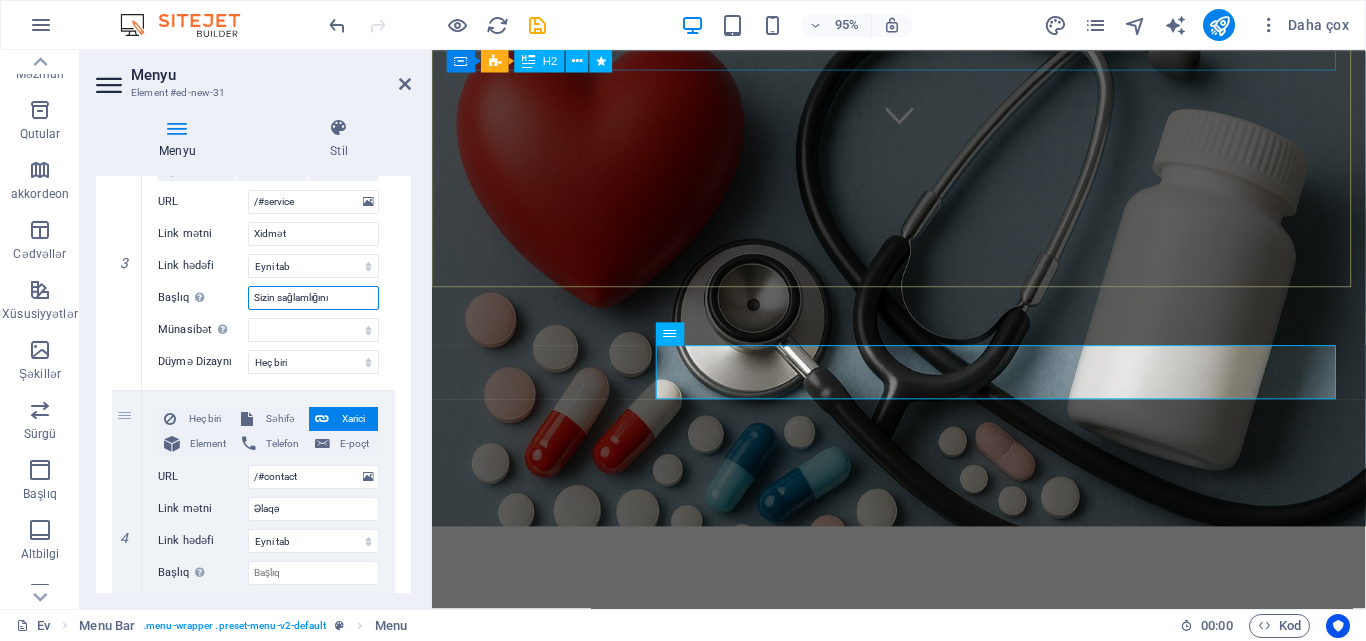 type on "Sizin sağlamlığınız" 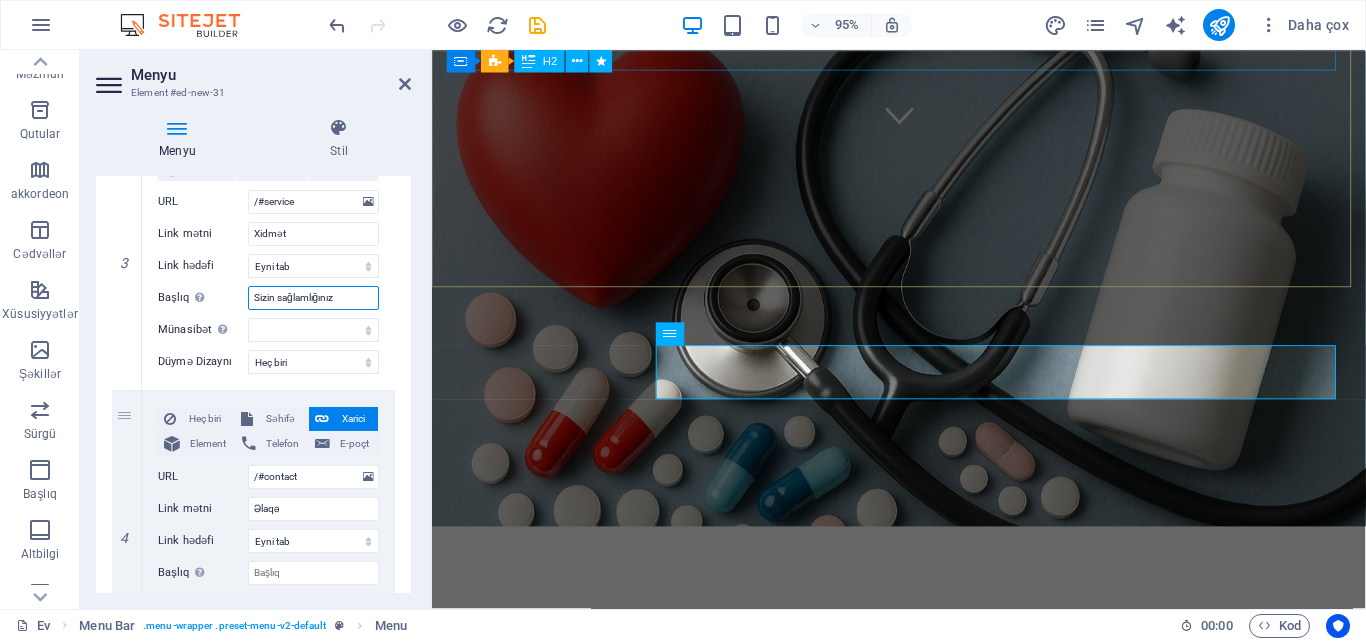 select 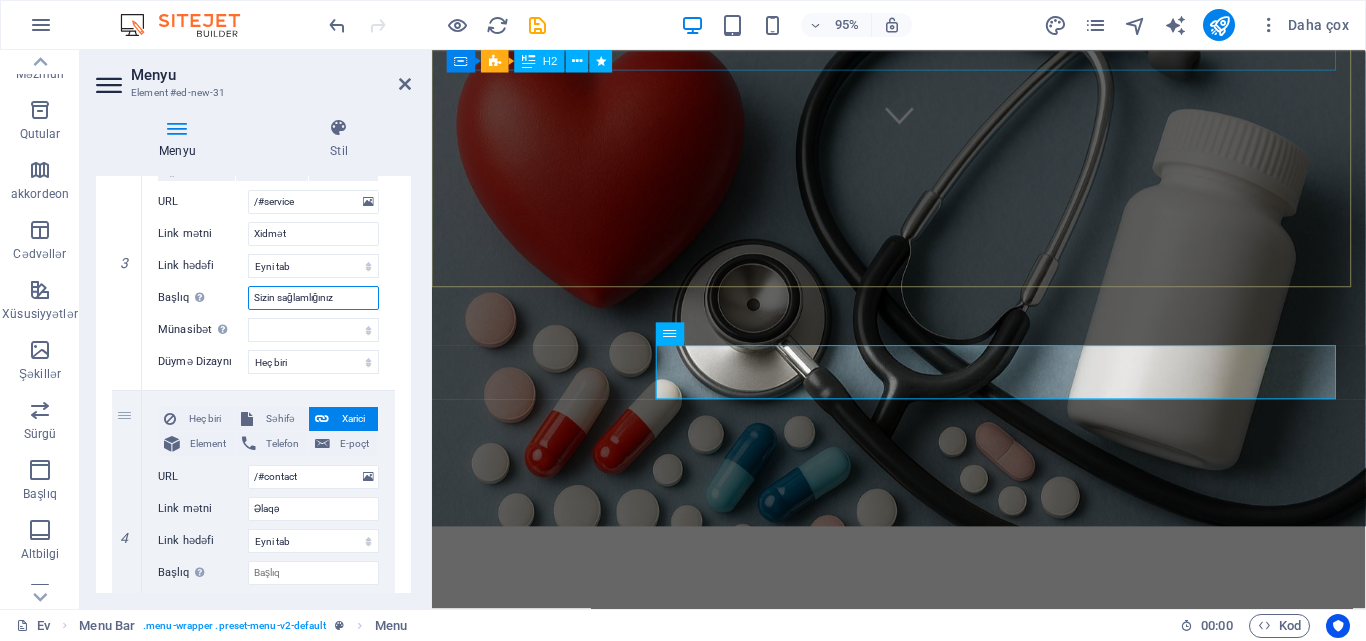 type on "Sizin sağlamlığınız-" 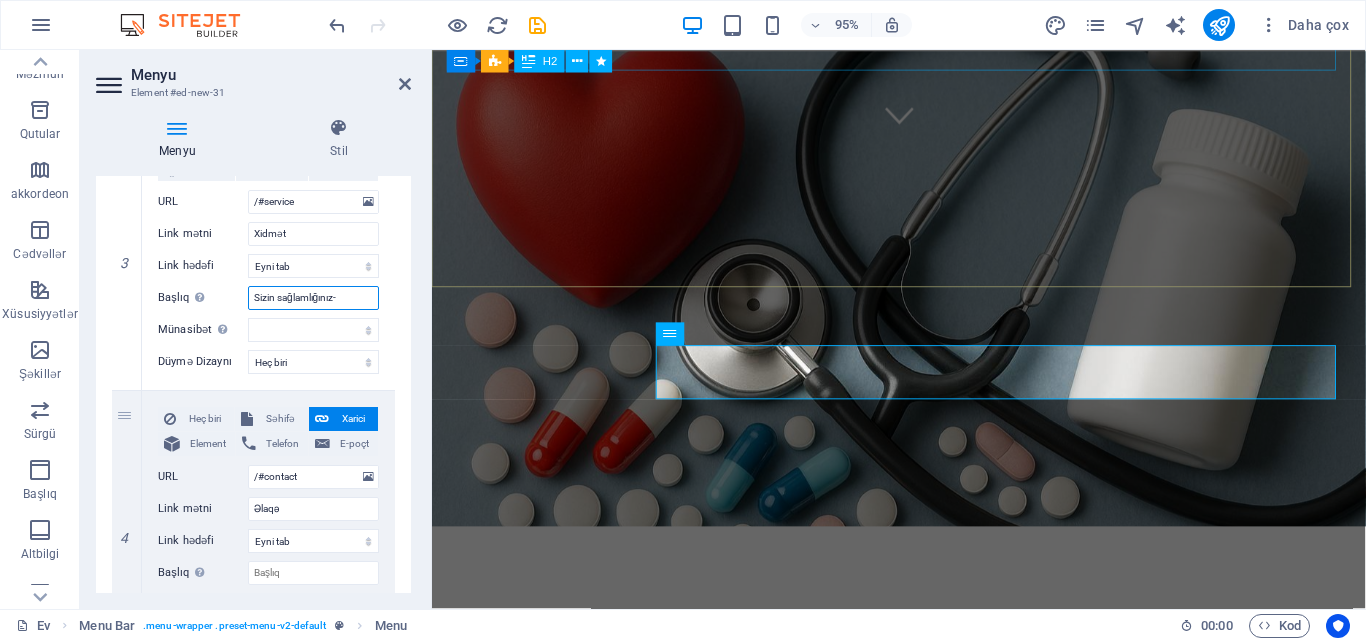 select 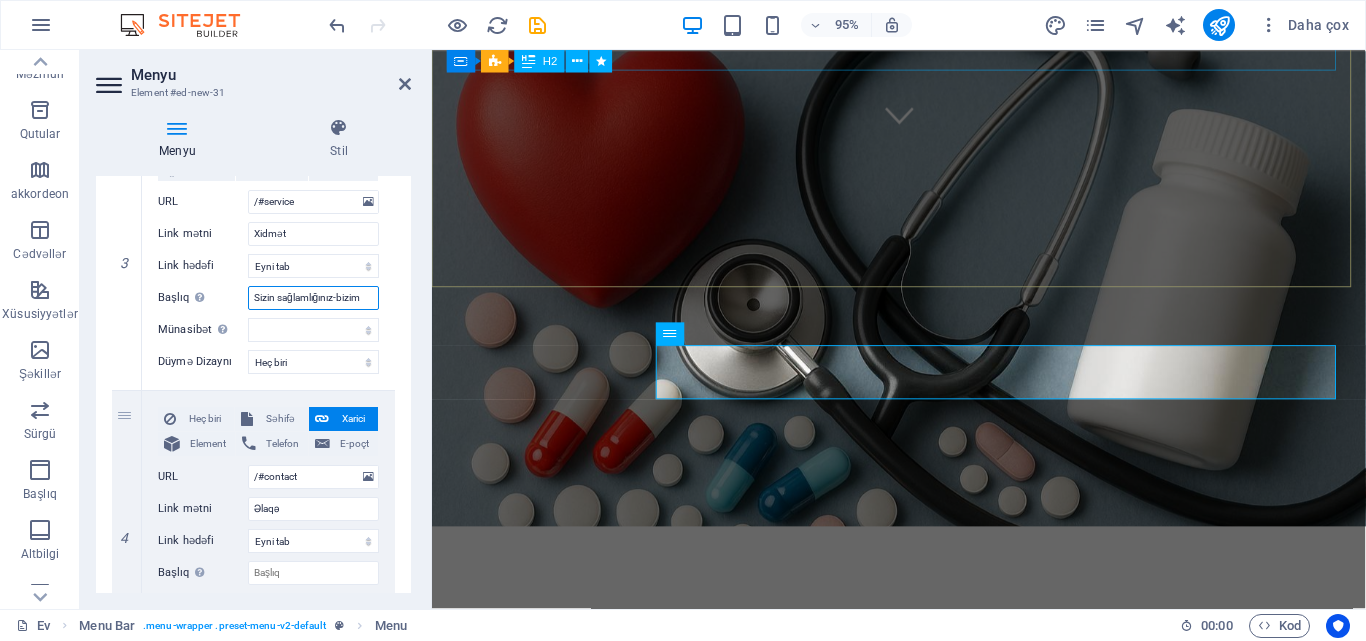 type on "Sizin sağlamlığınız-bizim" 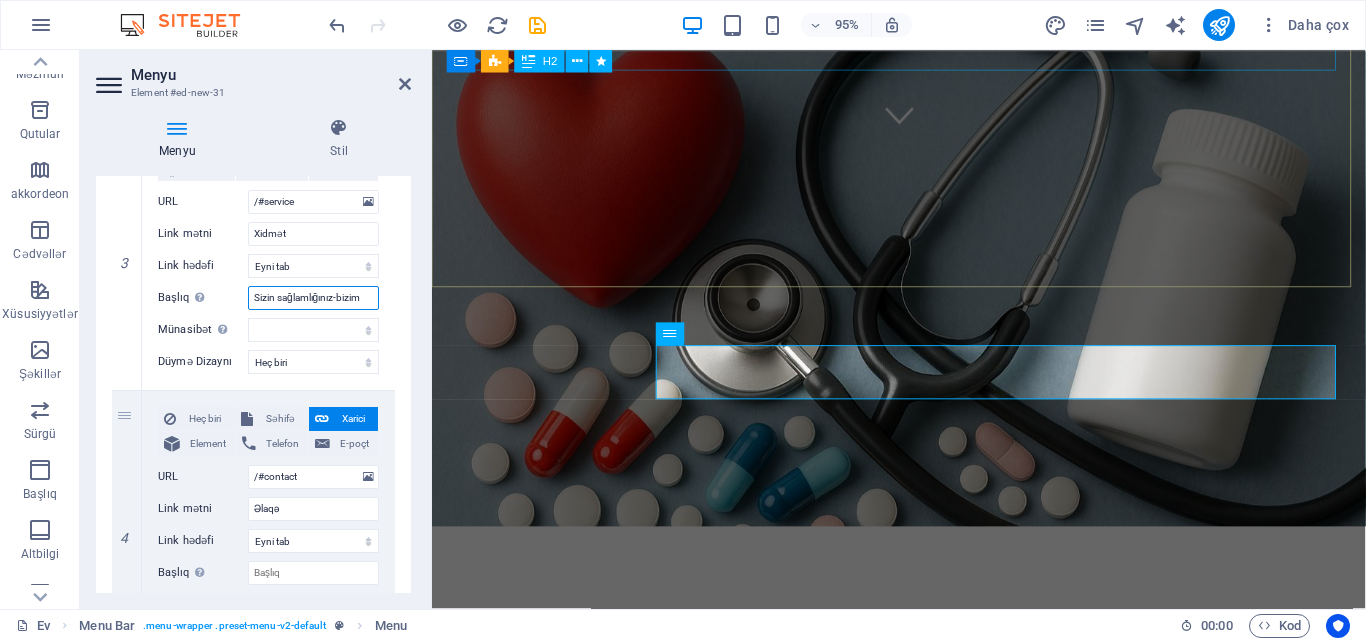 select 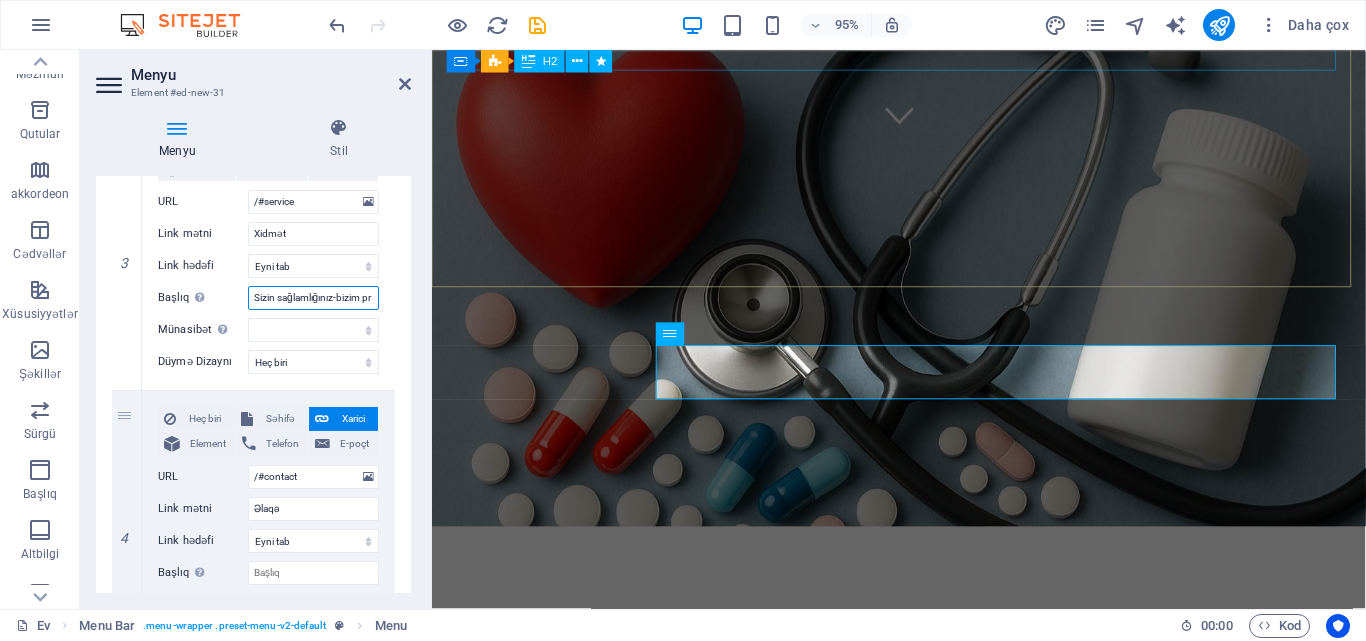 type on "Sizin sağlamlığınız-bizim pri" 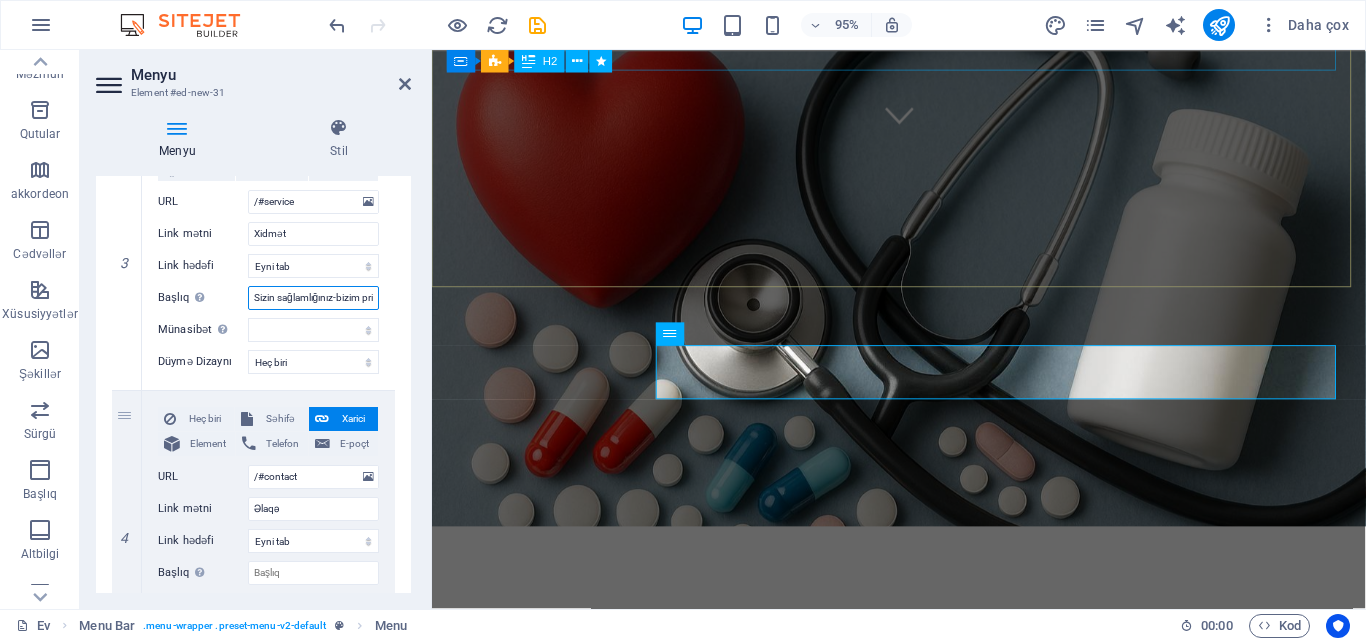 scroll, scrollTop: 0, scrollLeft: 8, axis: horizontal 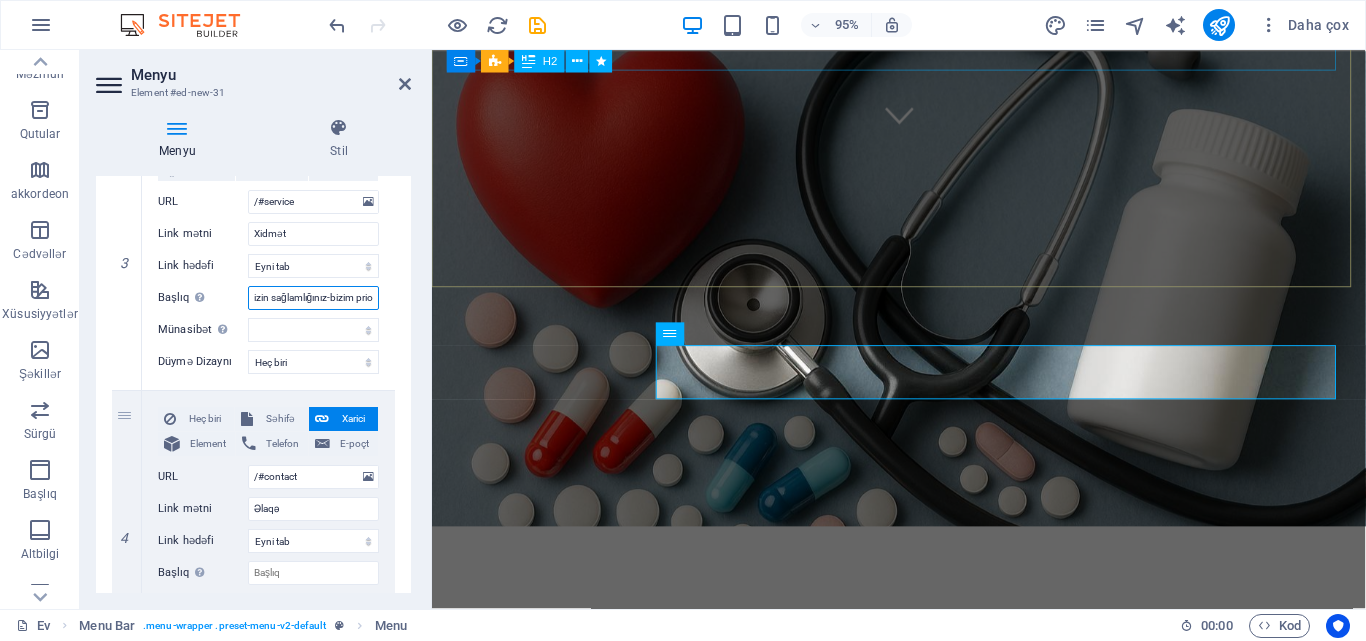 type on "Sizin sağlamlığınız-bizim prior" 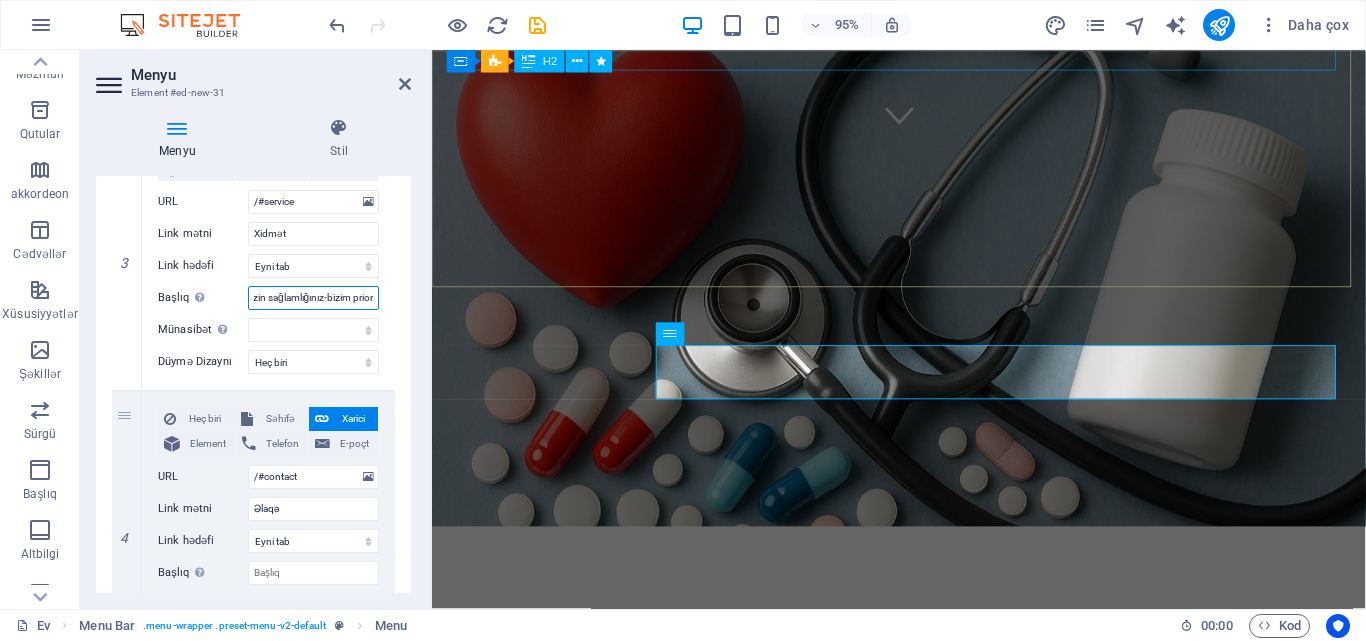 select 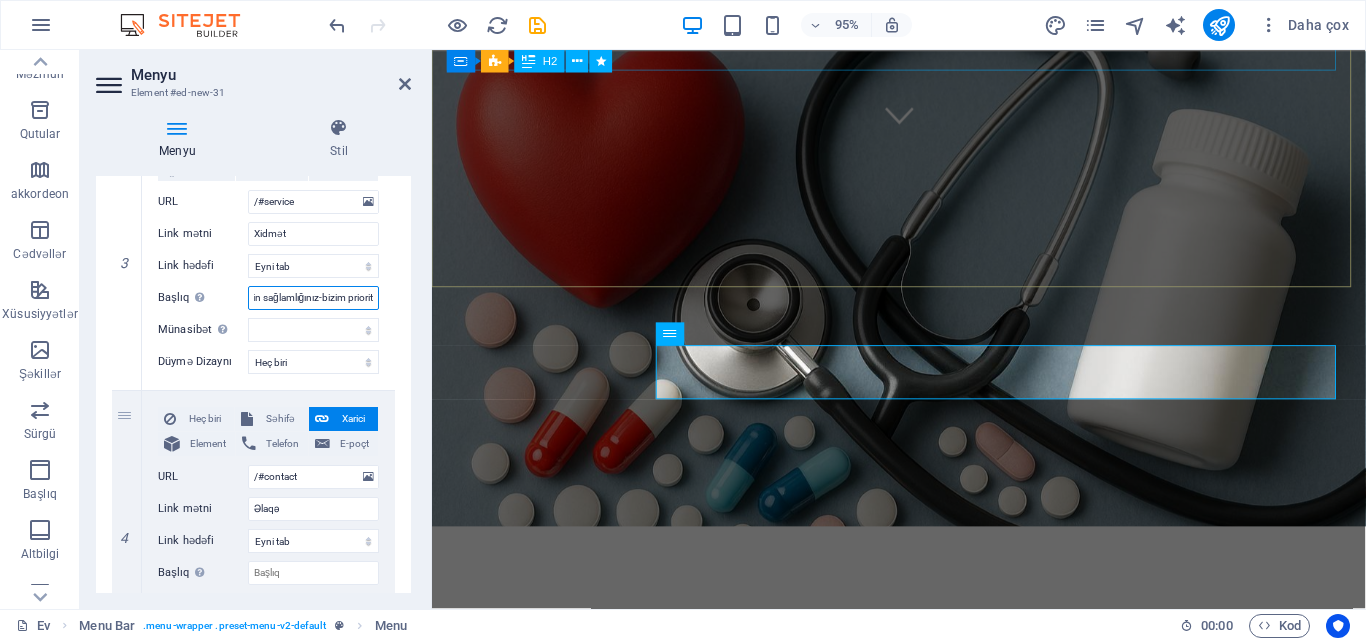 type on "Sizin sağlamlığınız-bizim priorite" 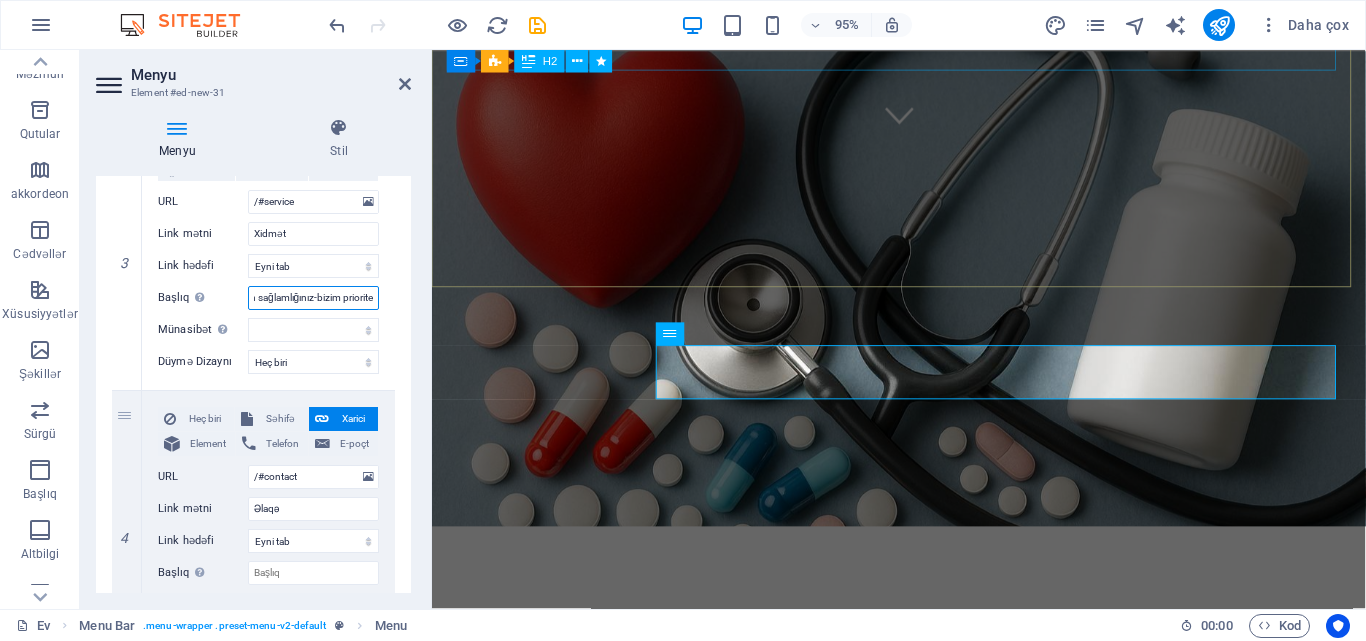 scroll, scrollTop: 0, scrollLeft: 28, axis: horizontal 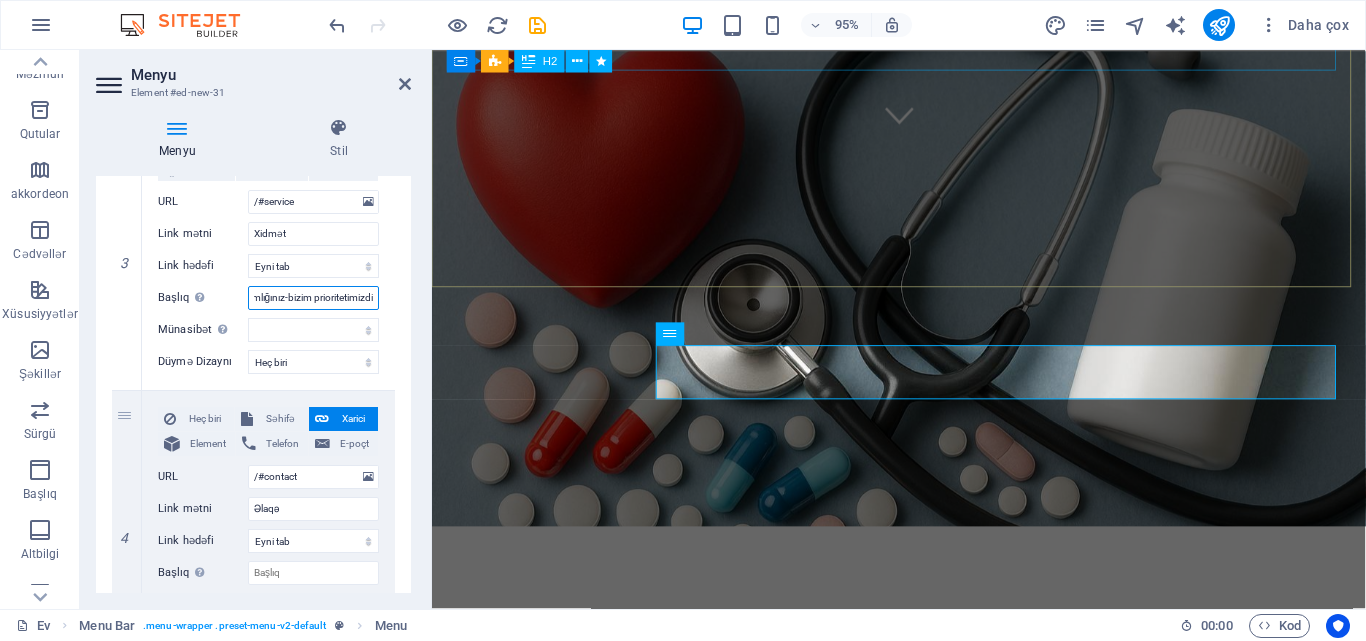 type on "Sizin sağlamlığınız-bizim prioritetimizdir" 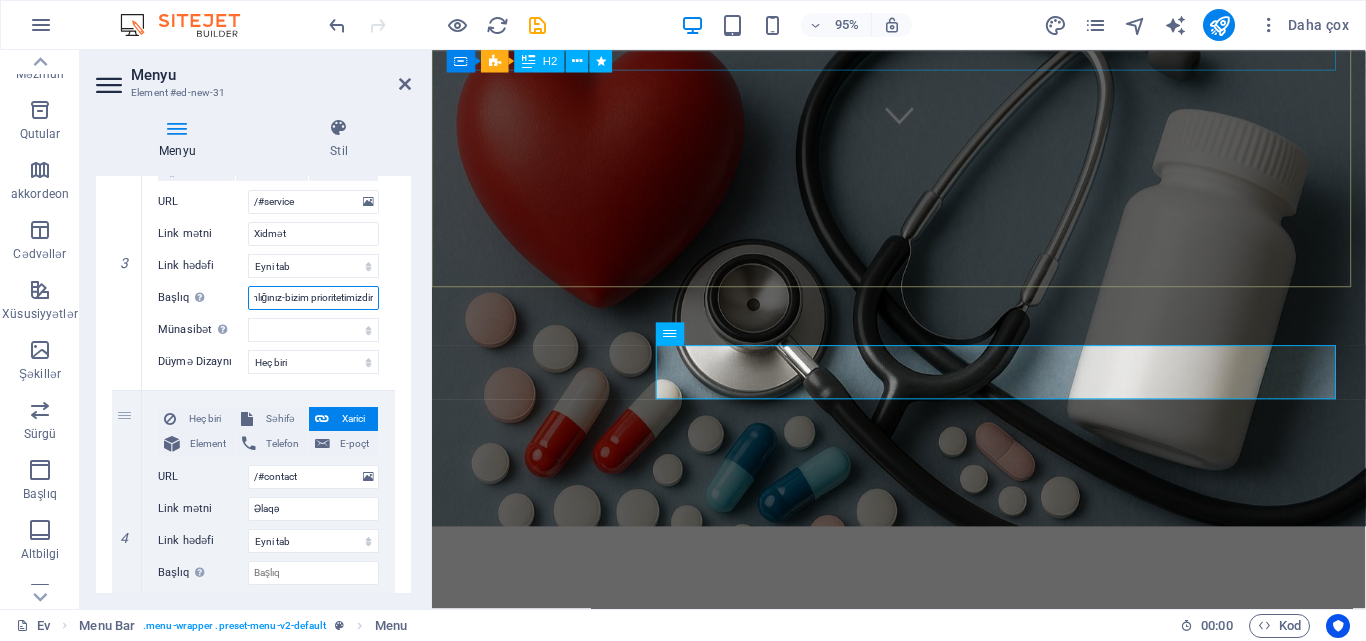 scroll, scrollTop: 0, scrollLeft: 61, axis: horizontal 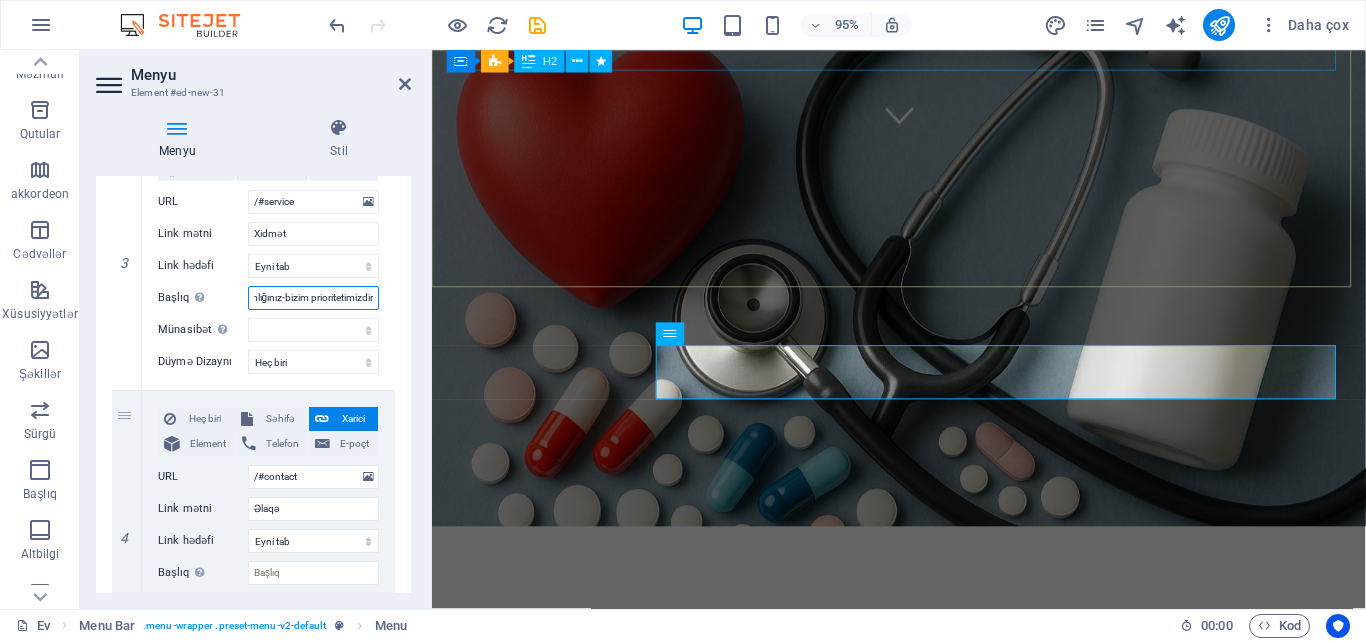 type on "Sizin sağlamlığınız-bizim prioritetimizdir." 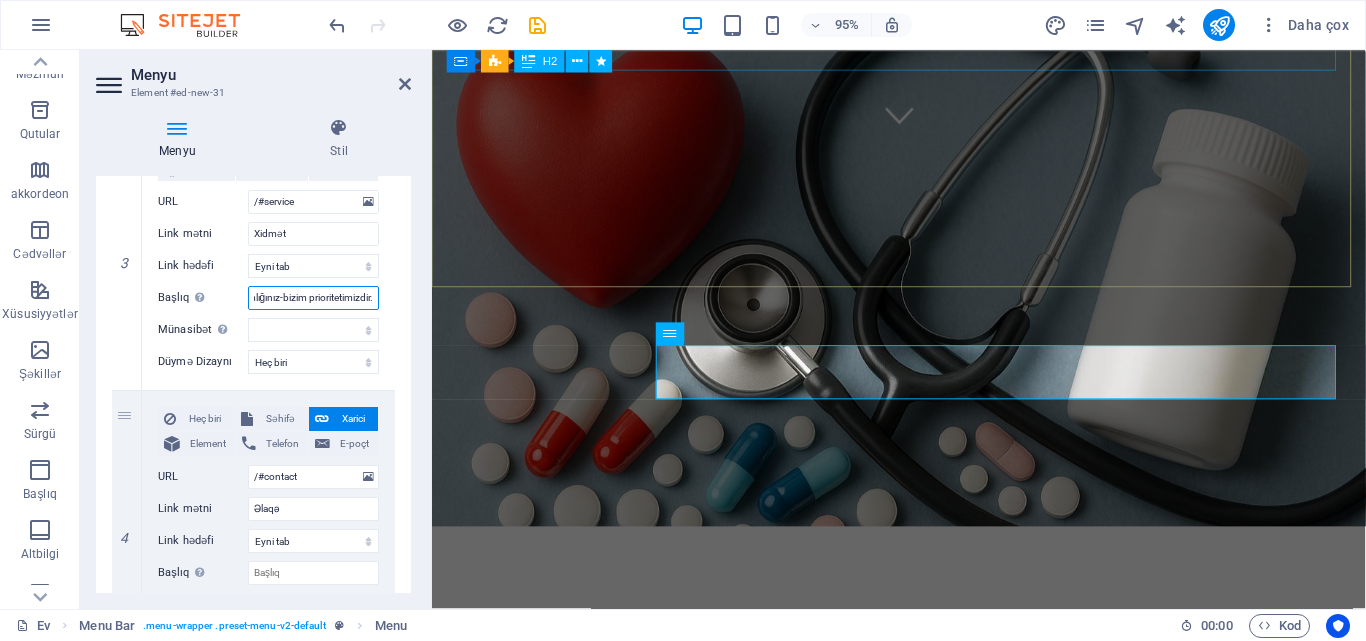 scroll, scrollTop: 0, scrollLeft: 63, axis: horizontal 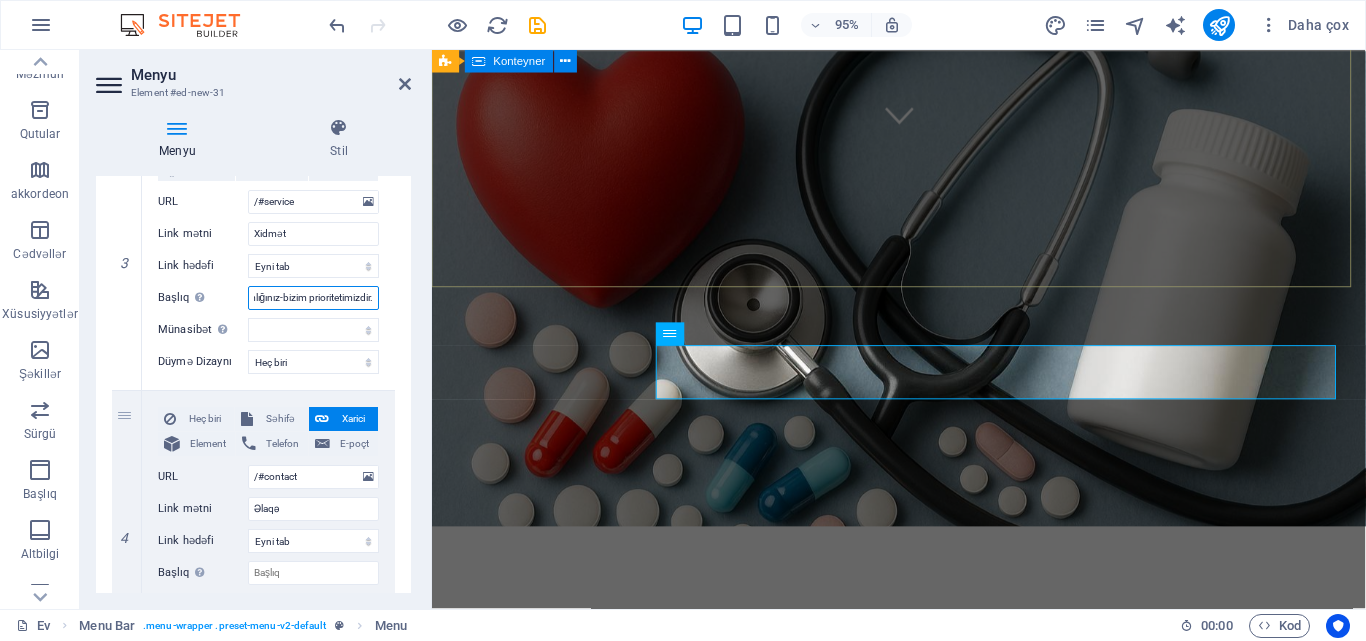 type on "Sizin sağlamlığınız-bizim prioritetimizdir." 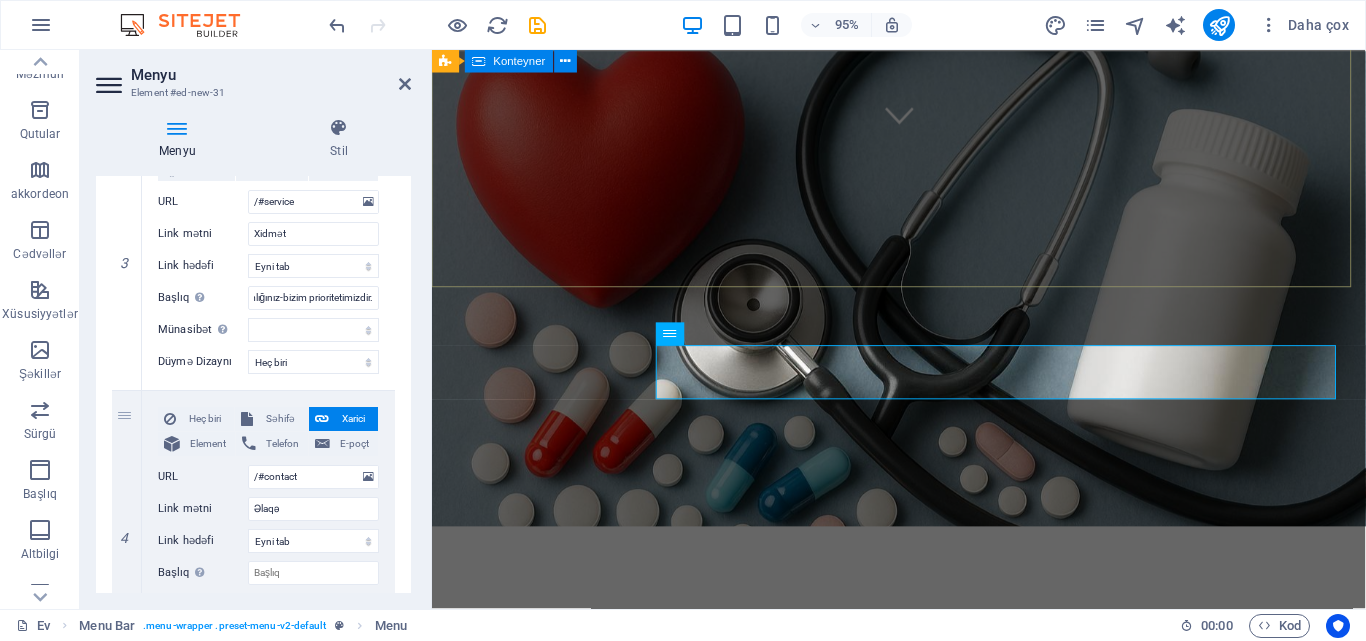 click on "Biz sizin qayğınıza qalırıq!" at bounding box center [923, 669] 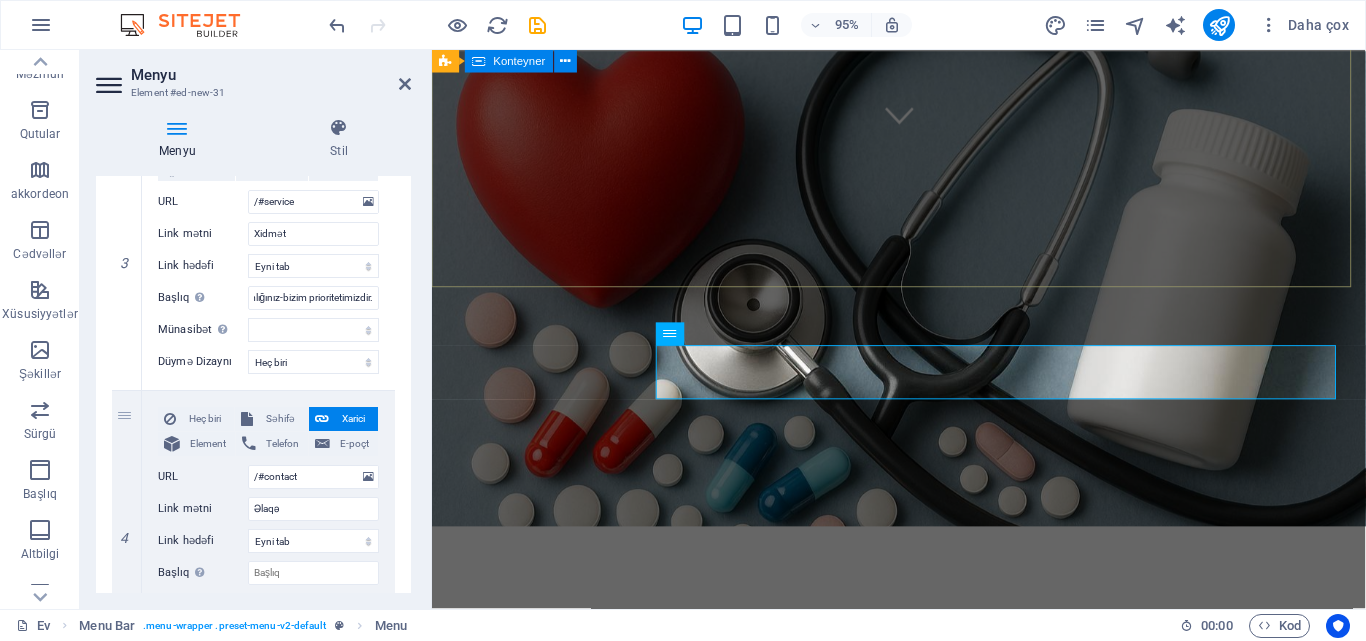scroll, scrollTop: 0, scrollLeft: 0, axis: both 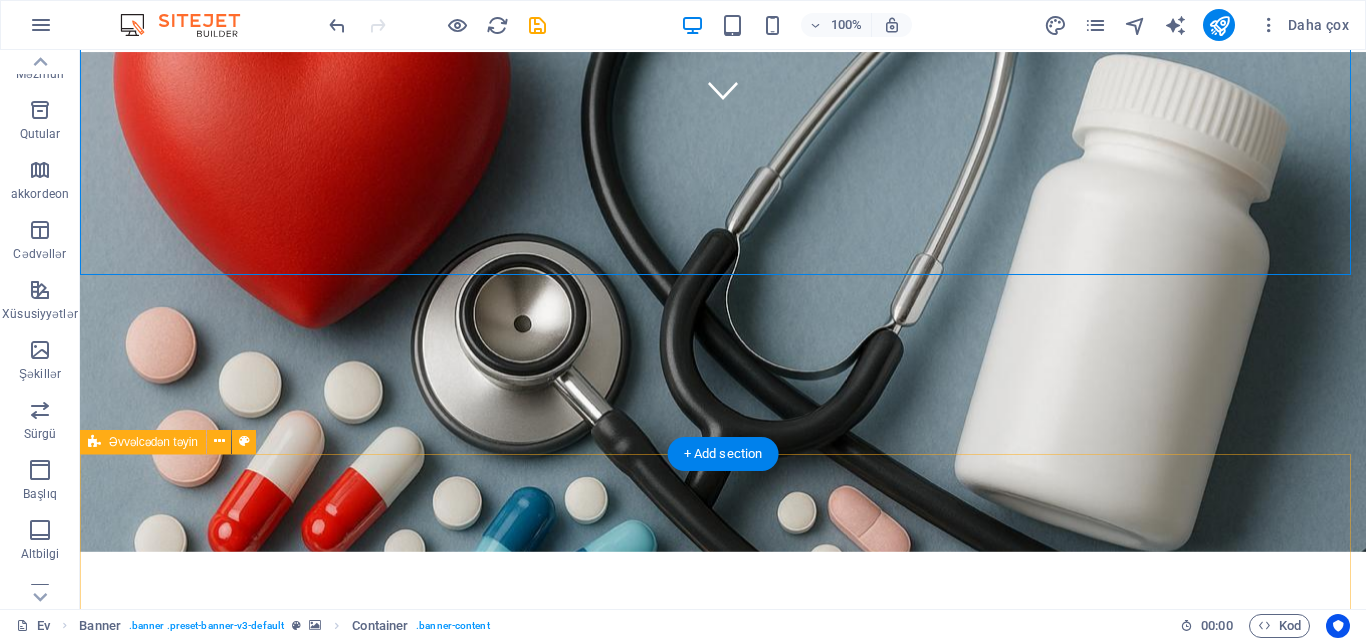 click on "Haqqımızda Gün Farm - əczaçılıq sahəsində qərar və etibarlı xidmət göstərilməsi qarşısında məqsəd qoymuşdur.Şirkətimiz əczaçılıq (aptek) fəaliyyəti,tibbi ləvazimatların satışı ilə müasir tələblərə uyğun olaraq xidmət göstərir. Məqsədimiz- sağlamlıq ehtiyaclarını vaxtında və həlli formada qarşılamaq,beynəlxalq standartlara uyğun məhsul və xidmətlərə uyğunlaşdırmaqdır.Bu yolda biz daim yenilənən bazar tələblərinə uyğunlaşaraq yerli və tədqiqatlarla sıx əməkdaşlıq edirik. Gün Farm,güvənli tibbi məhsullar,orijinal dərman vasitələrini məhsulumuza sektoruna təqdim edirik,sağlamlıq real töhvə olaraq davam edirik. Sizin sağlamlığınız- bizim məsuliyyətimizdir!" at bounding box center [723, 1452] 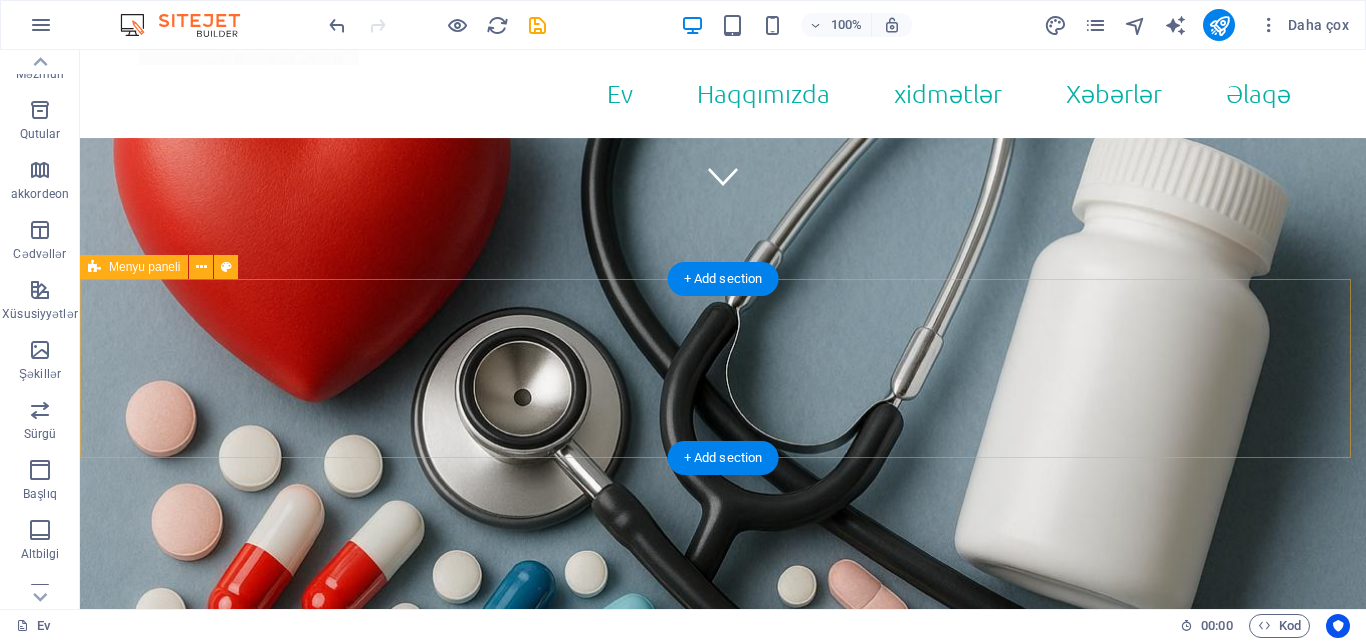 scroll, scrollTop: 493, scrollLeft: 0, axis: vertical 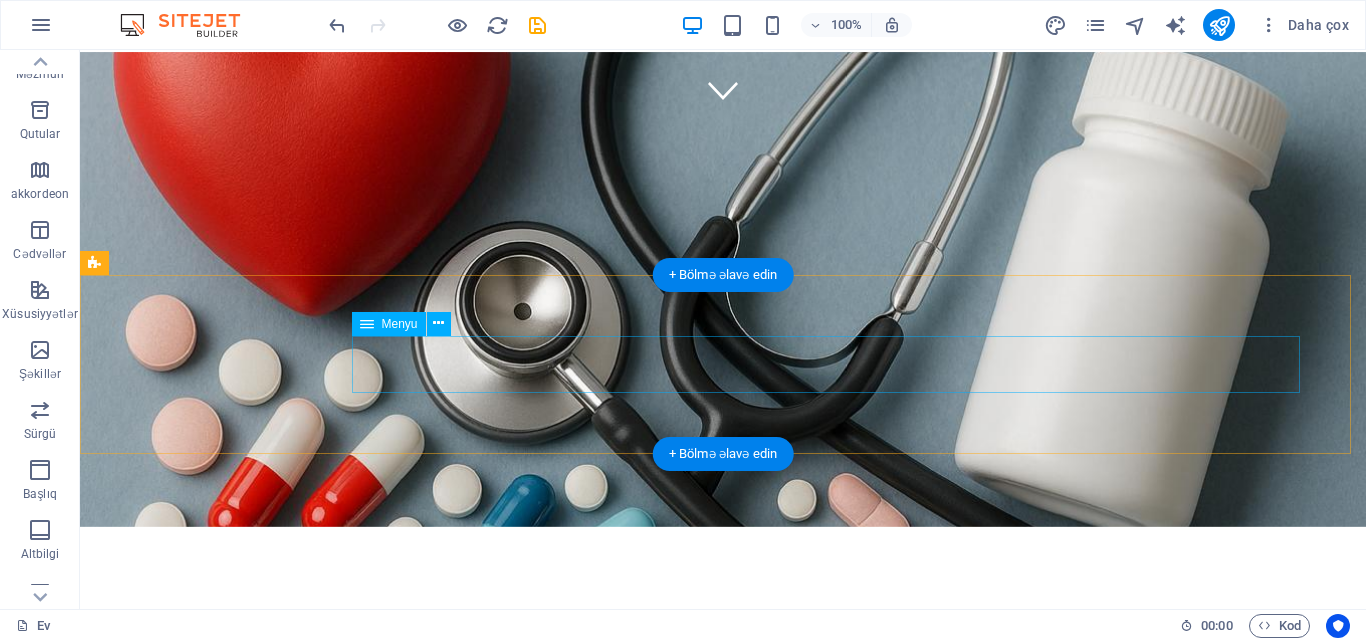 click on "Ev Haqqında xidmət Əlaqə" at bounding box center (723, 952) 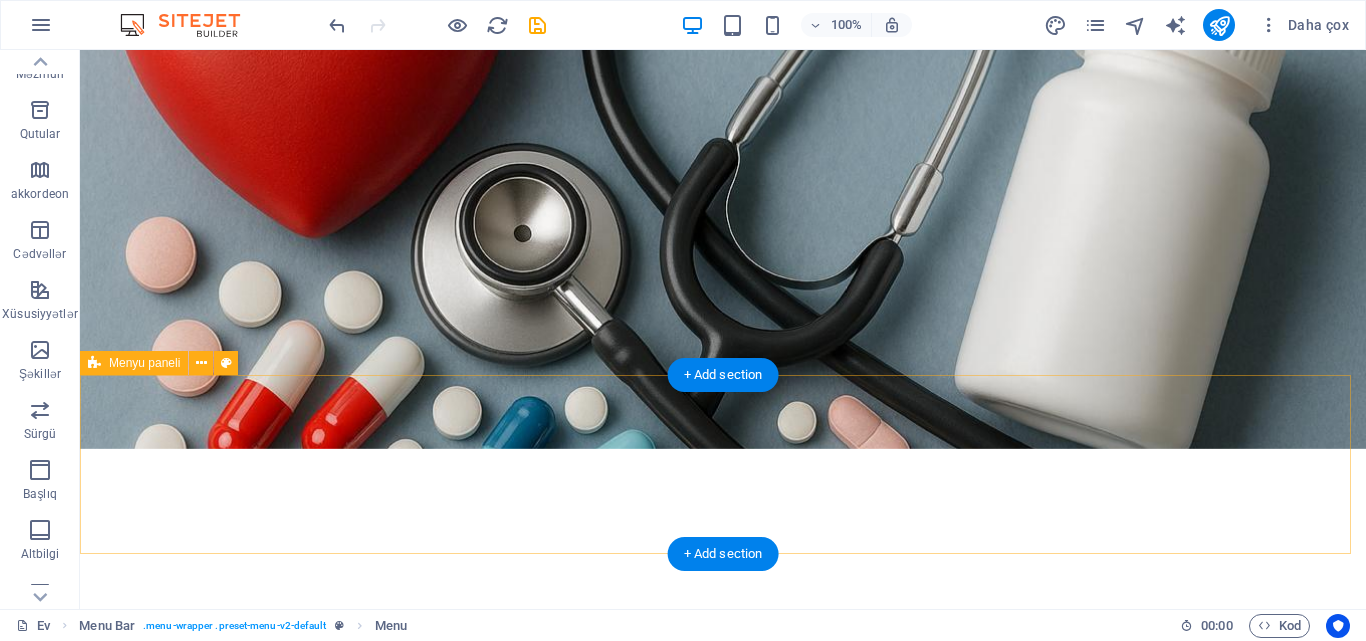 scroll, scrollTop: 393, scrollLeft: 0, axis: vertical 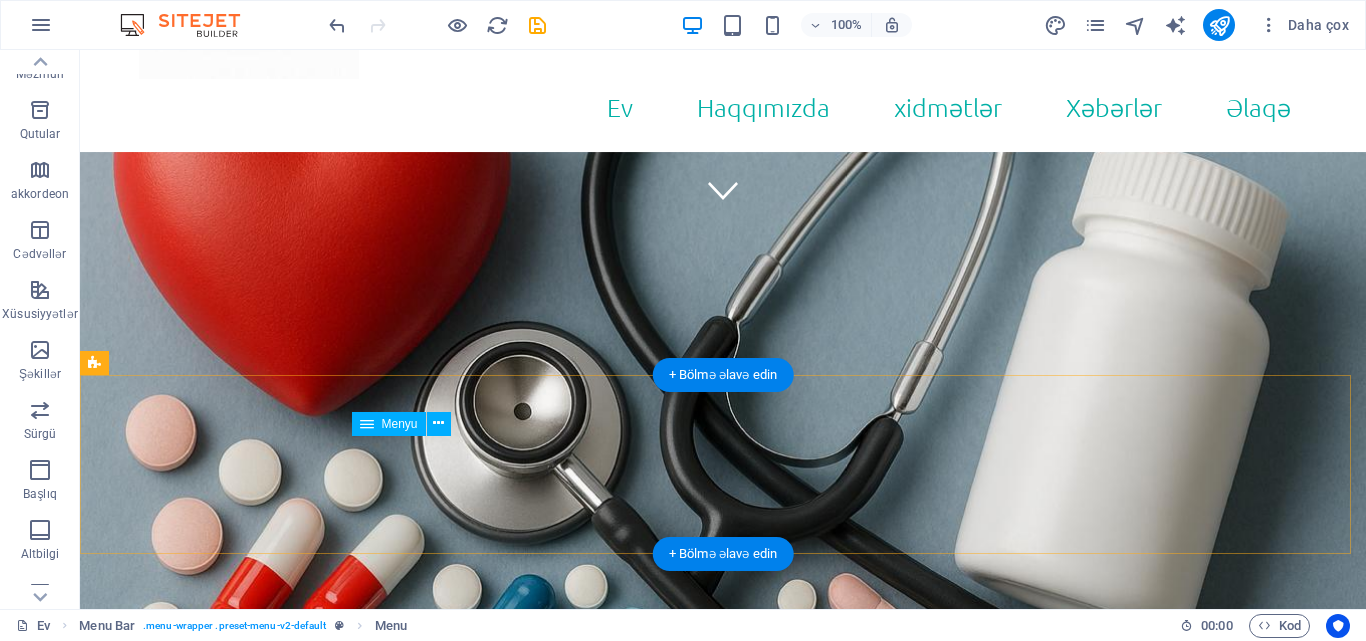 click on "Ev Haqqında xidmət Əlaqə" at bounding box center [723, 1052] 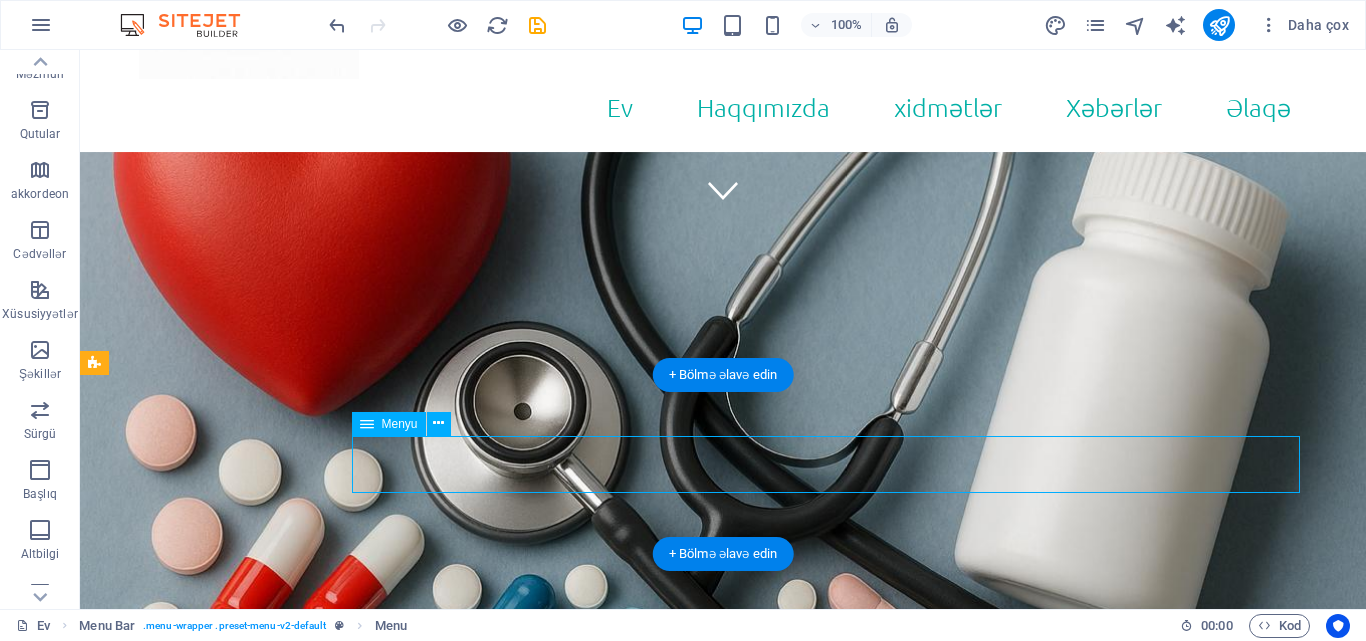 click on "Ev Haqqında xidmət Əlaqə" at bounding box center [723, 1052] 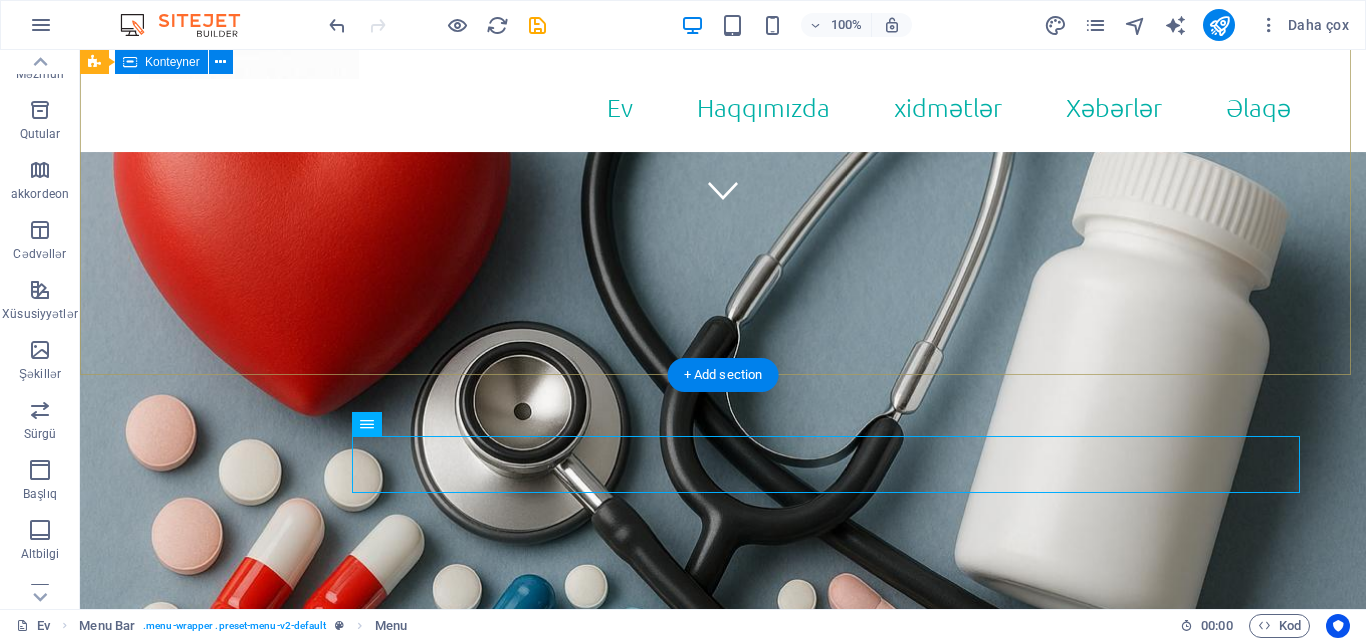 click on "Biz sizin qayğınıza qalırıq!" at bounding box center [723, 744] 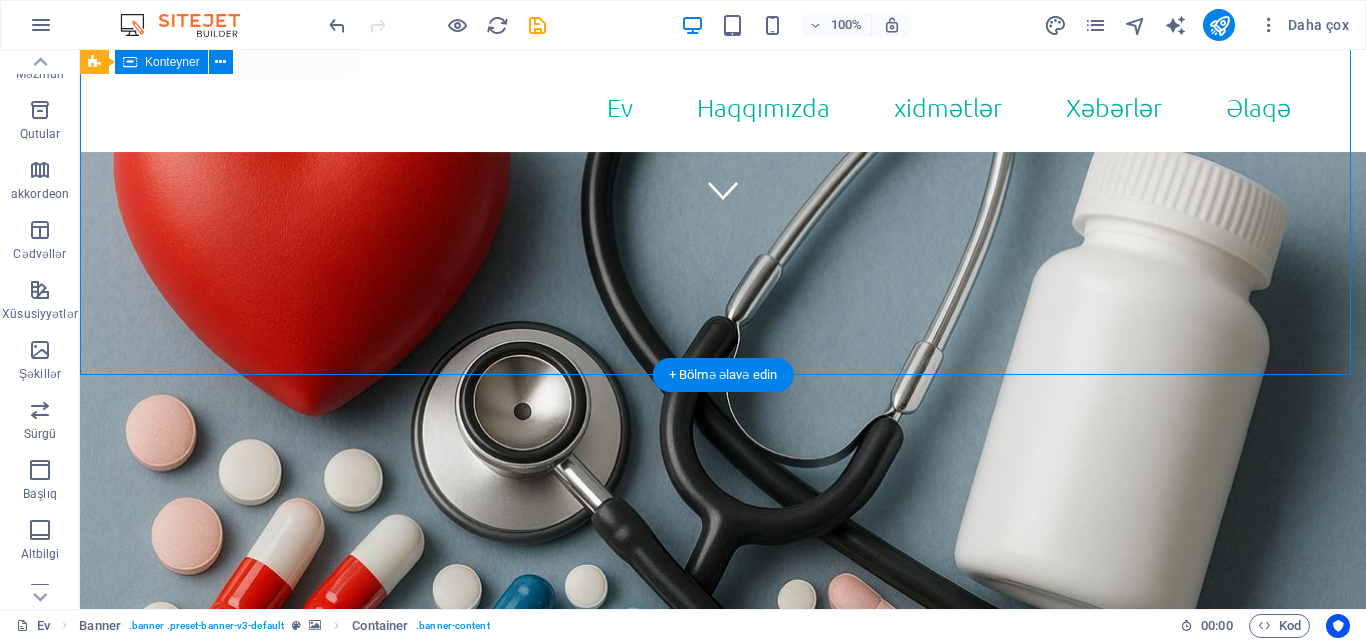 click on "Biz sizin qayğınıza qalırıq!" at bounding box center [723, 744] 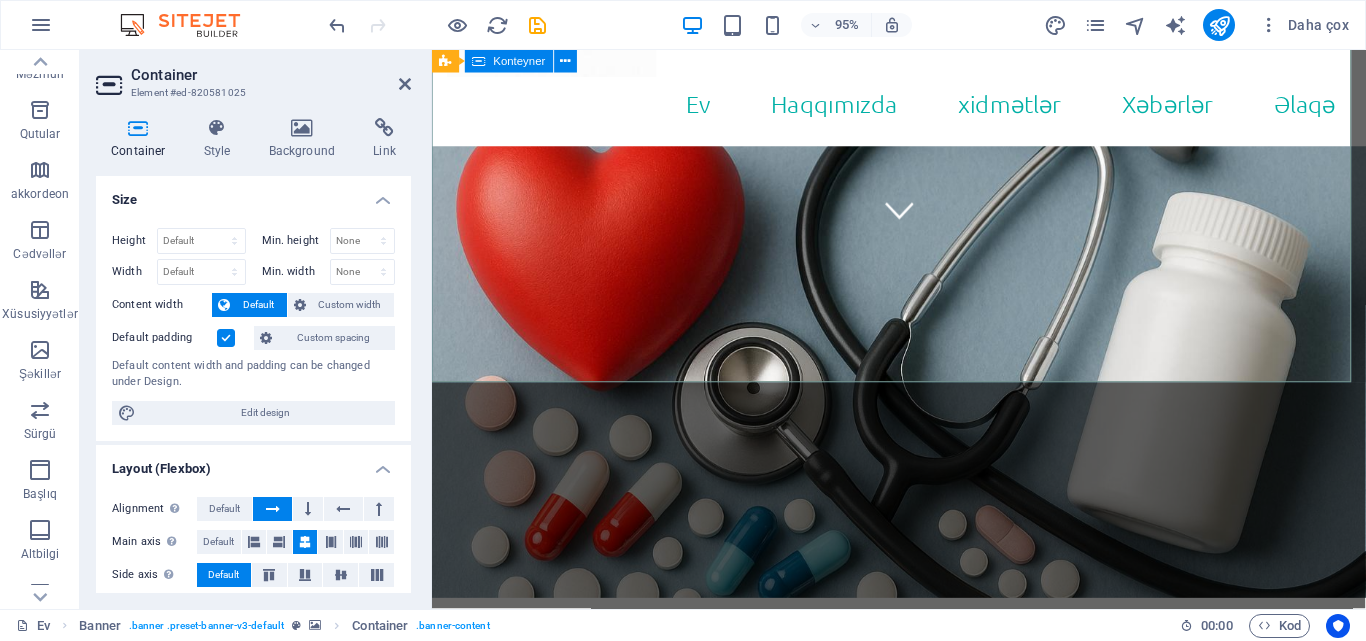 drag, startPoint x: 570, startPoint y: 262, endPoint x: 849, endPoint y: 297, distance: 281.18677 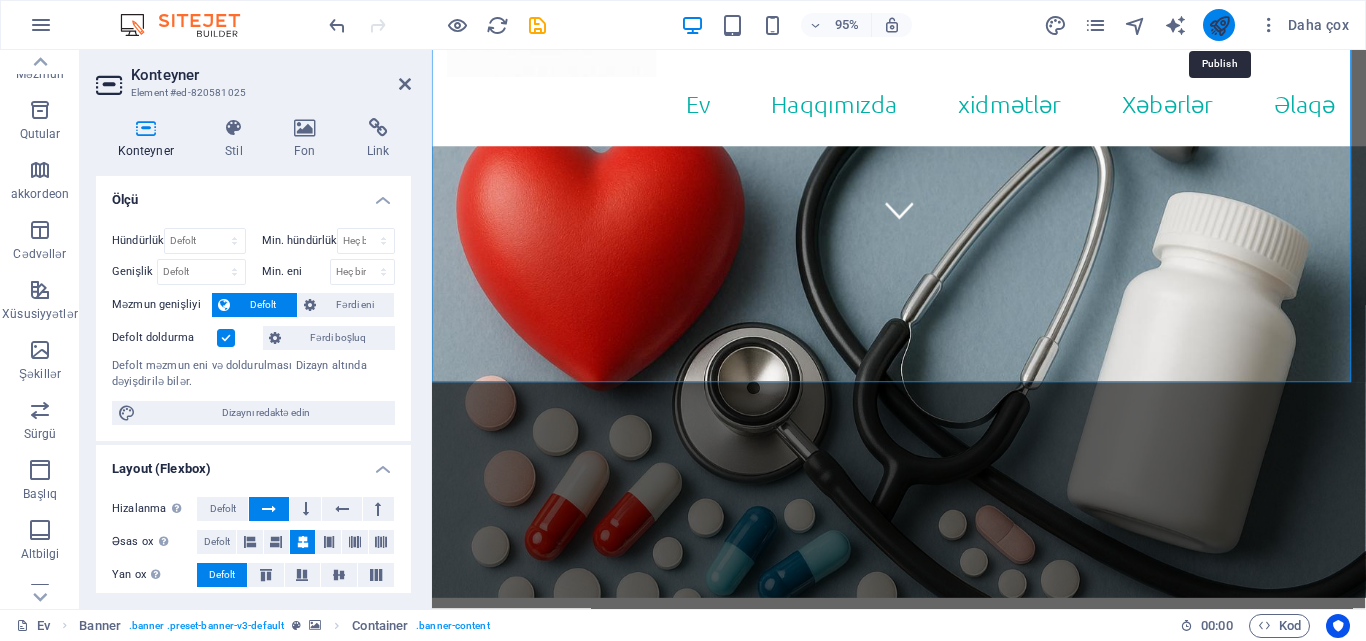 click at bounding box center [1219, 25] 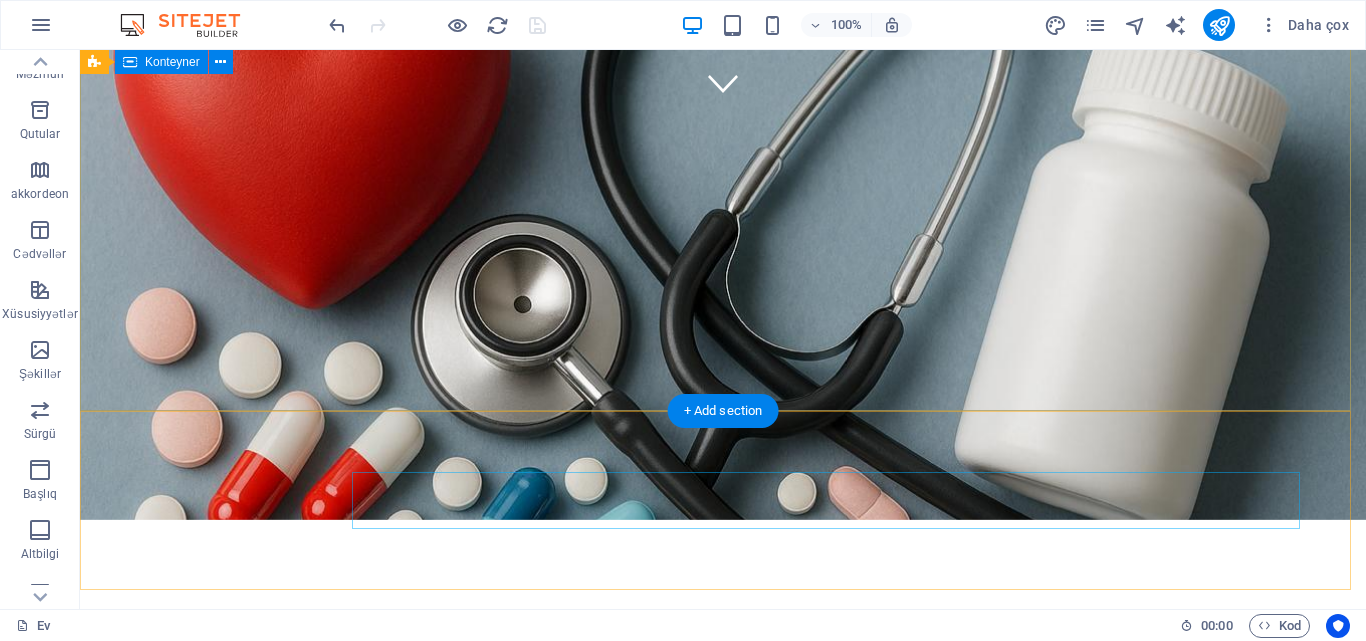 scroll, scrollTop: 300, scrollLeft: 0, axis: vertical 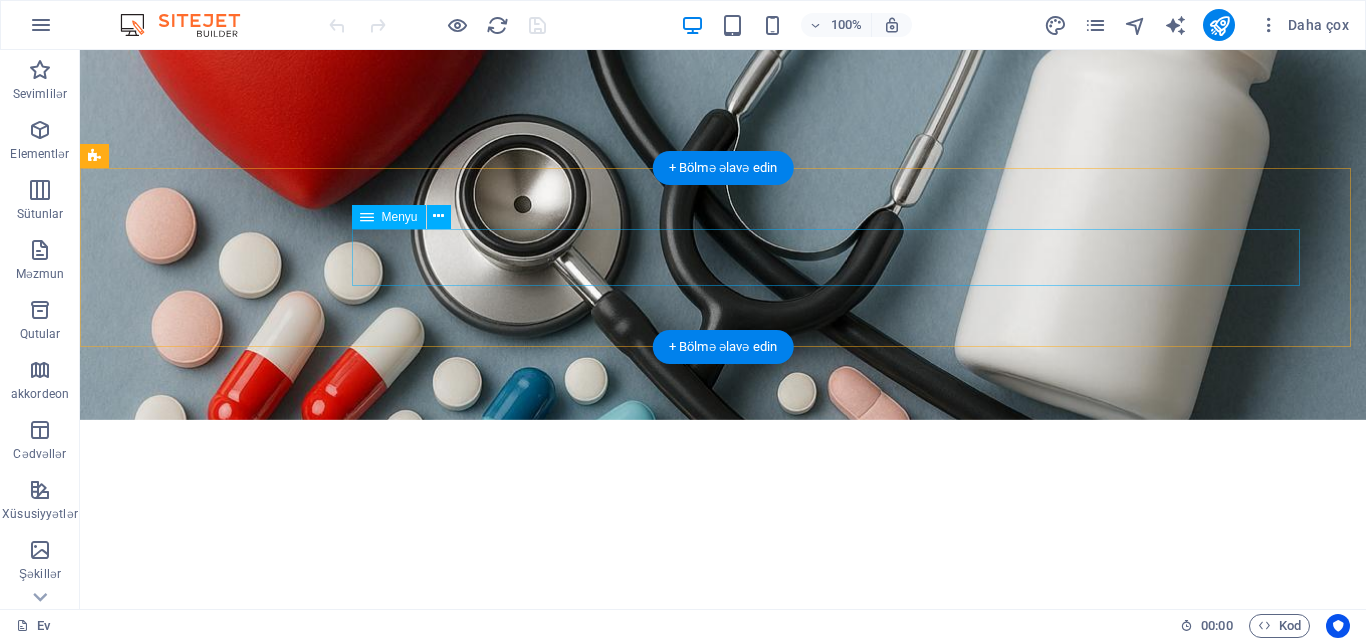 click on "Ev Haqqında xidmət Əlaqə" at bounding box center (723, 845) 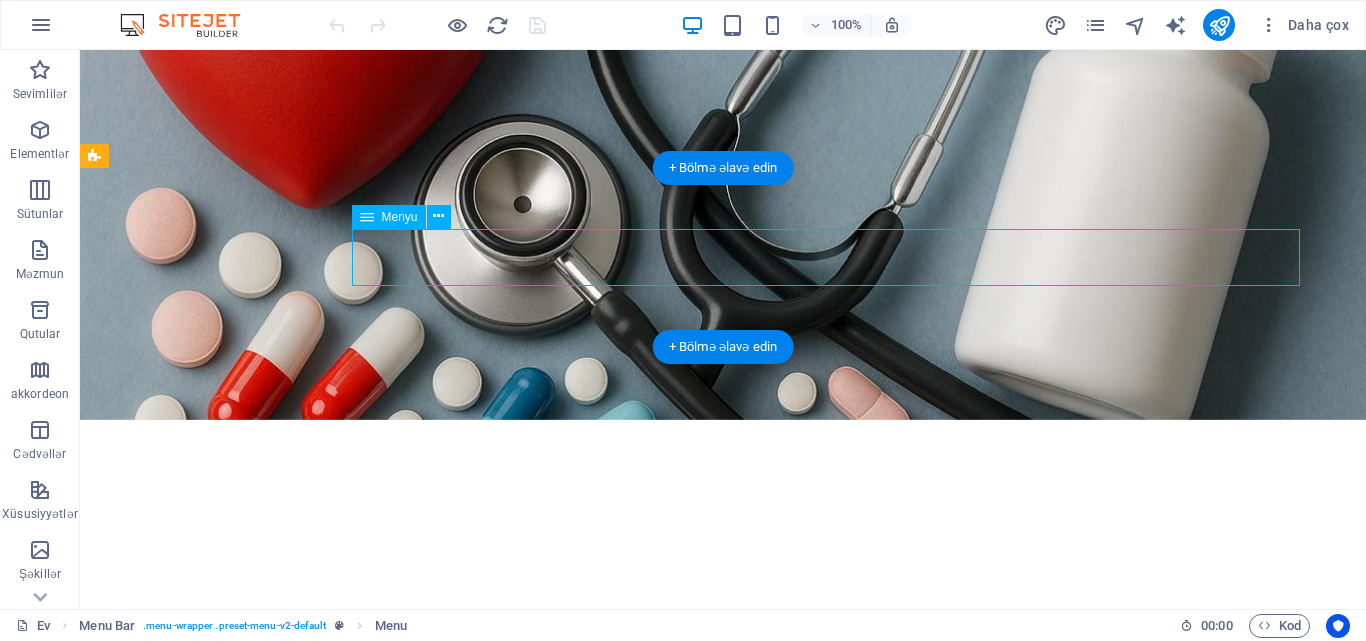 click on "Ev Haqqında xidmət Əlaqə" at bounding box center [723, 845] 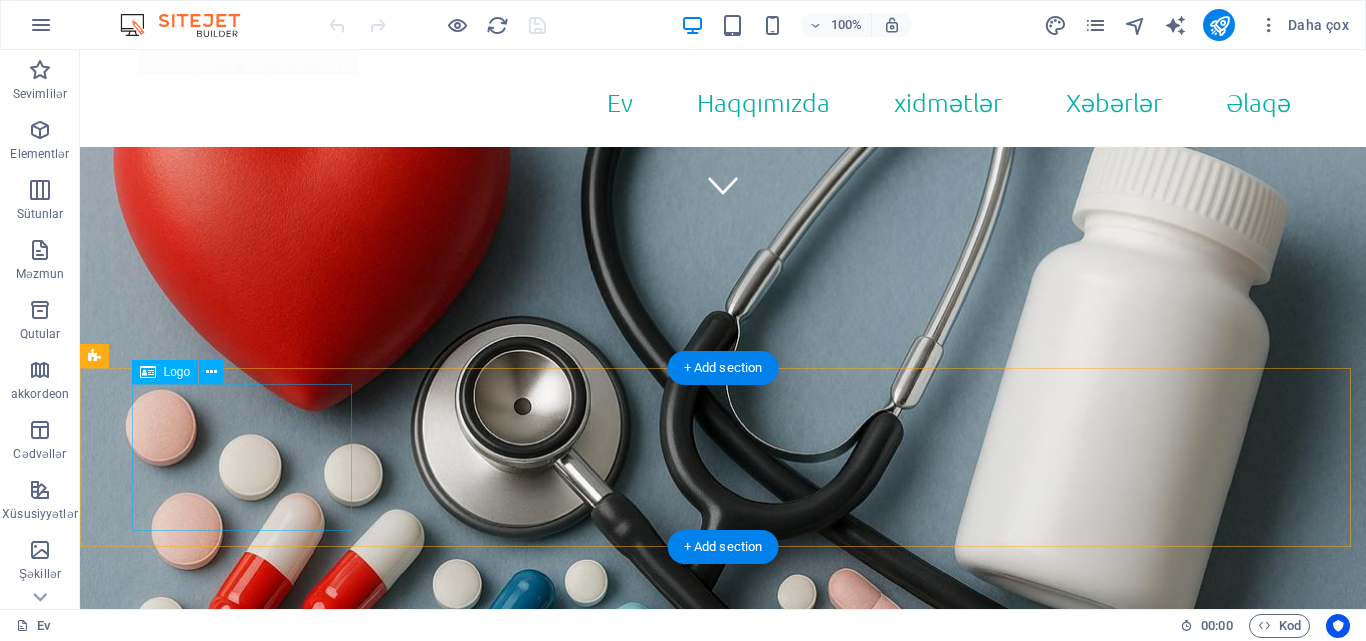scroll, scrollTop: 400, scrollLeft: 0, axis: vertical 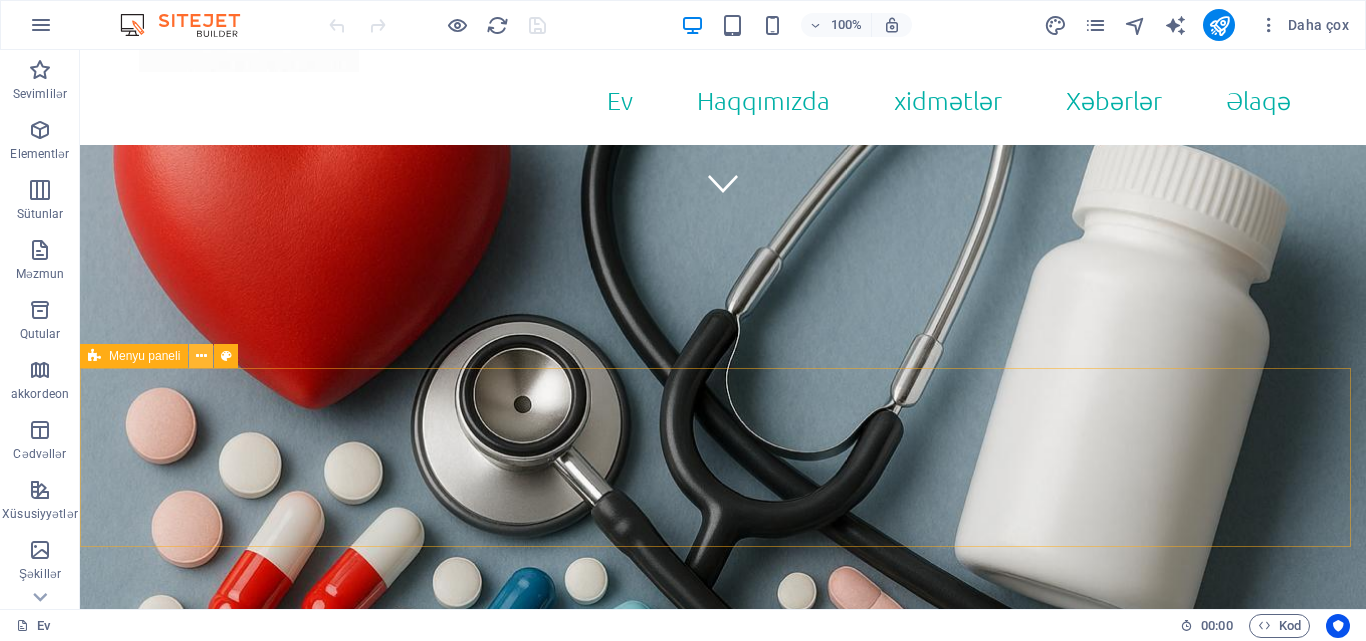 click at bounding box center (201, 356) 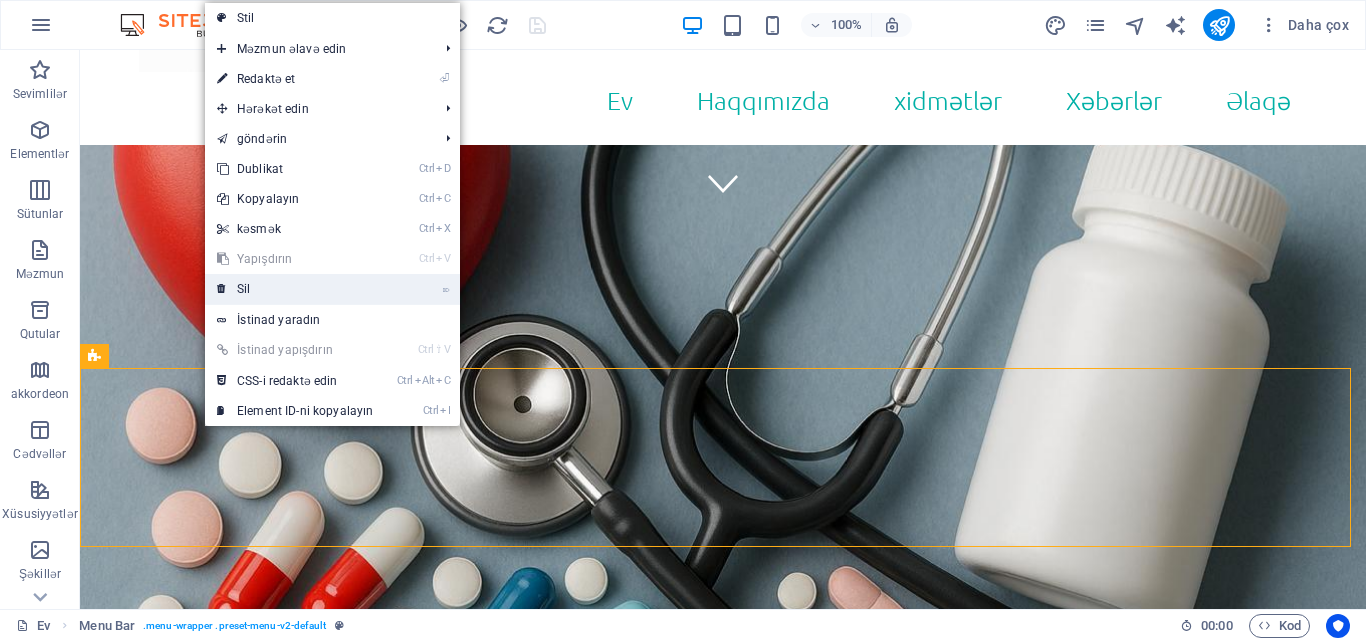 click on "⌦ Sil" at bounding box center [295, 289] 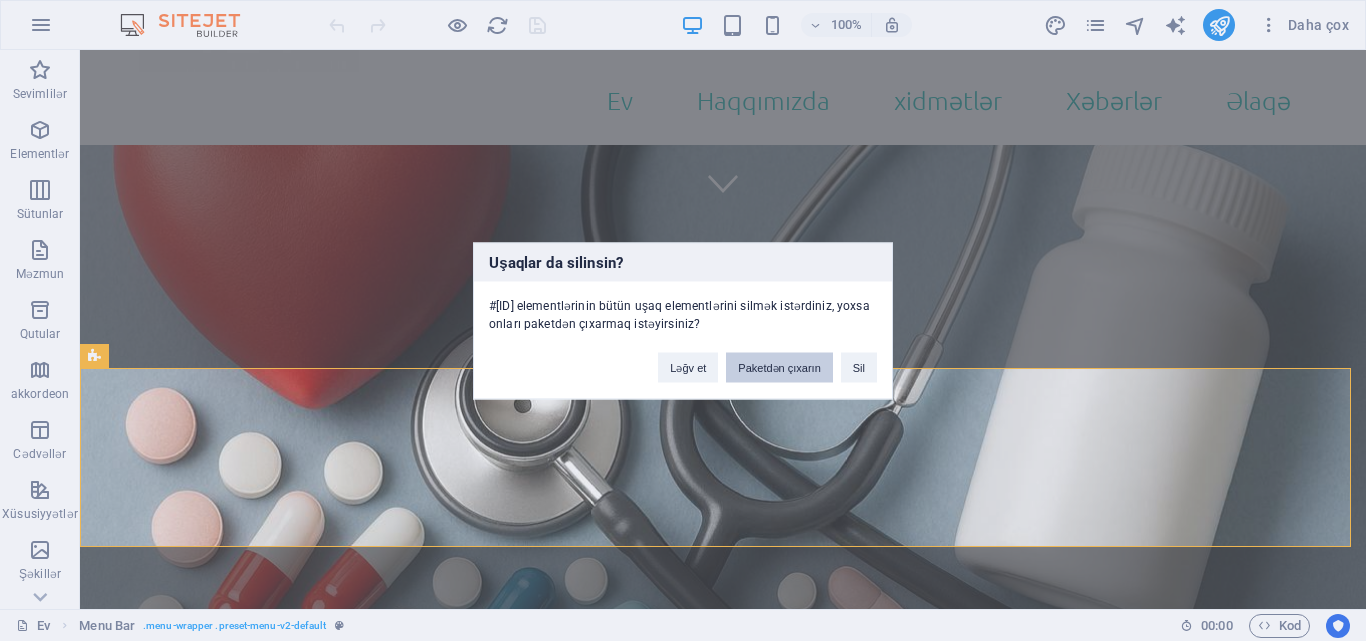 drag, startPoint x: 699, startPoint y: 315, endPoint x: 791, endPoint y: 366, distance: 105.1903 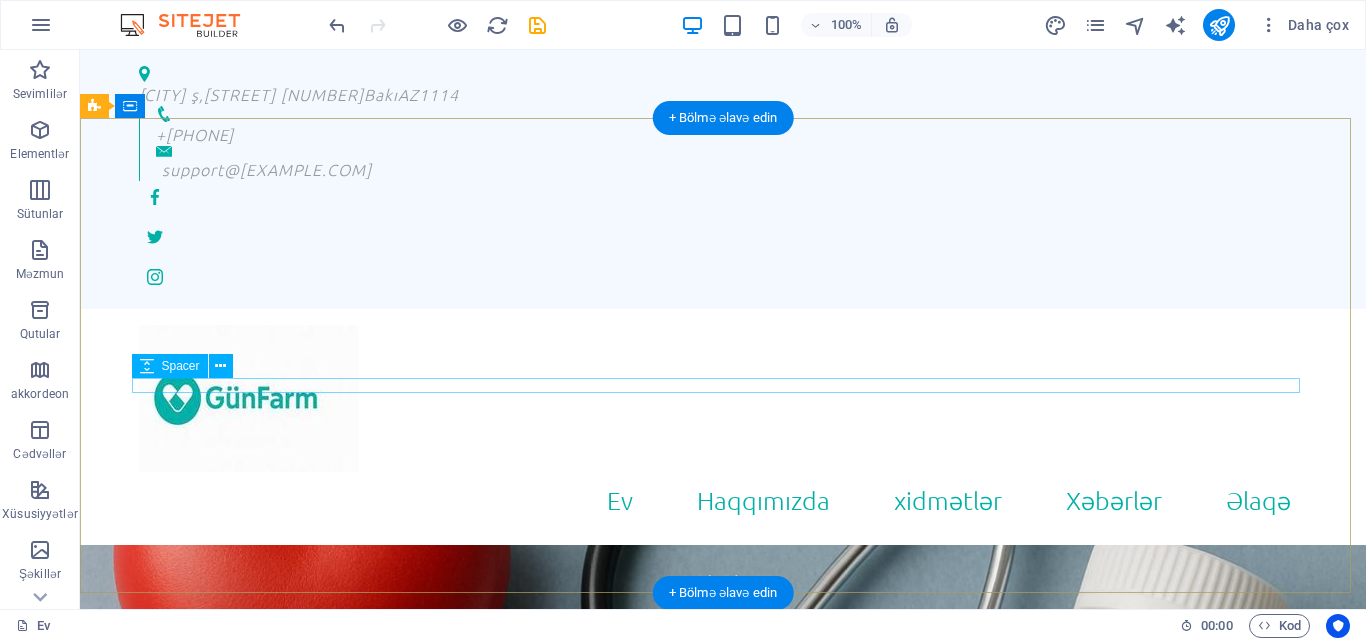 scroll, scrollTop: 600, scrollLeft: 0, axis: vertical 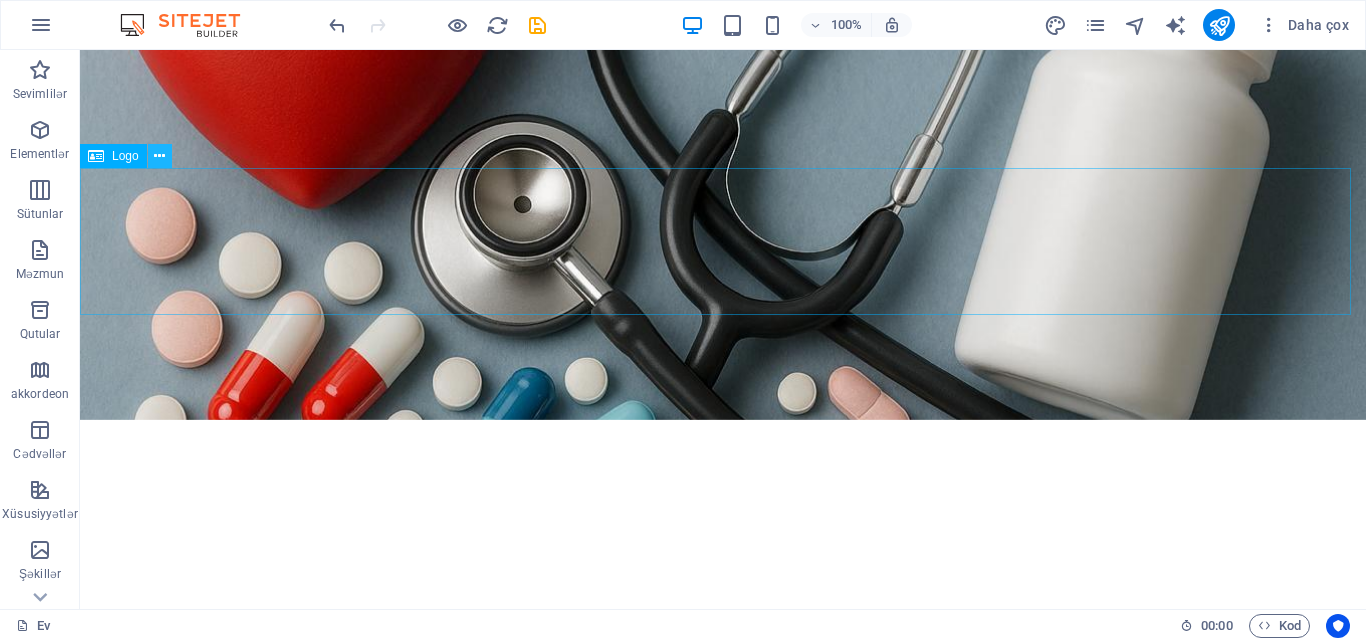 click at bounding box center [159, 156] 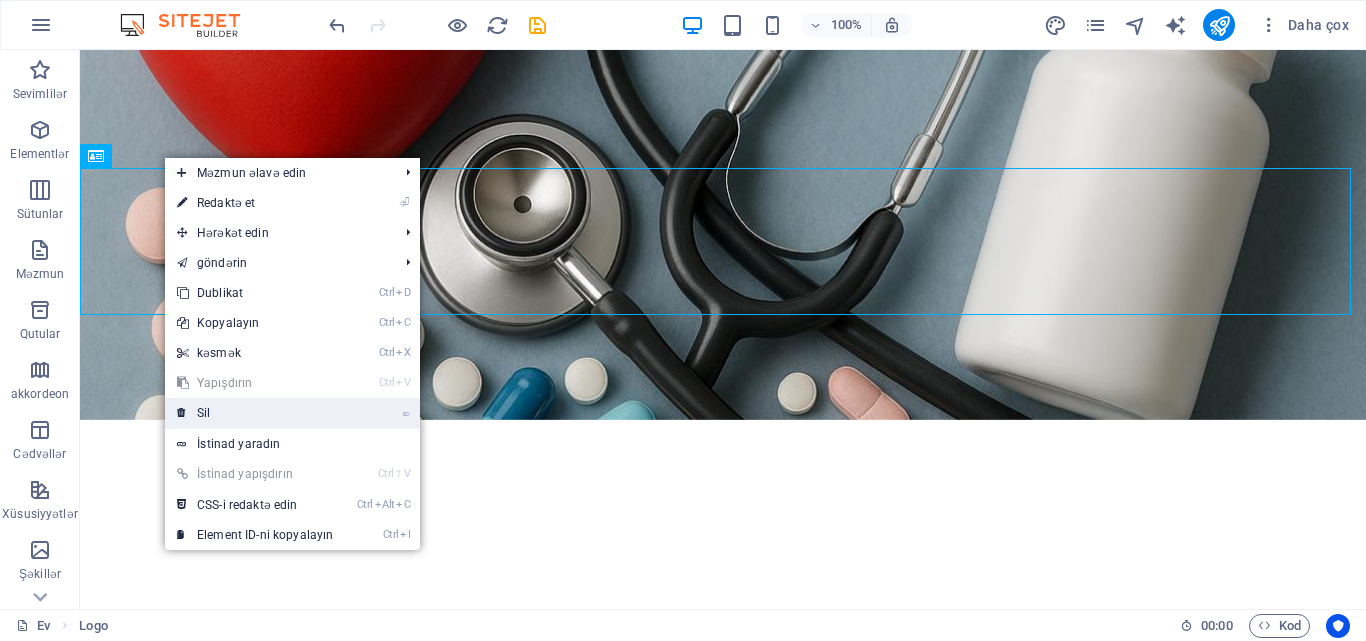 click on "⌦ Sil" at bounding box center (255, 413) 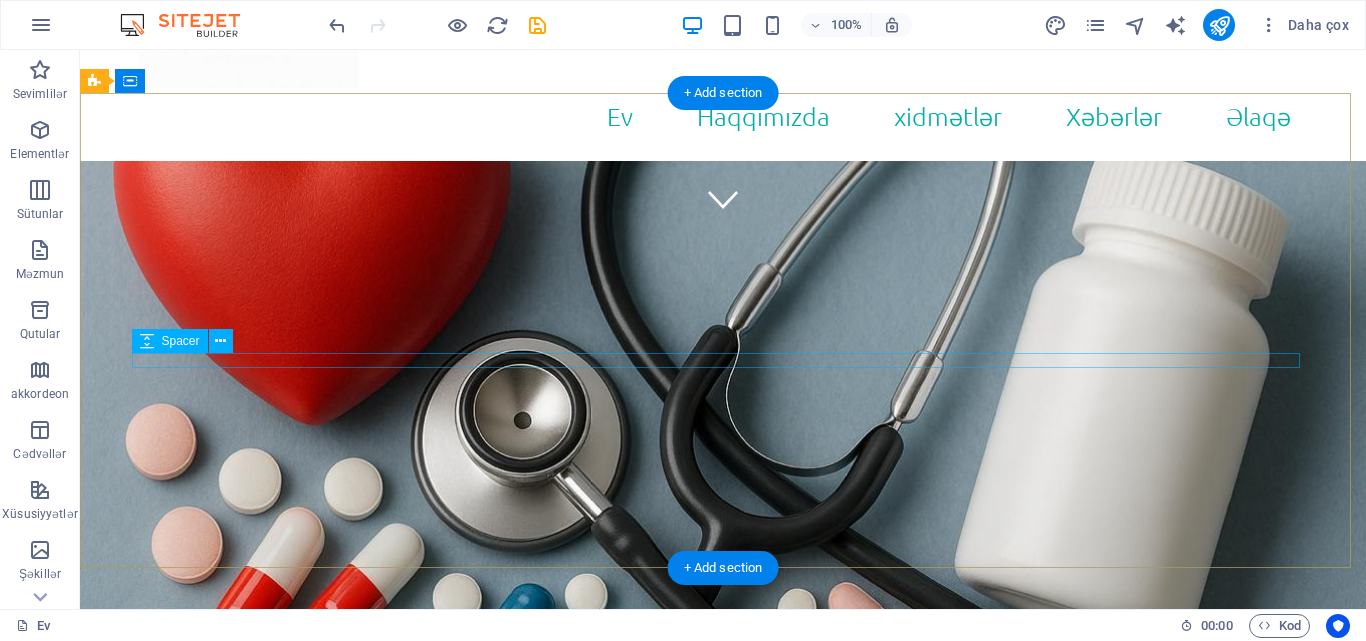 scroll, scrollTop: 200, scrollLeft: 0, axis: vertical 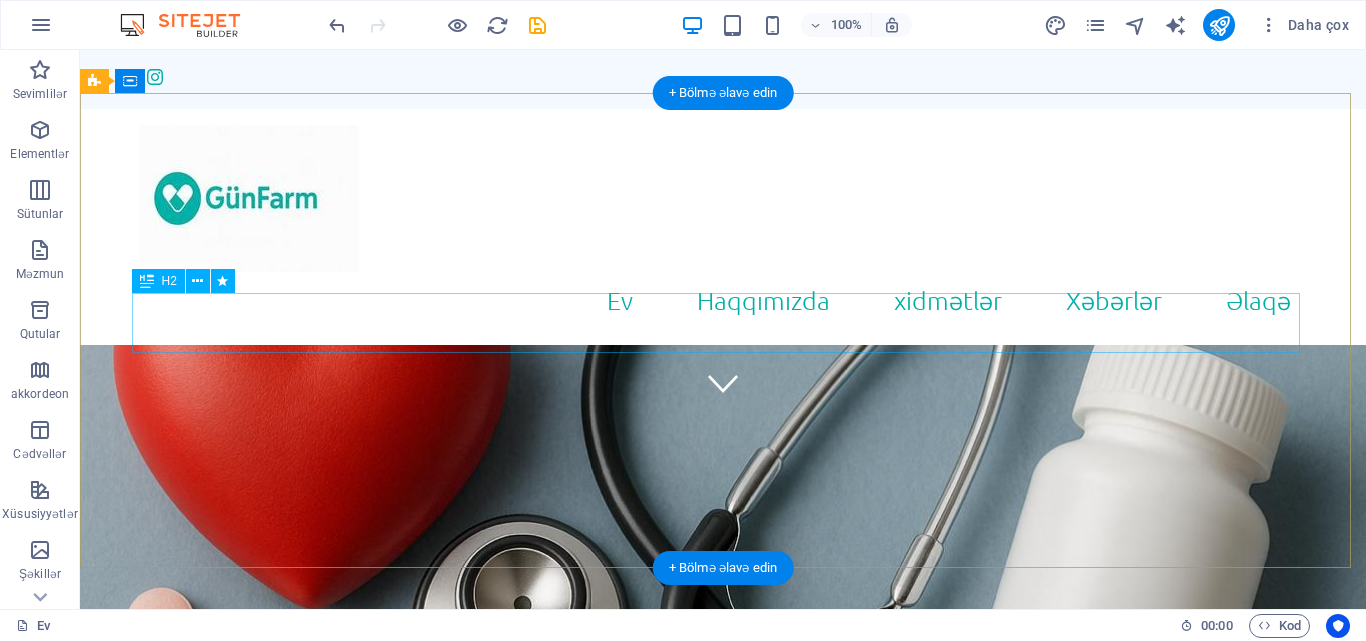 click on "Biz sizin qayğınıza qalırıq!" at bounding box center [723, 930] 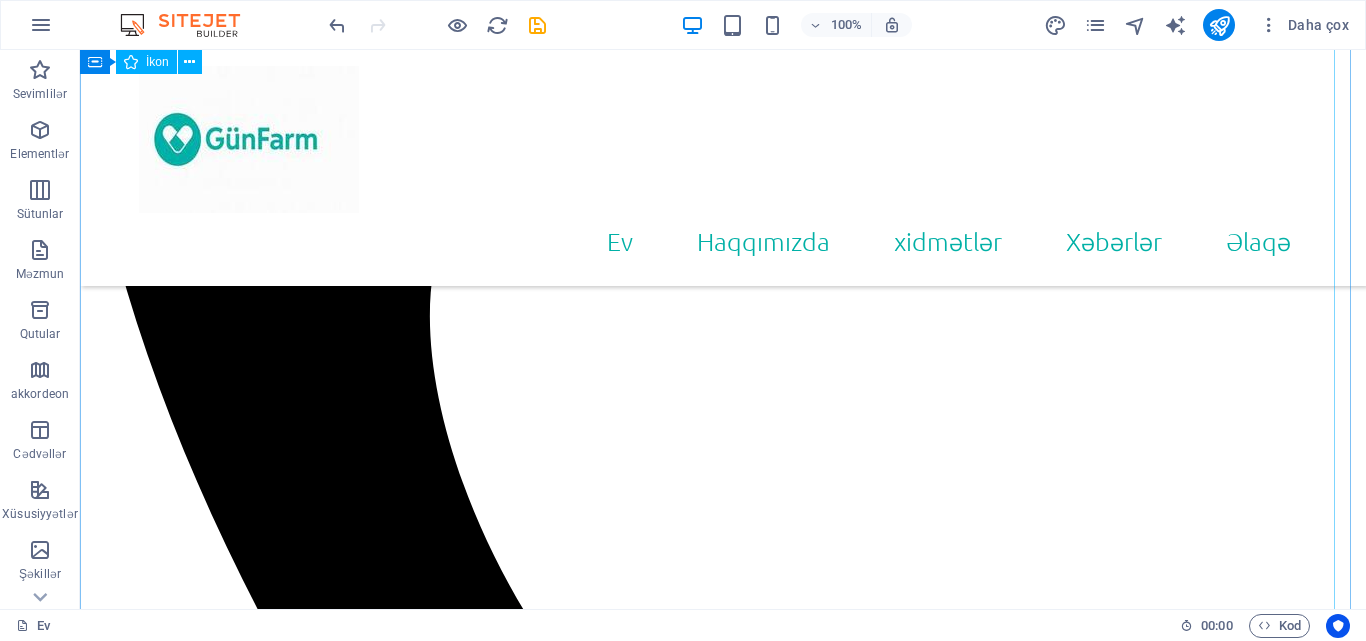 scroll, scrollTop: 1900, scrollLeft: 0, axis: vertical 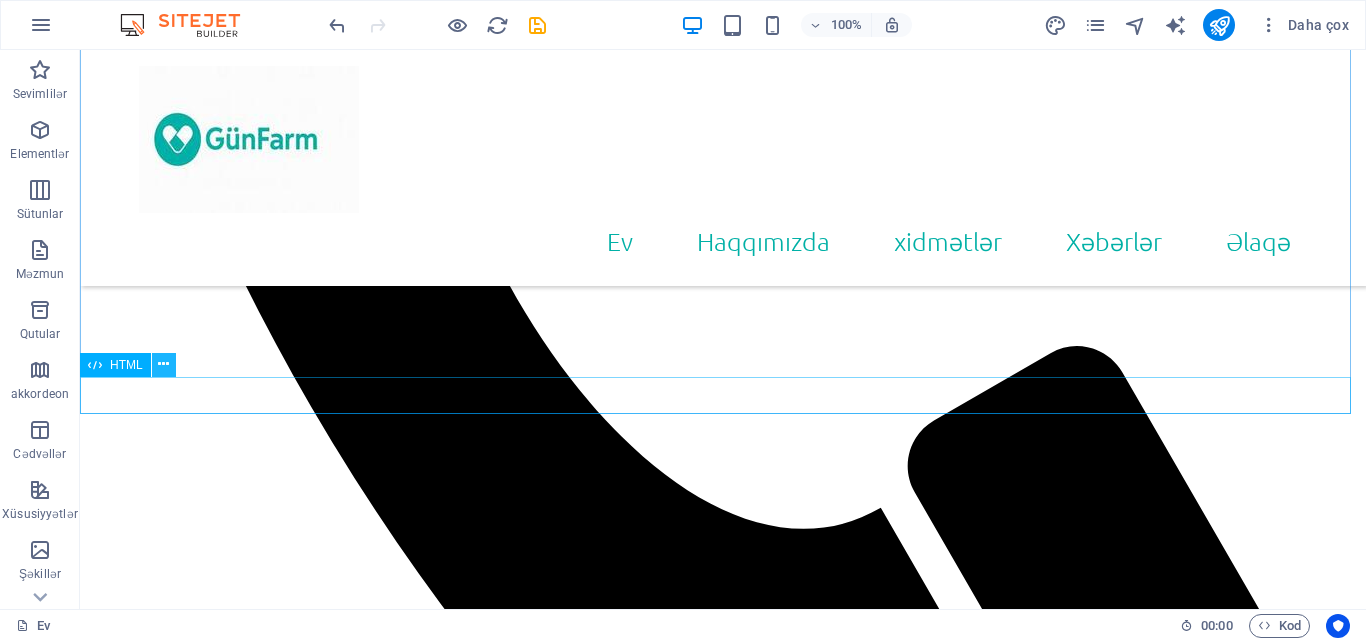 click at bounding box center (163, 364) 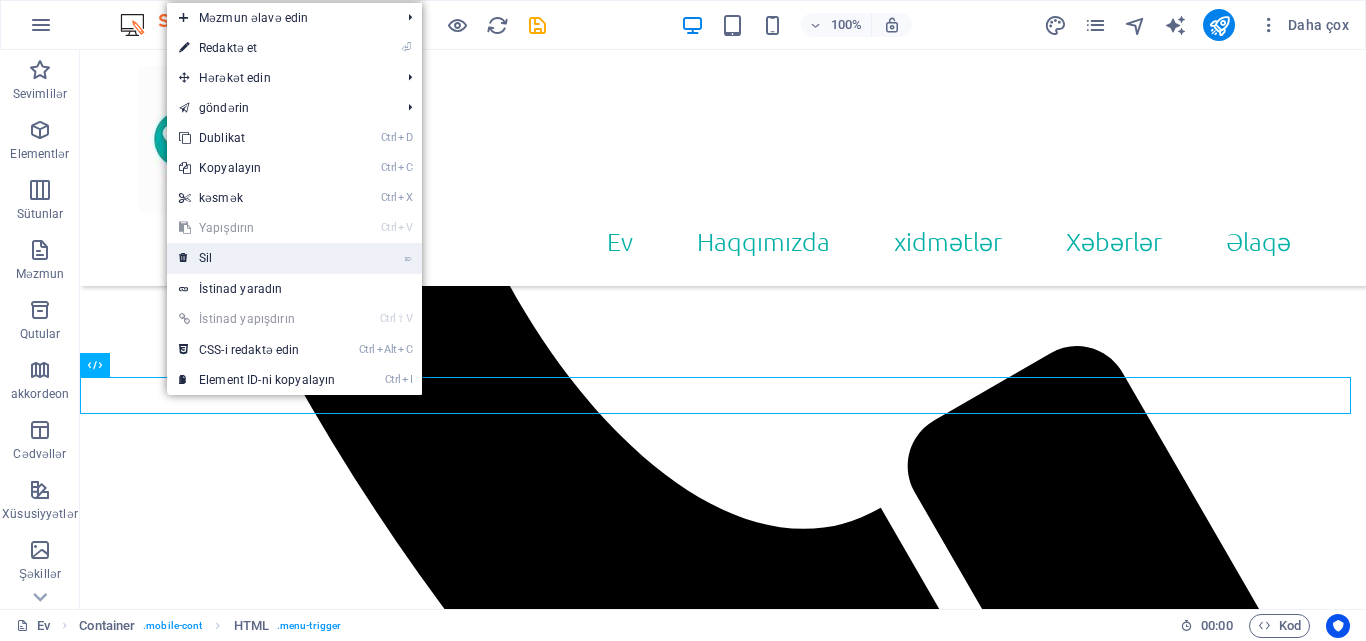 drag, startPoint x: 213, startPoint y: 266, endPoint x: 141, endPoint y: 222, distance: 84.38009 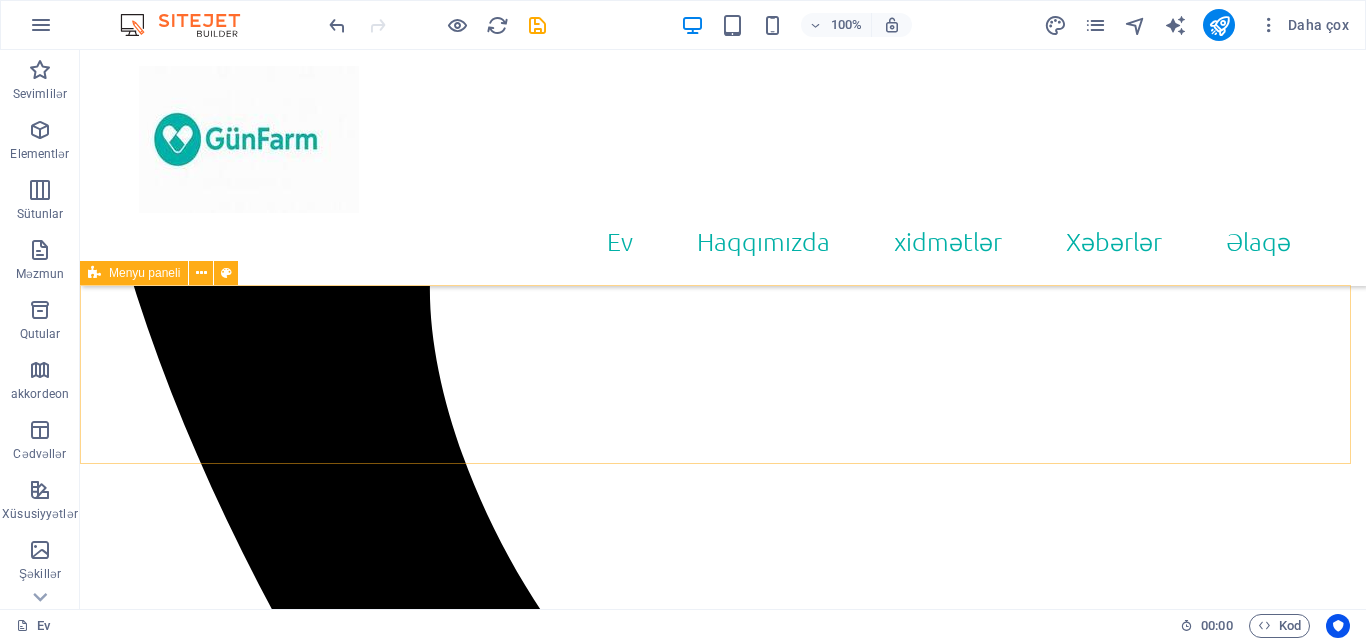 scroll, scrollTop: 1600, scrollLeft: 0, axis: vertical 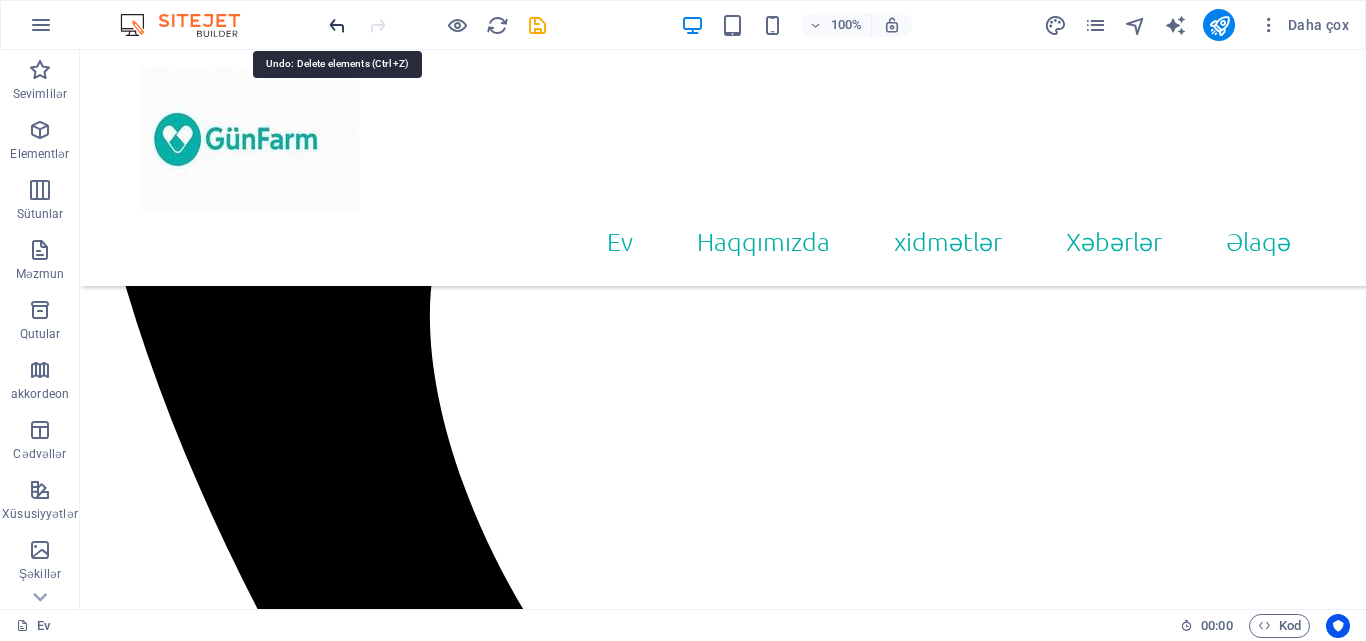 click at bounding box center [337, 25] 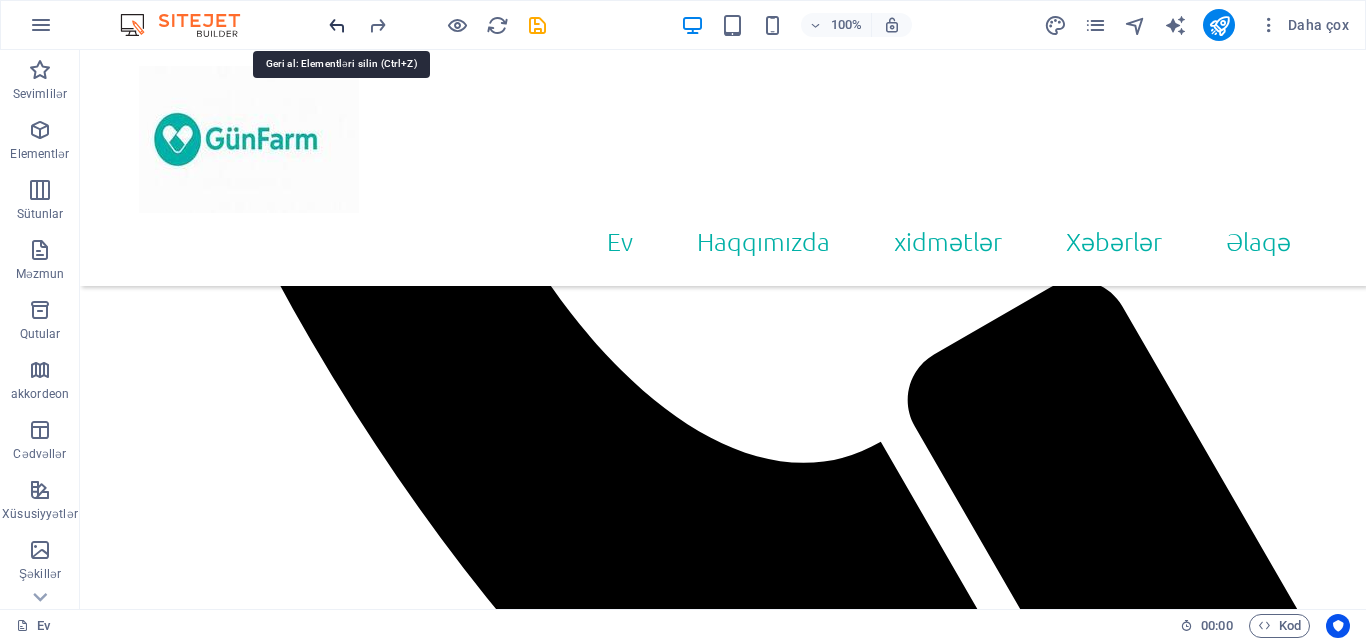 click at bounding box center [337, 25] 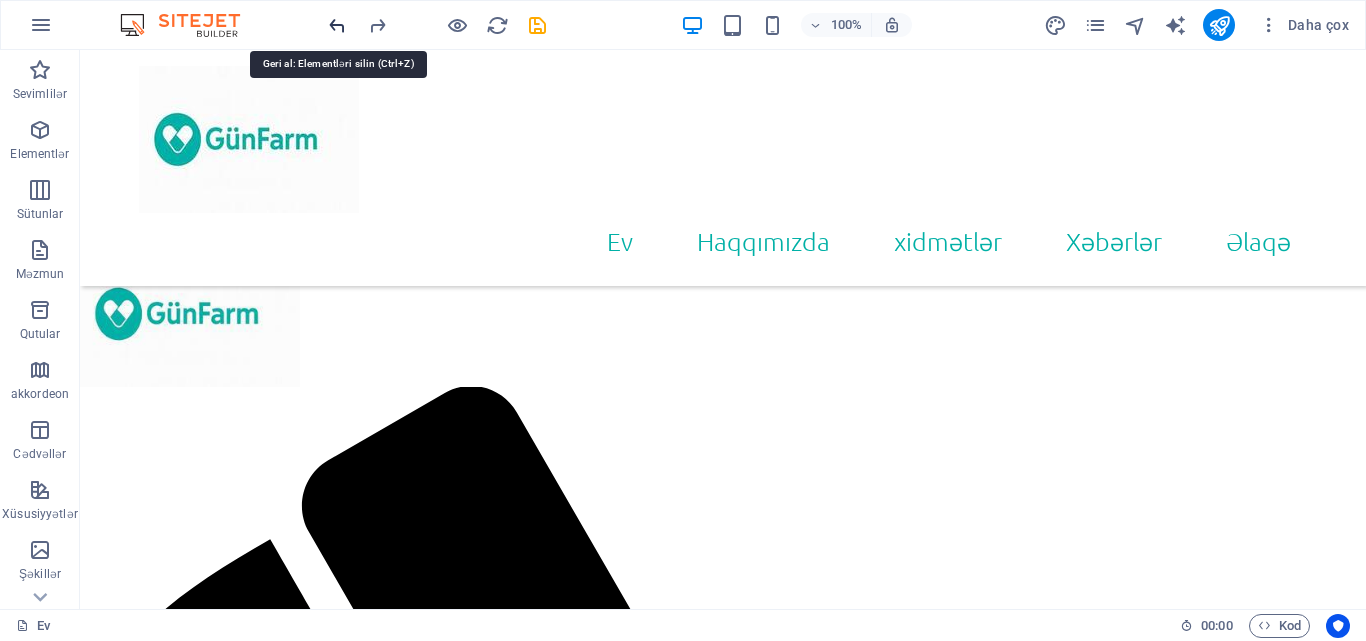 scroll, scrollTop: 512, scrollLeft: 0, axis: vertical 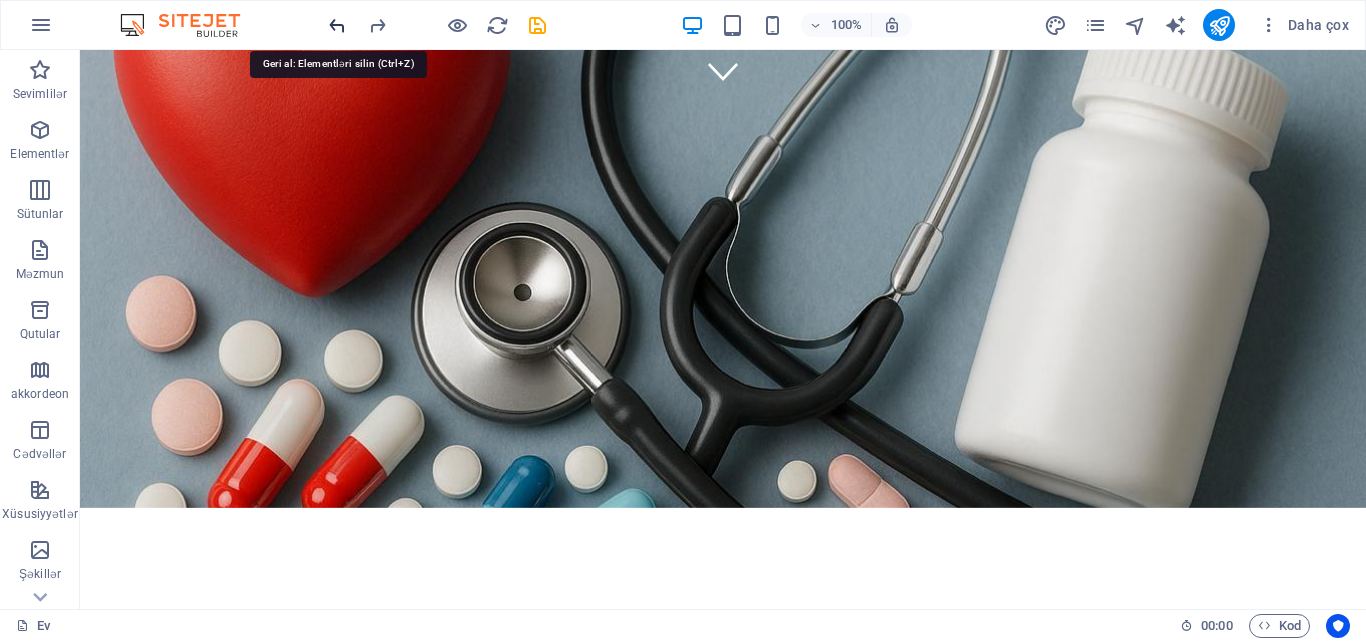 click at bounding box center (337, 25) 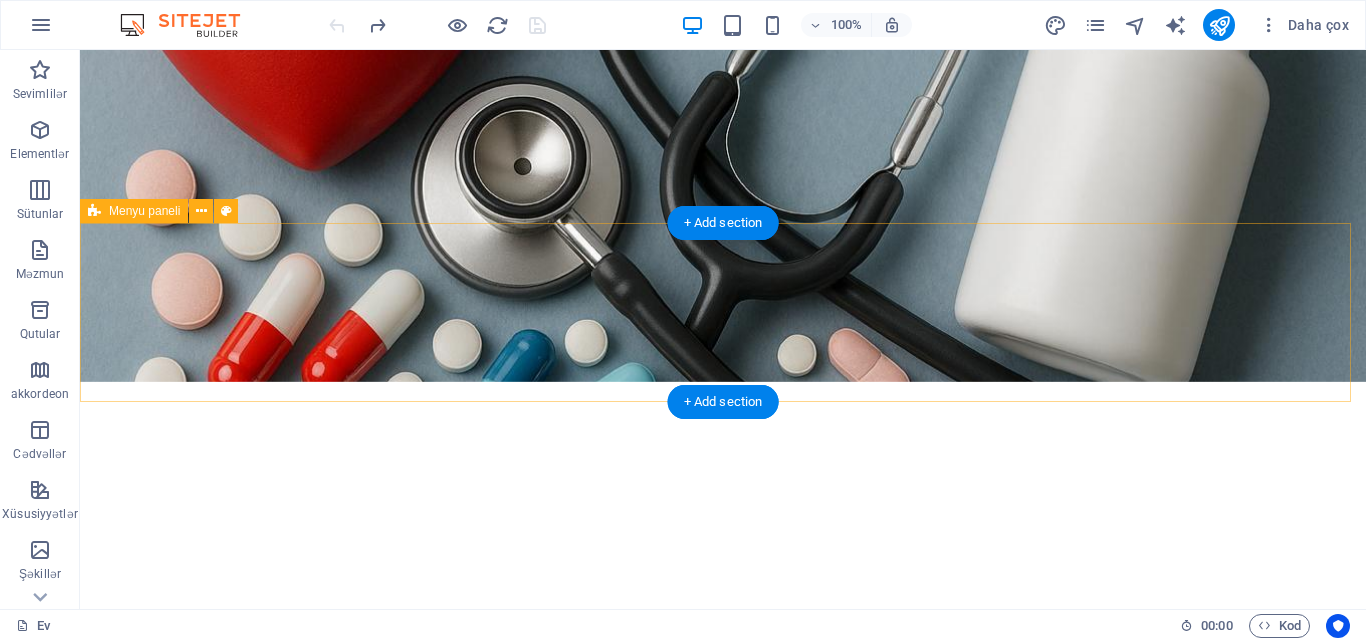 scroll, scrollTop: 512, scrollLeft: 0, axis: vertical 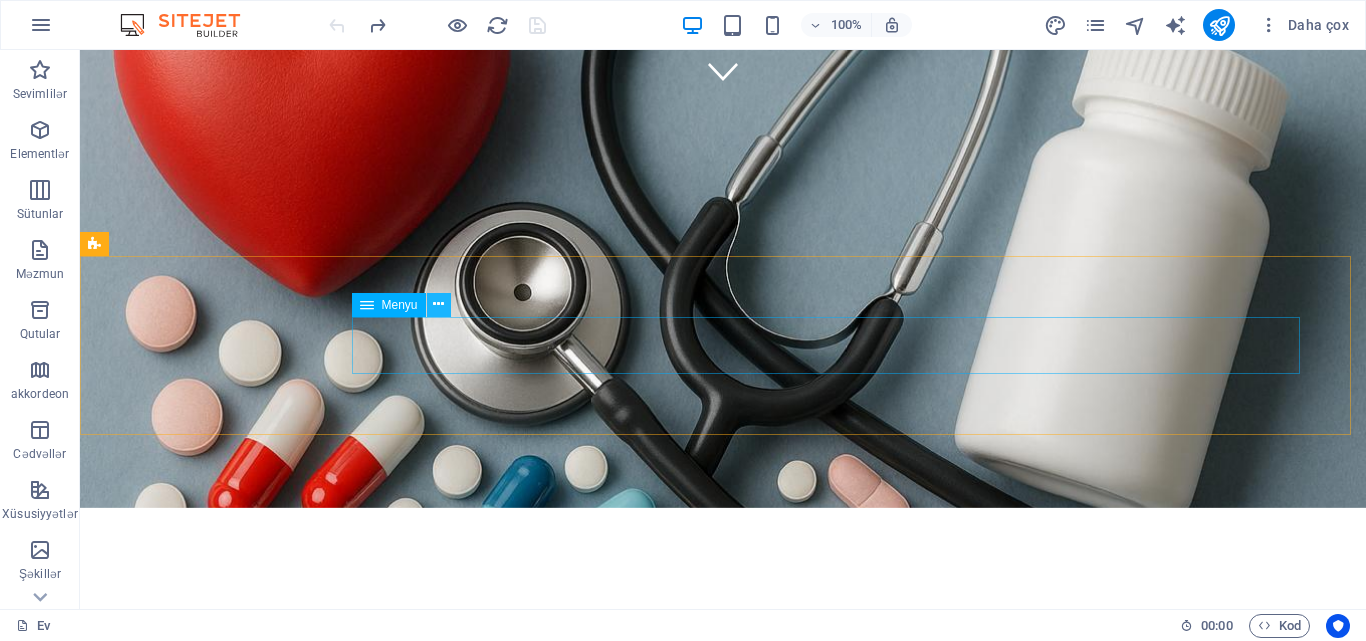 click at bounding box center [438, 304] 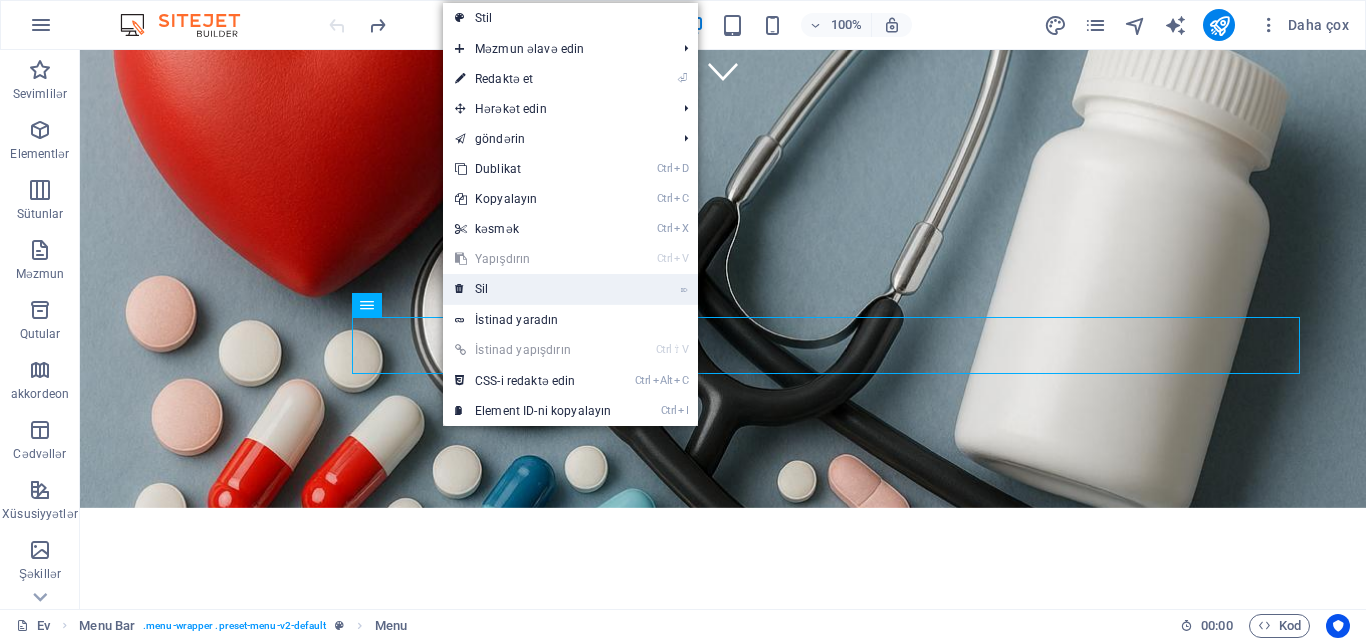 click on "Sil" at bounding box center [481, 289] 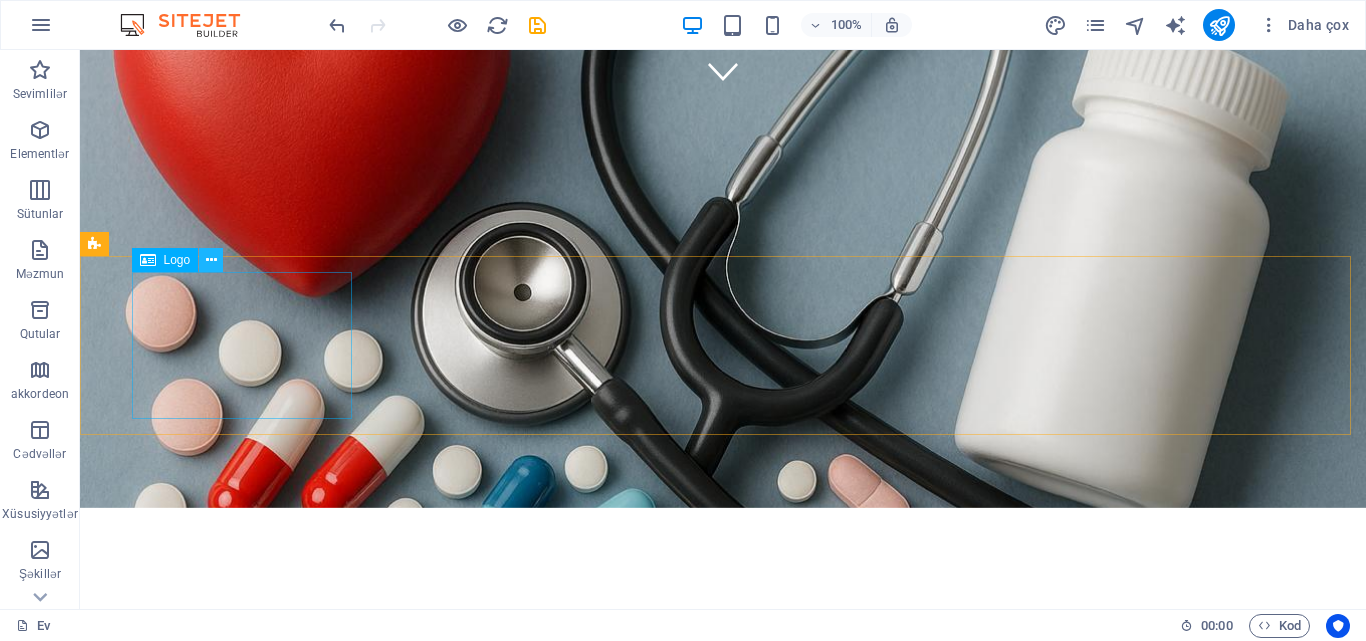 click at bounding box center [211, 260] 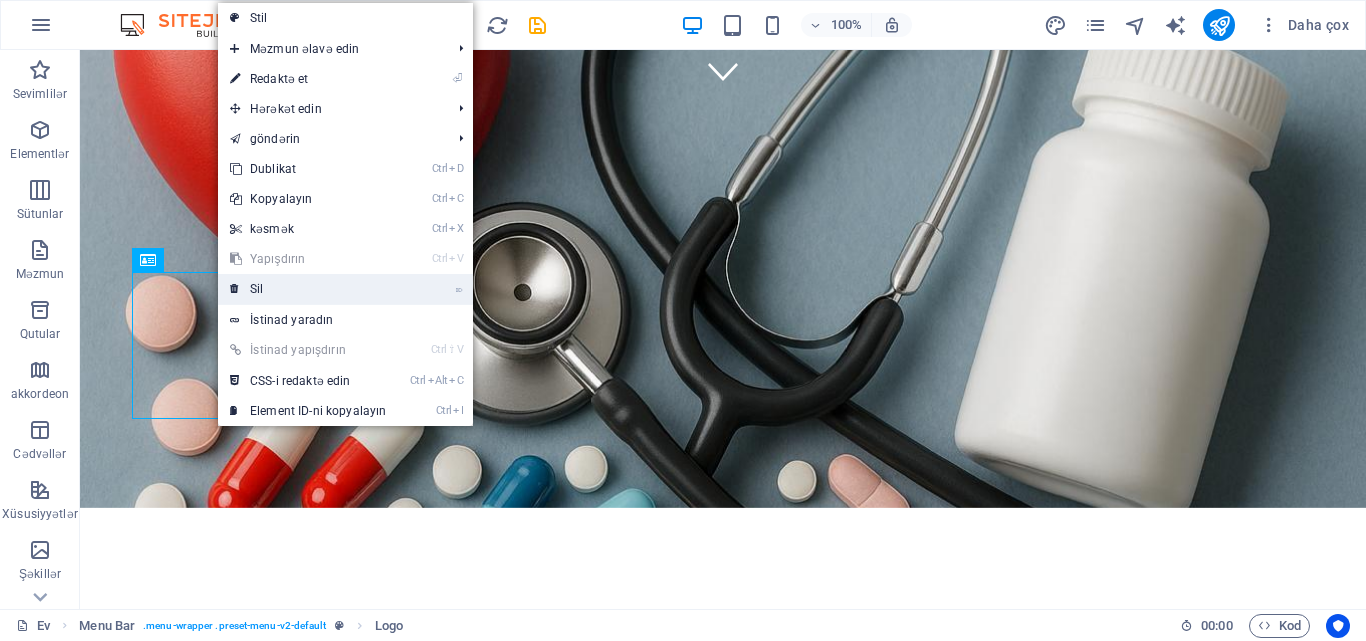 click on "⌦ Sil" at bounding box center (308, 289) 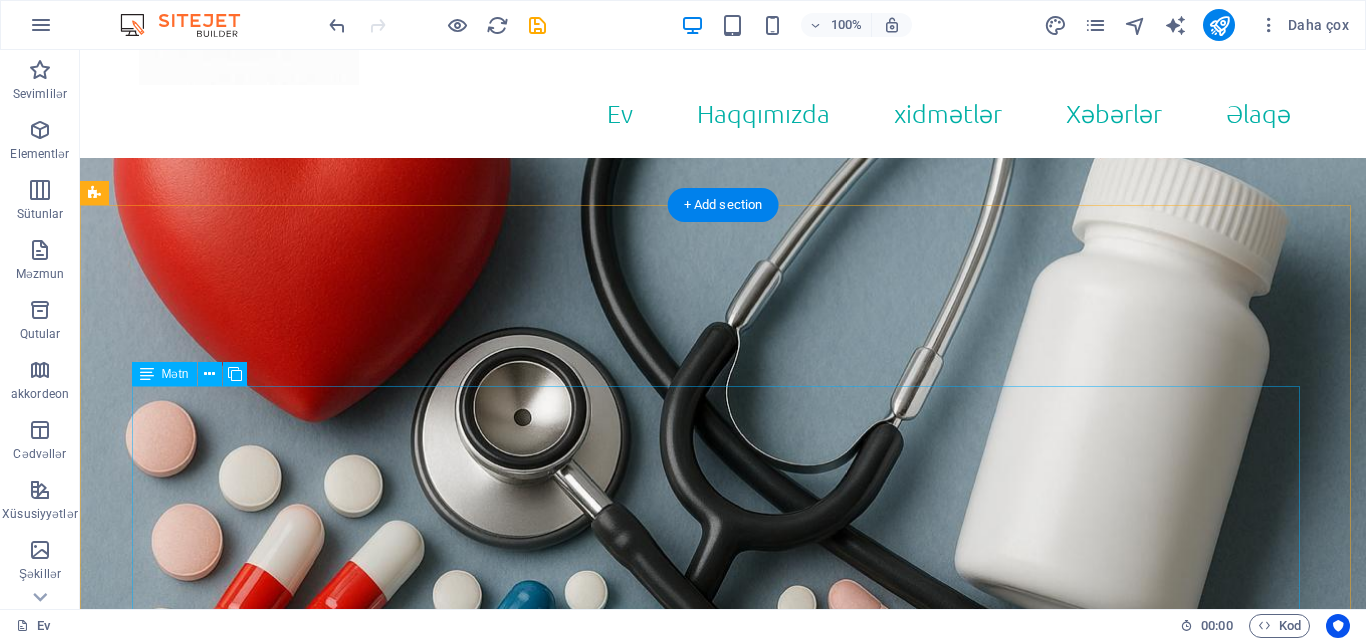 scroll, scrollTop: 600, scrollLeft: 0, axis: vertical 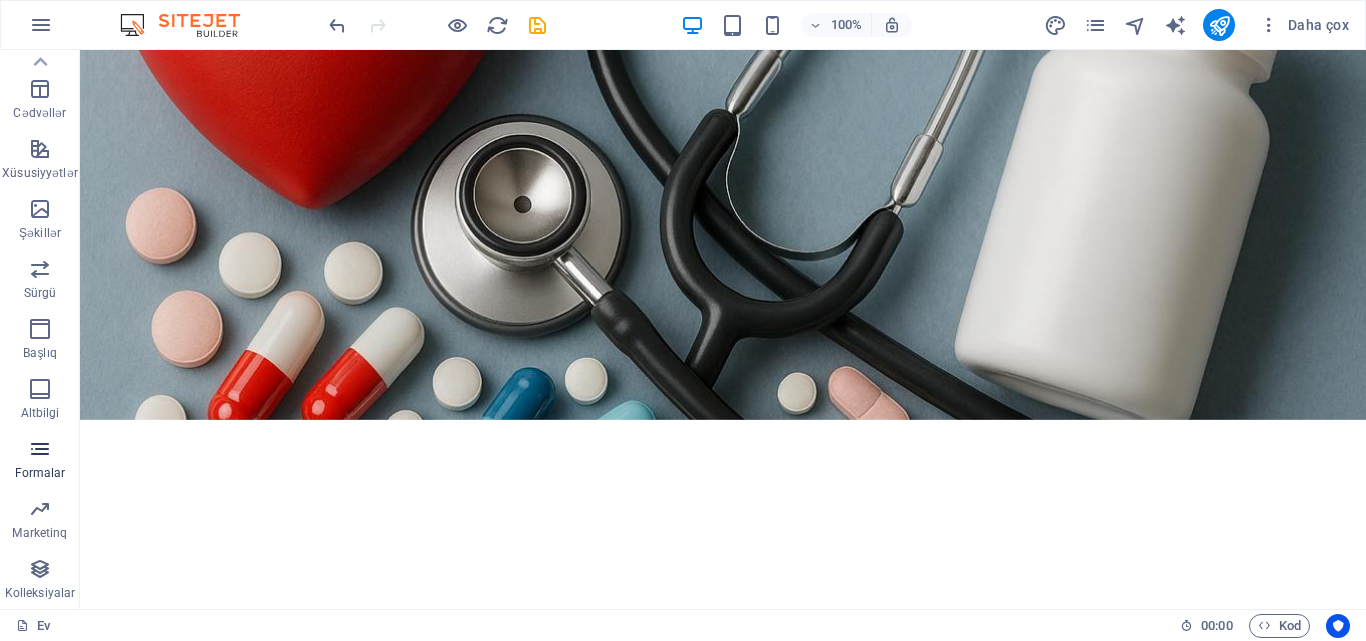 click at bounding box center [40, 449] 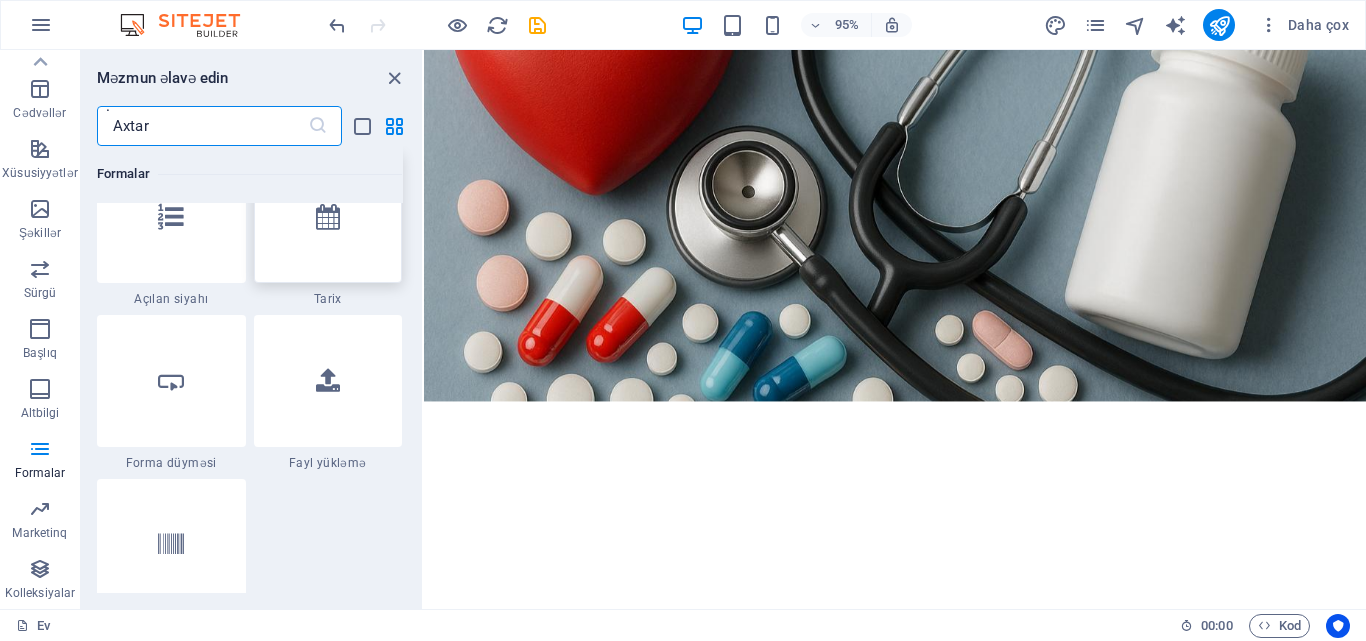 scroll, scrollTop: 15700, scrollLeft: 0, axis: vertical 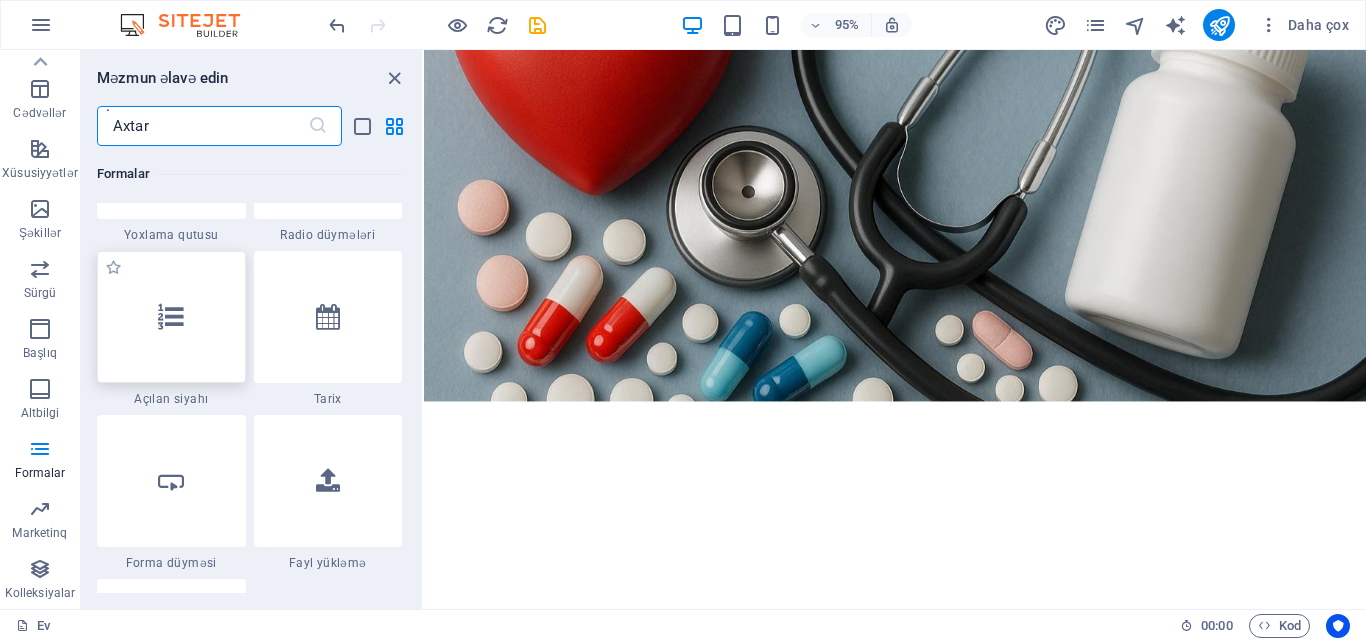 click at bounding box center (171, 317) 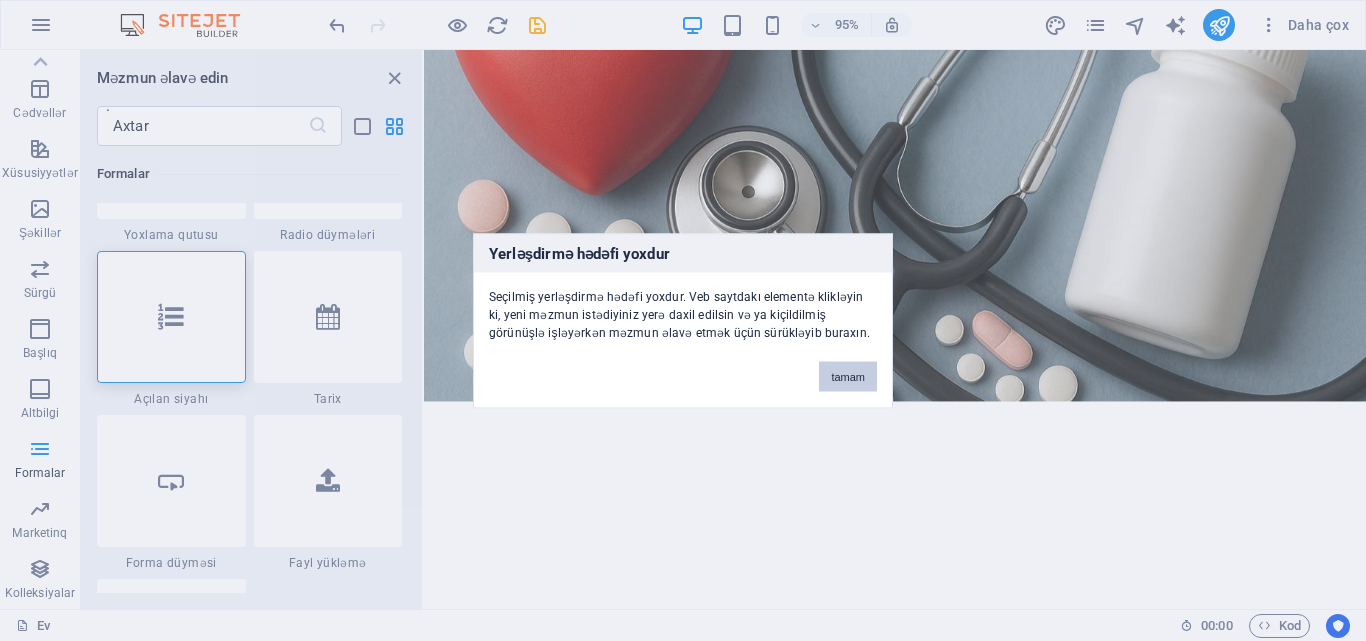 click on "tamam" at bounding box center [848, 376] 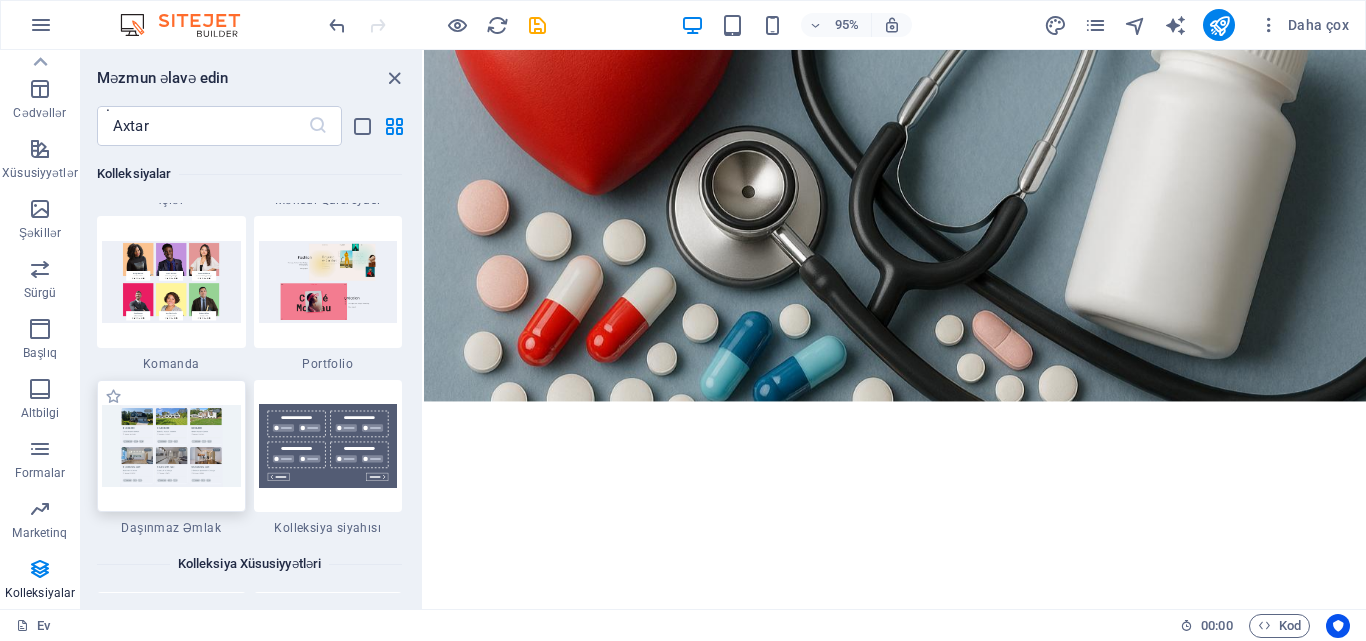 scroll, scrollTop: 18665, scrollLeft: 0, axis: vertical 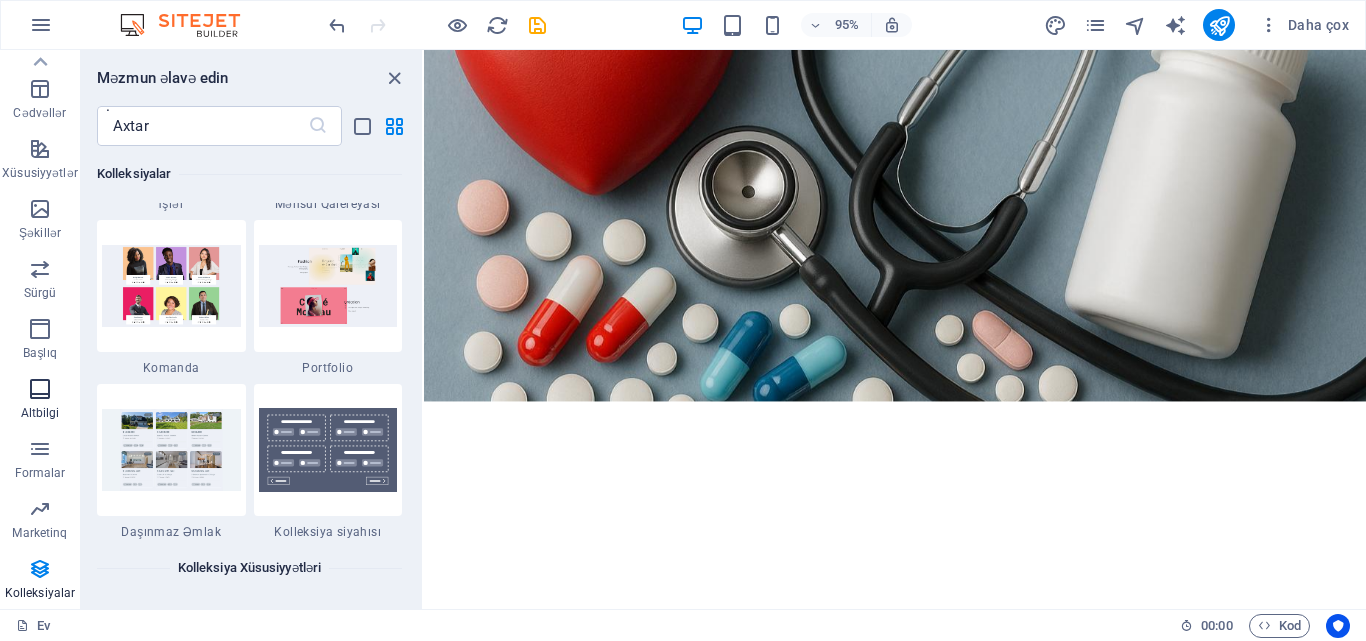 click at bounding box center [40, 389] 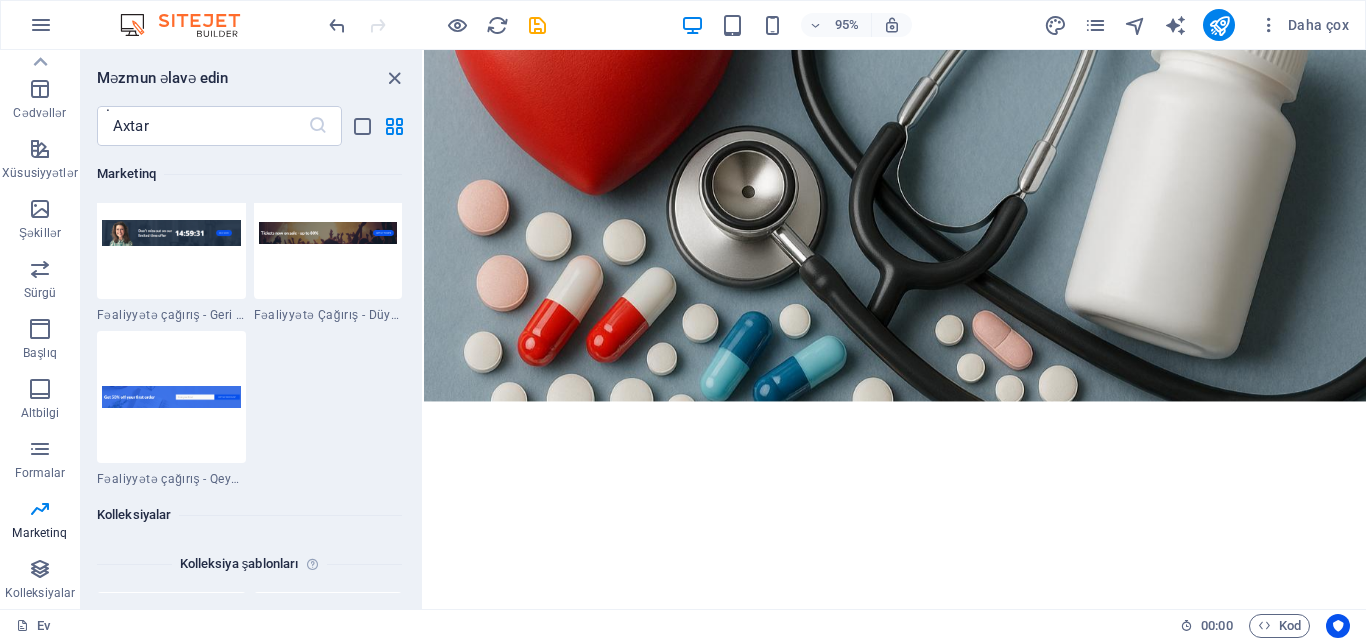 scroll, scrollTop: 18239, scrollLeft: 0, axis: vertical 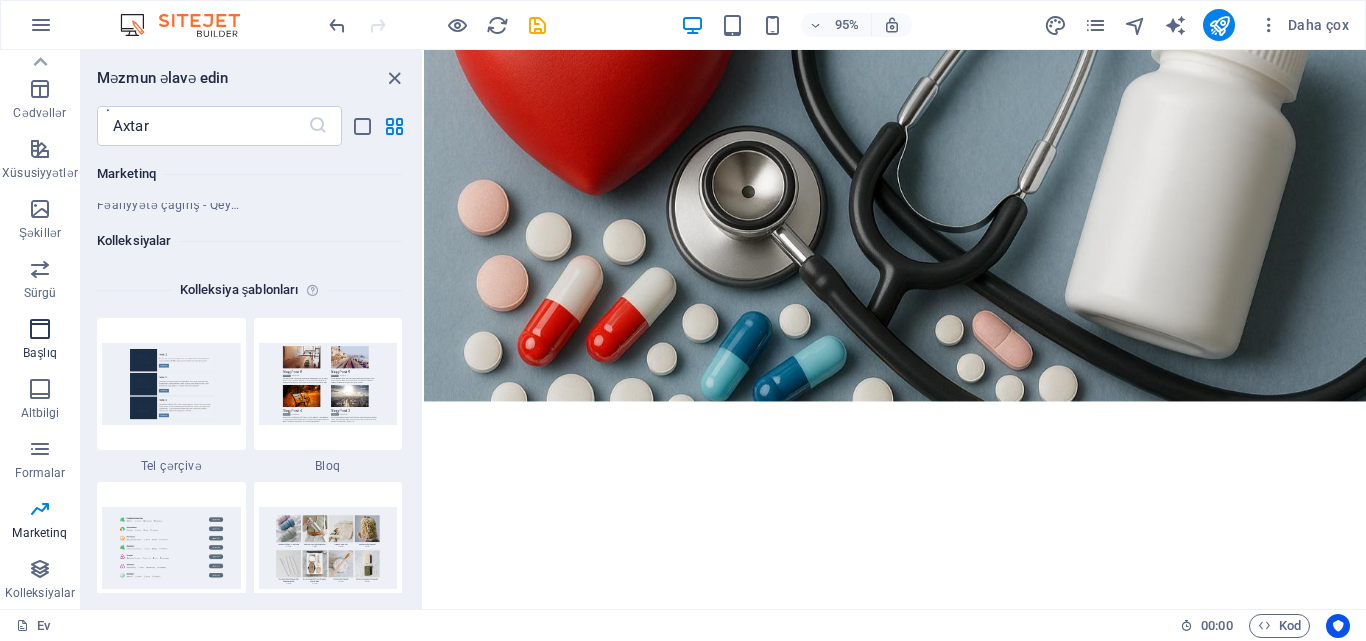 click at bounding box center [40, 329] 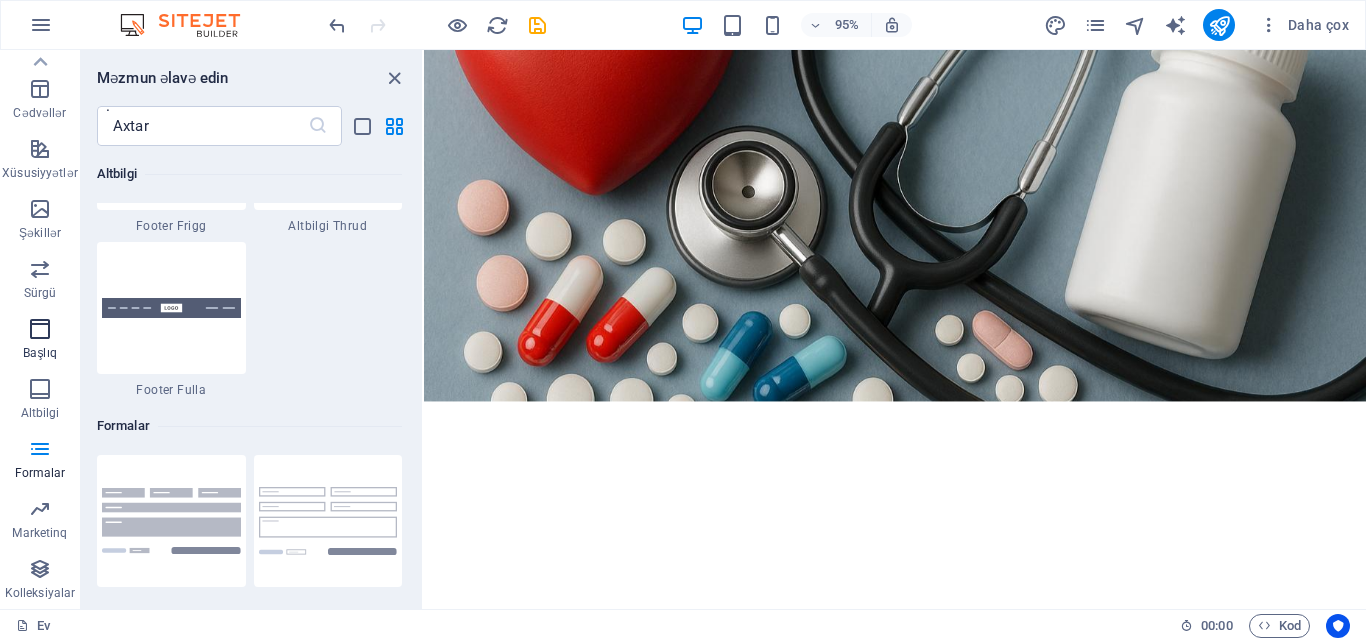 scroll, scrollTop: 12042, scrollLeft: 0, axis: vertical 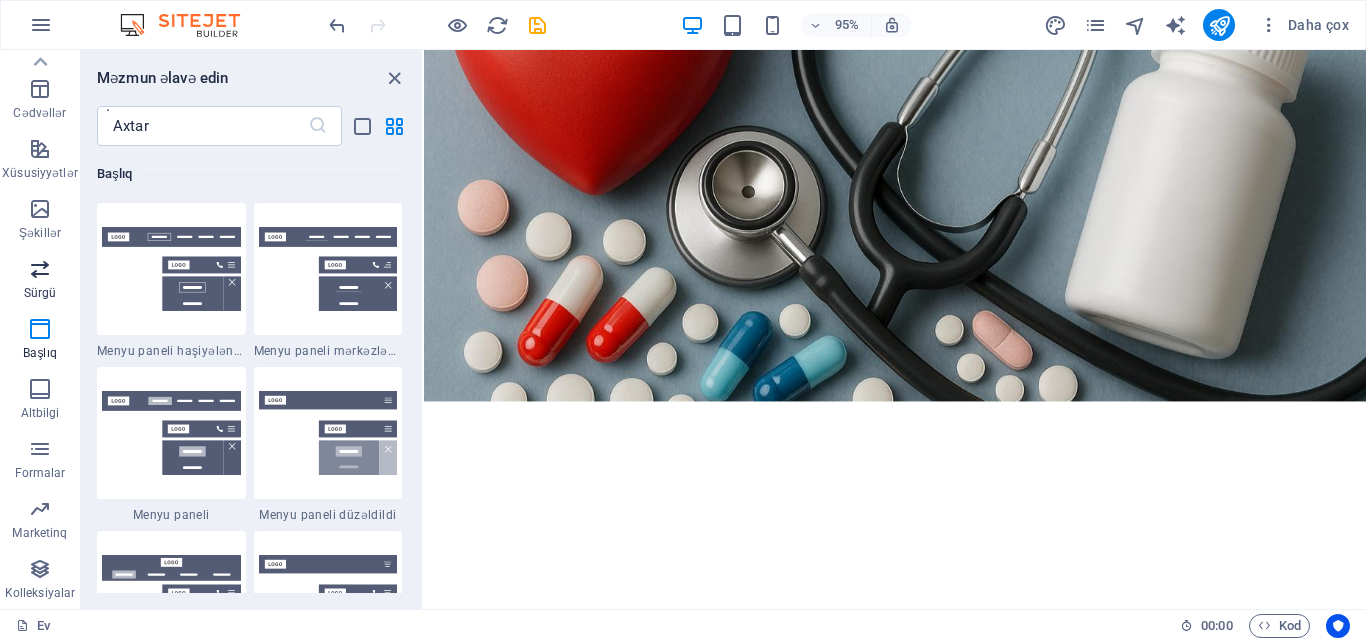 click on "Sürgü" at bounding box center (40, 281) 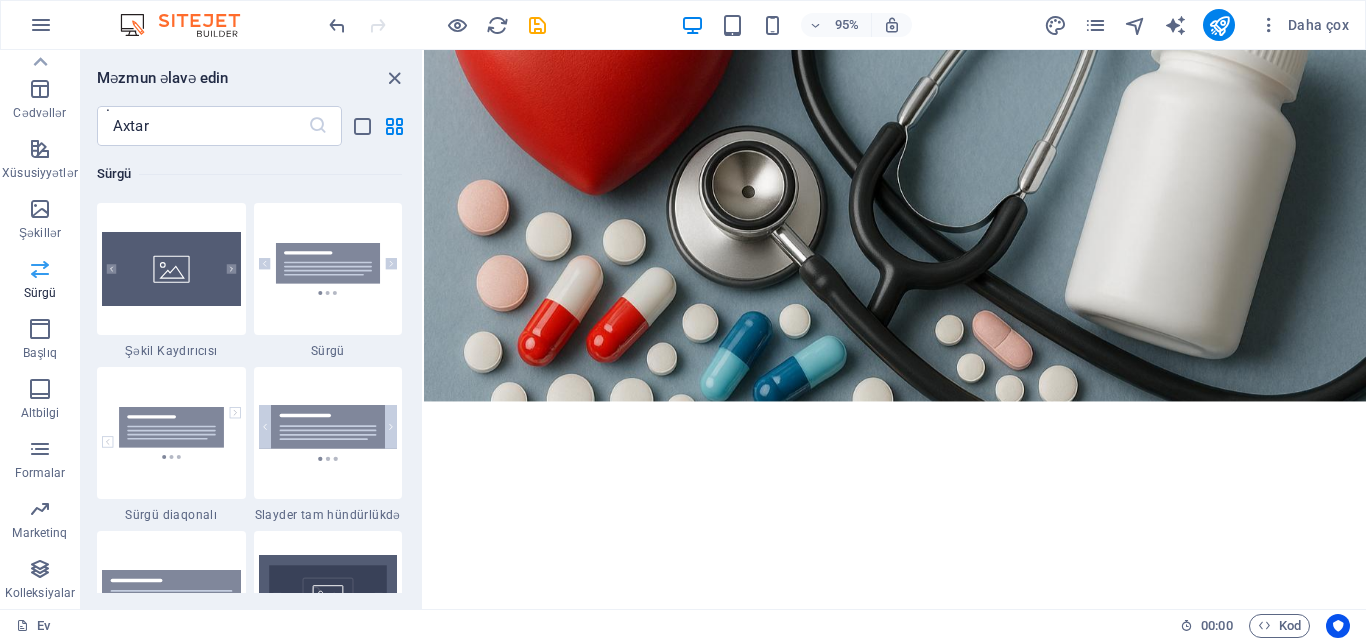scroll, scrollTop: 11337, scrollLeft: 0, axis: vertical 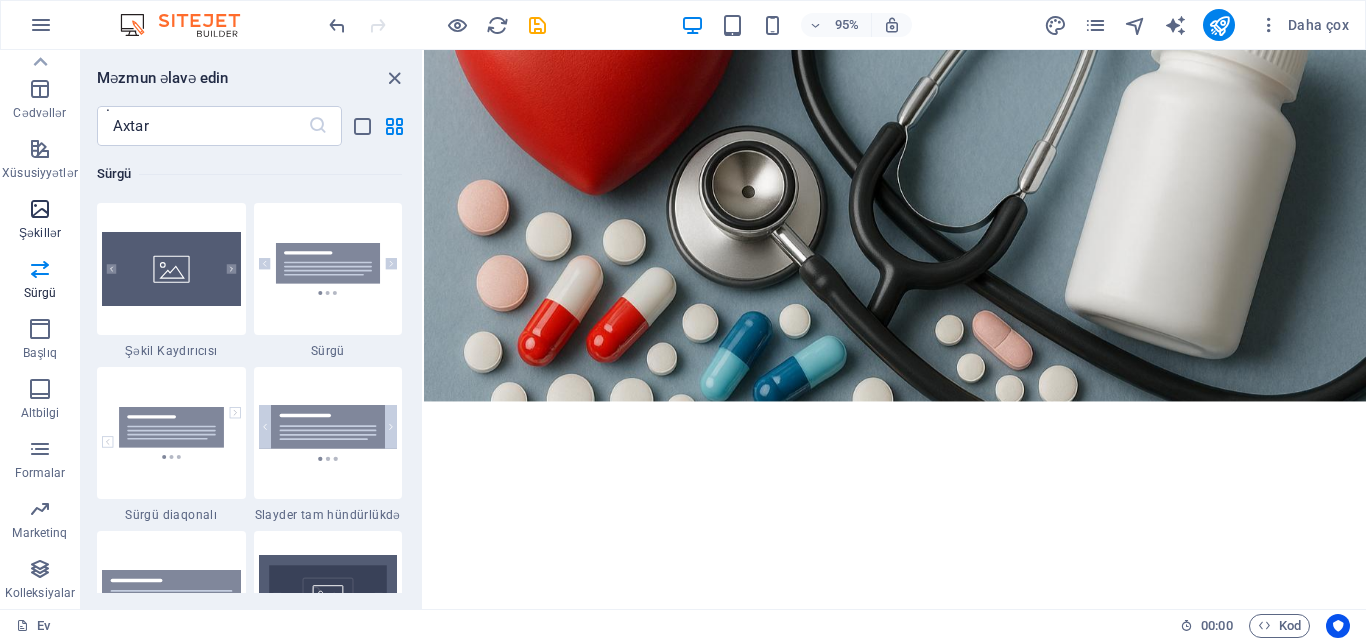 click at bounding box center (40, 209) 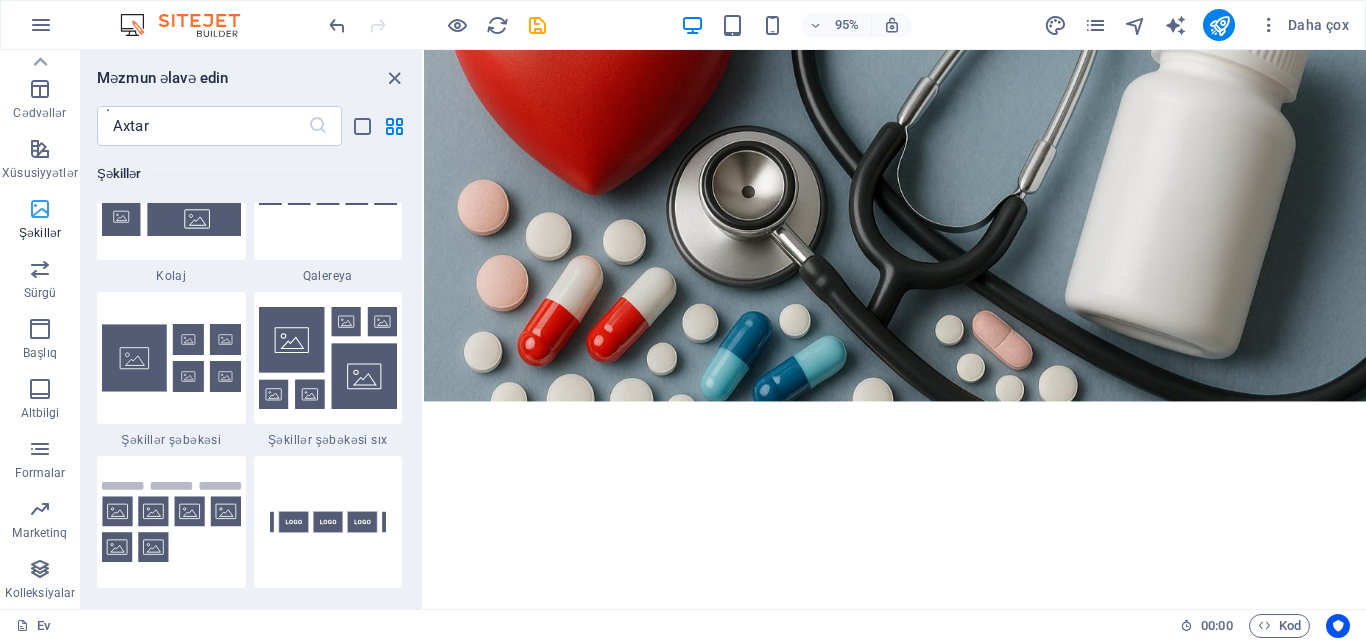 scroll, scrollTop: 10140, scrollLeft: 0, axis: vertical 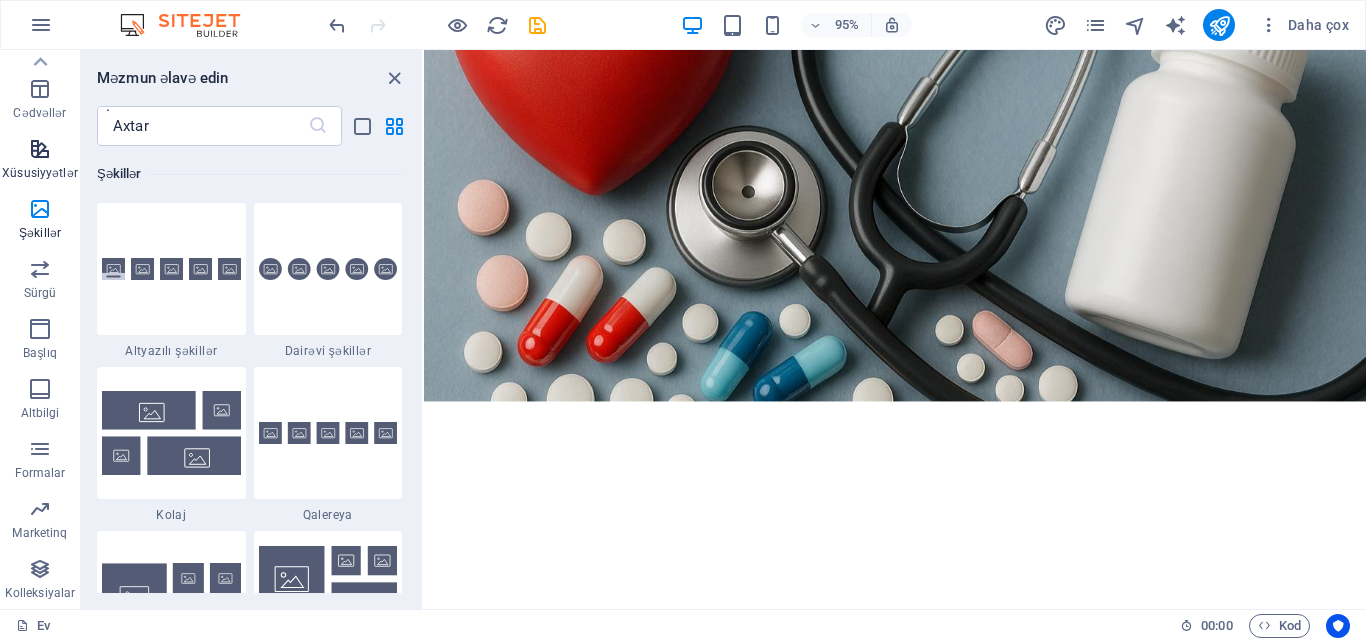 click on "Xüsusiyyətlər" at bounding box center [39, 173] 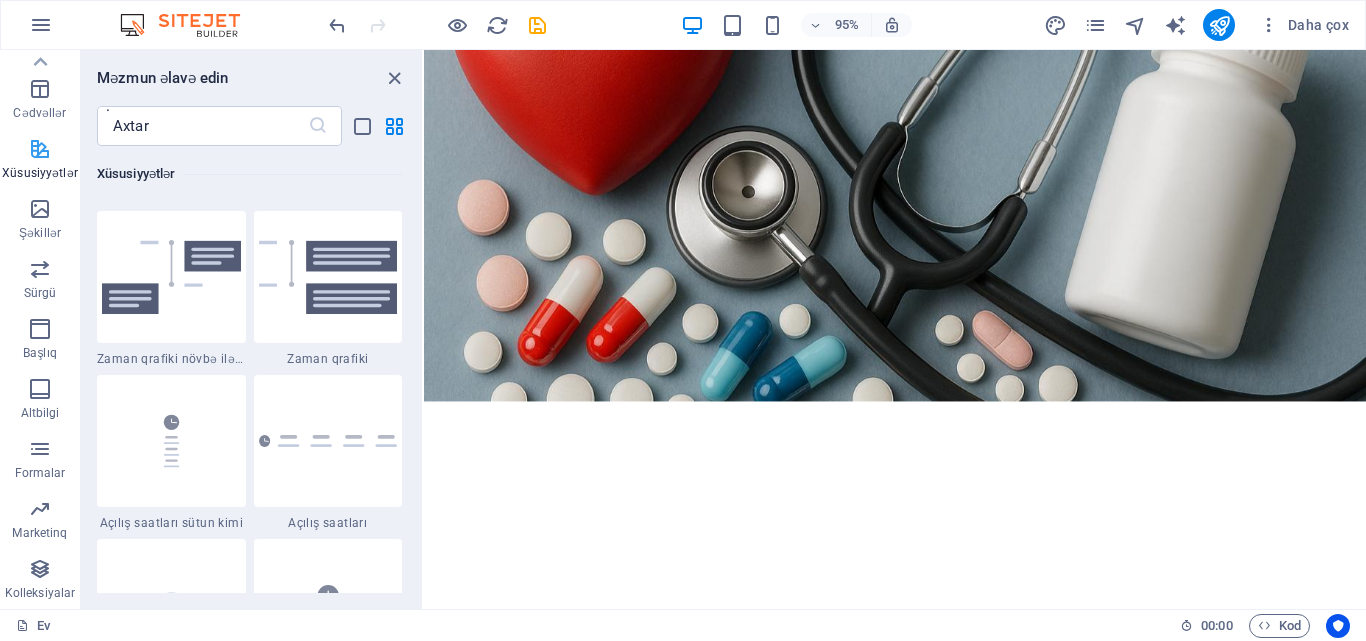 scroll, scrollTop: 7795, scrollLeft: 0, axis: vertical 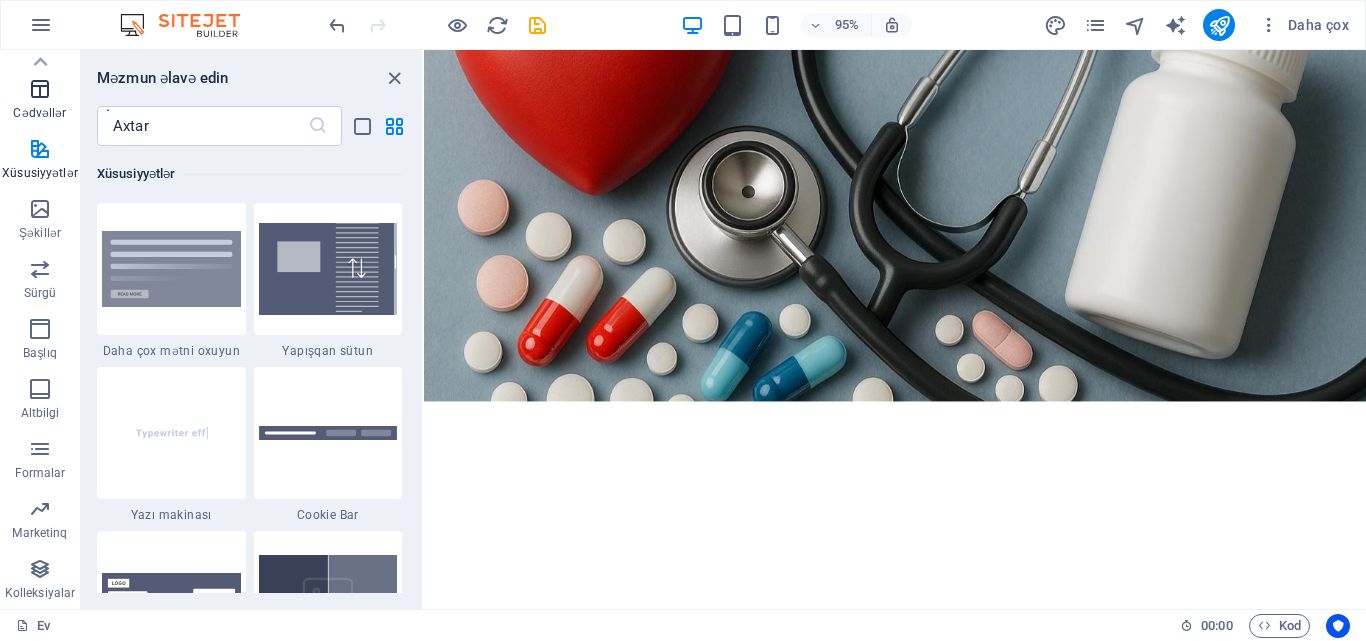 click on "Cədvəllər" at bounding box center (40, 101) 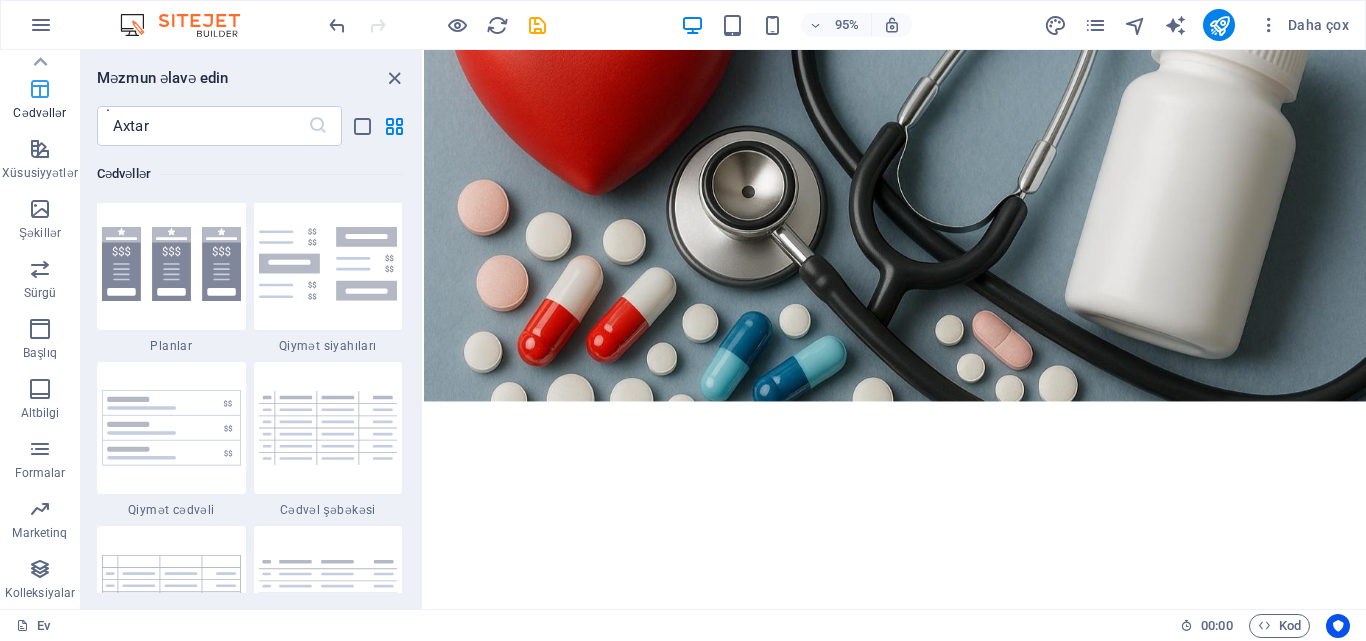 scroll, scrollTop: 6926, scrollLeft: 0, axis: vertical 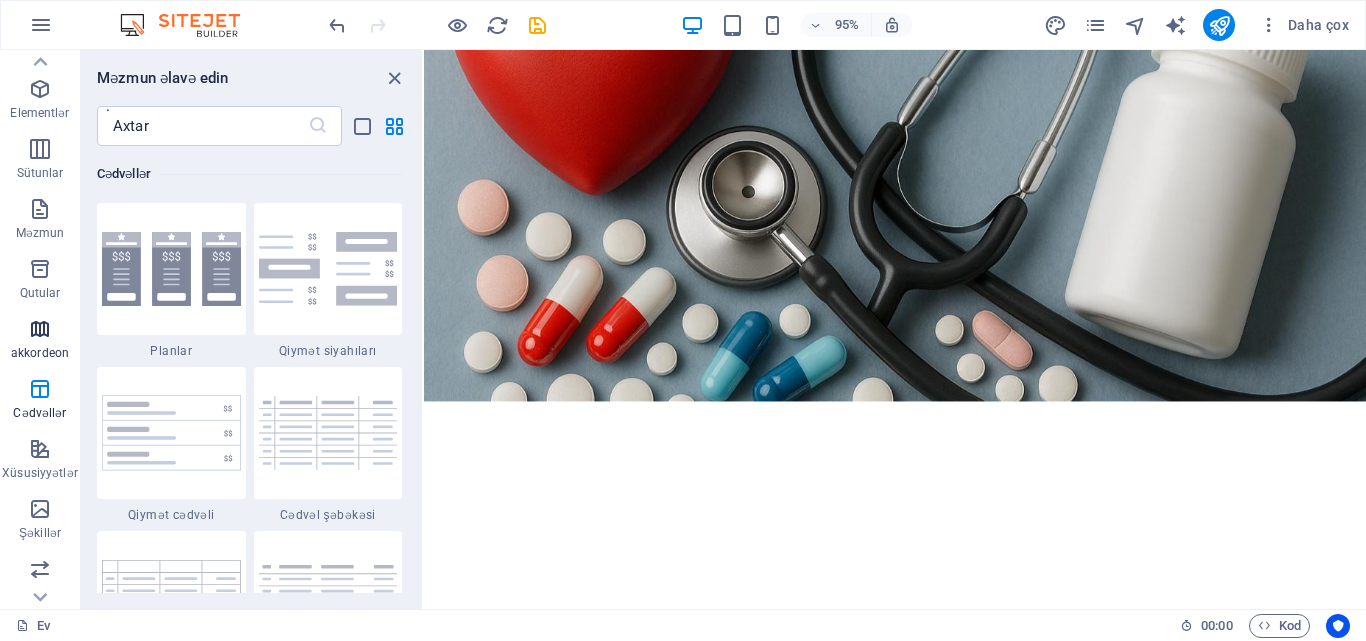 click on "akkordeon" at bounding box center [40, 341] 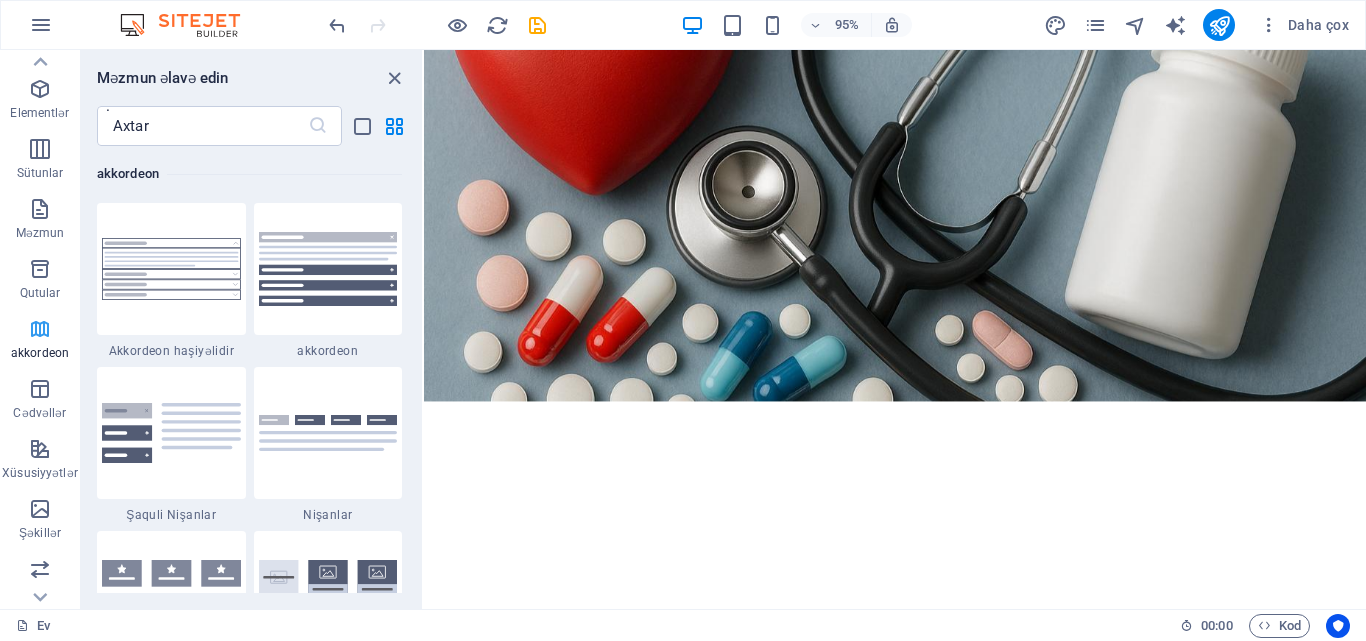 scroll, scrollTop: 6385, scrollLeft: 0, axis: vertical 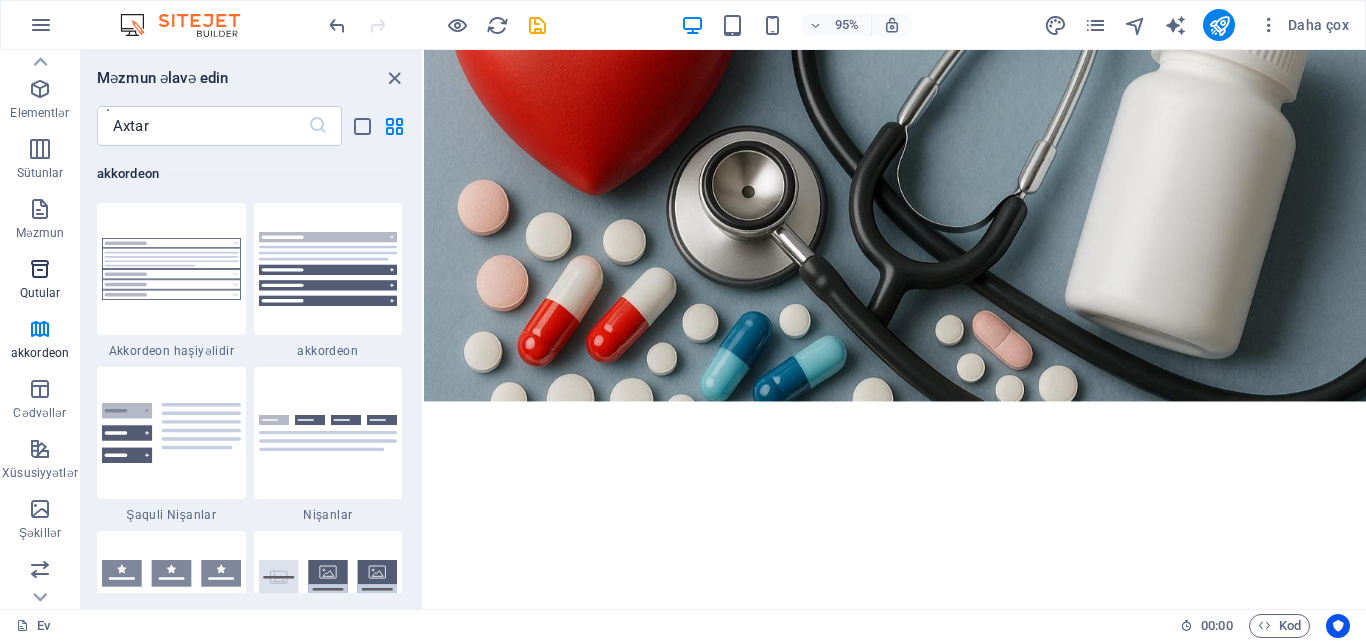 click at bounding box center (40, 269) 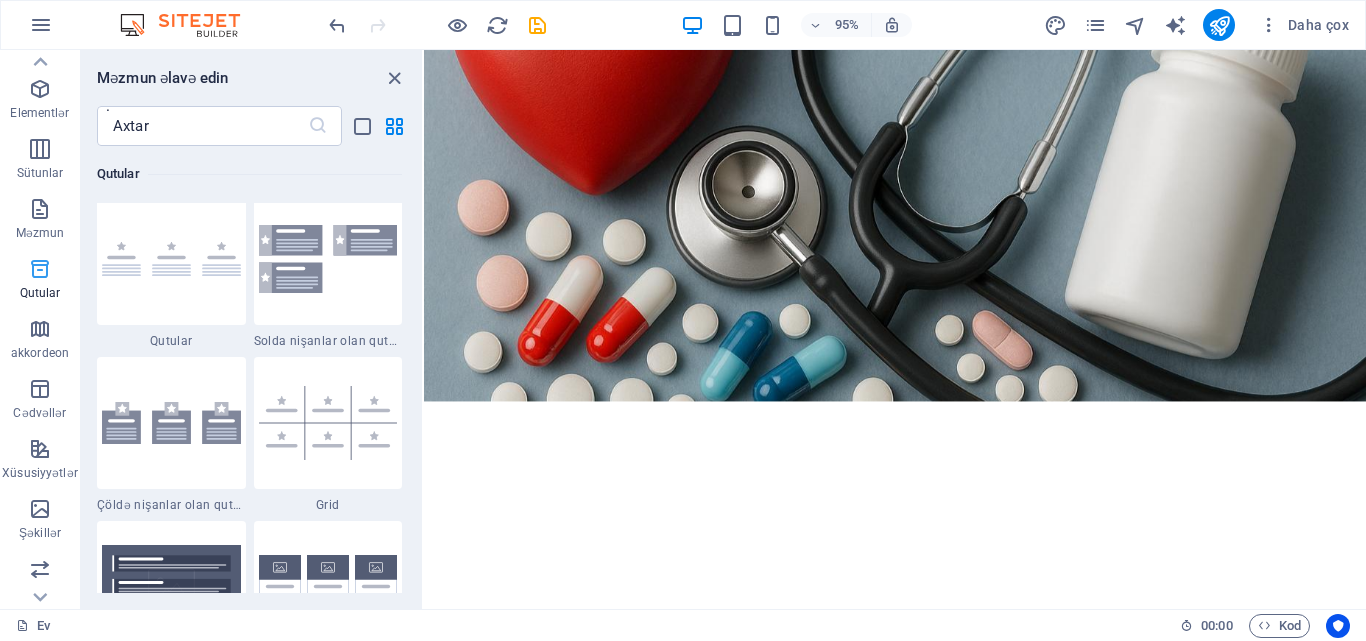 scroll, scrollTop: 5516, scrollLeft: 0, axis: vertical 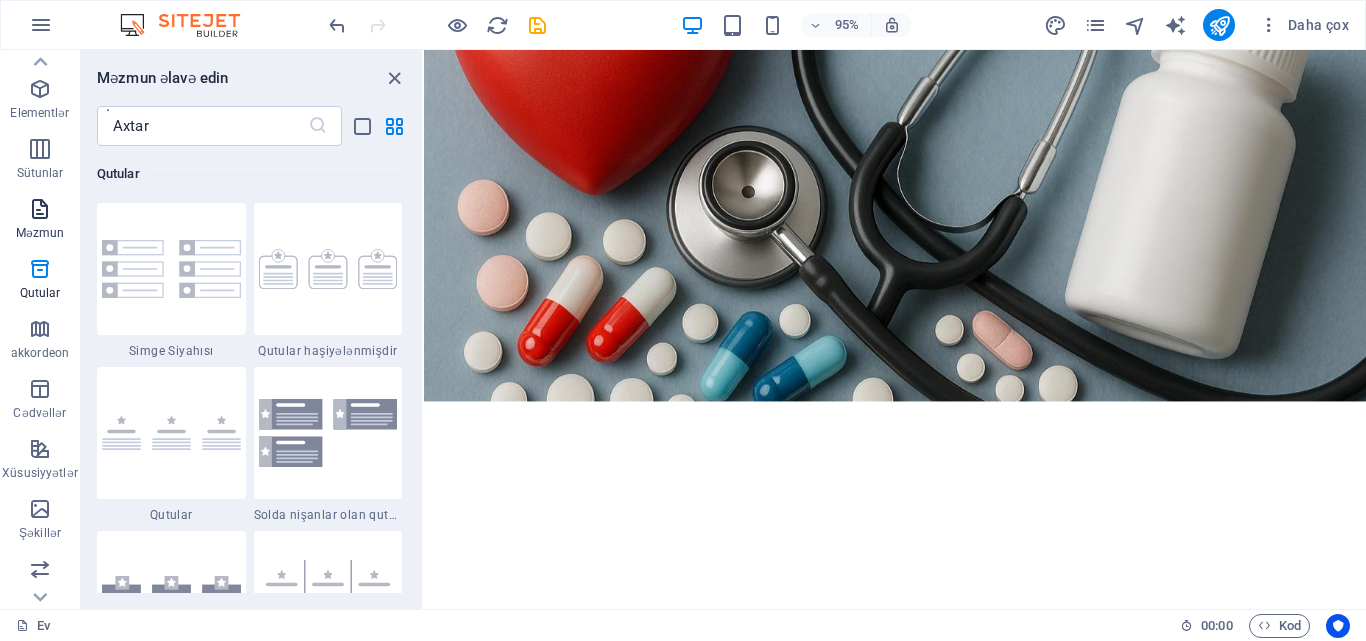 click on "Məzmun" at bounding box center (40, 233) 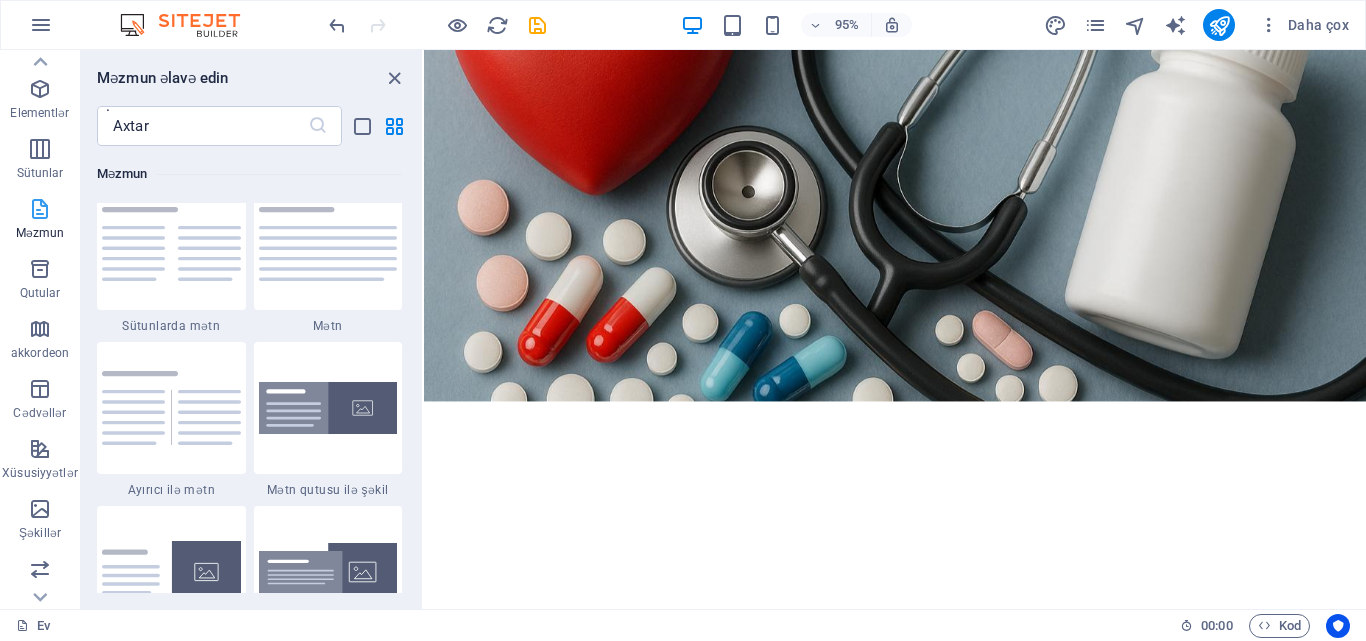 scroll, scrollTop: 3499, scrollLeft: 0, axis: vertical 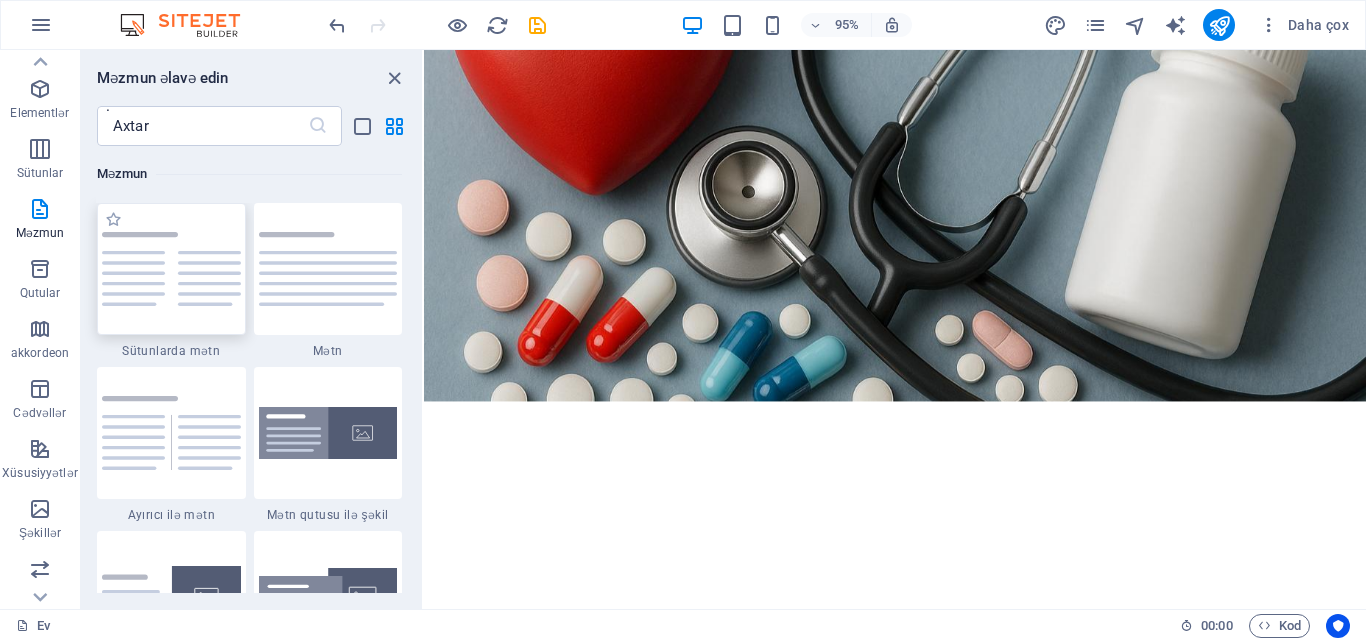 click at bounding box center [171, 269] 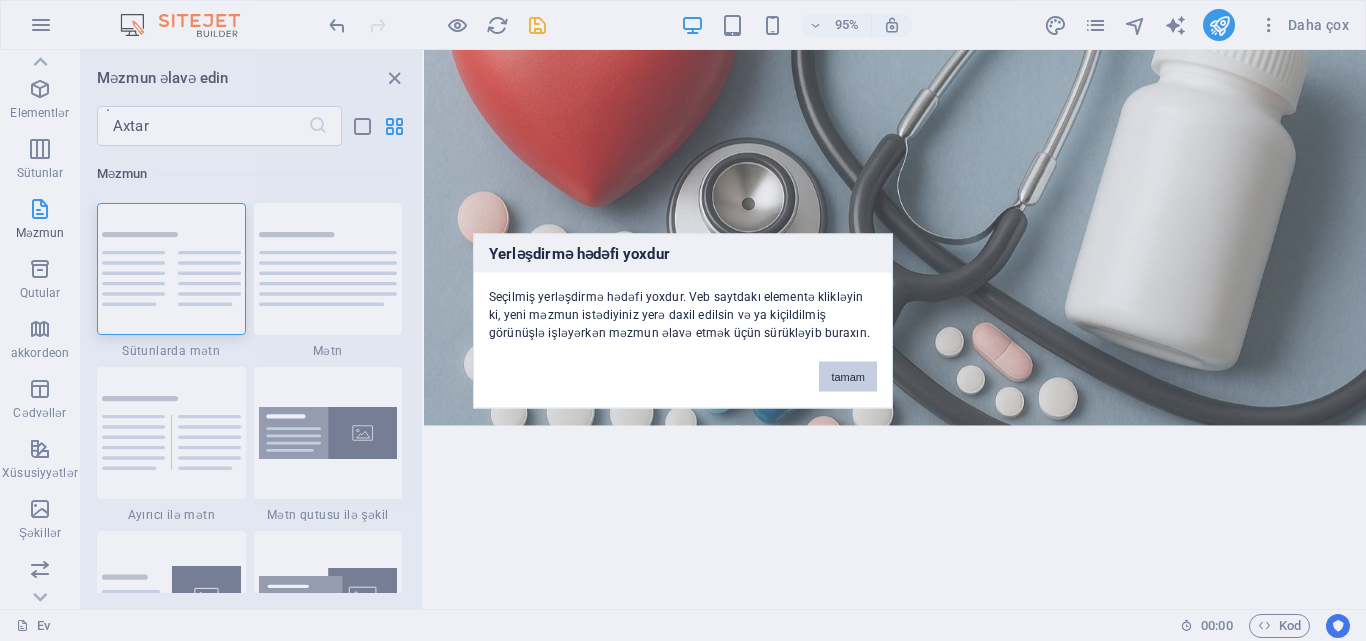 click on "tamam" at bounding box center (848, 376) 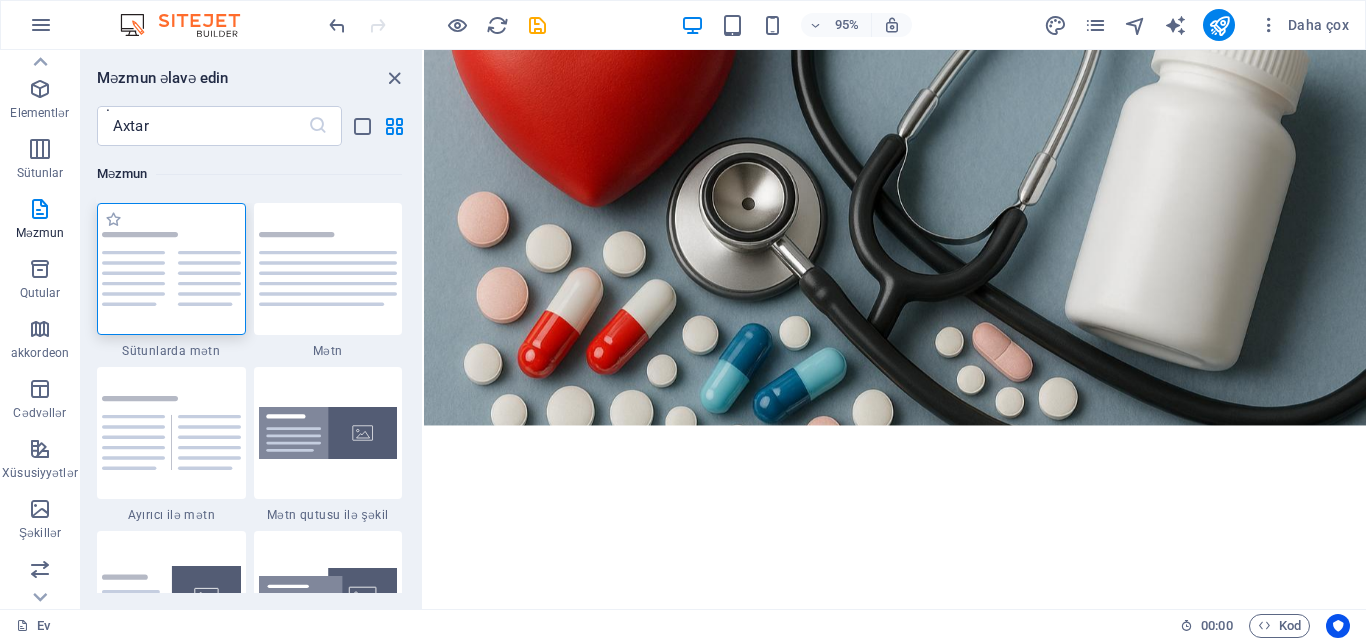 click at bounding box center (171, 269) 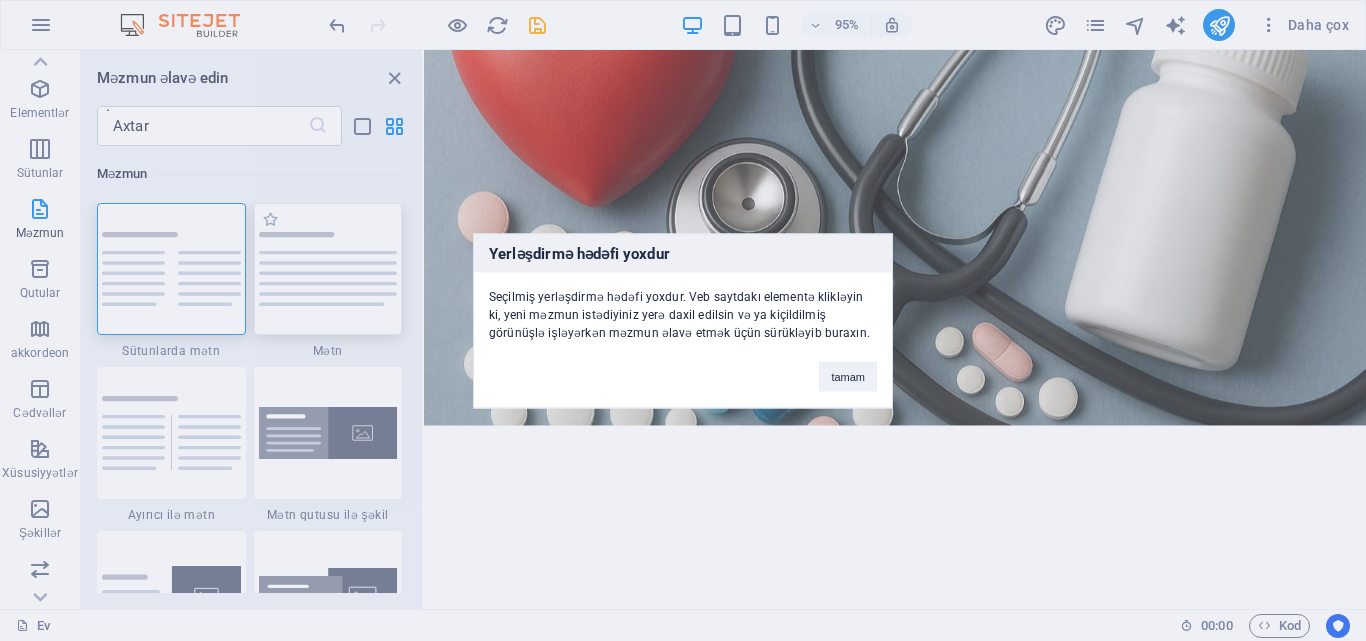 drag, startPoint x: 181, startPoint y: 283, endPoint x: 342, endPoint y: 289, distance: 161.11176 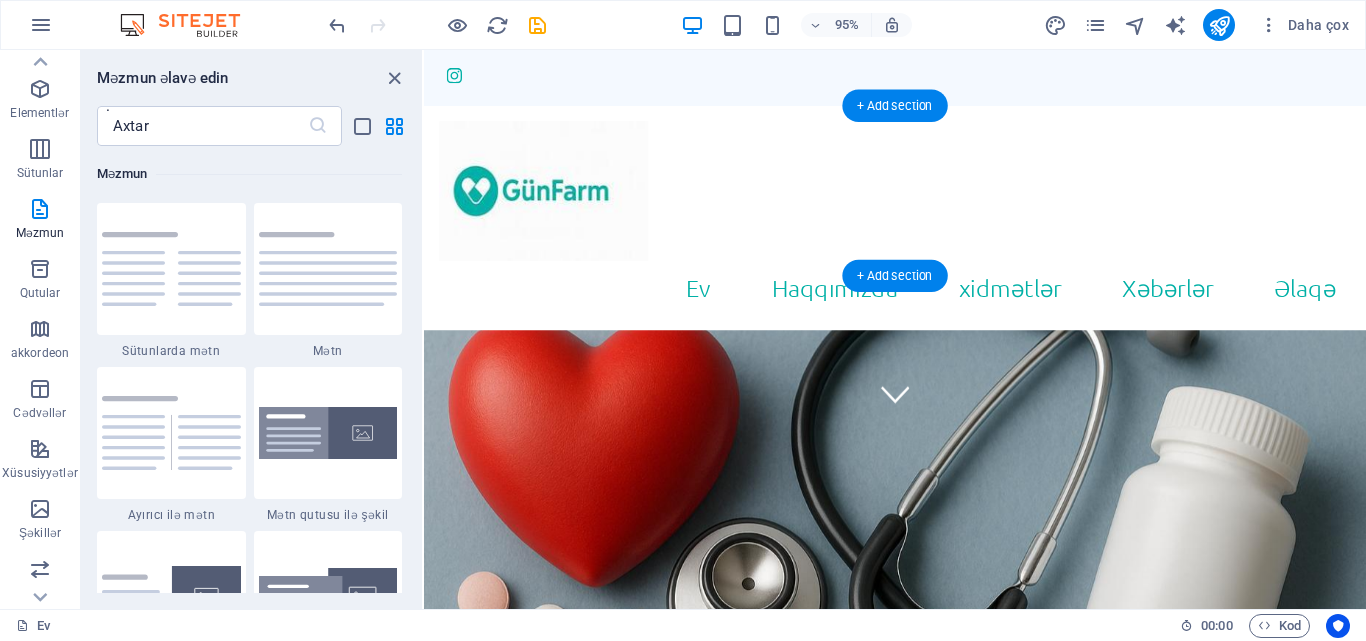 scroll, scrollTop: 0, scrollLeft: 0, axis: both 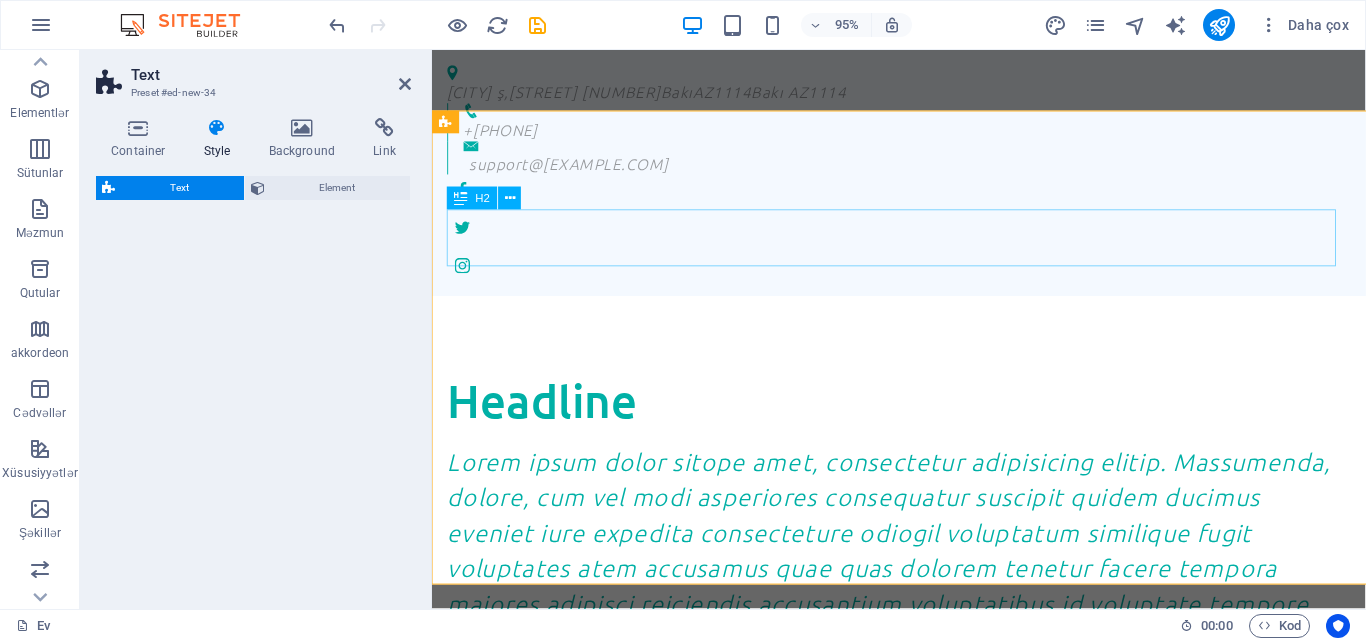 select on "preset-text-v2-default" 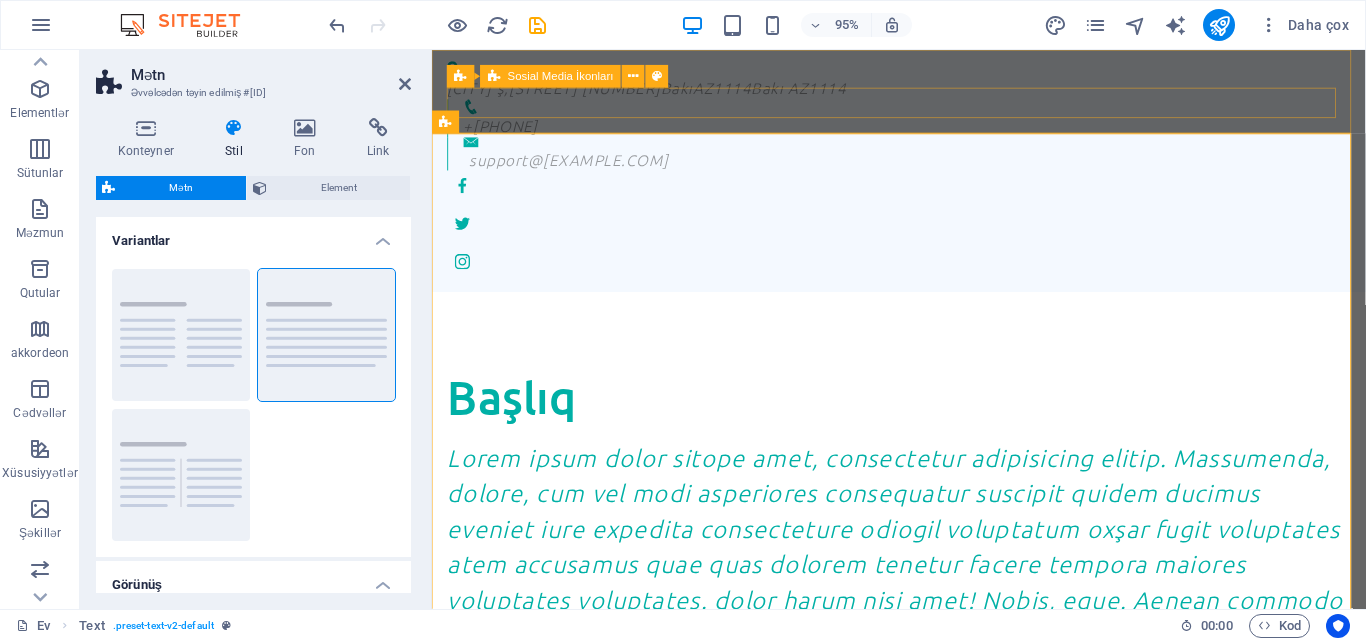 scroll, scrollTop: 0, scrollLeft: 0, axis: both 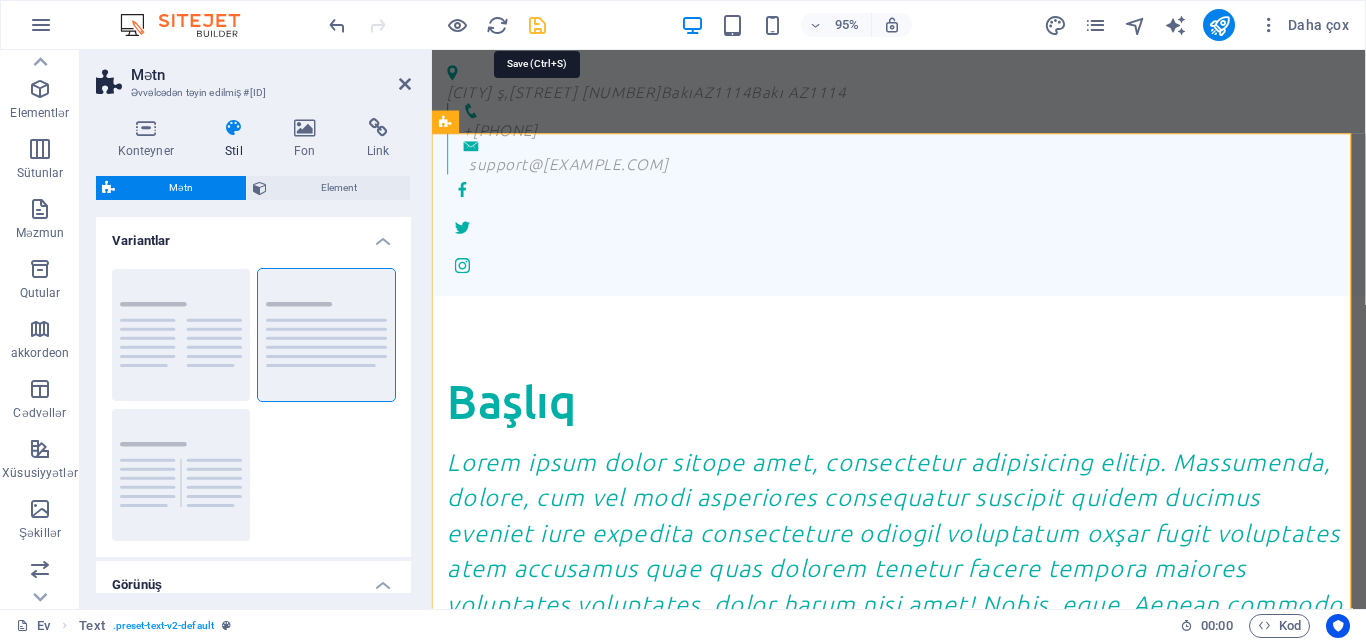 drag, startPoint x: 536, startPoint y: 22, endPoint x: 472, endPoint y: 43, distance: 67.357254 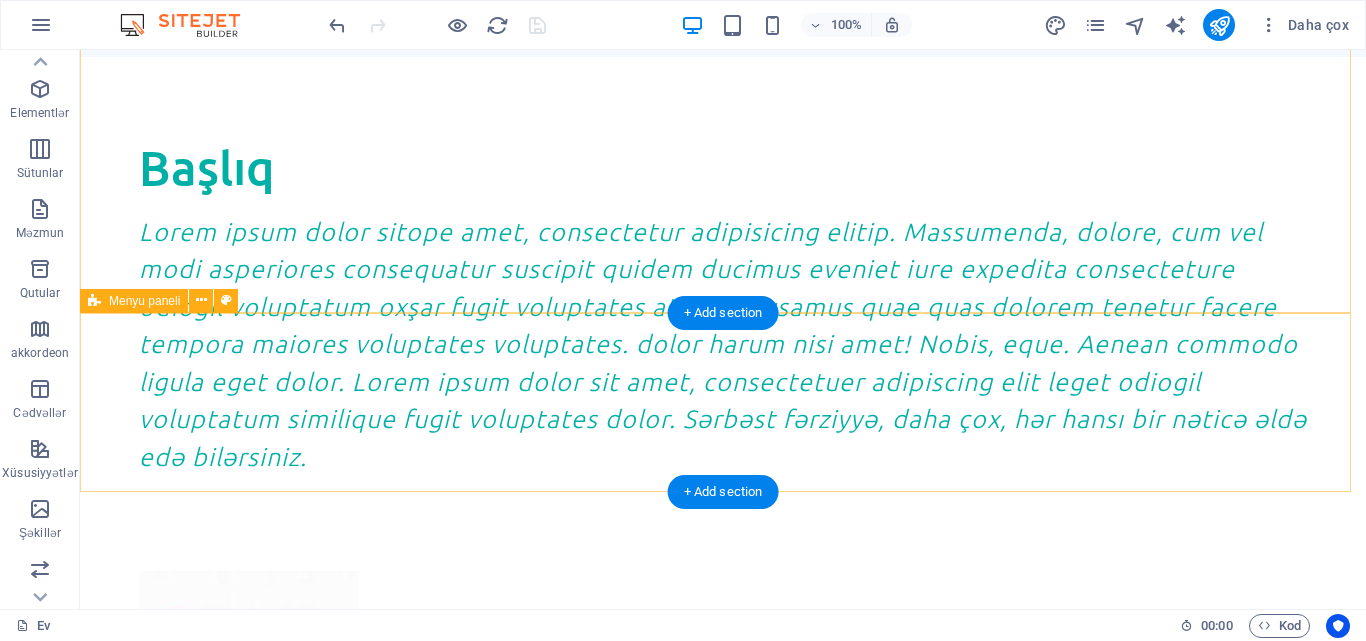 scroll, scrollTop: 300, scrollLeft: 0, axis: vertical 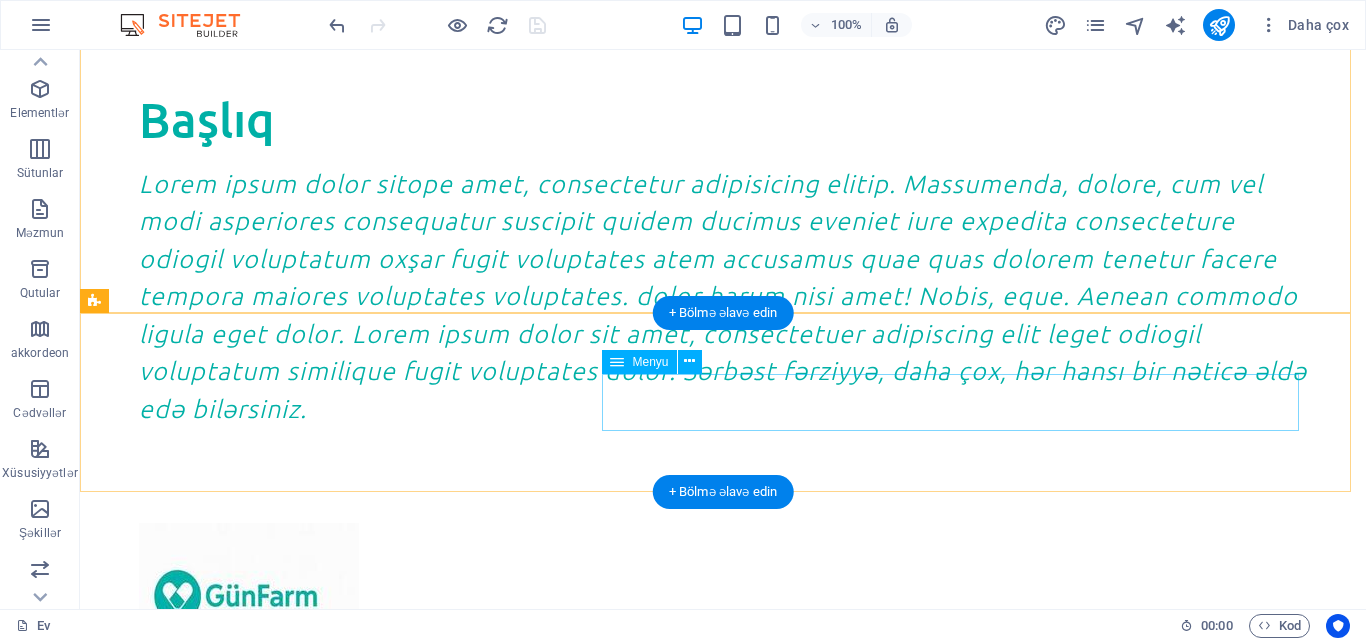 click on "Ev Haqqımızda xidmətlər Xəbərlər Əlaqə" at bounding box center [723, 698] 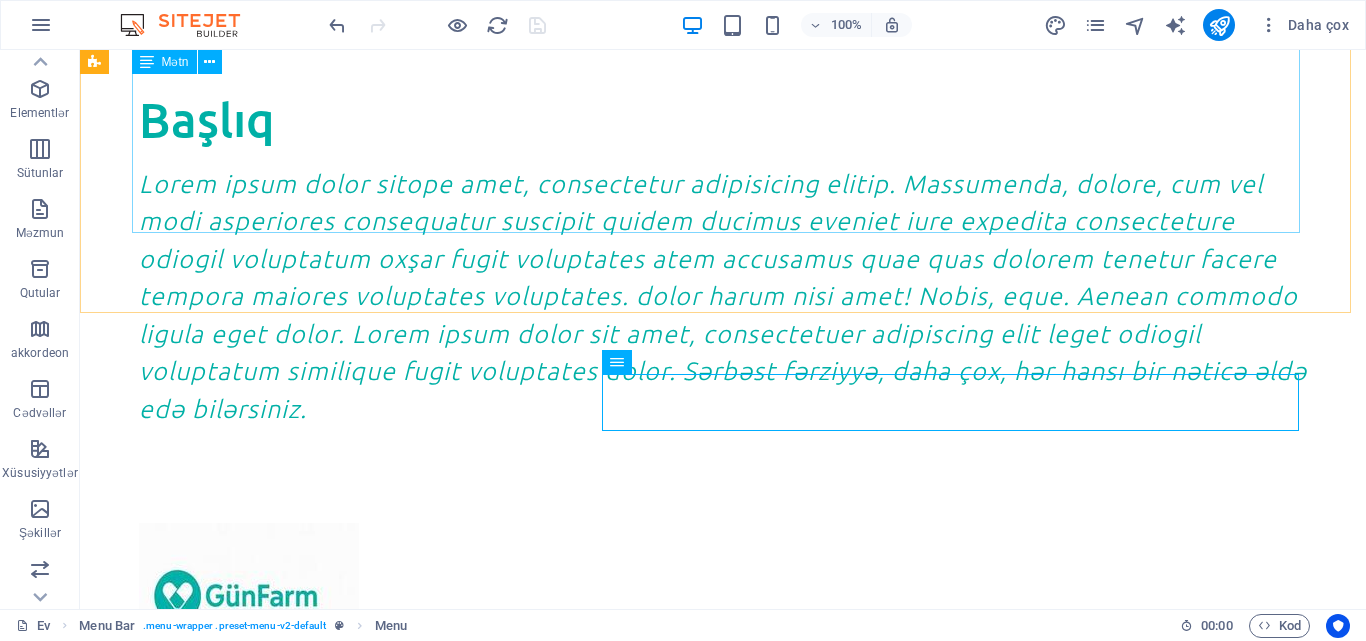 drag, startPoint x: 291, startPoint y: 104, endPoint x: 238, endPoint y: 88, distance: 55.362442 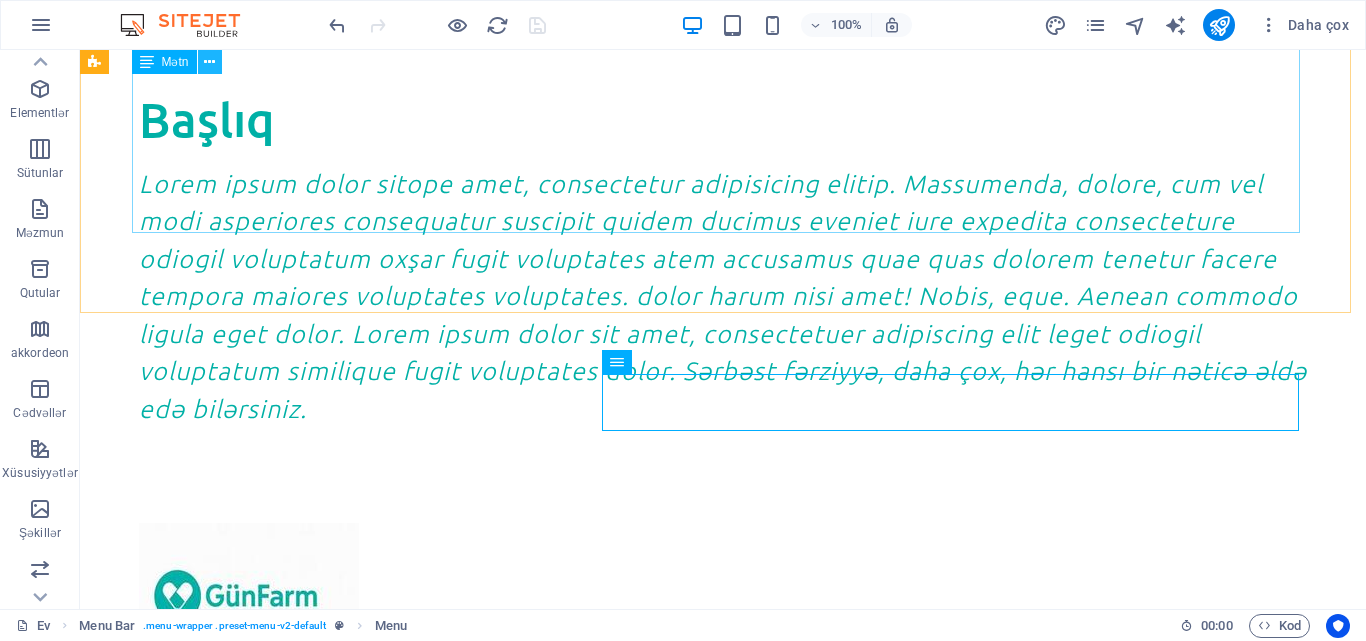 click at bounding box center [209, 62] 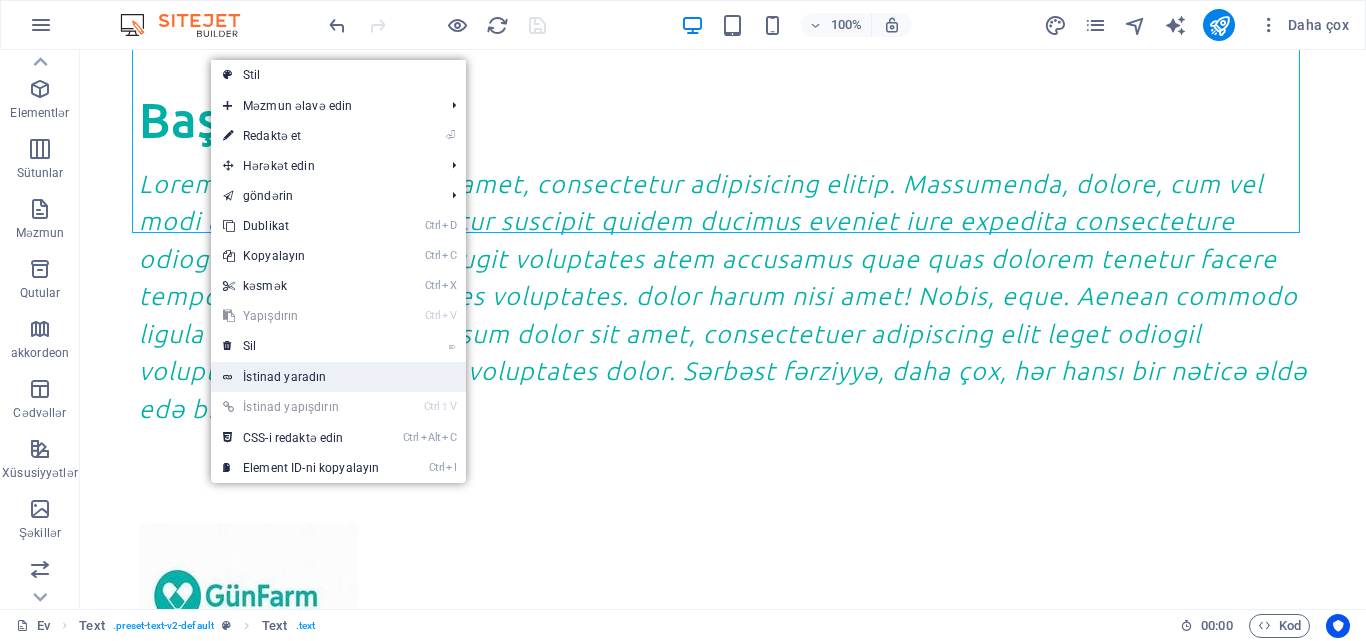 click on "İstinad yaradın" at bounding box center (284, 377) 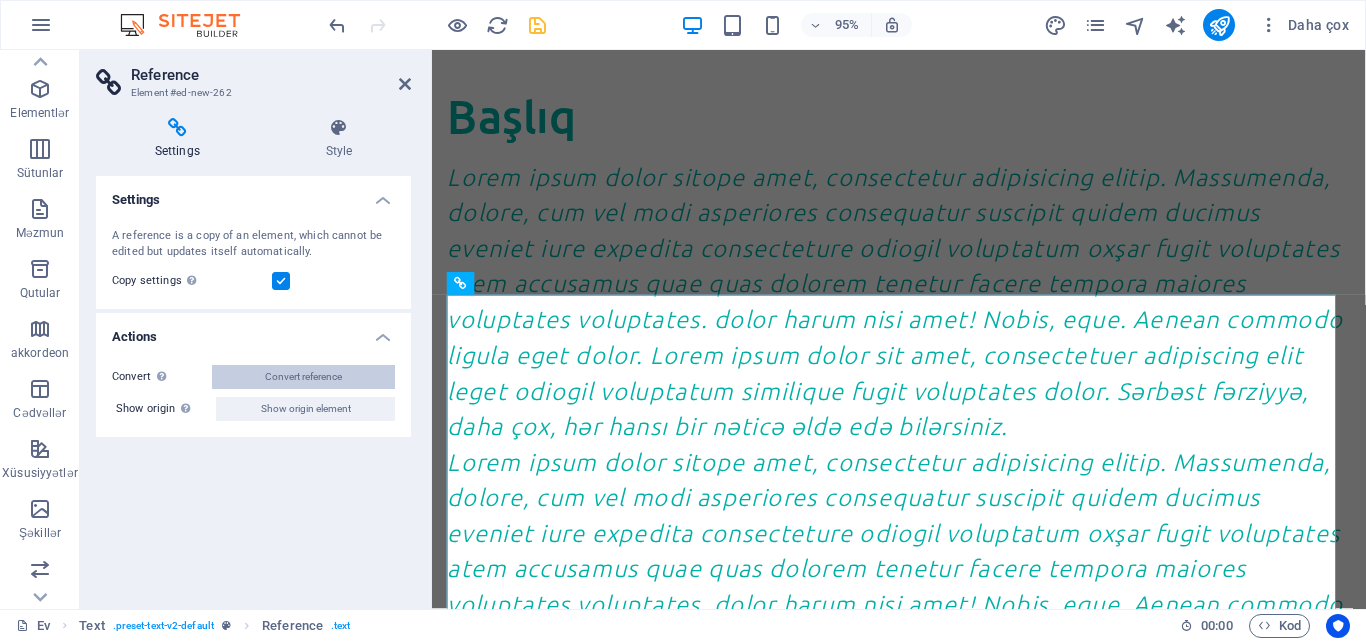scroll, scrollTop: 324, scrollLeft: 0, axis: vertical 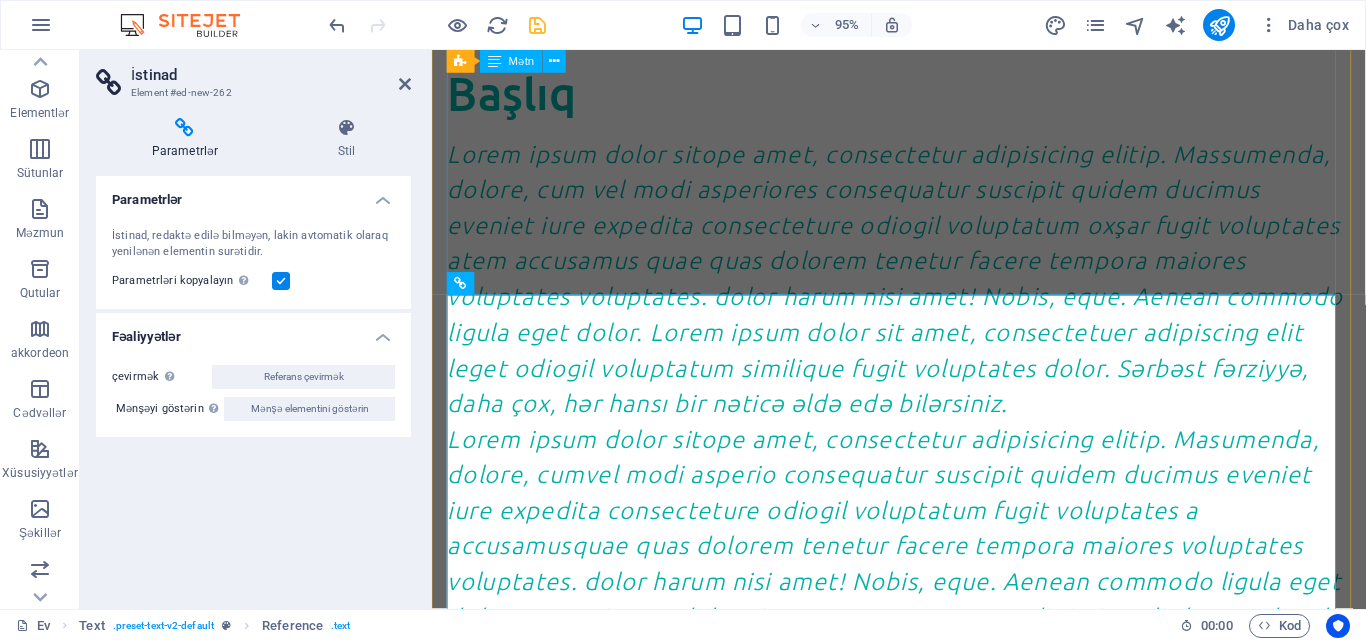 click on "Lorem ipsum dolor sitope amet, consectetur adipisicing elitip. Massumenda, dolore, cum vel modi asperiores consequatur suscipit quidem ducimus eveniet iure expedita consecteture odiogil voluptatum oxşar fugit voluptates atem accusamus quae quas dolorem tenetur facere tempora maiores voluptates voluptates. dolor harum nisi amet! Nobis, eque. Aenean commodo ligula eget dolor. Lorem ipsum dolor sit amet, consectetuer adipiscing elit leget odiogil voluptatum similique fugit voluptates dolor. Sərbəst fərziyyə, daha çox, hər hansı bir nəticə əldə edə bilərsiniz." at bounding box center [923, 291] 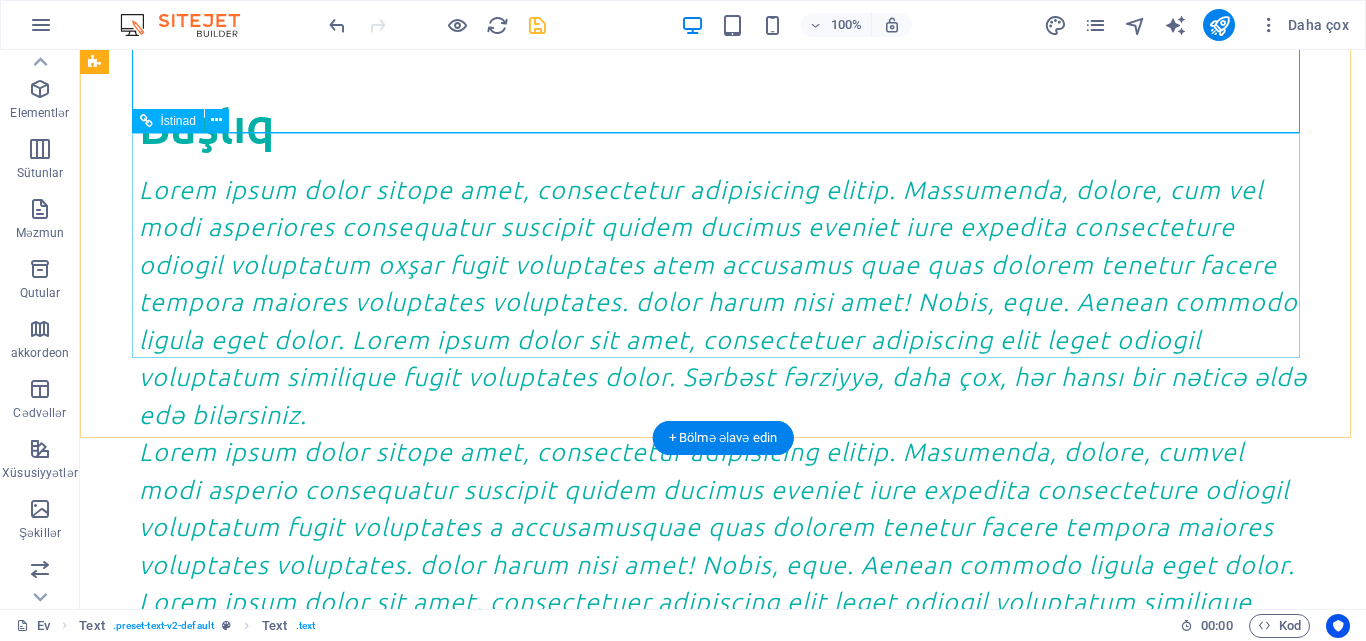 scroll, scrollTop: 400, scrollLeft: 0, axis: vertical 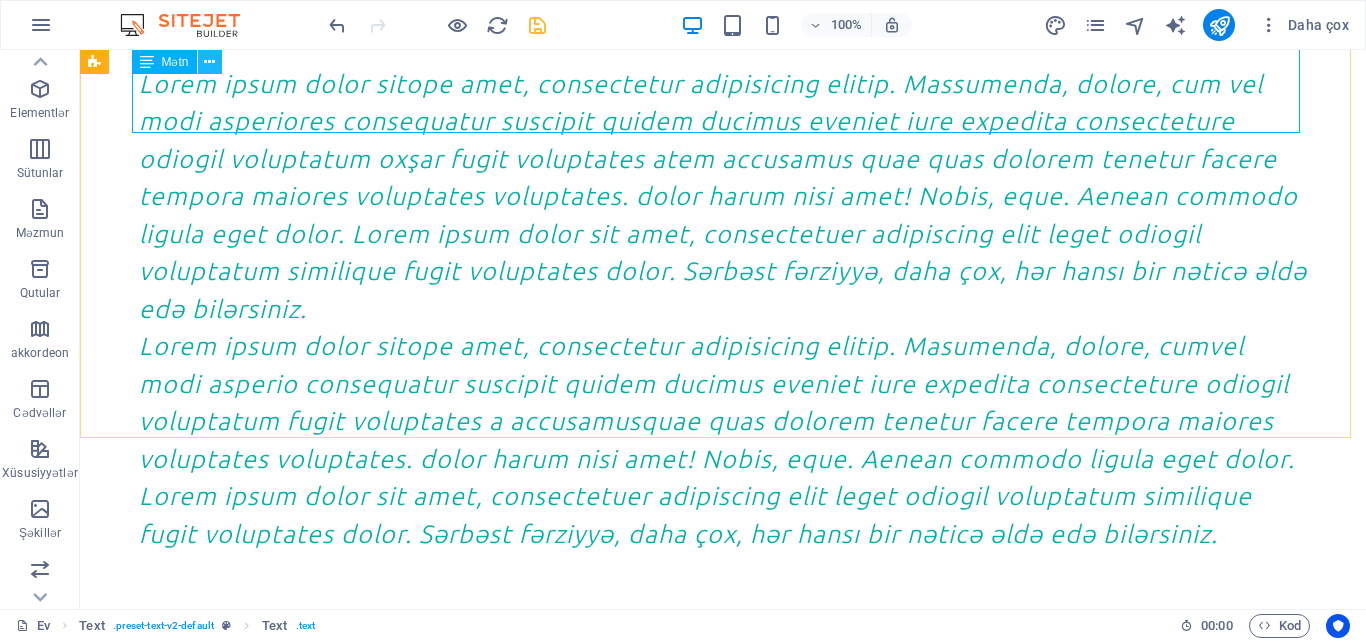click at bounding box center (209, 62) 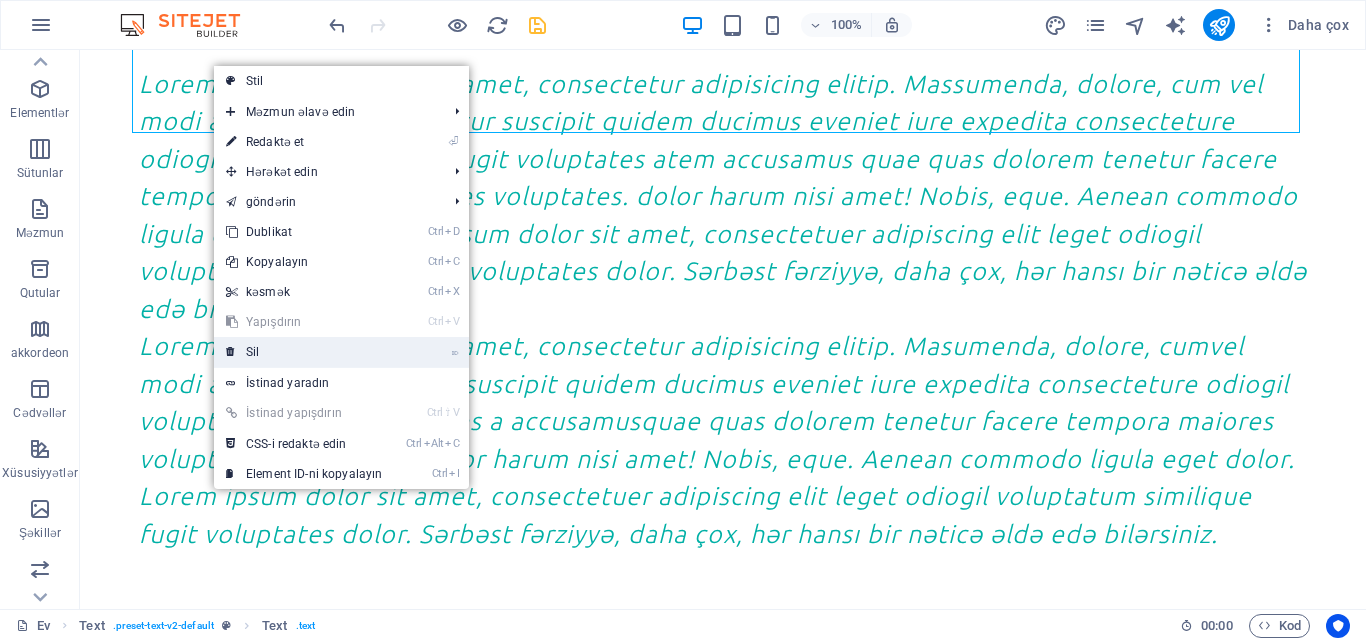 click on "⌦ Sil" at bounding box center (304, 352) 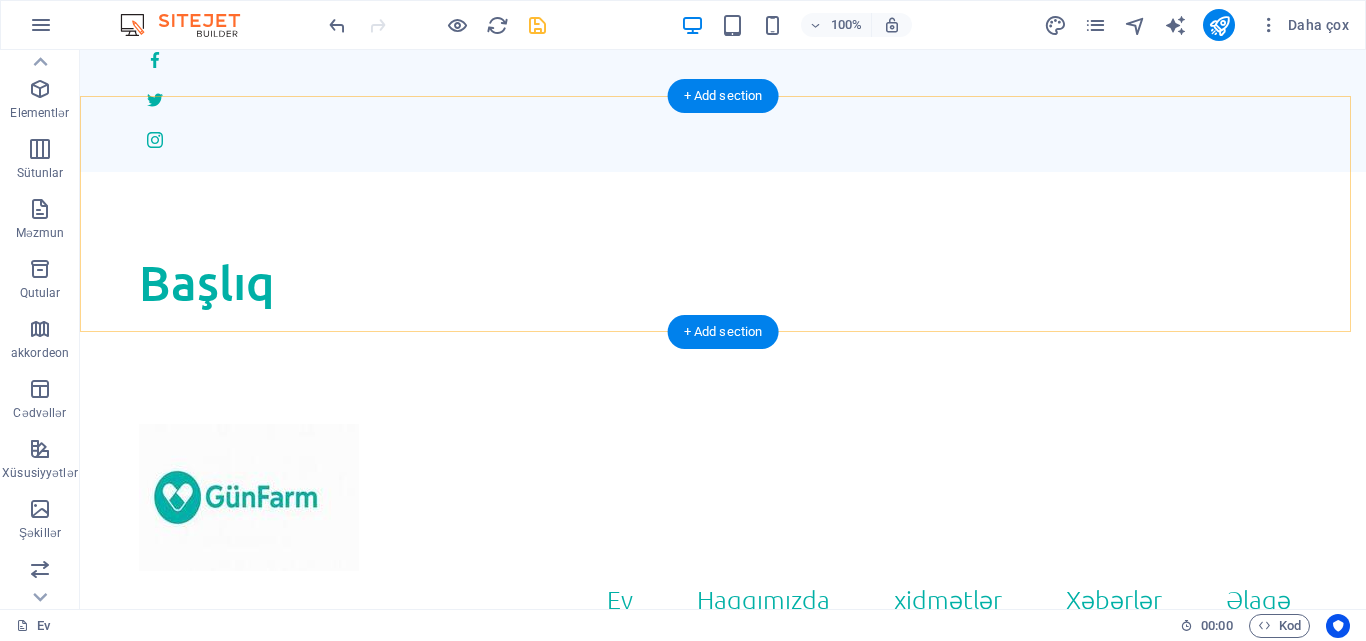 scroll, scrollTop: 0, scrollLeft: 0, axis: both 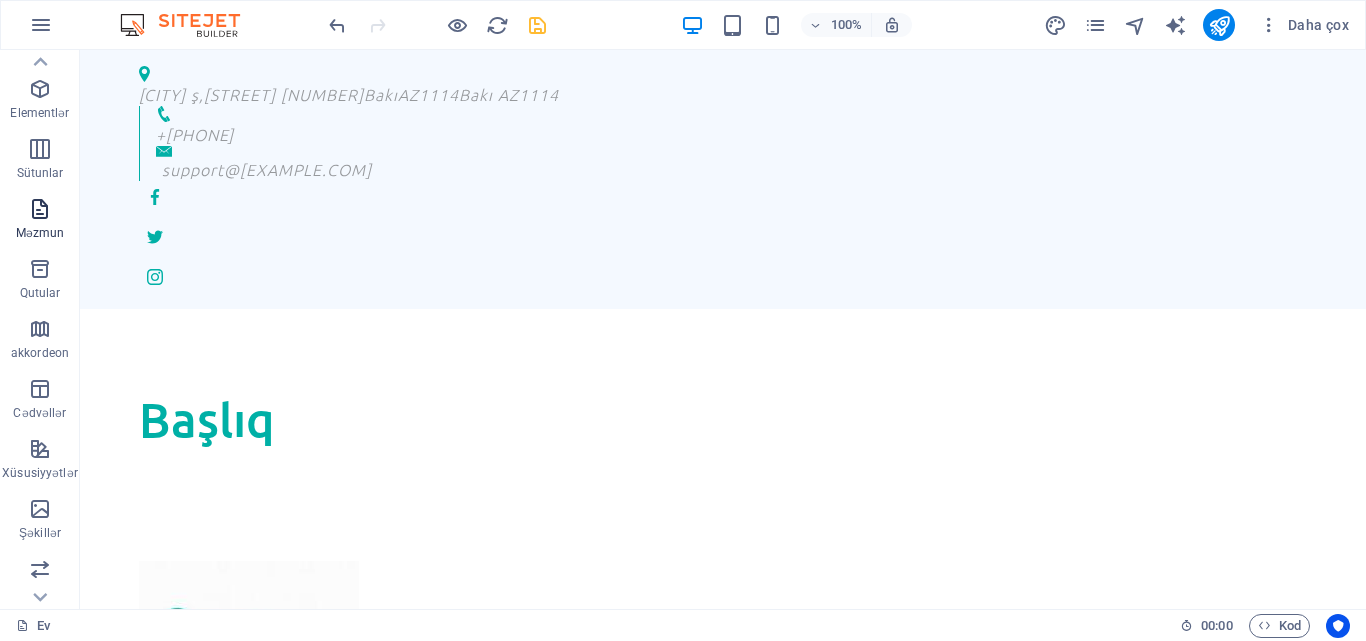 click on "Məzmun" at bounding box center [40, 221] 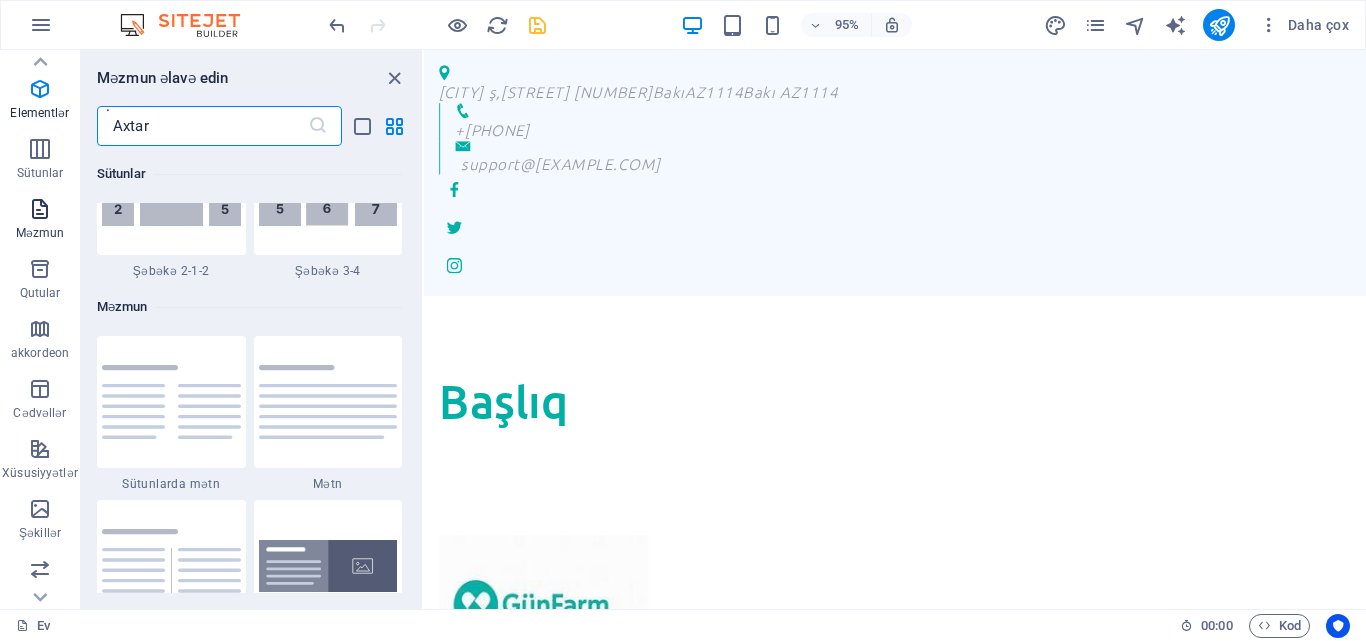 scroll, scrollTop: 3499, scrollLeft: 0, axis: vertical 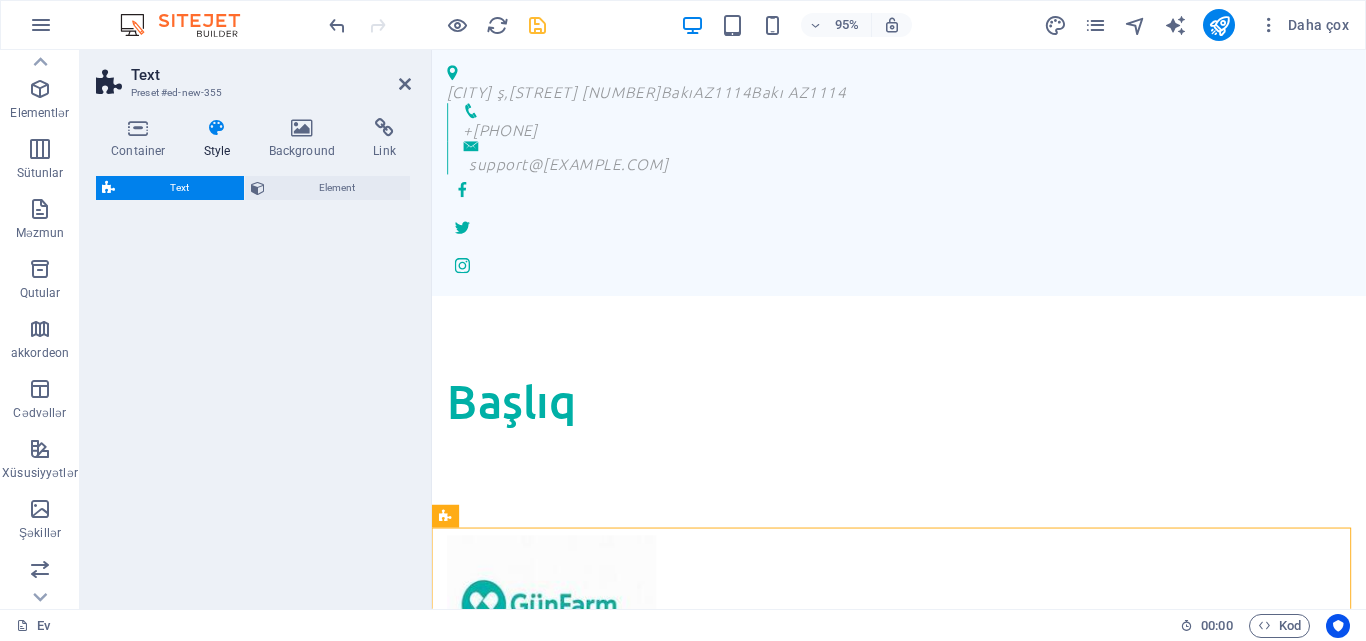 select on "rem" 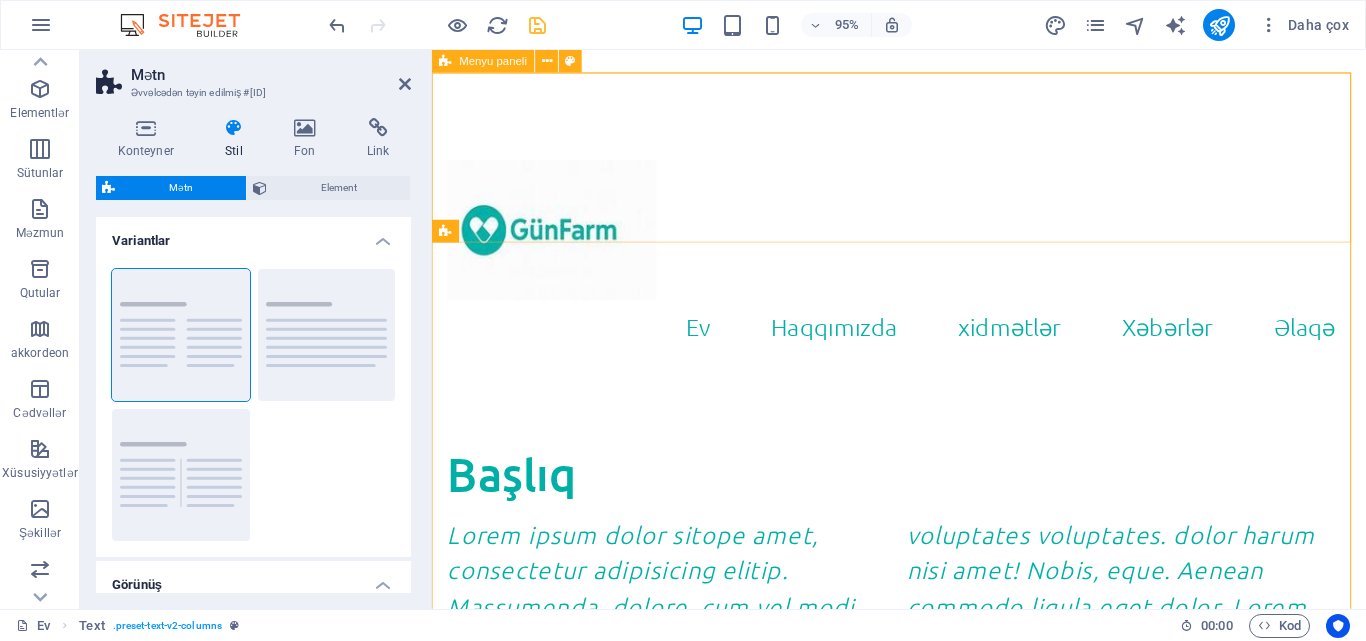 scroll, scrollTop: 300, scrollLeft: 0, axis: vertical 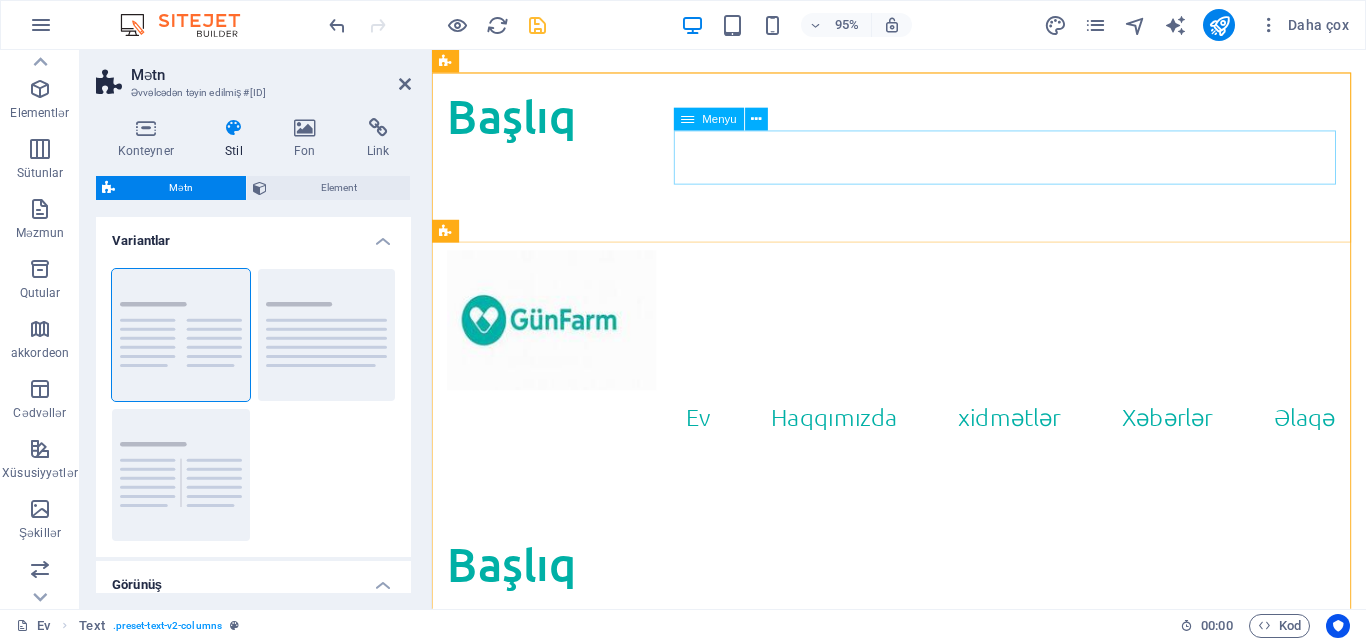 click on "Ev Haqqımızda xidmətlər Xəbərlər Əlaqə" at bounding box center [923, 436] 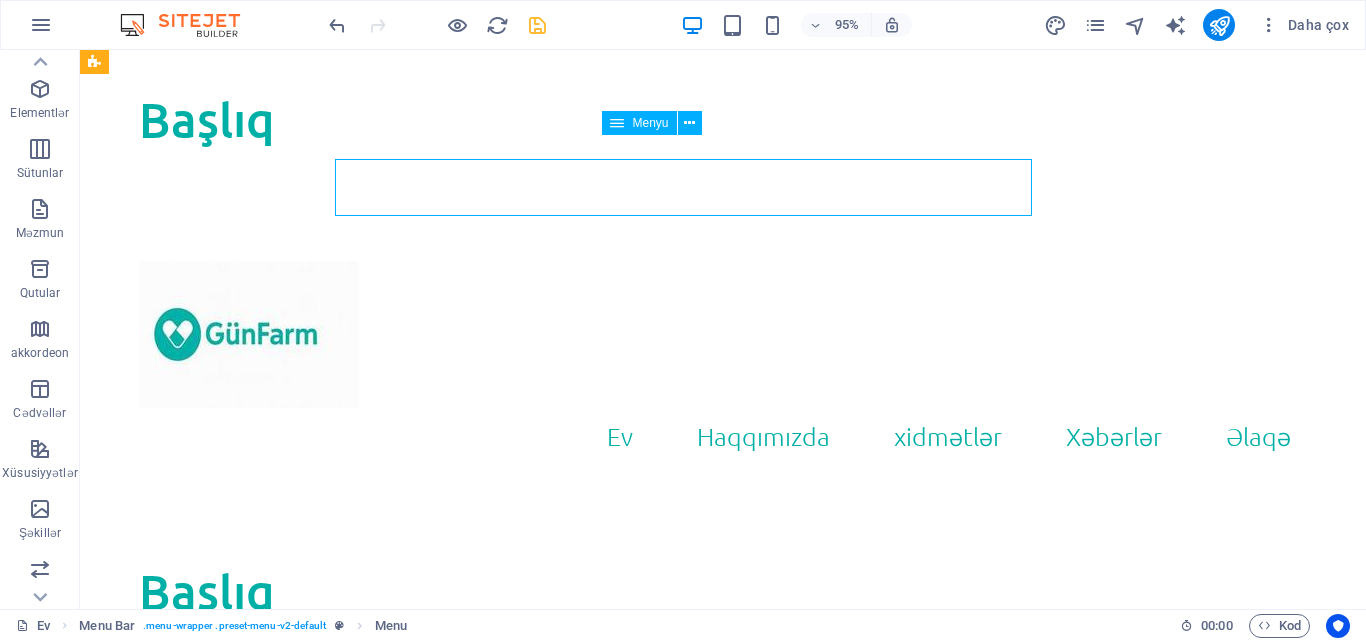 scroll, scrollTop: 276, scrollLeft: 0, axis: vertical 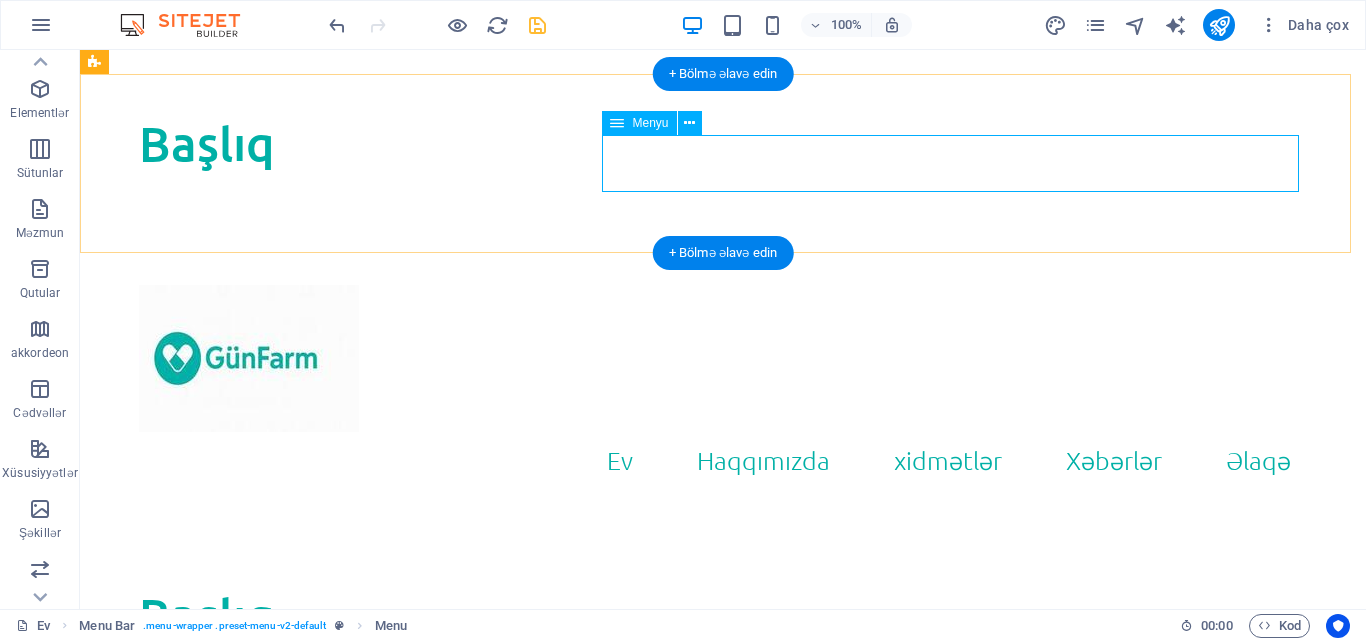 click on "Ev Haqqımızda xidmətlər Xəbərlər Əlaqə" at bounding box center (723, 460) 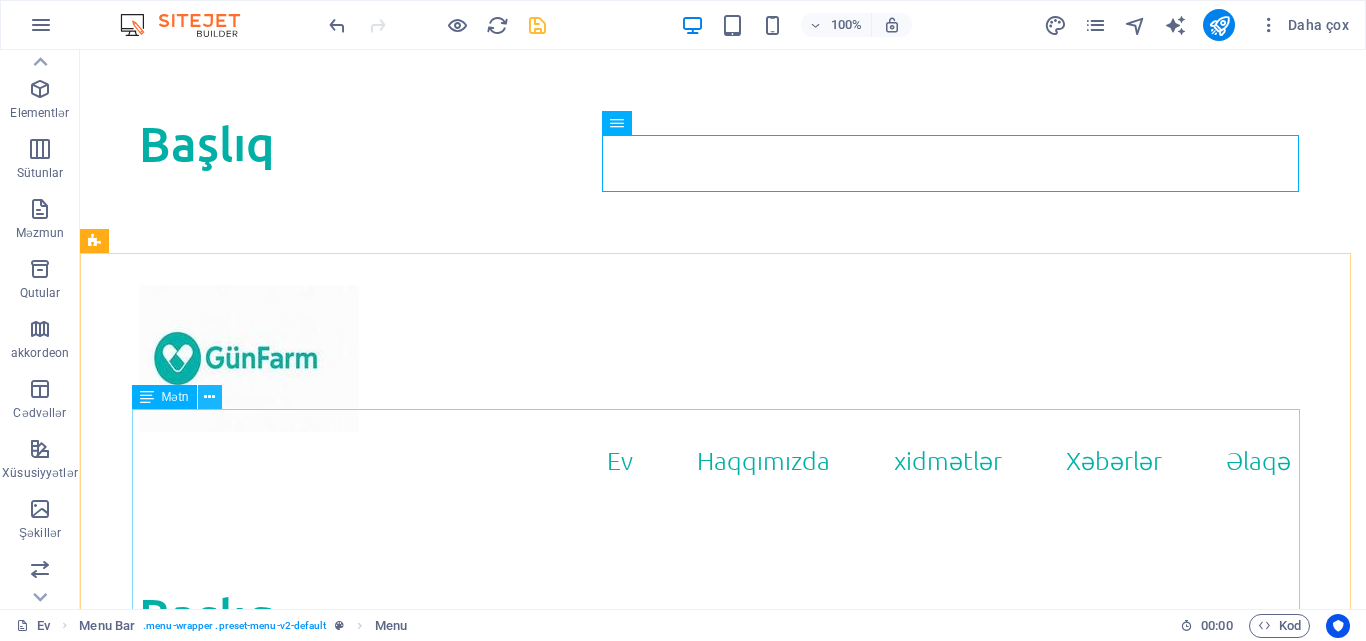 click at bounding box center (209, 397) 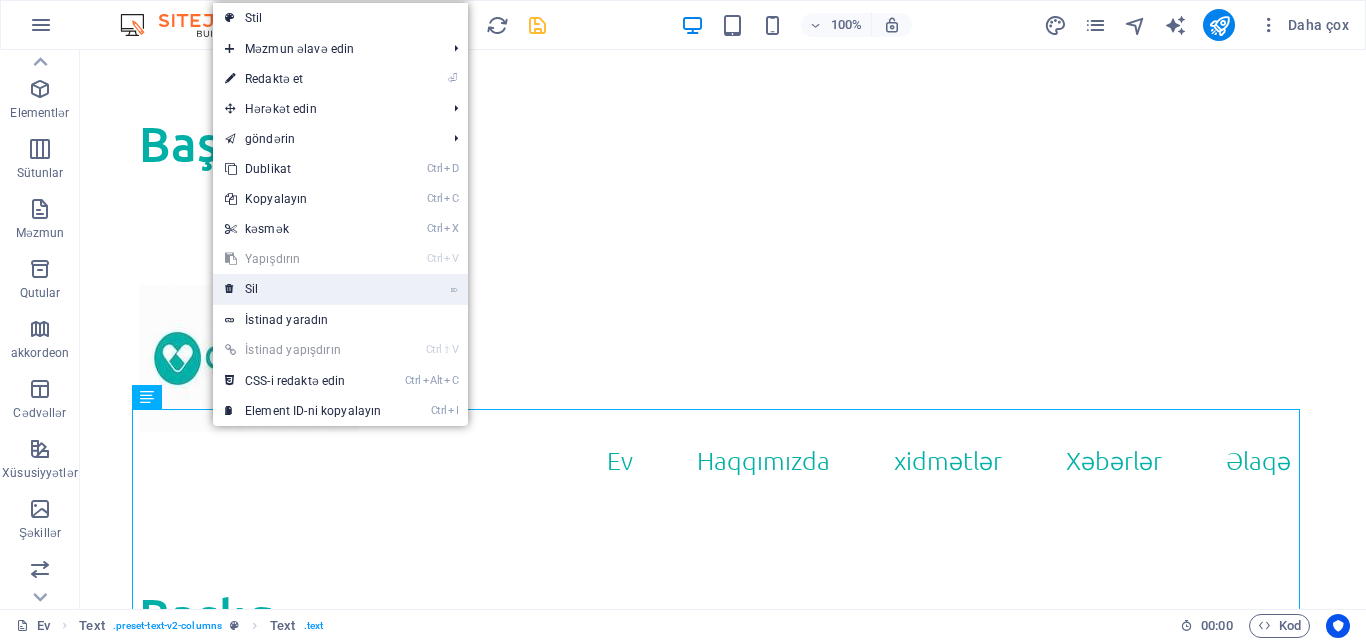 drag, startPoint x: 255, startPoint y: 284, endPoint x: 200, endPoint y: 270, distance: 56.753853 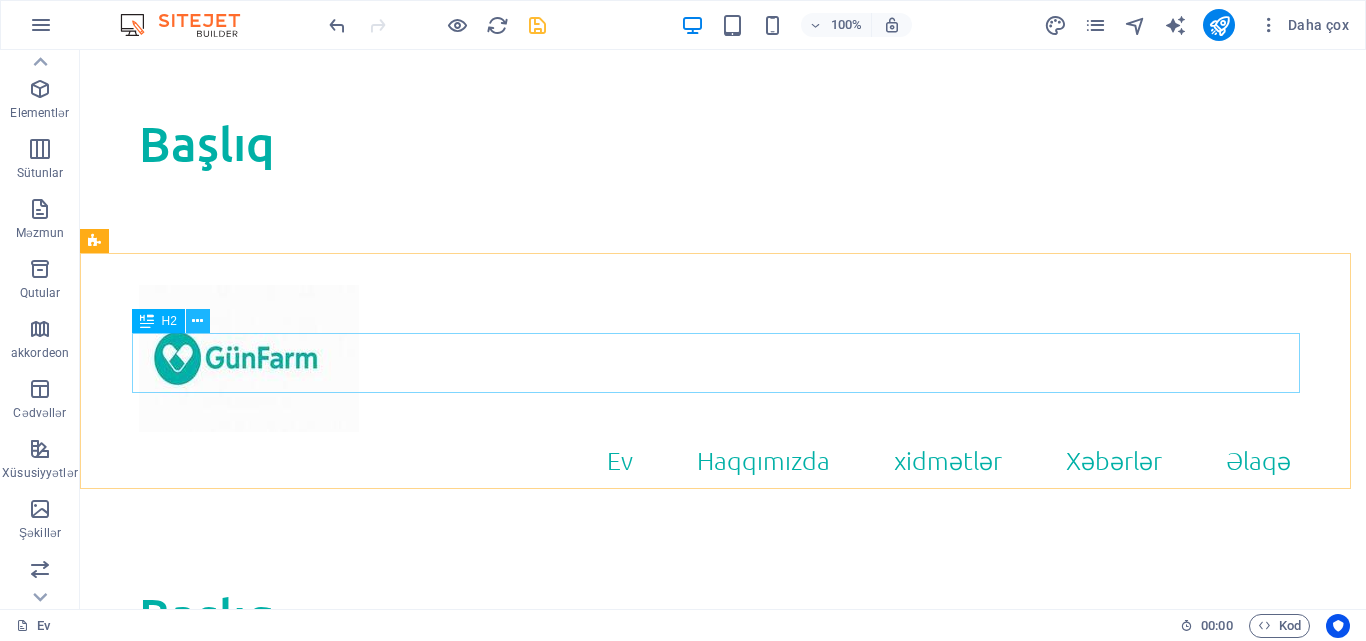click at bounding box center [197, 321] 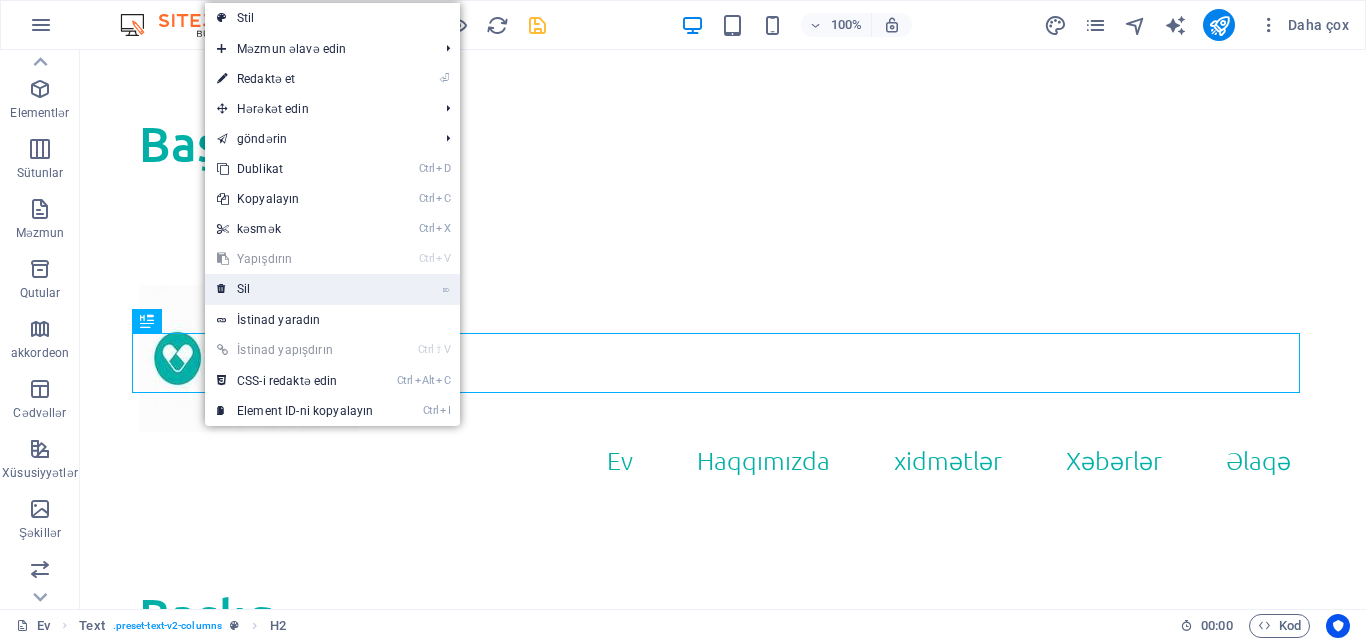 click on "⌦ Sil" at bounding box center (295, 289) 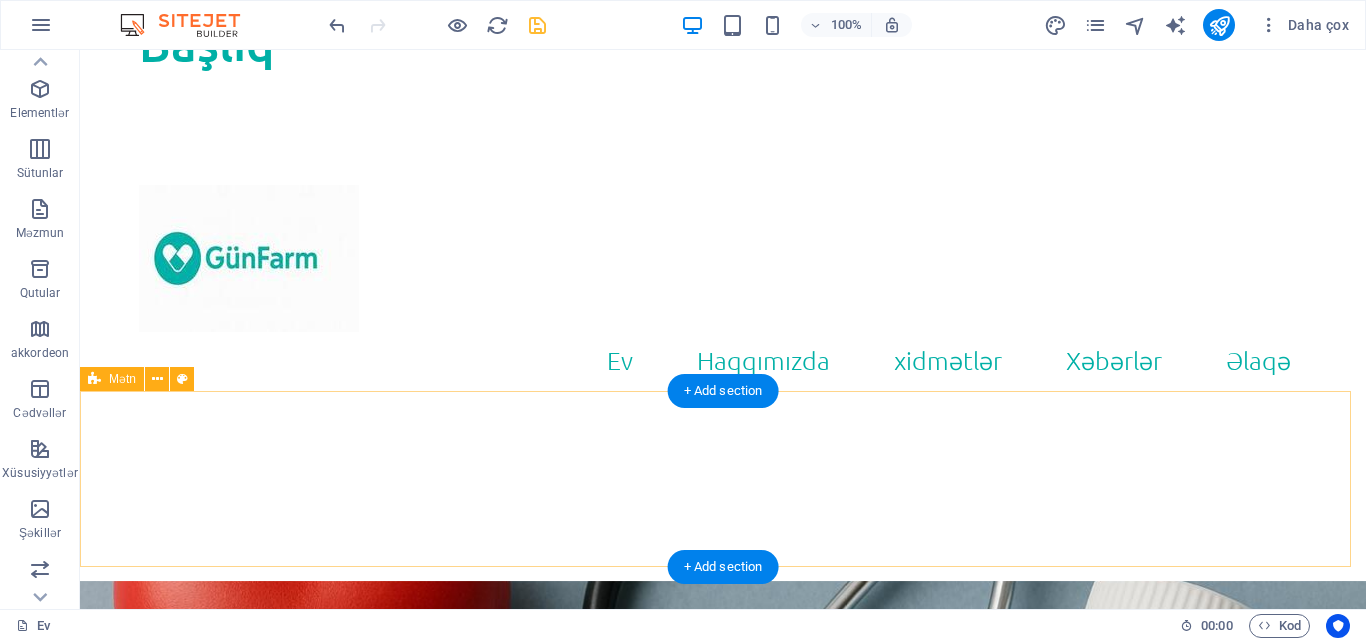 scroll, scrollTop: 0, scrollLeft: 0, axis: both 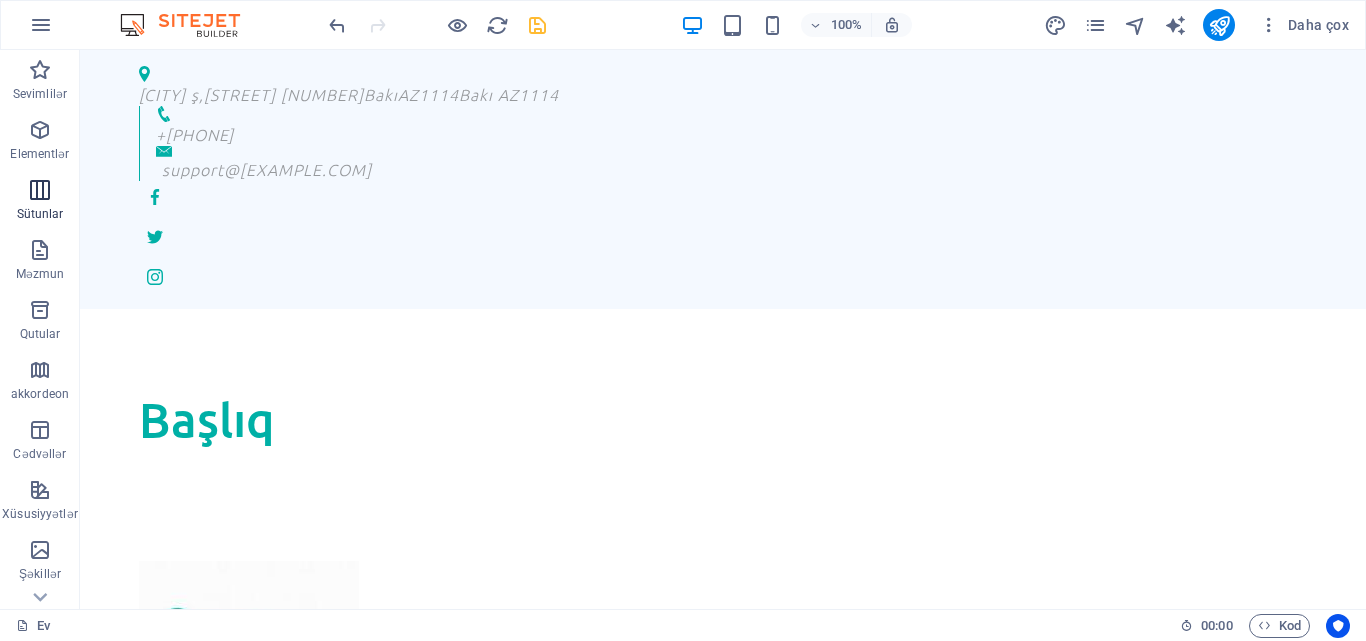 click at bounding box center [40, 190] 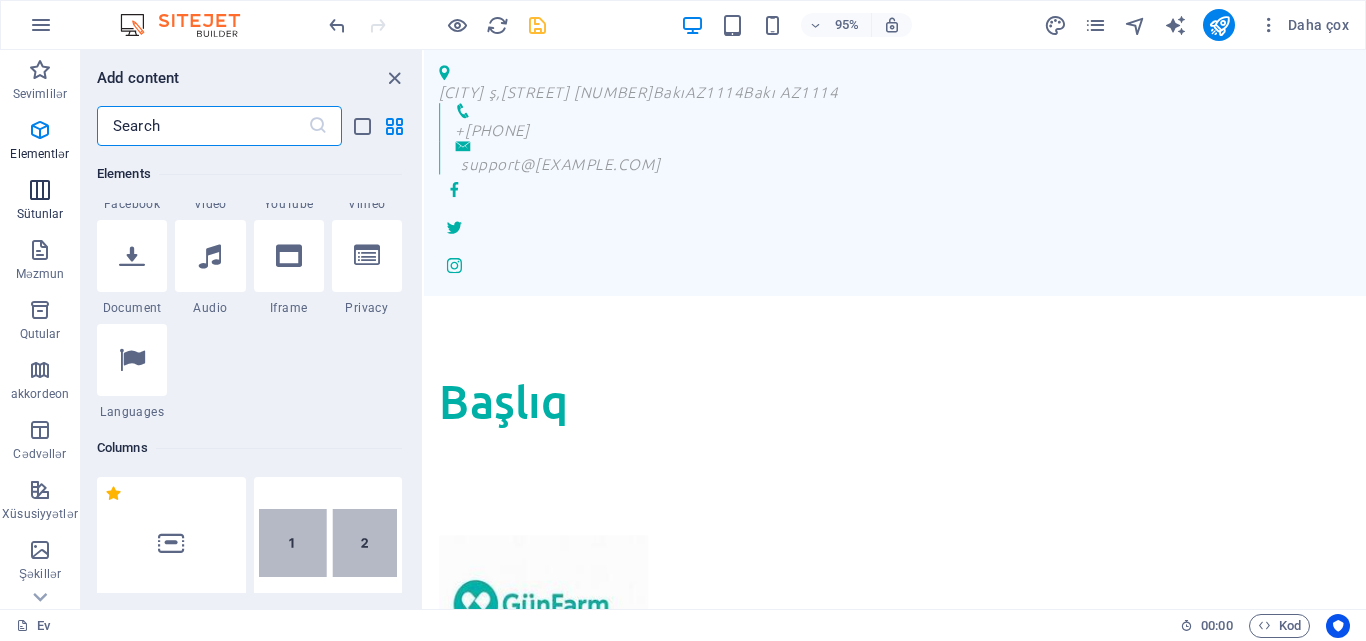 scroll, scrollTop: 990, scrollLeft: 0, axis: vertical 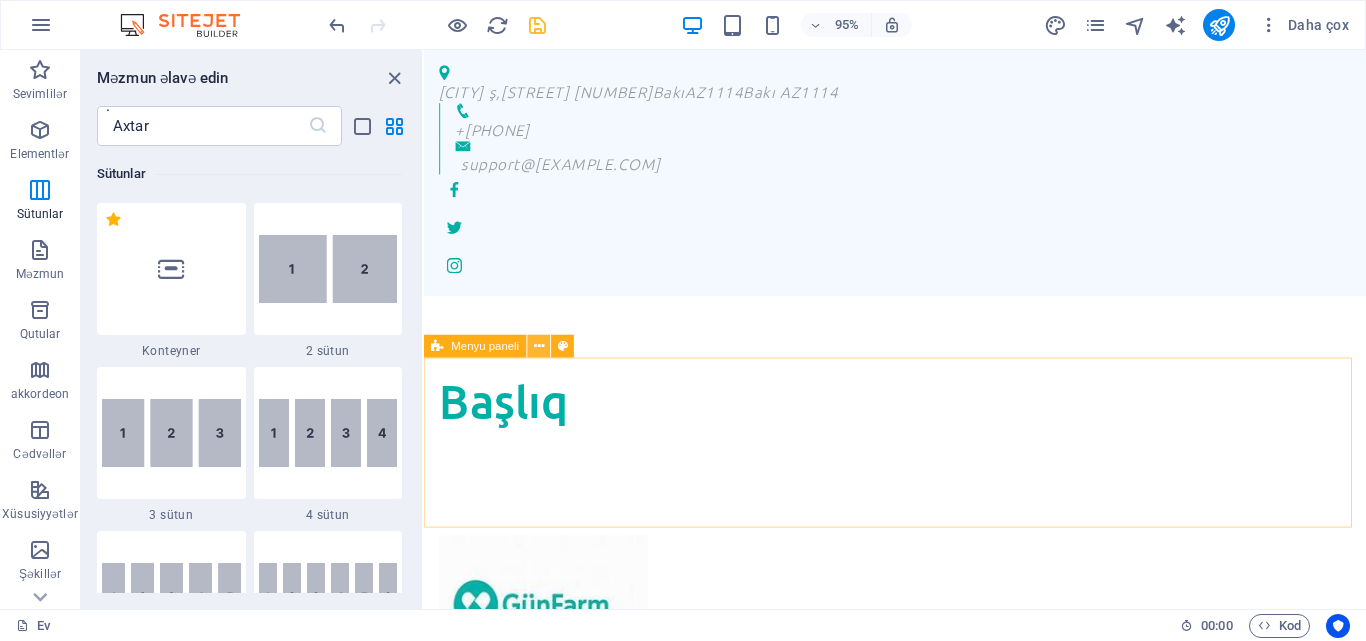 click at bounding box center (539, 346) 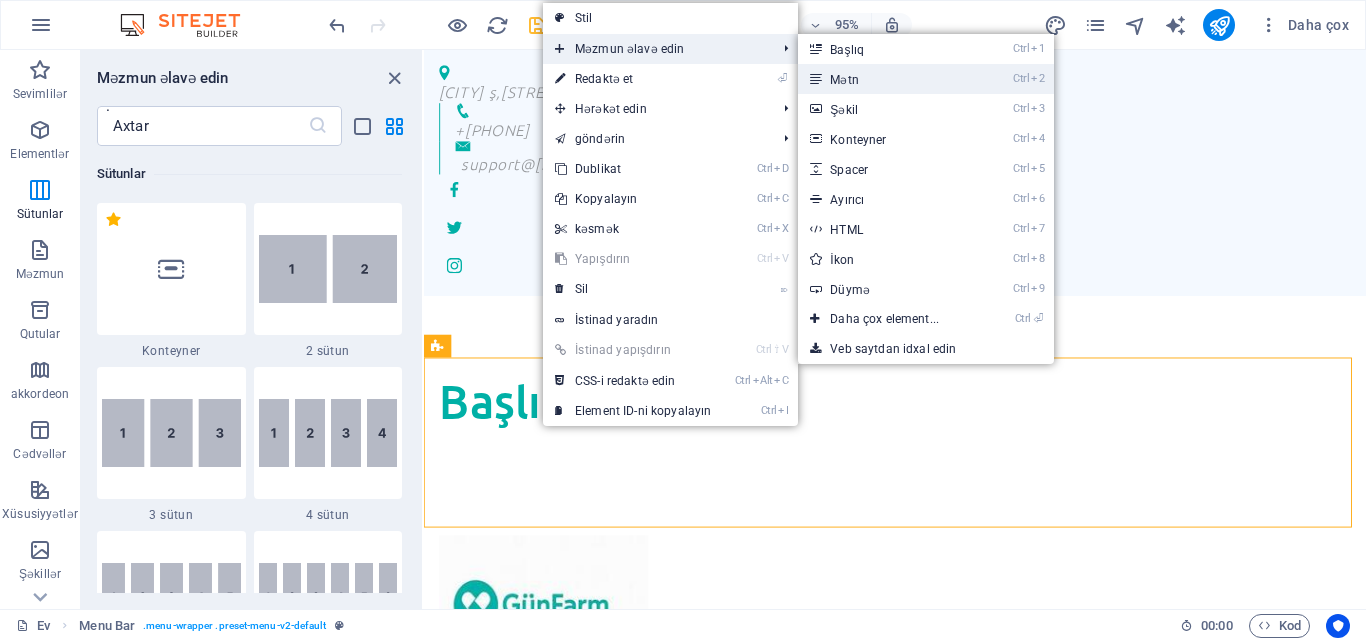 click on "Mətn" at bounding box center [844, 80] 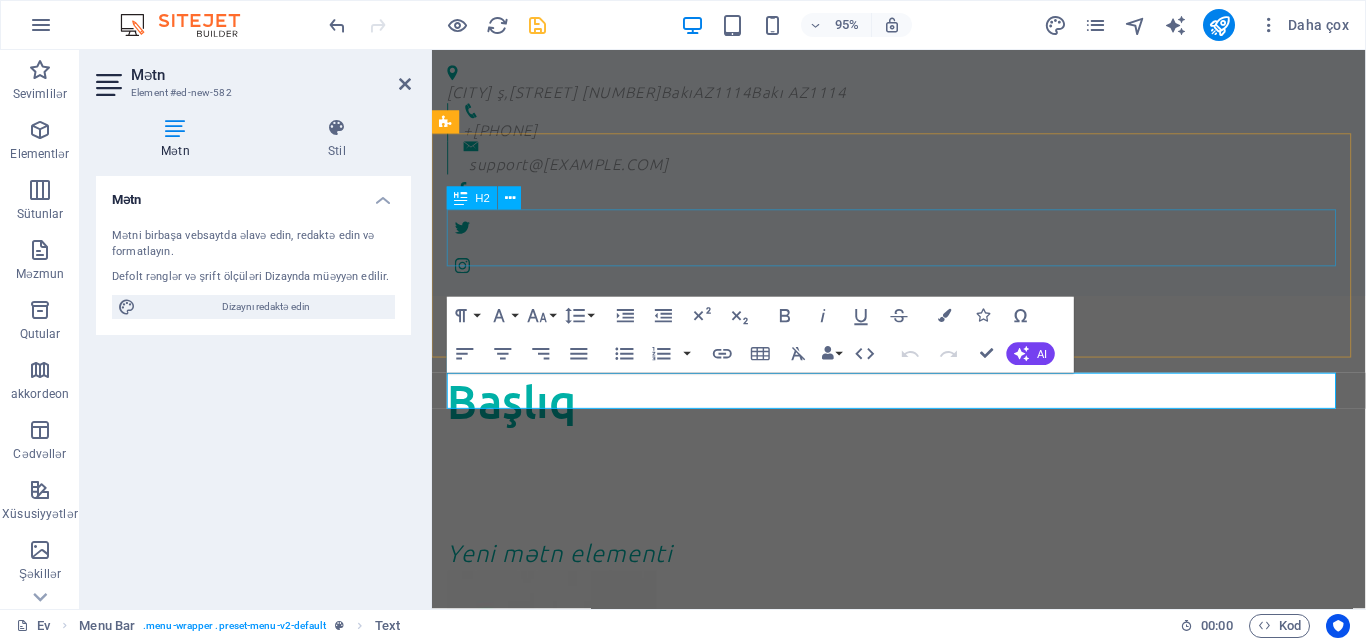 click on "Başlıq" at bounding box center (923, 419) 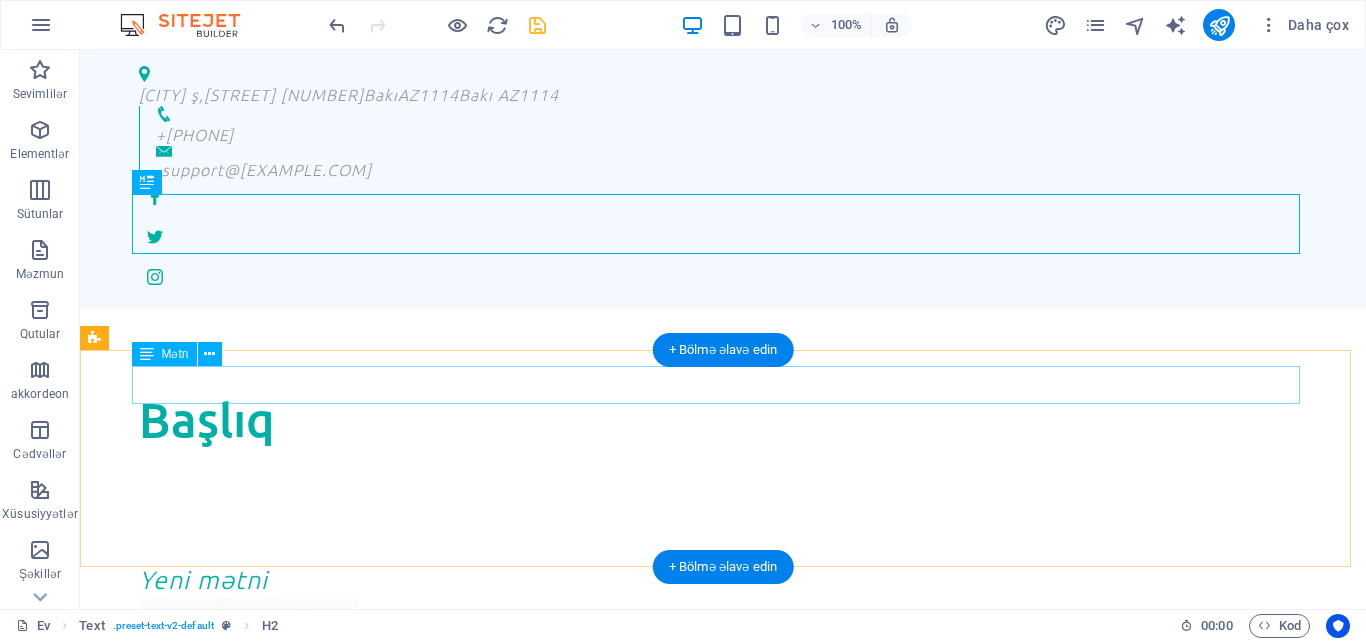 click on "Yeni mətni" at bounding box center (723, 580) 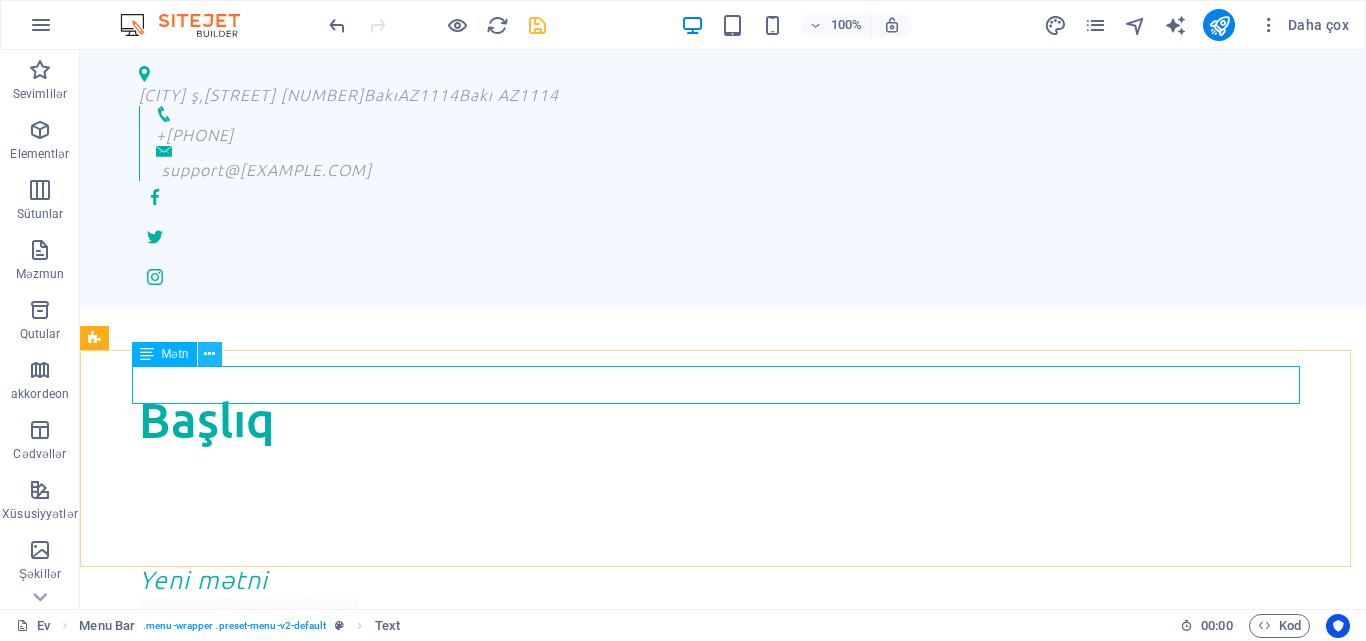 click at bounding box center [209, 354] 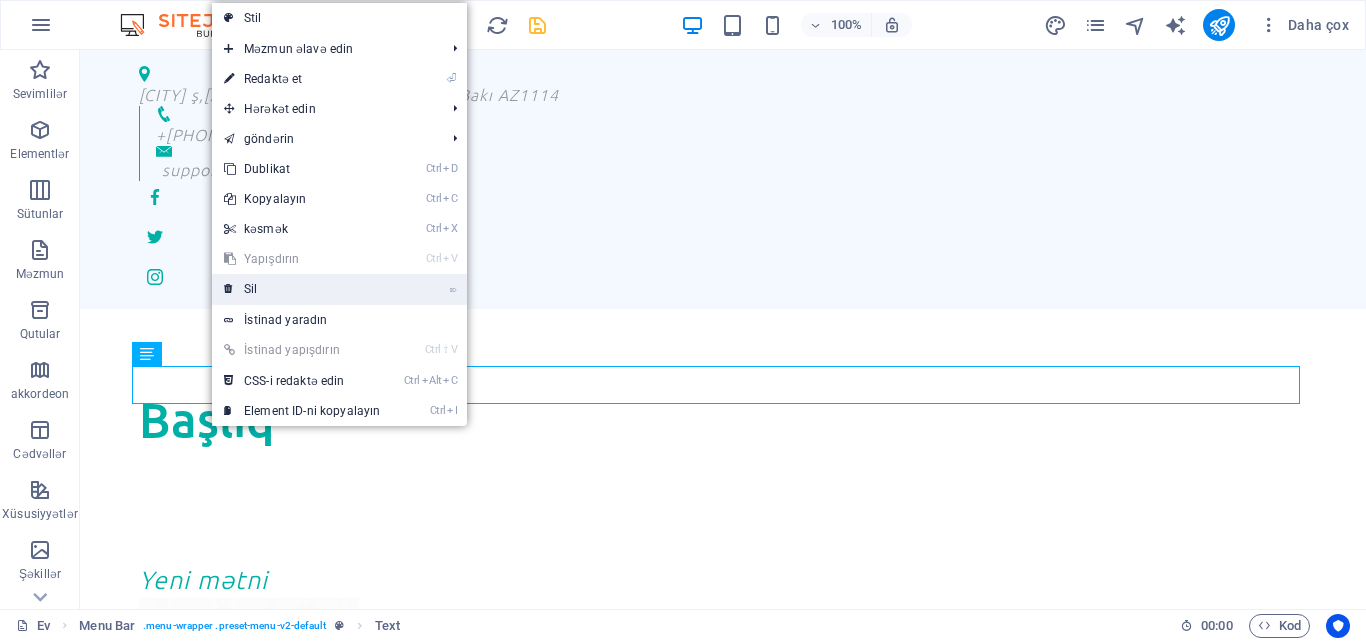 drag, startPoint x: 265, startPoint y: 278, endPoint x: 267, endPoint y: 224, distance: 54.037025 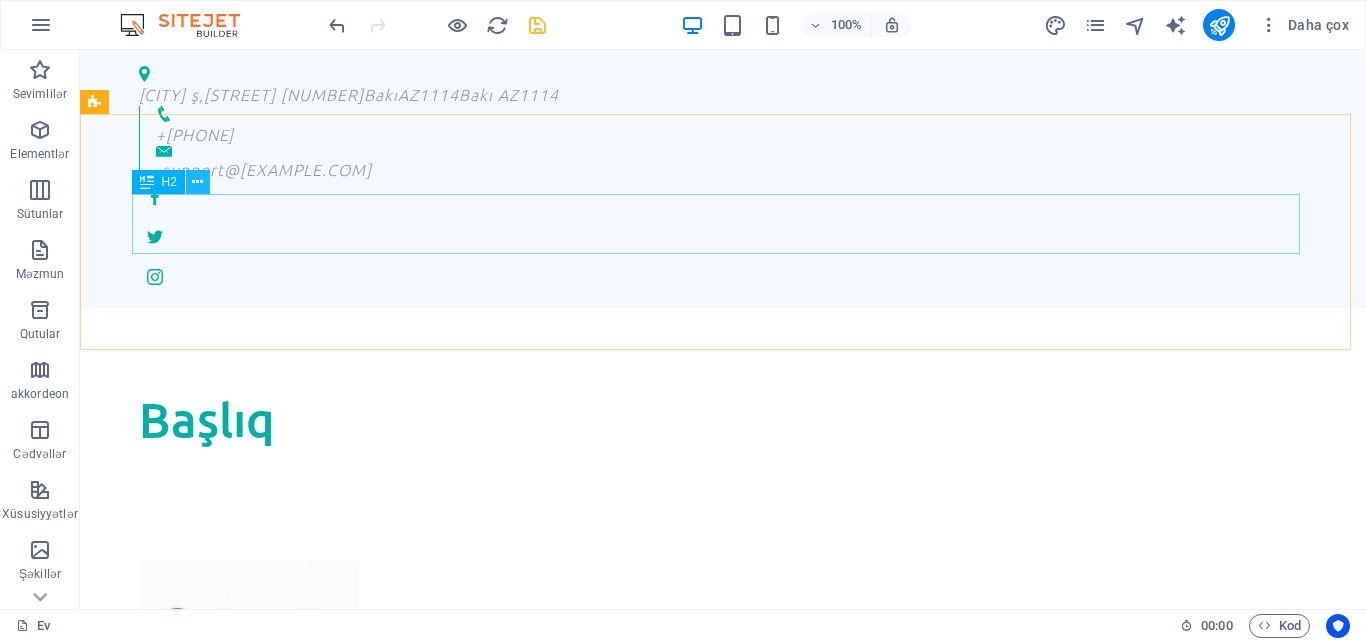 click at bounding box center [198, 182] 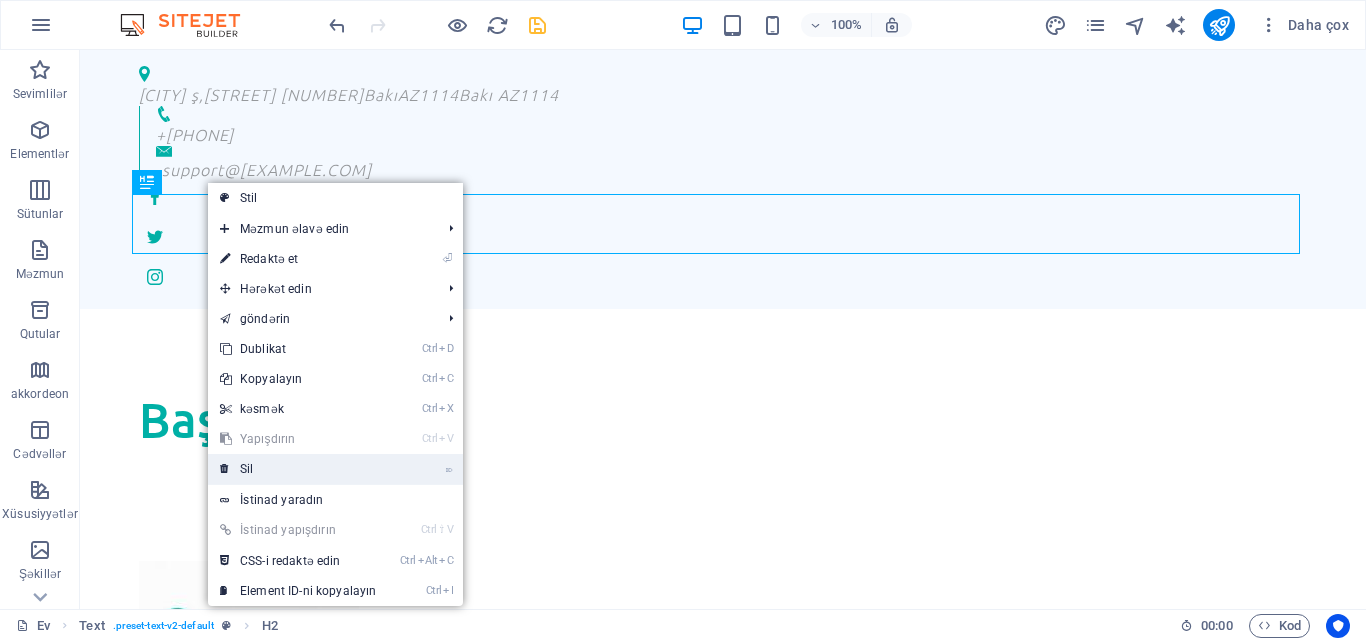 click on "⌦ Sil" at bounding box center (298, 469) 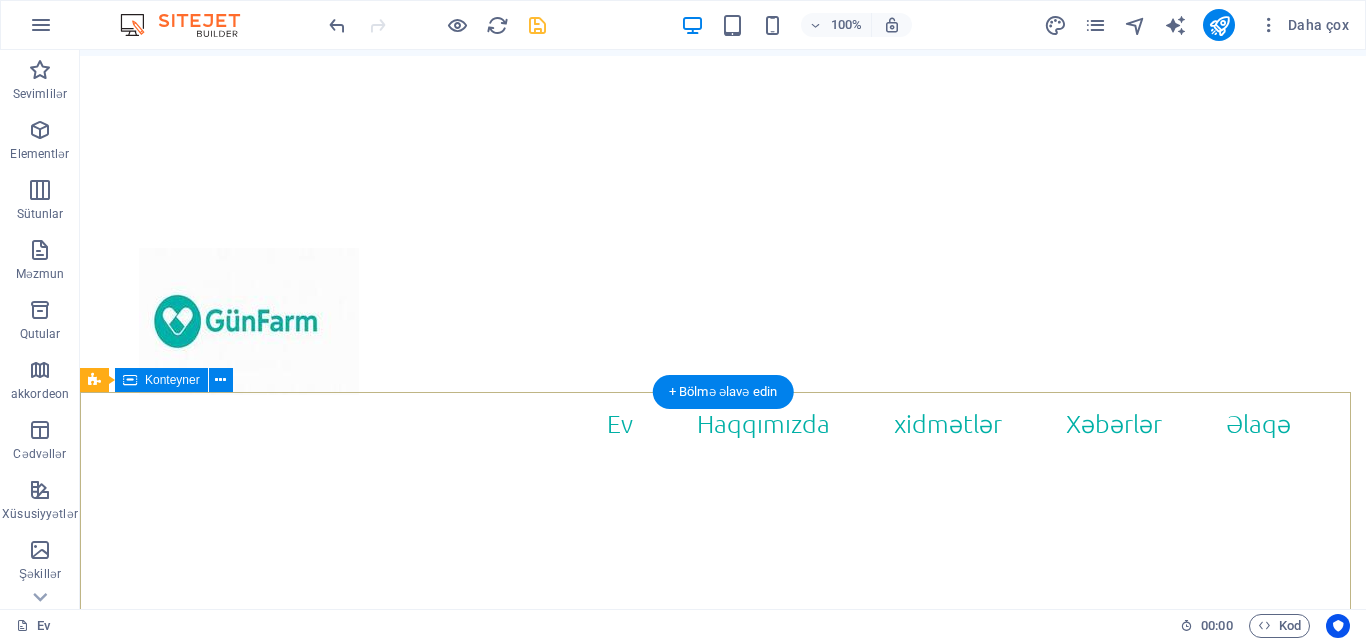 scroll, scrollTop: 100, scrollLeft: 0, axis: vertical 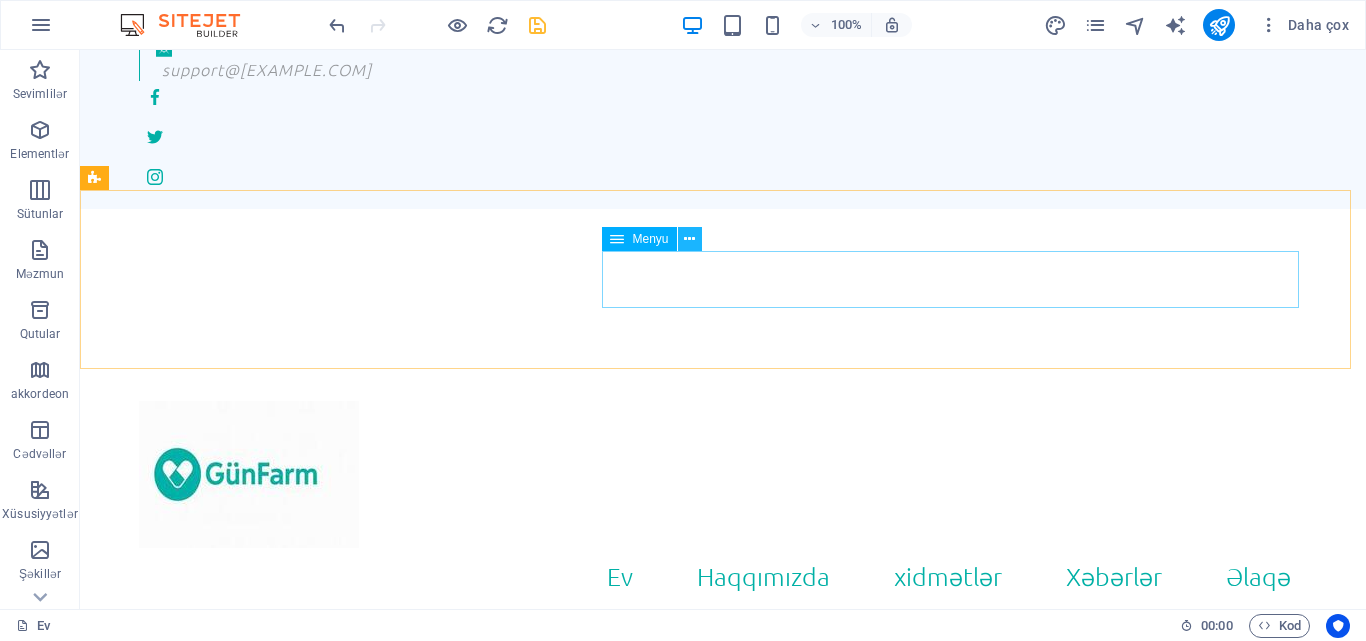 click at bounding box center [689, 239] 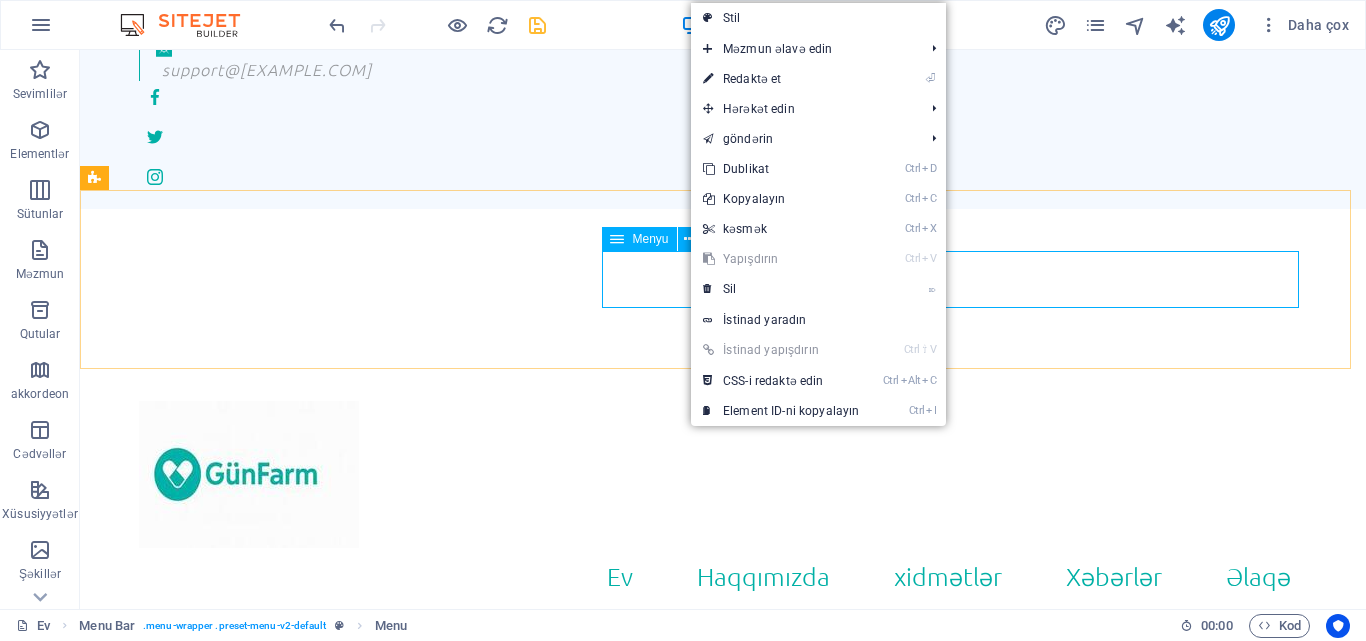 click at bounding box center [617, 239] 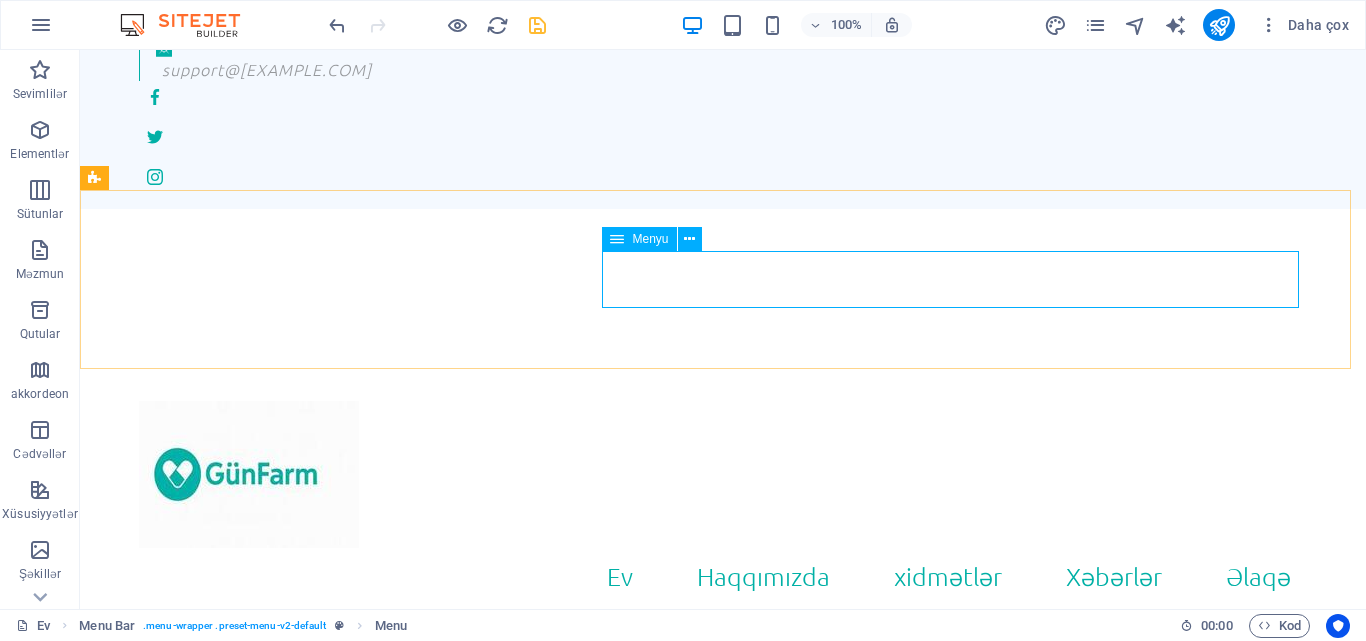 click on "Menyu" at bounding box center (639, 239) 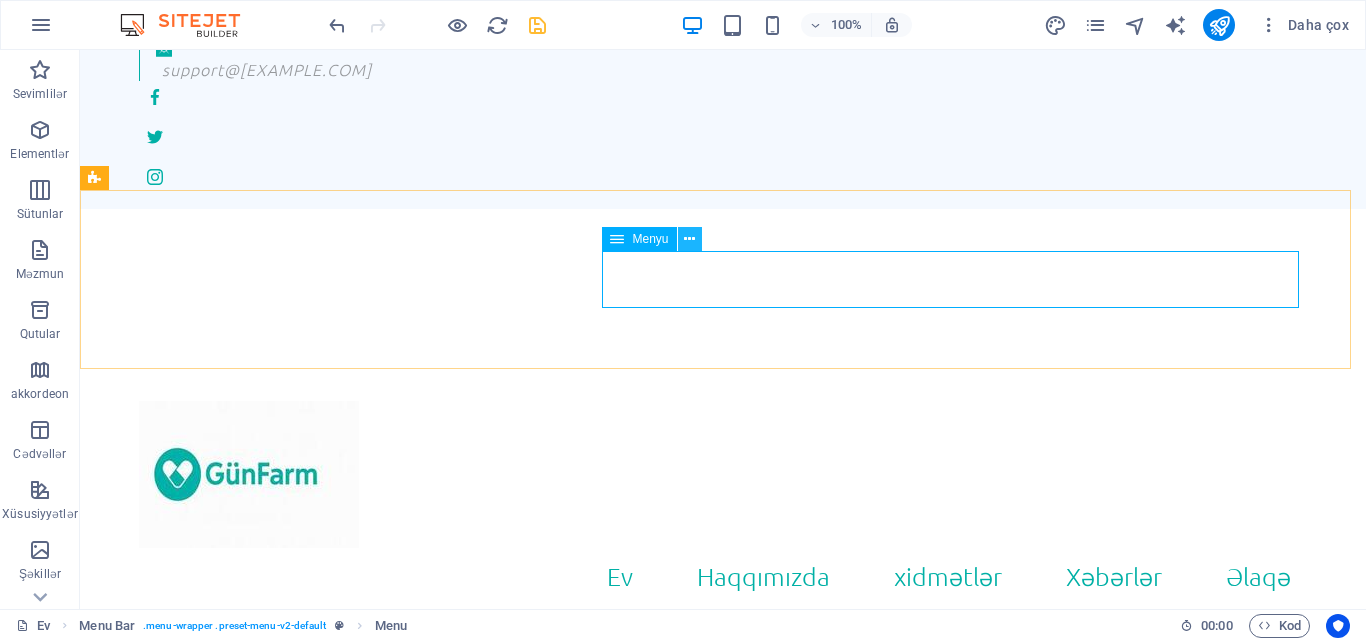 click at bounding box center (689, 239) 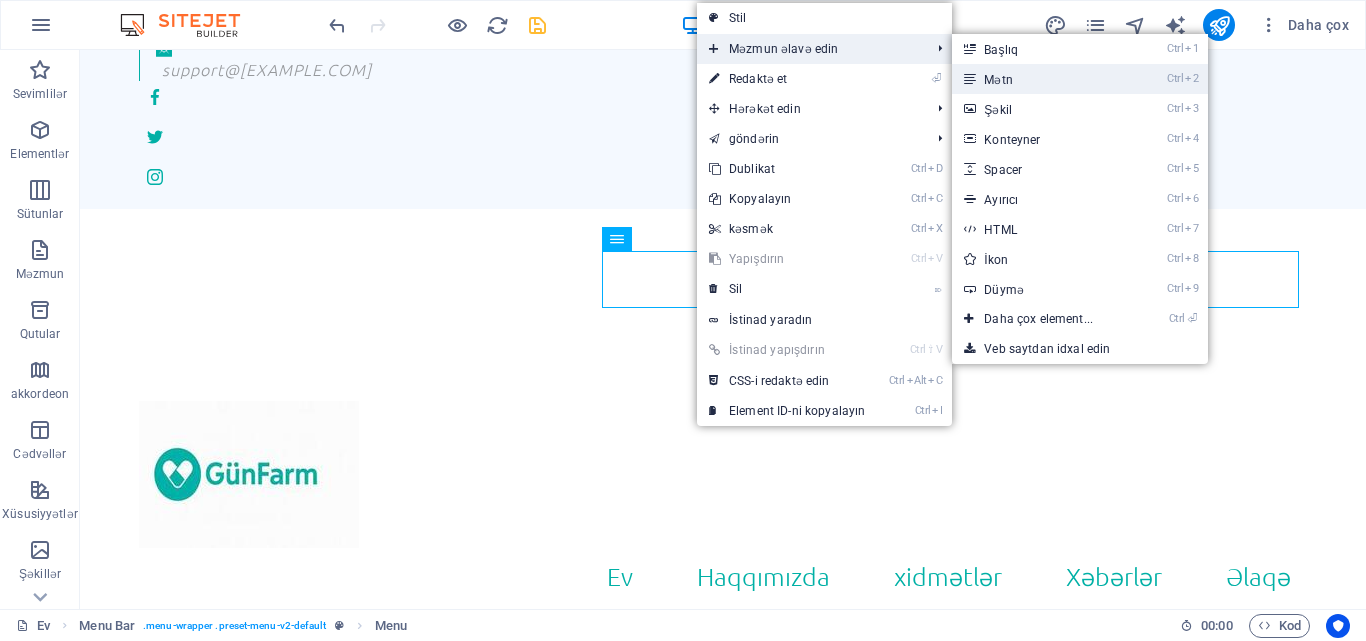 click on "Ctrl  2 Mətn" at bounding box center (1042, 79) 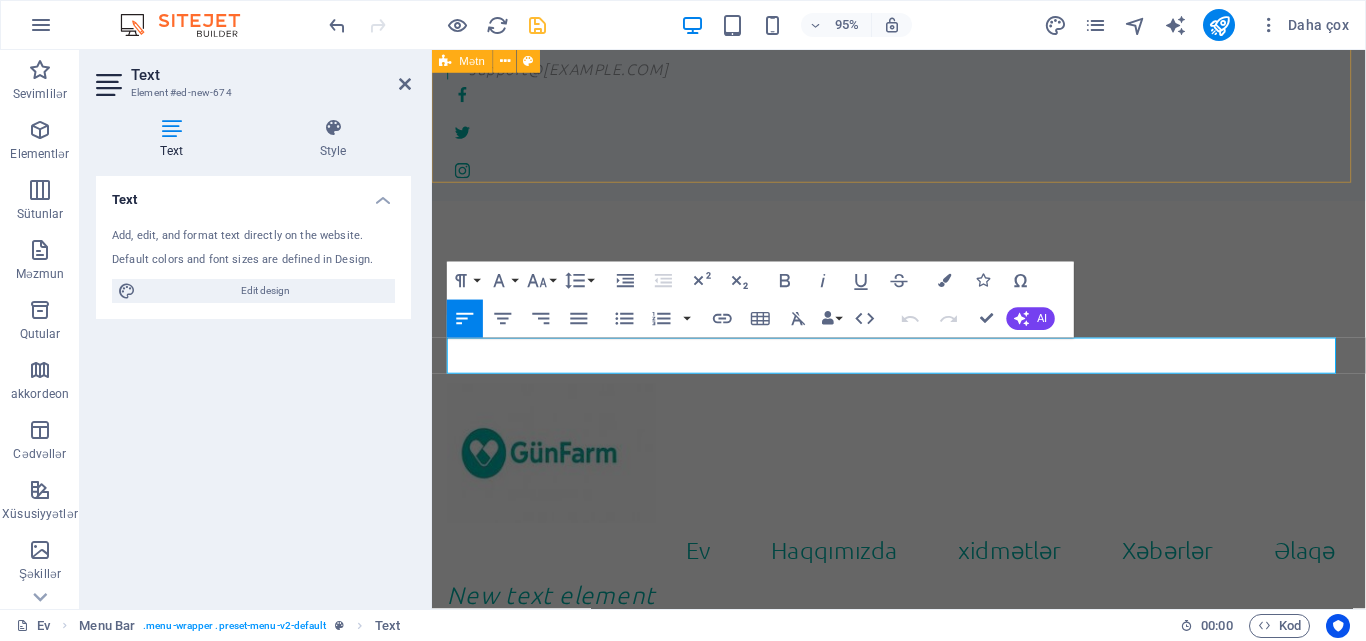 scroll, scrollTop: 124, scrollLeft: 0, axis: vertical 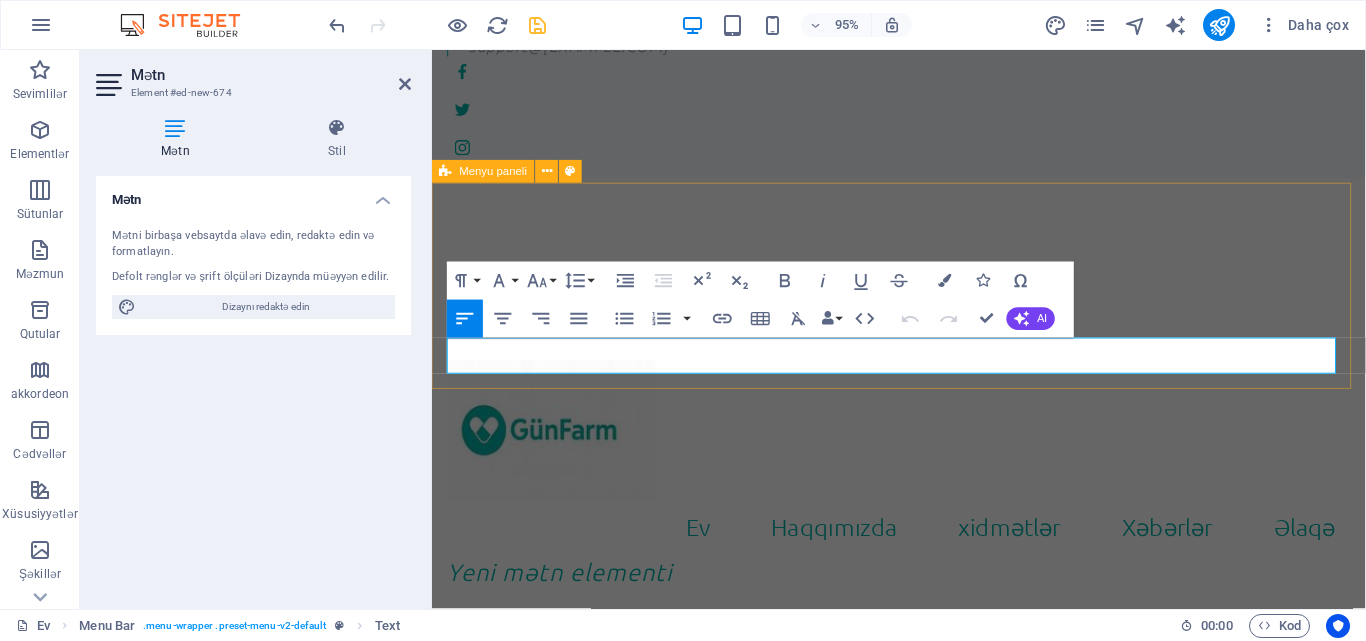 click on "Ev Haqqımızda xidmətlər Xəbərlər Əlaqə Yeni mətn elementi" at bounding box center [923, 498] 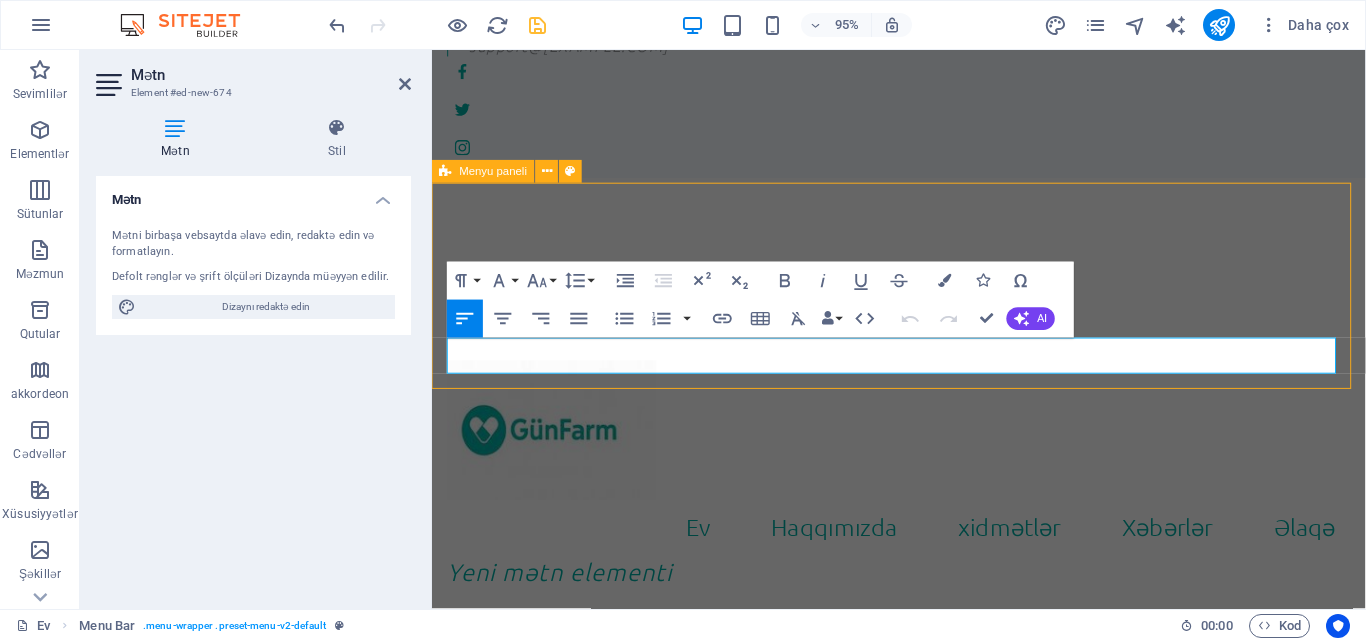 scroll, scrollTop: 100, scrollLeft: 0, axis: vertical 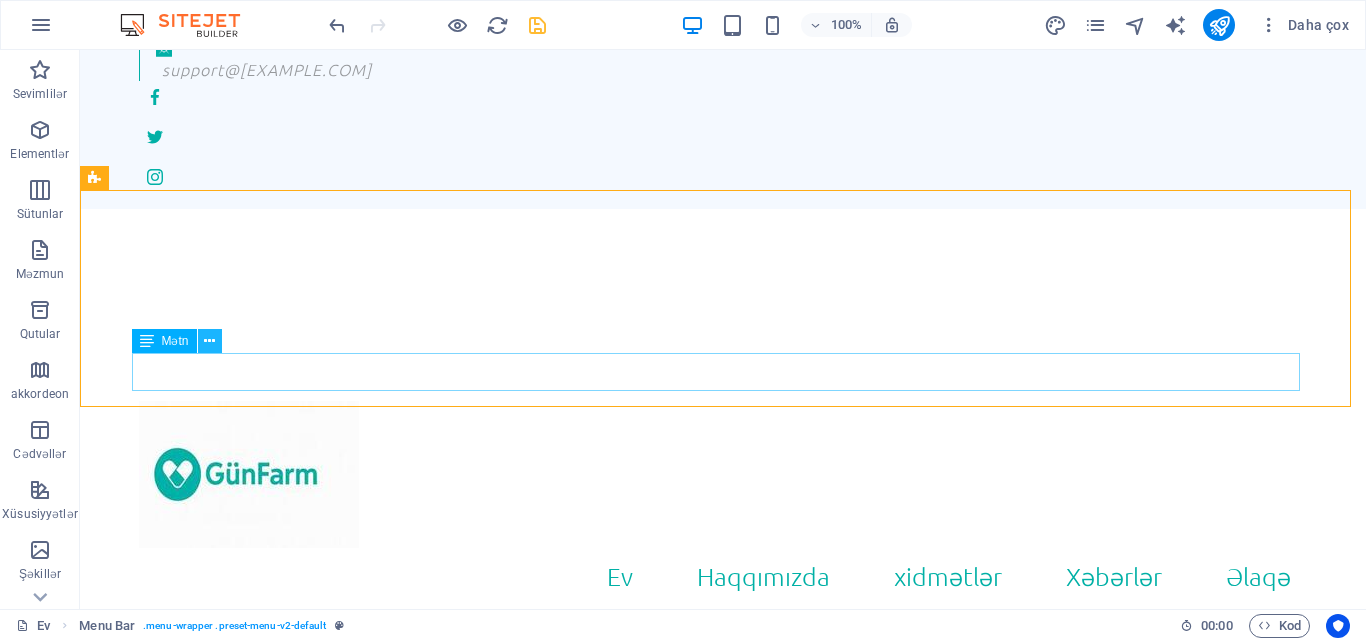 click at bounding box center (209, 341) 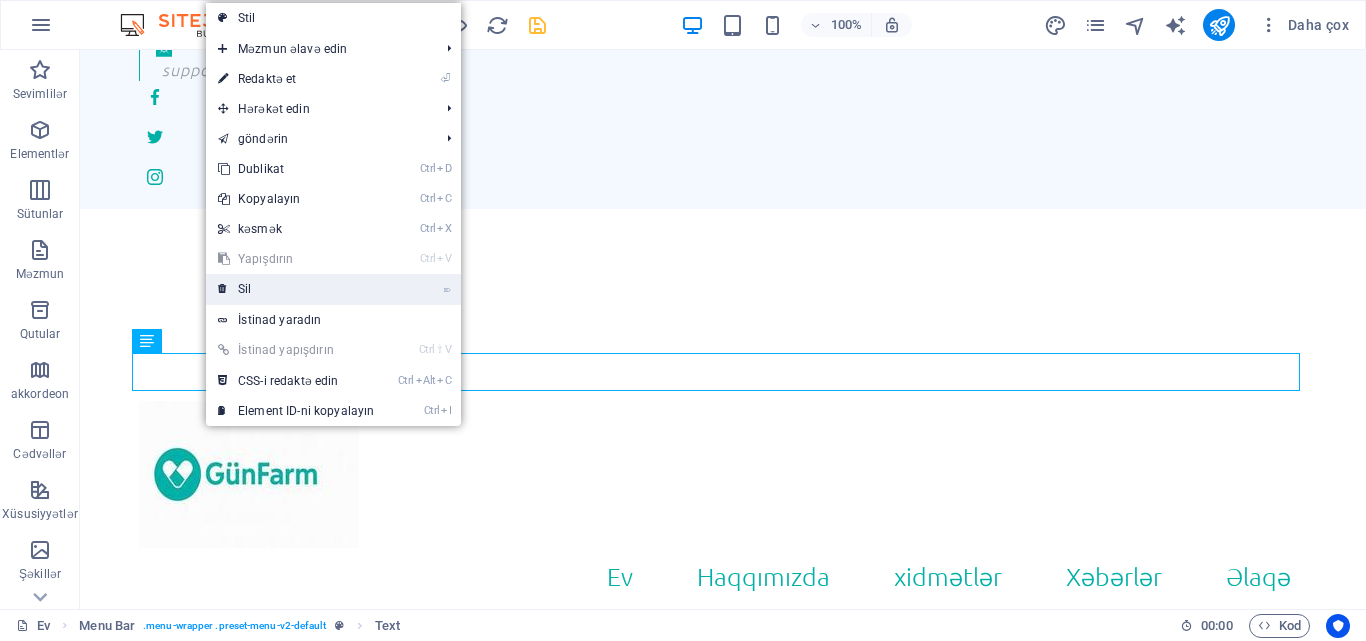 drag, startPoint x: 258, startPoint y: 291, endPoint x: 271, endPoint y: 274, distance: 21.400934 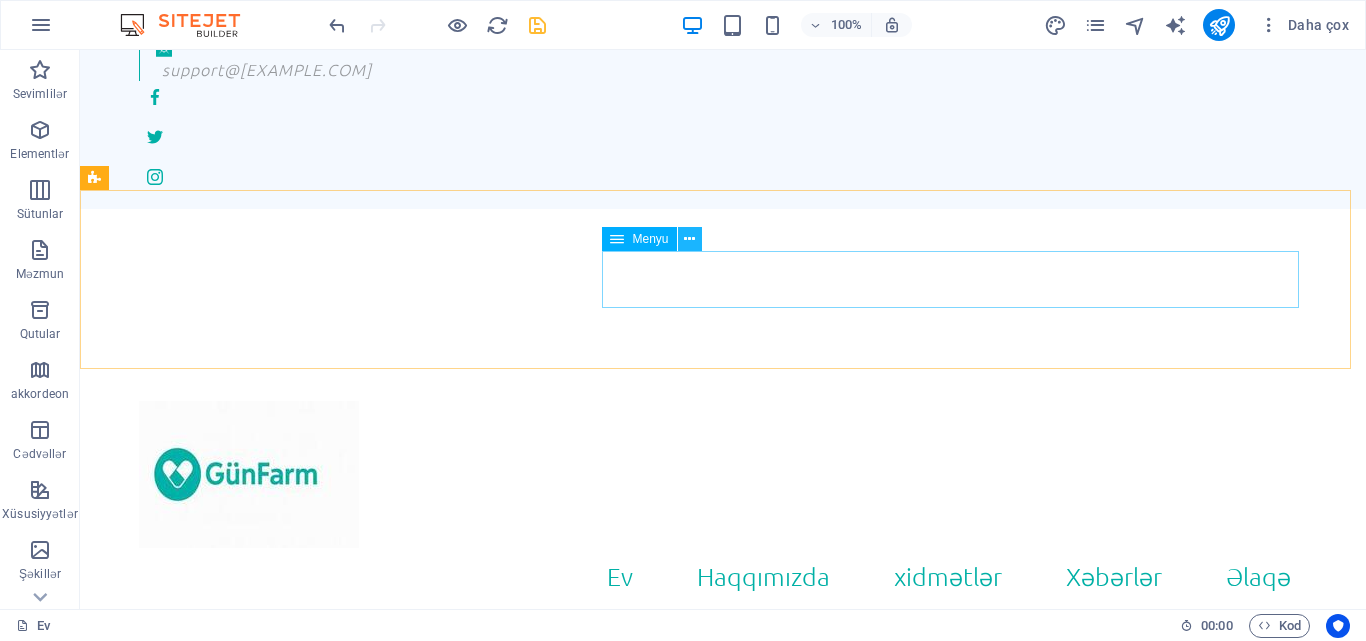 click at bounding box center (689, 239) 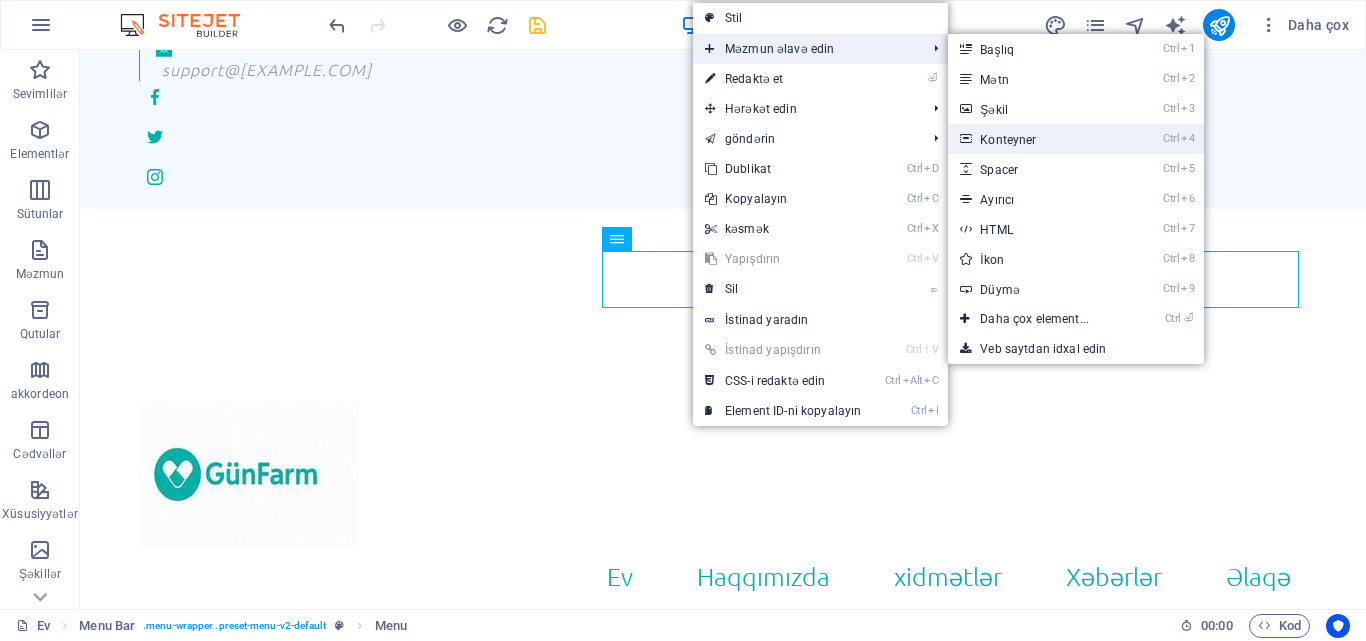 click on "Ctrl  4 Konteyner" at bounding box center (1038, 139) 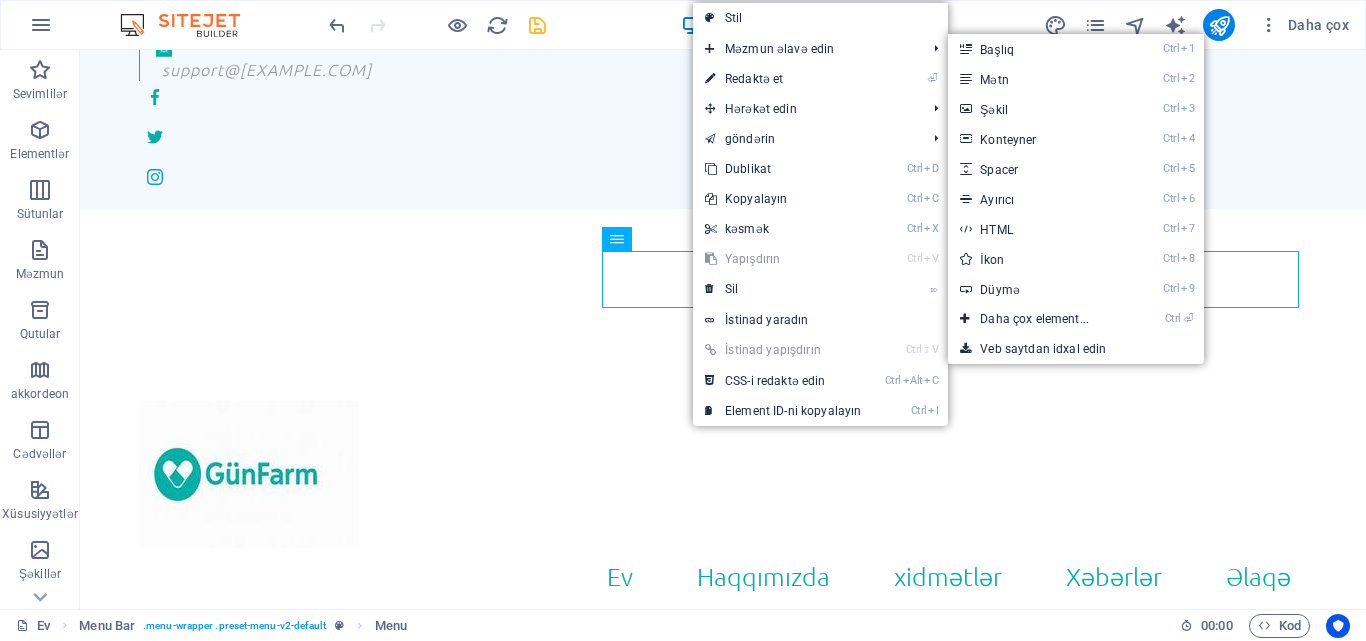 scroll, scrollTop: 124, scrollLeft: 0, axis: vertical 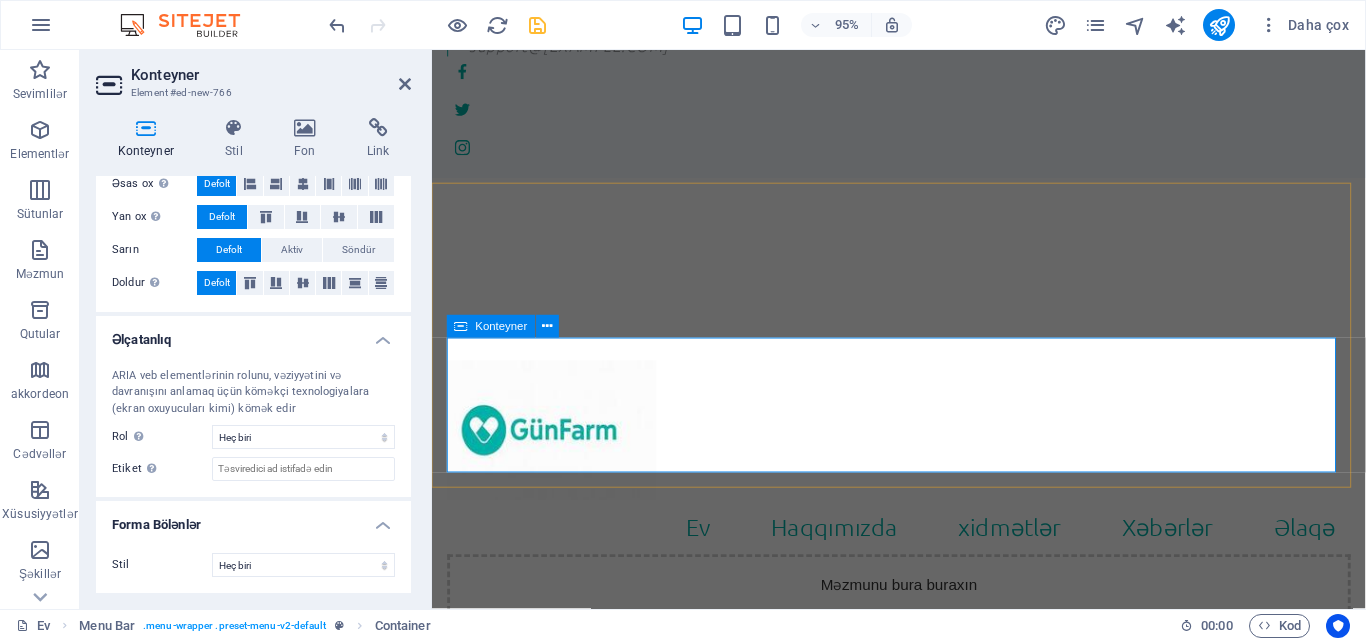 click on "Elementlər əlavə edin" at bounding box center [828, 681] 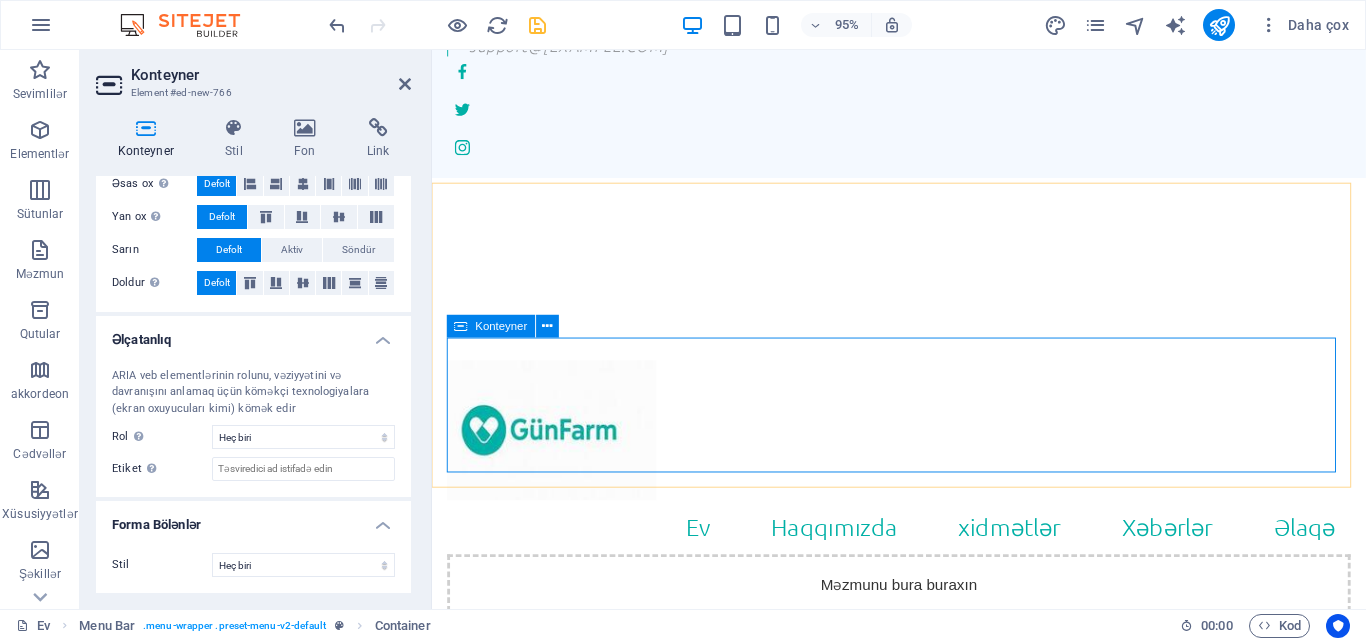 click on "Elementlər əlavə edin" at bounding box center [828, 681] 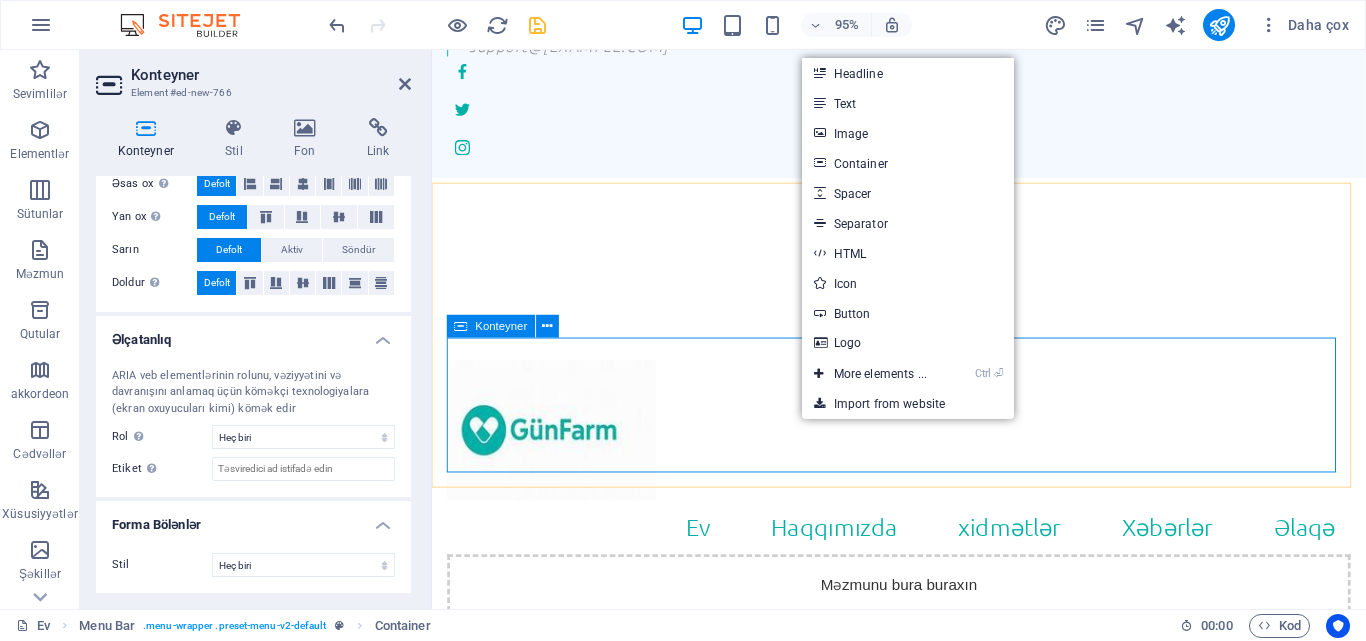 click on "Elementlər əlavə edin" at bounding box center (828, 681) 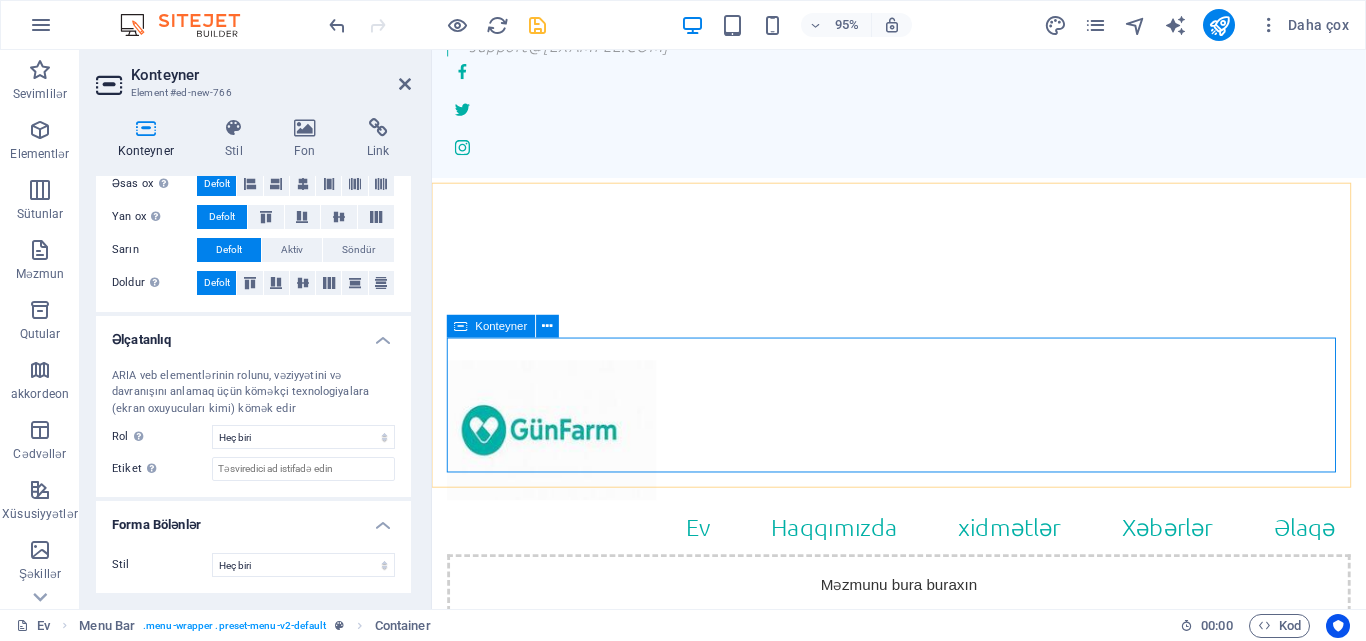 click on "Elementlər əlavə edin" at bounding box center (828, 681) 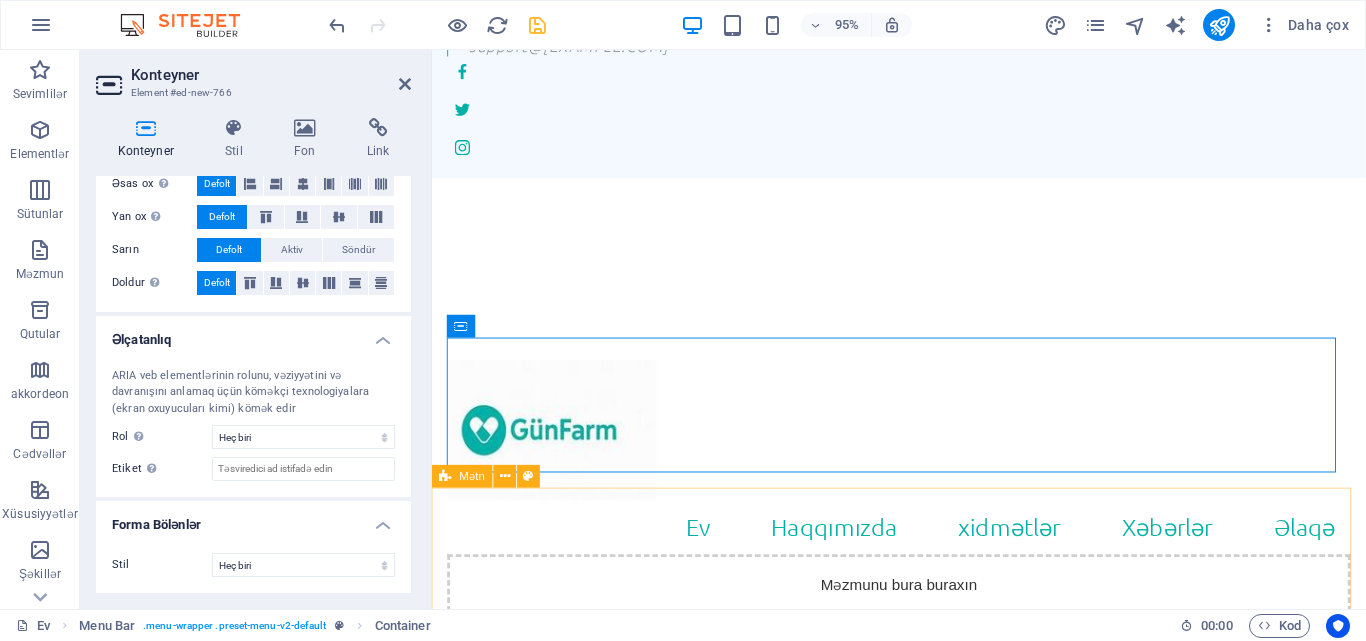 click at bounding box center (923, 827) 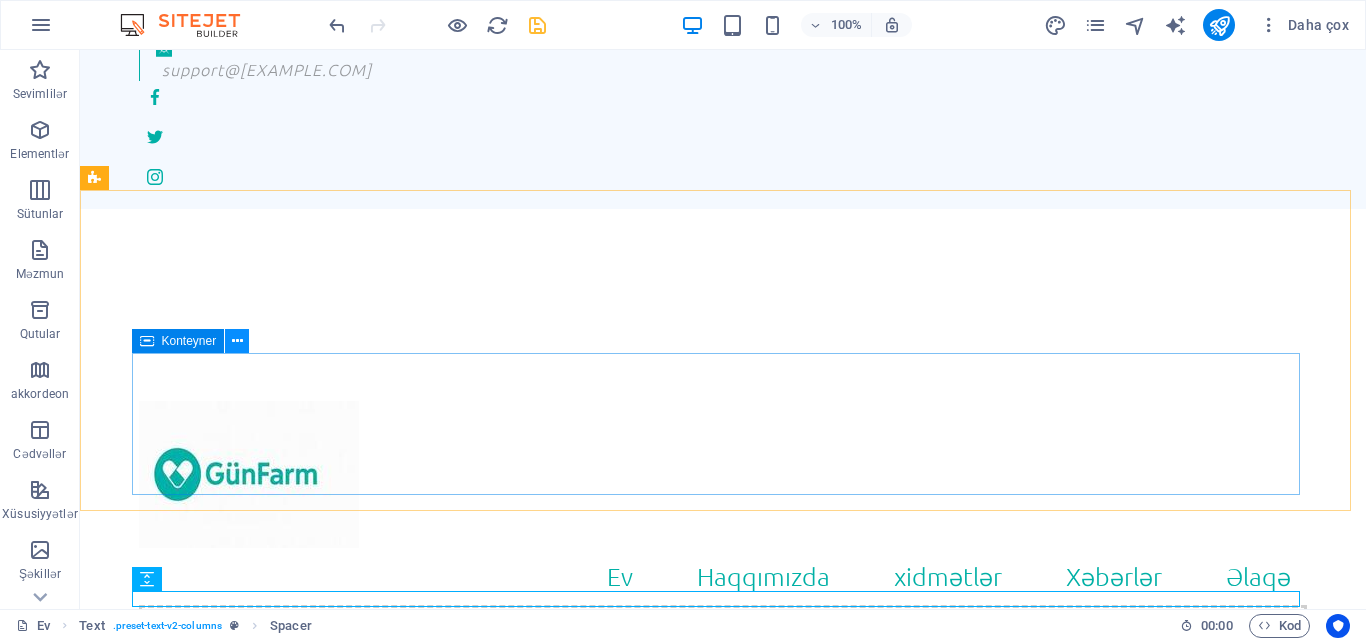 click at bounding box center [237, 341] 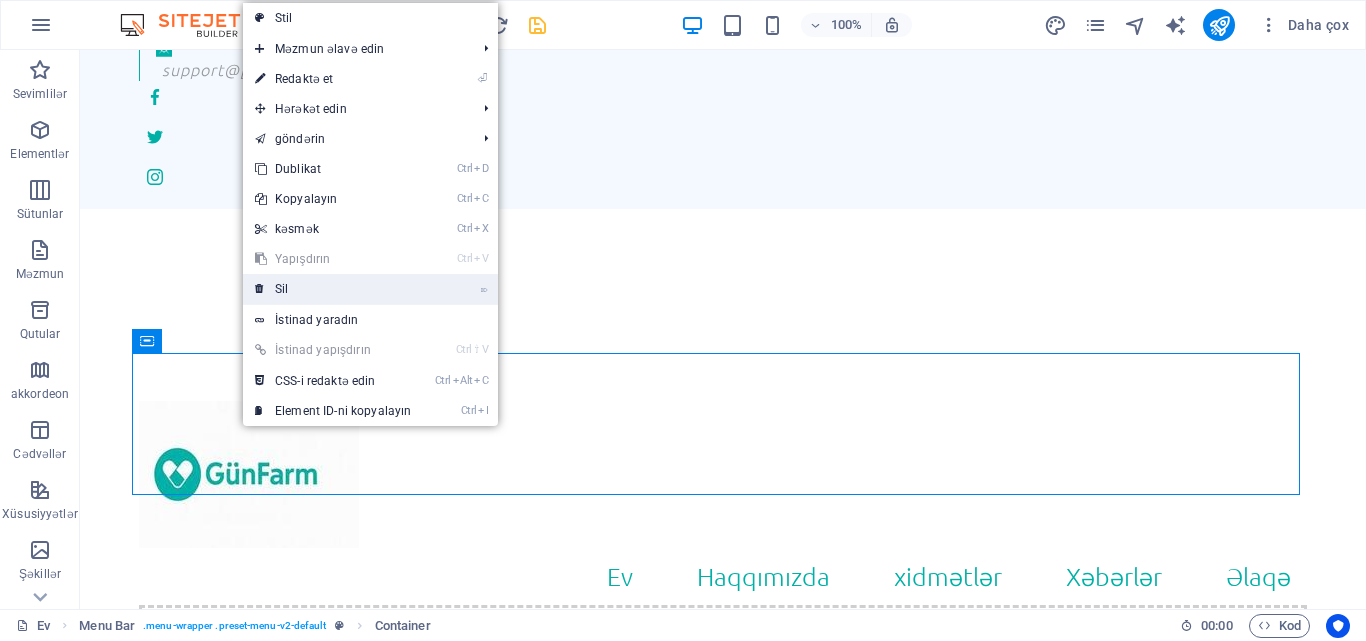 click on "⌦ Sil" at bounding box center (333, 289) 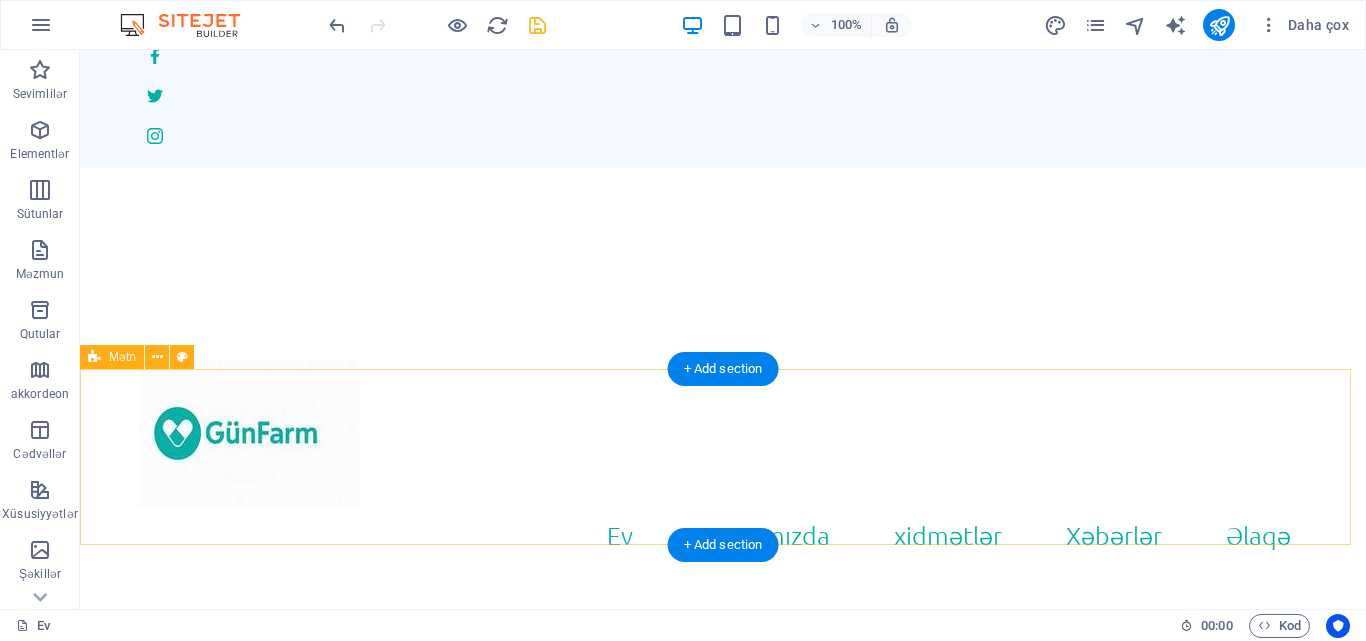 scroll, scrollTop: 100, scrollLeft: 0, axis: vertical 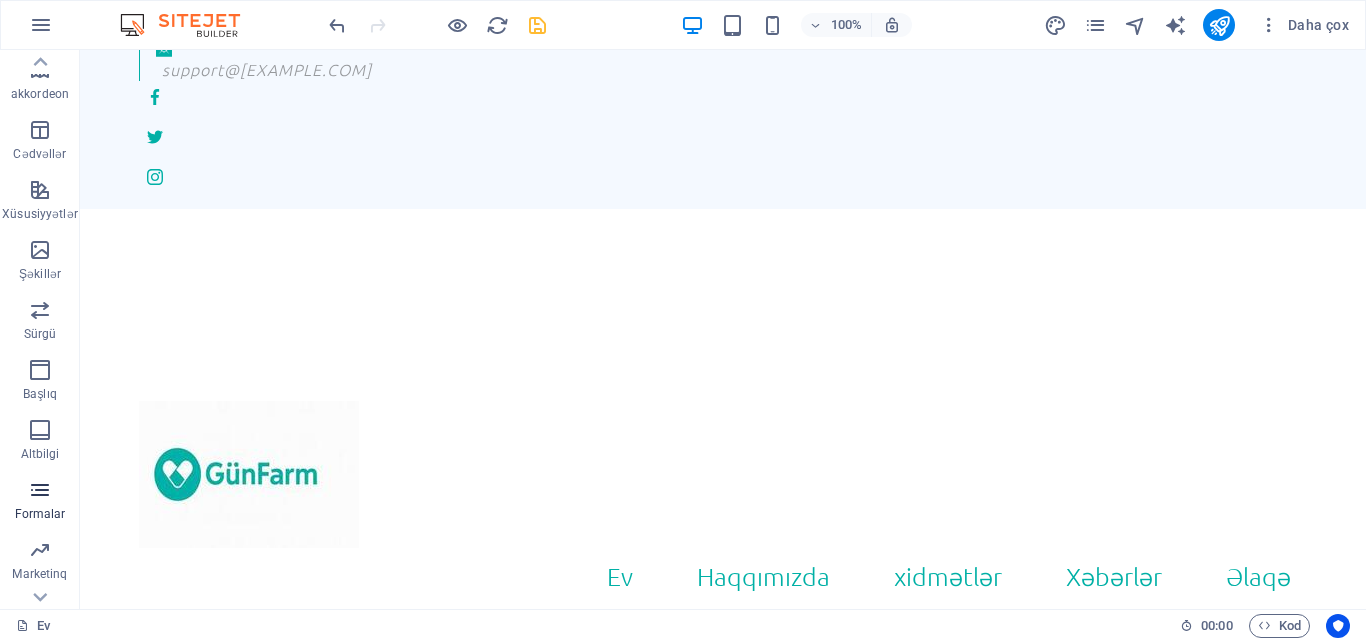 click on "Formalar" at bounding box center [40, 502] 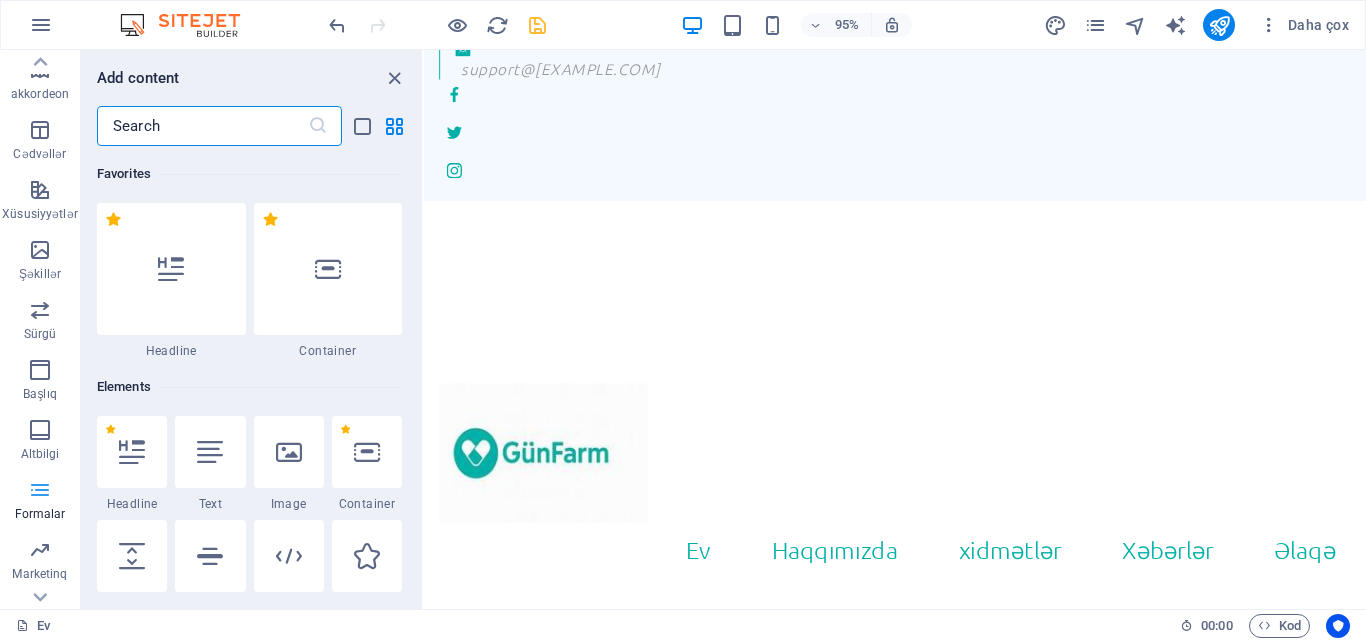 scroll, scrollTop: 124, scrollLeft: 0, axis: vertical 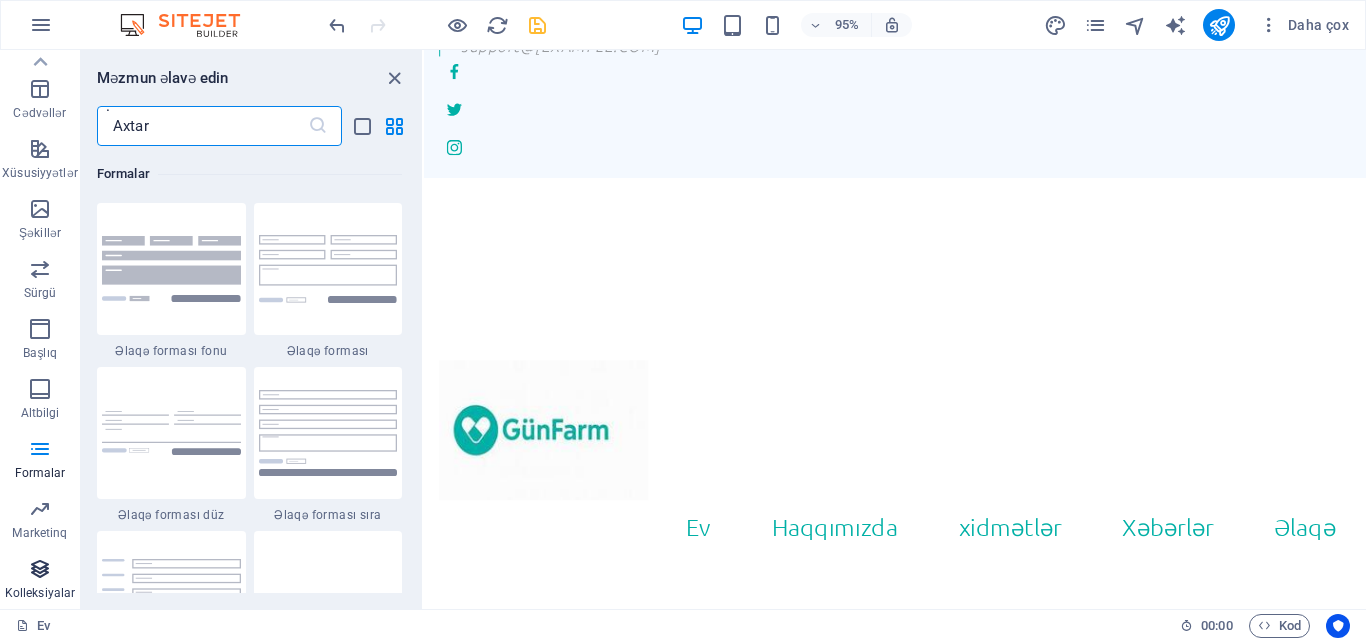 click at bounding box center (40, 569) 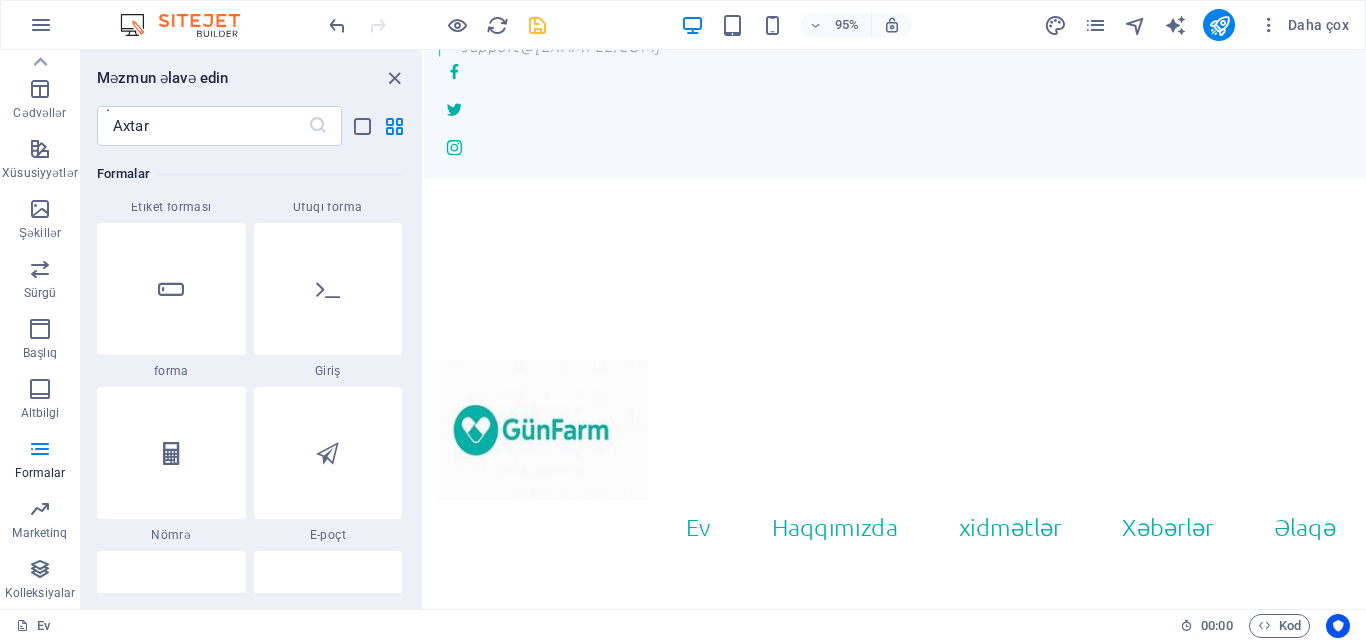 scroll, scrollTop: 15065, scrollLeft: 0, axis: vertical 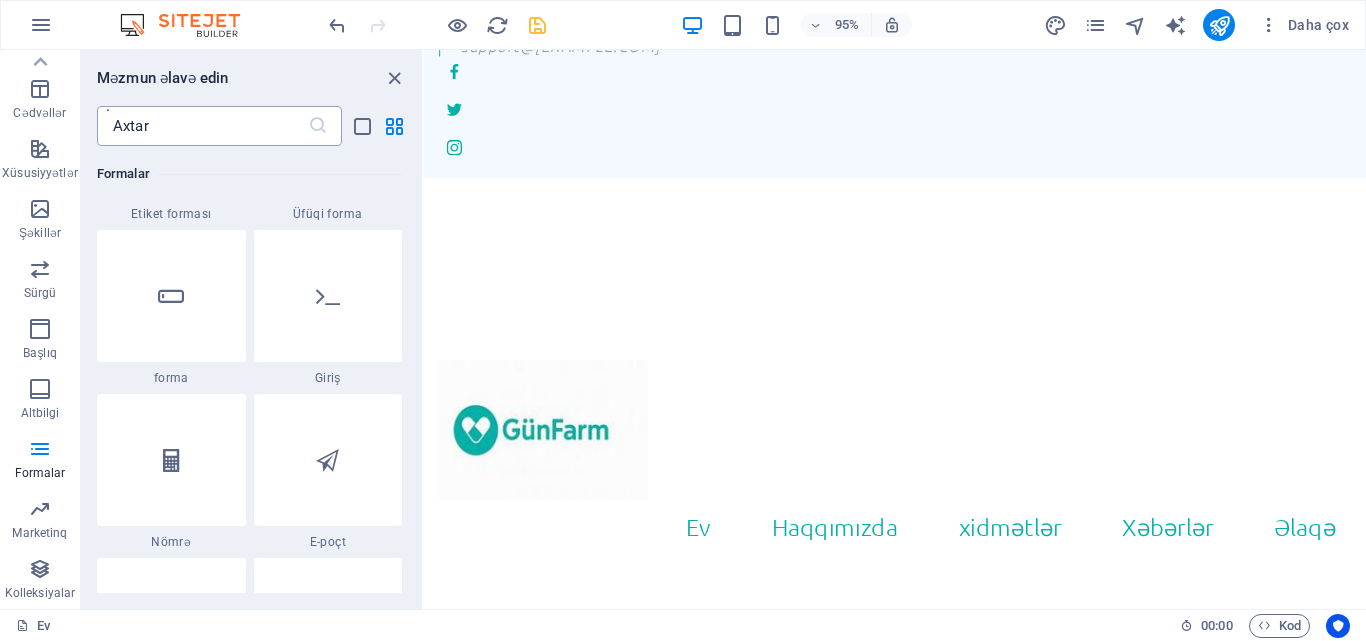 click at bounding box center (202, 126) 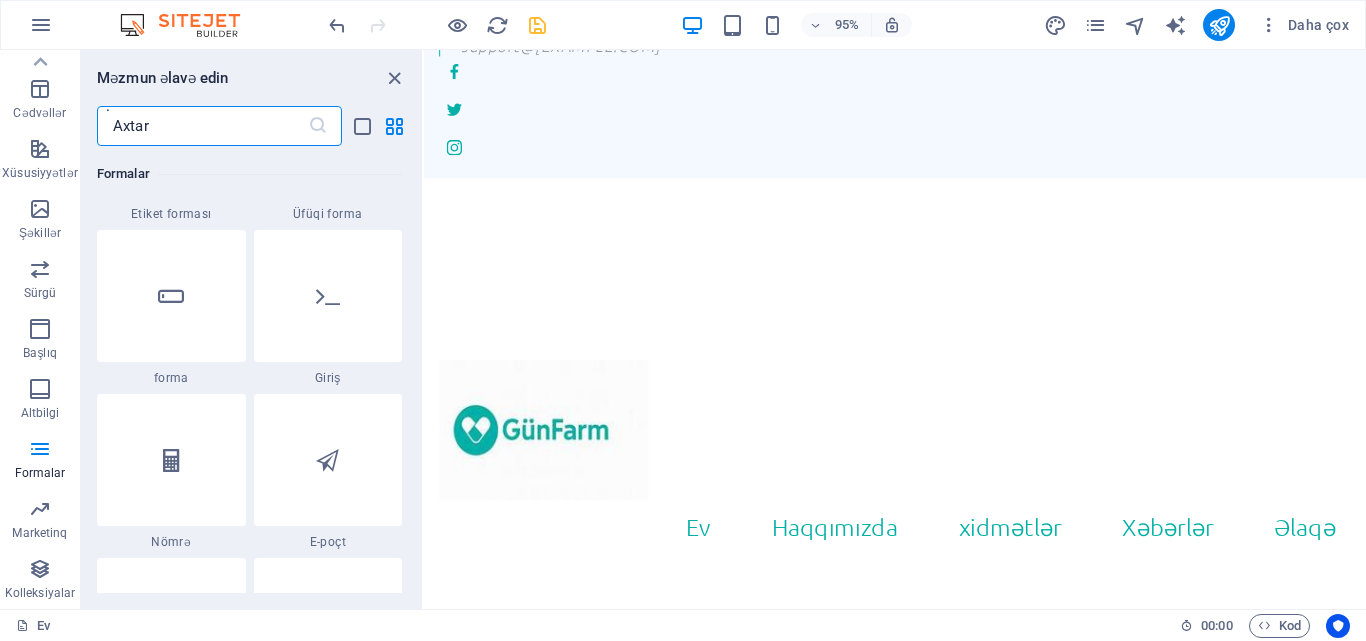 type on "ə" 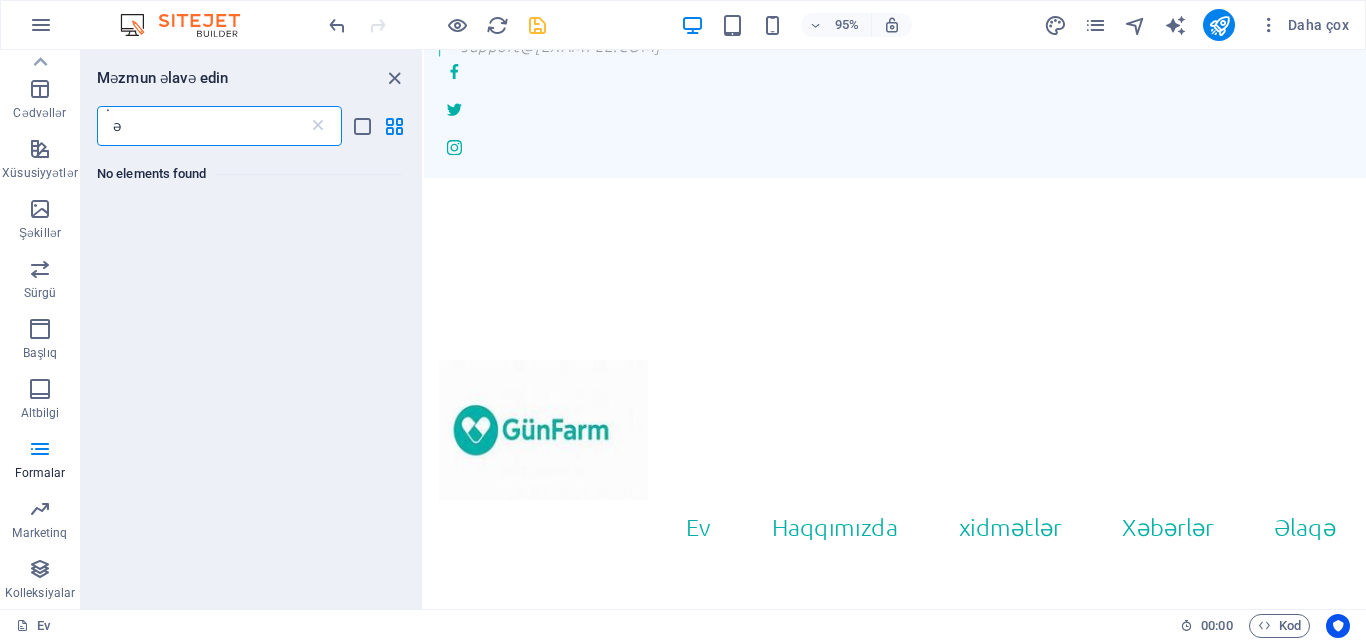 scroll, scrollTop: 0, scrollLeft: 0, axis: both 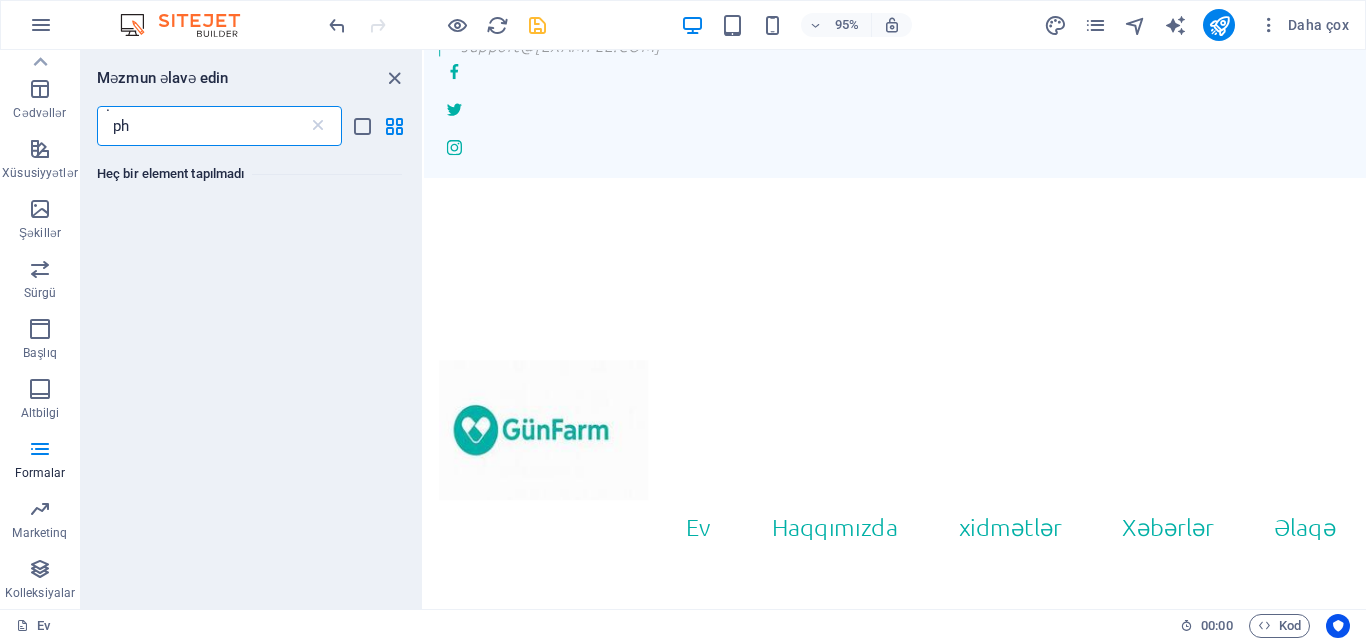 type on "p" 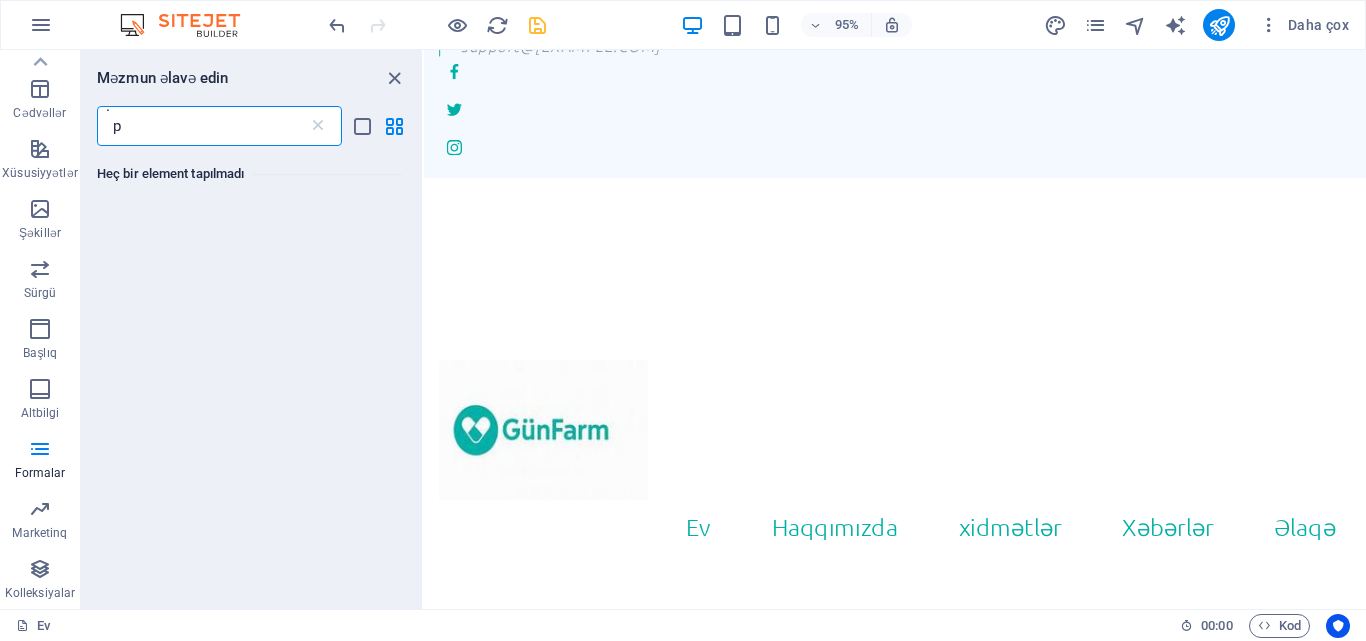 type 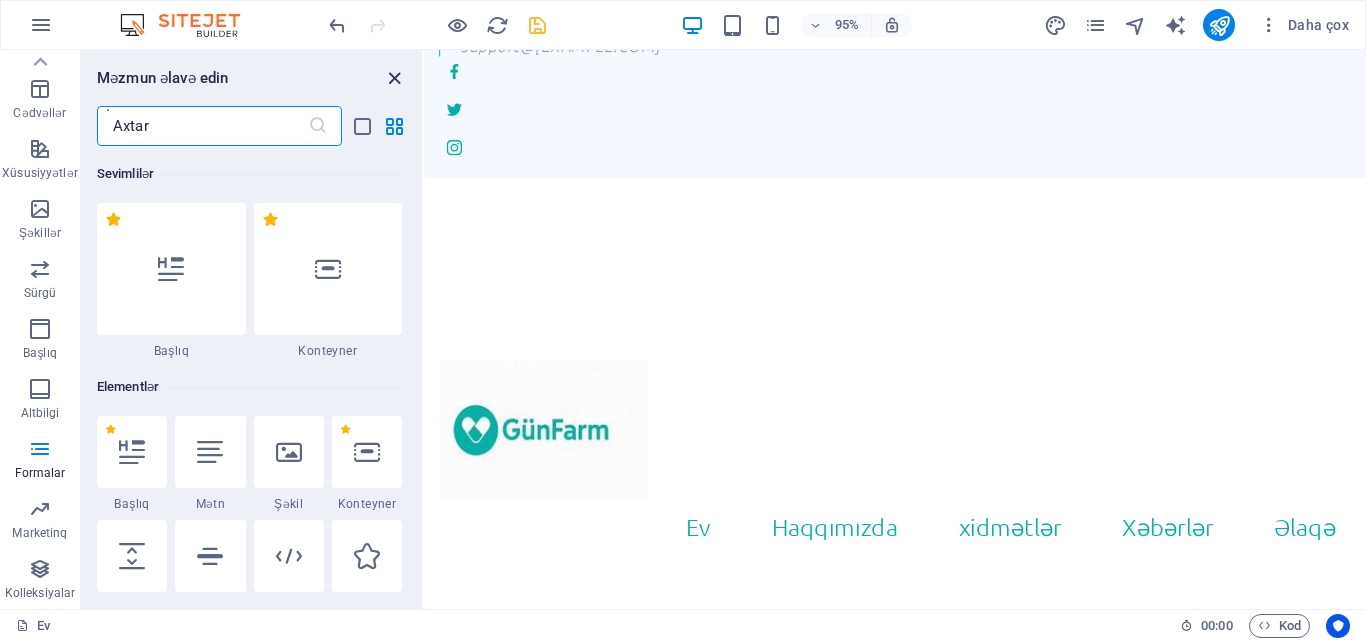 click at bounding box center (394, 78) 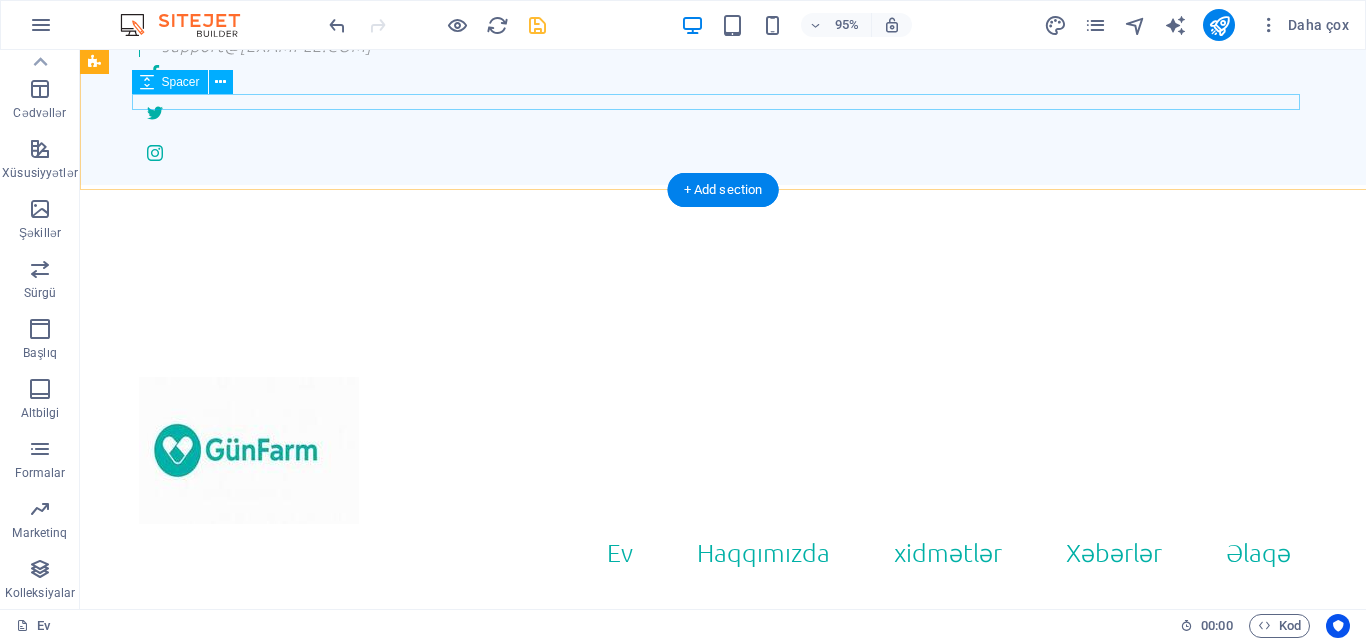 scroll, scrollTop: 100, scrollLeft: 0, axis: vertical 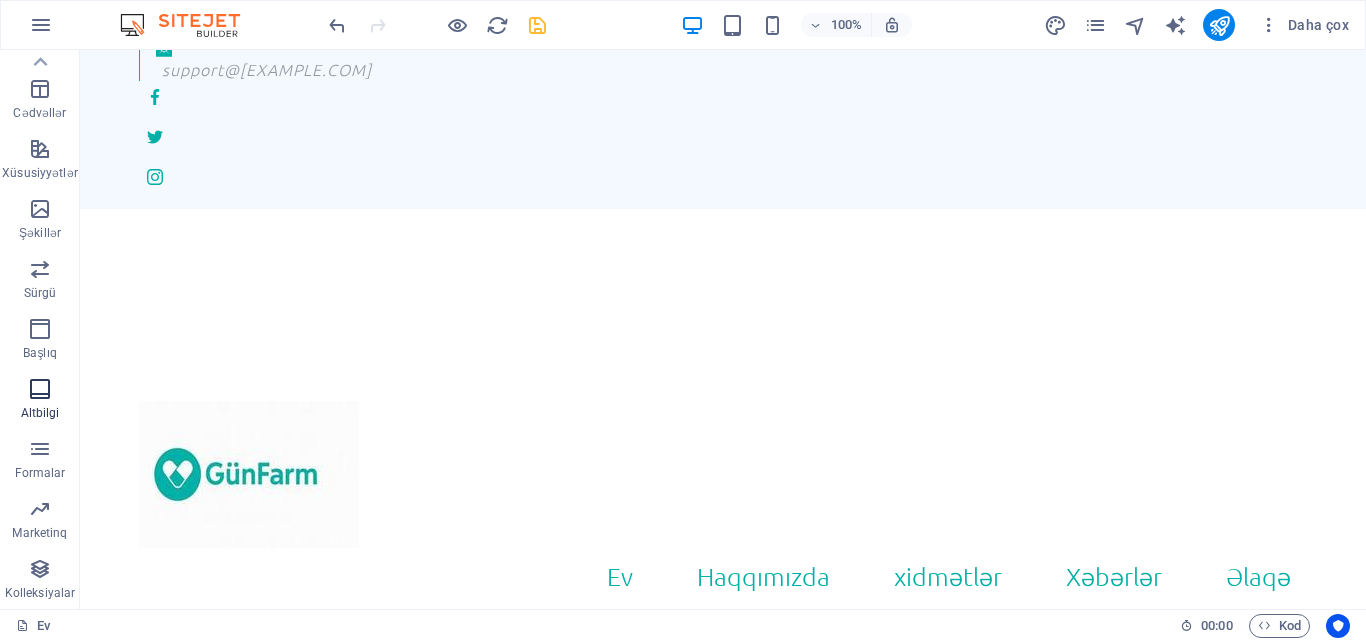 click on "Altbilgi" at bounding box center [40, 401] 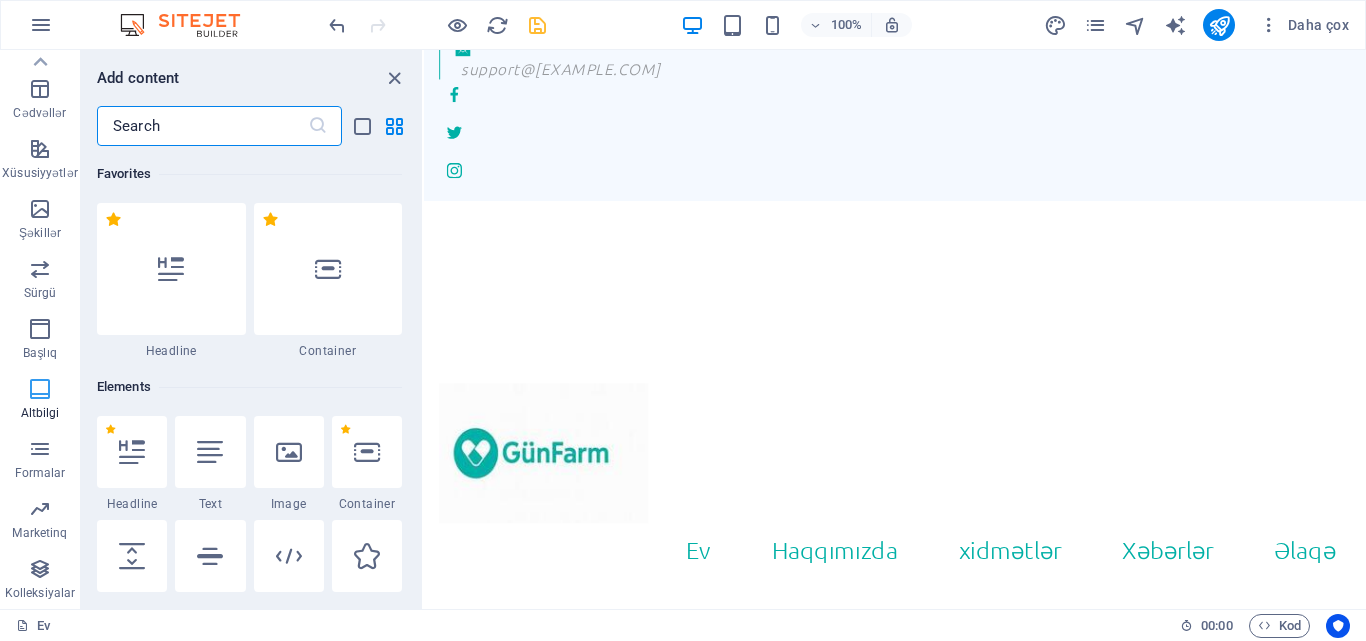 scroll, scrollTop: 124, scrollLeft: 0, axis: vertical 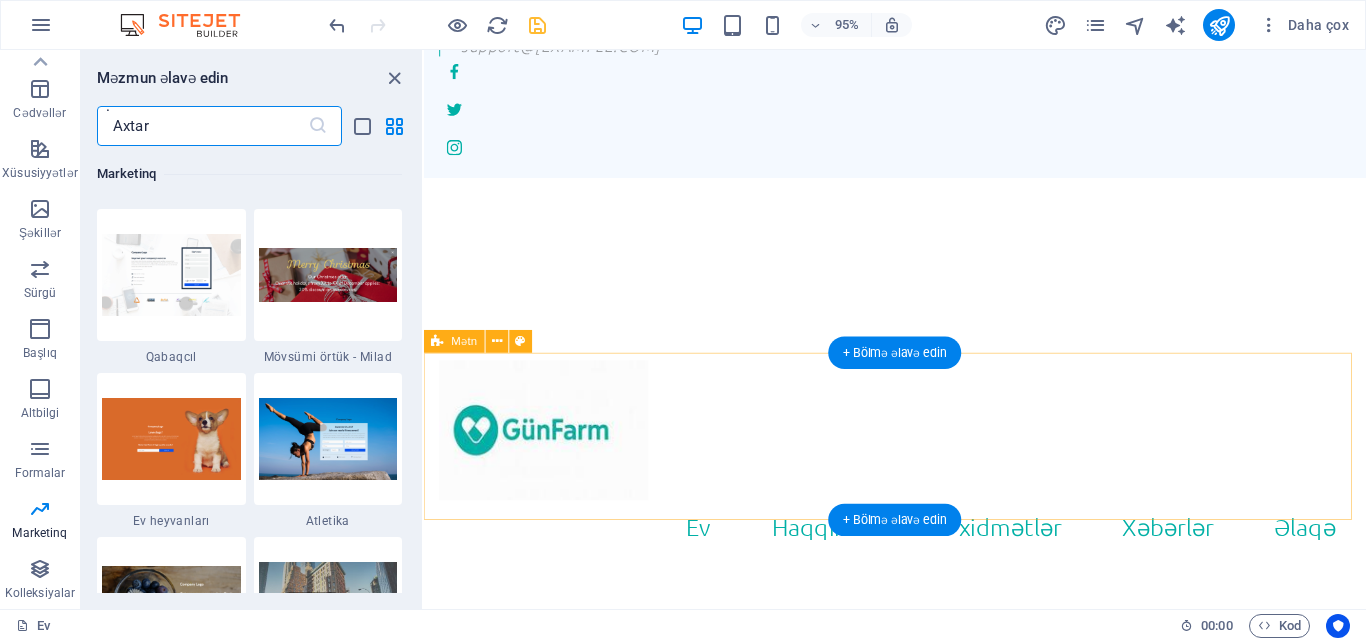click at bounding box center (920, 685) 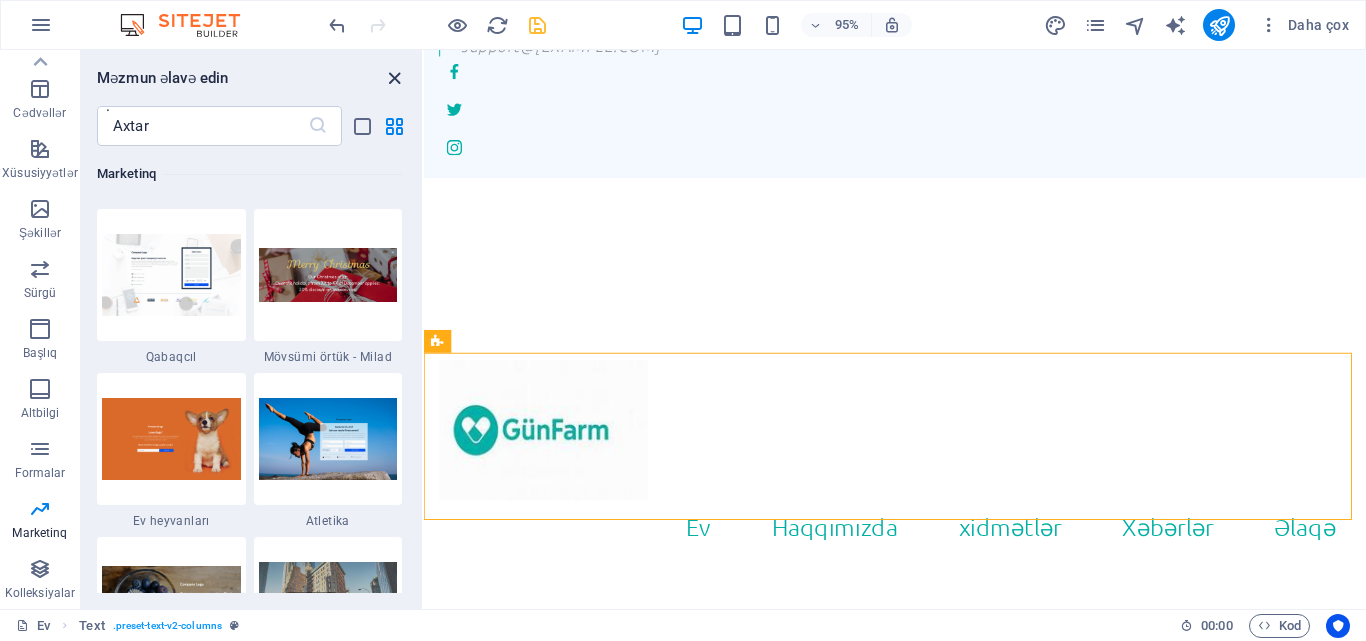 drag, startPoint x: 397, startPoint y: 74, endPoint x: 487, endPoint y: 107, distance: 95.85927 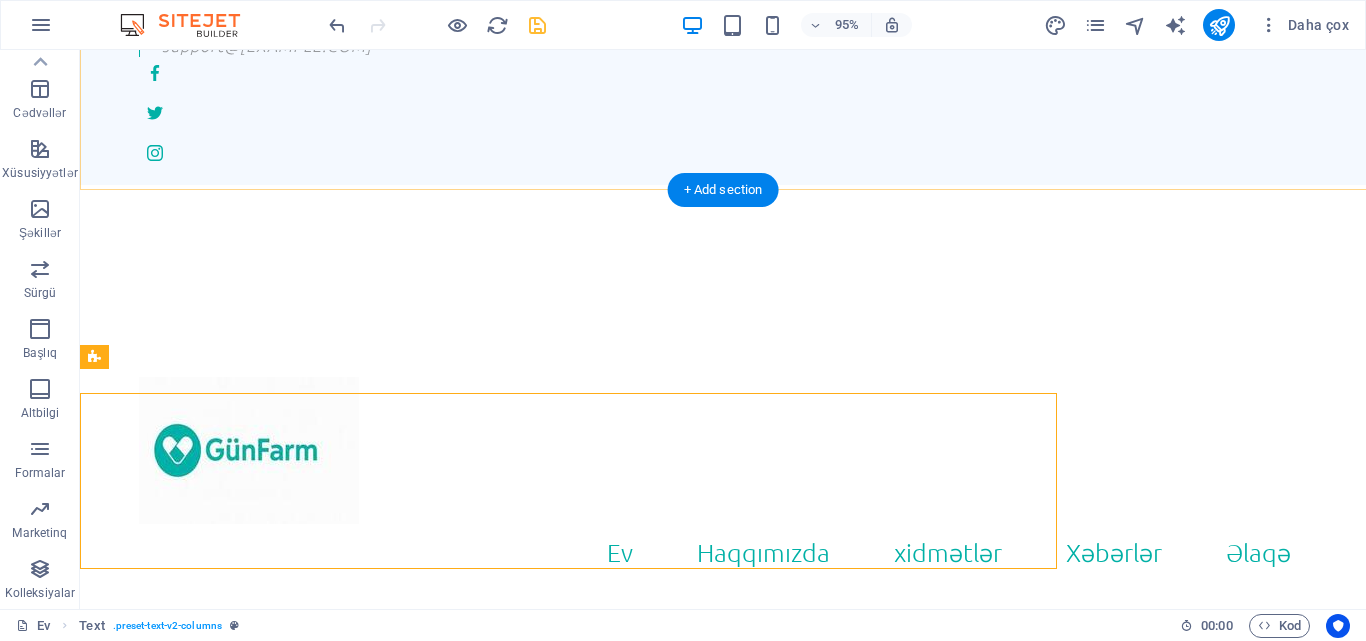 scroll, scrollTop: 100, scrollLeft: 0, axis: vertical 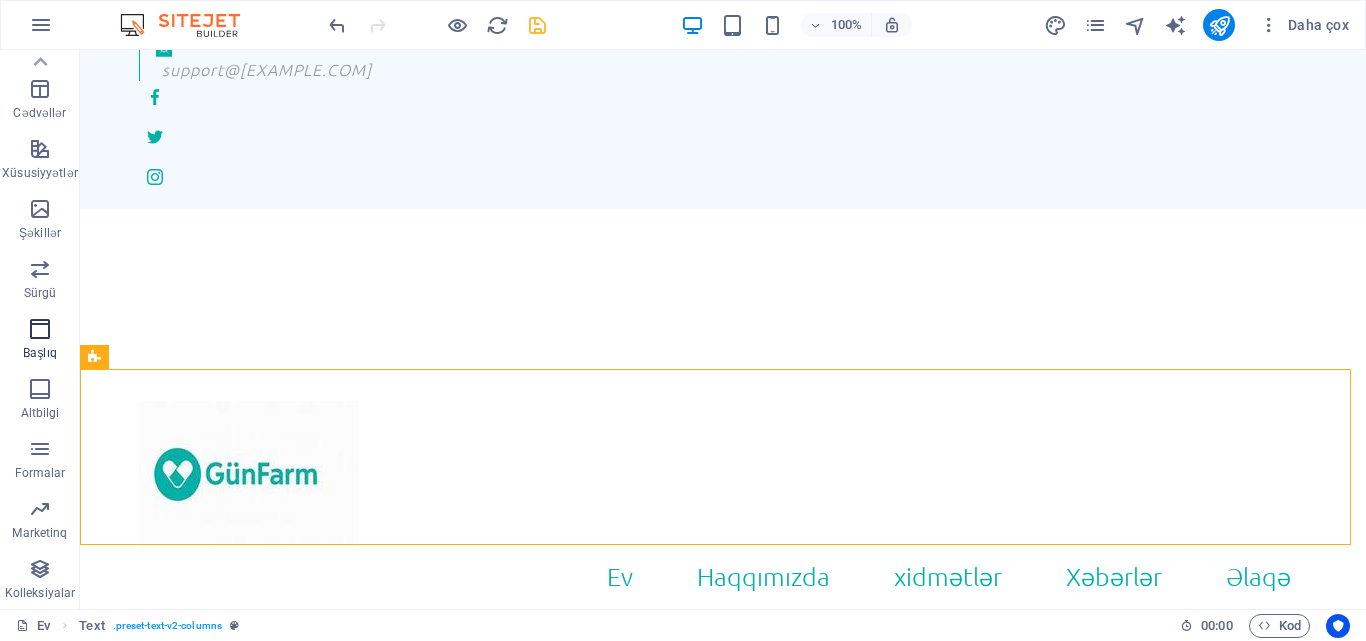 click at bounding box center (40, 329) 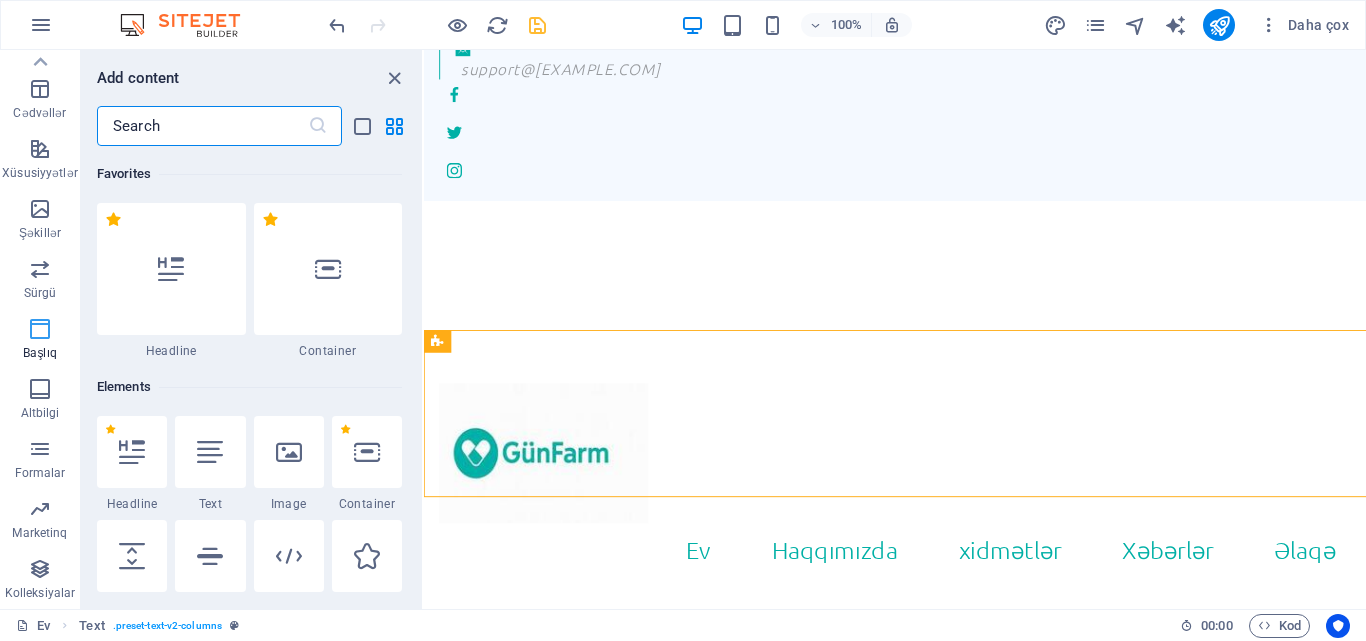 scroll, scrollTop: 124, scrollLeft: 0, axis: vertical 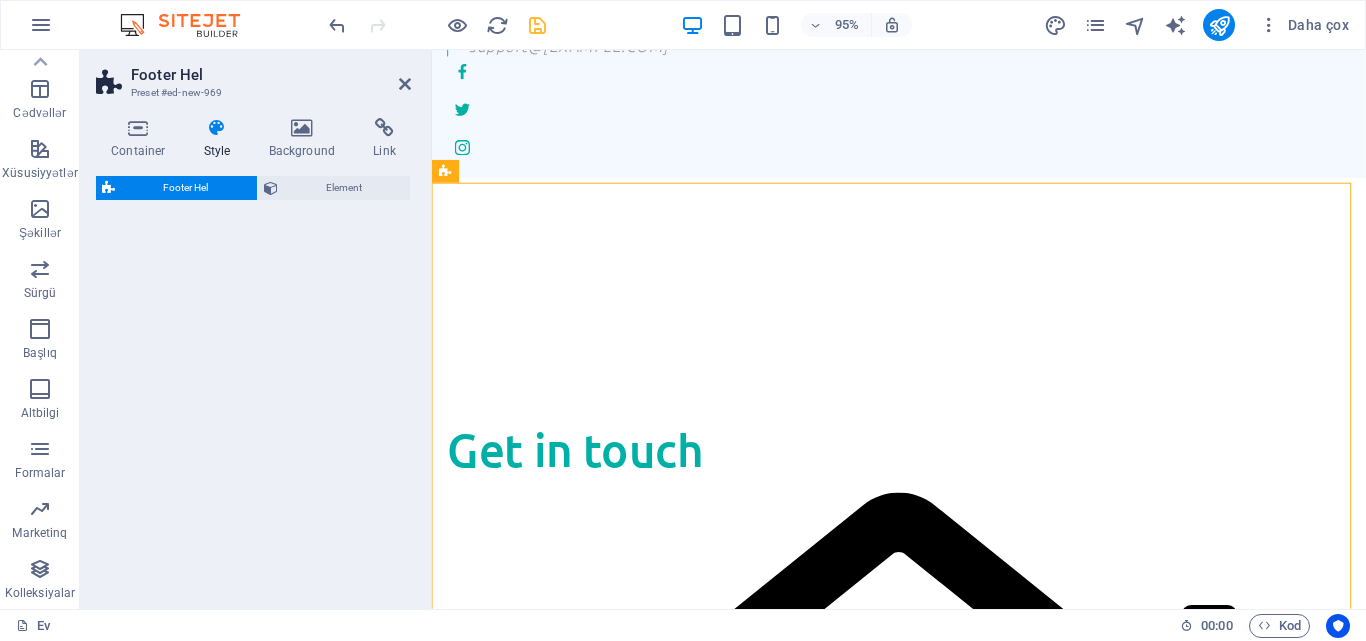 select on "%" 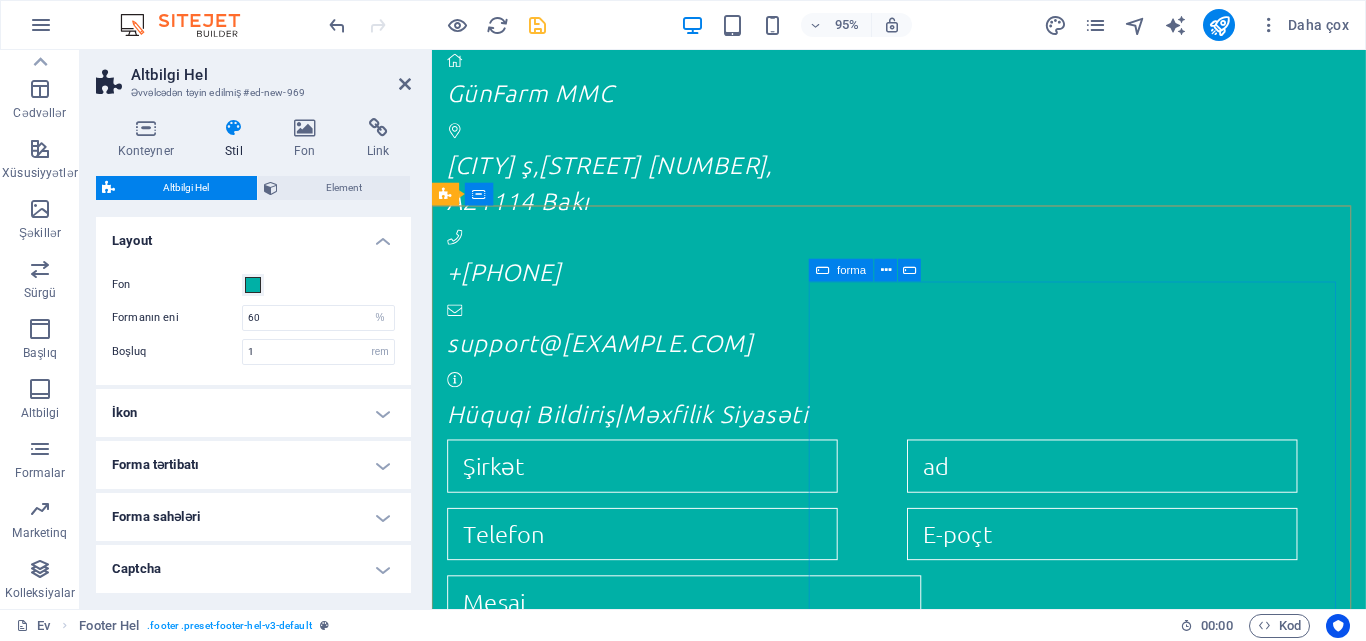 scroll, scrollTop: 100, scrollLeft: 0, axis: vertical 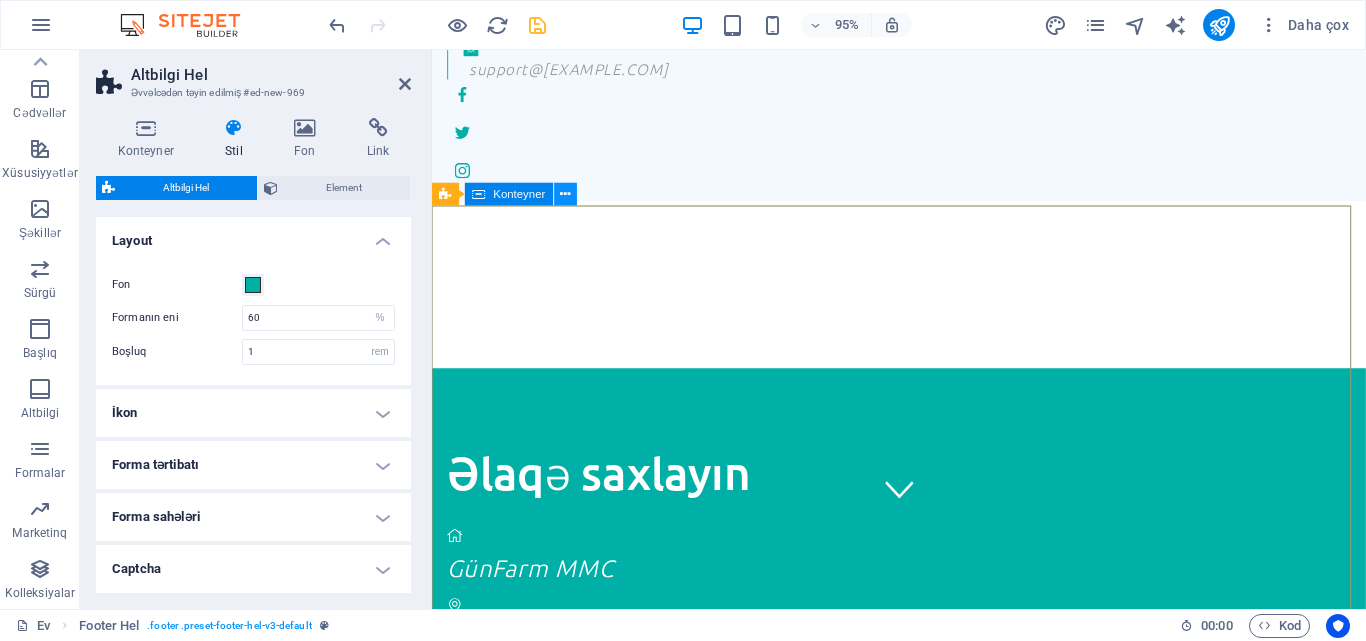 click at bounding box center (565, 194) 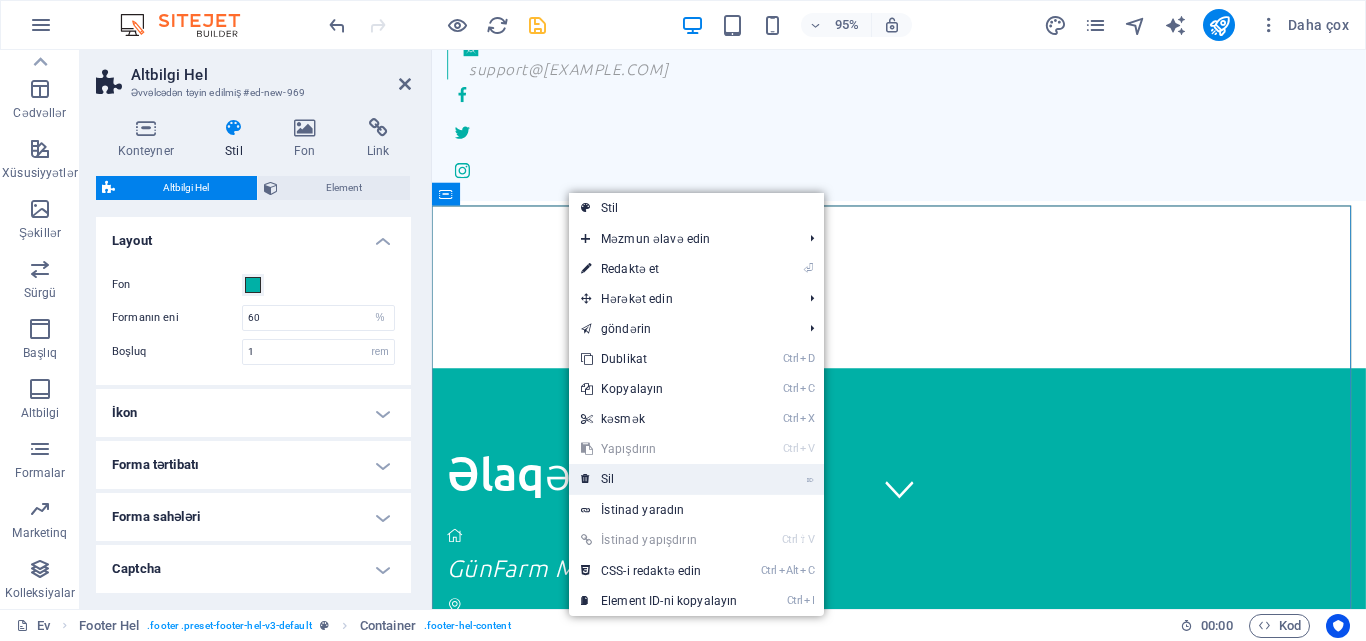 click on "⌦ Sil" at bounding box center (659, 479) 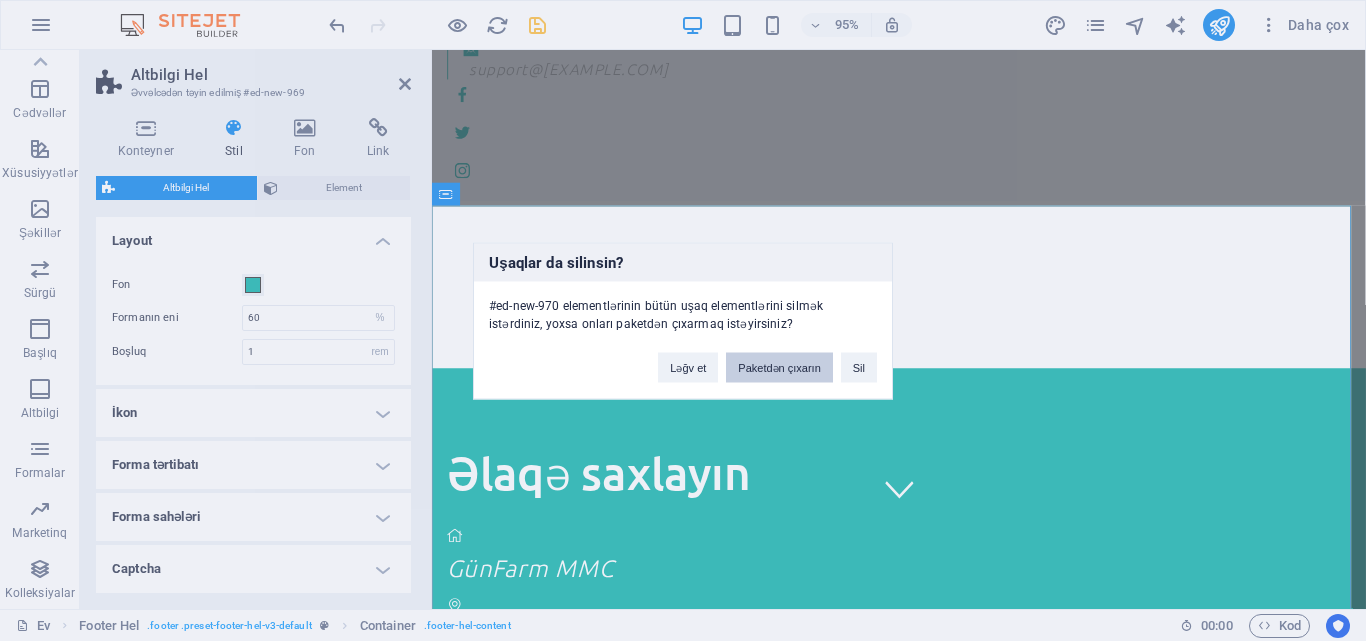 click on "Paketdən çıxarın" at bounding box center [779, 367] 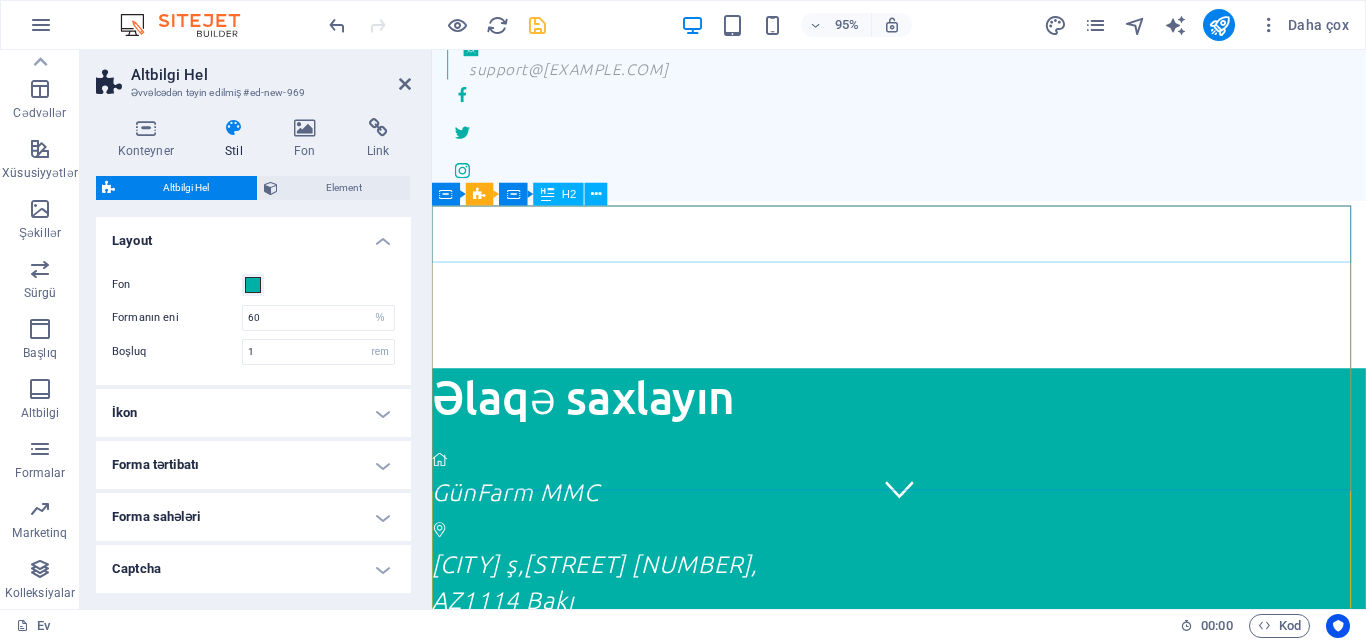 scroll, scrollTop: 0, scrollLeft: 0, axis: both 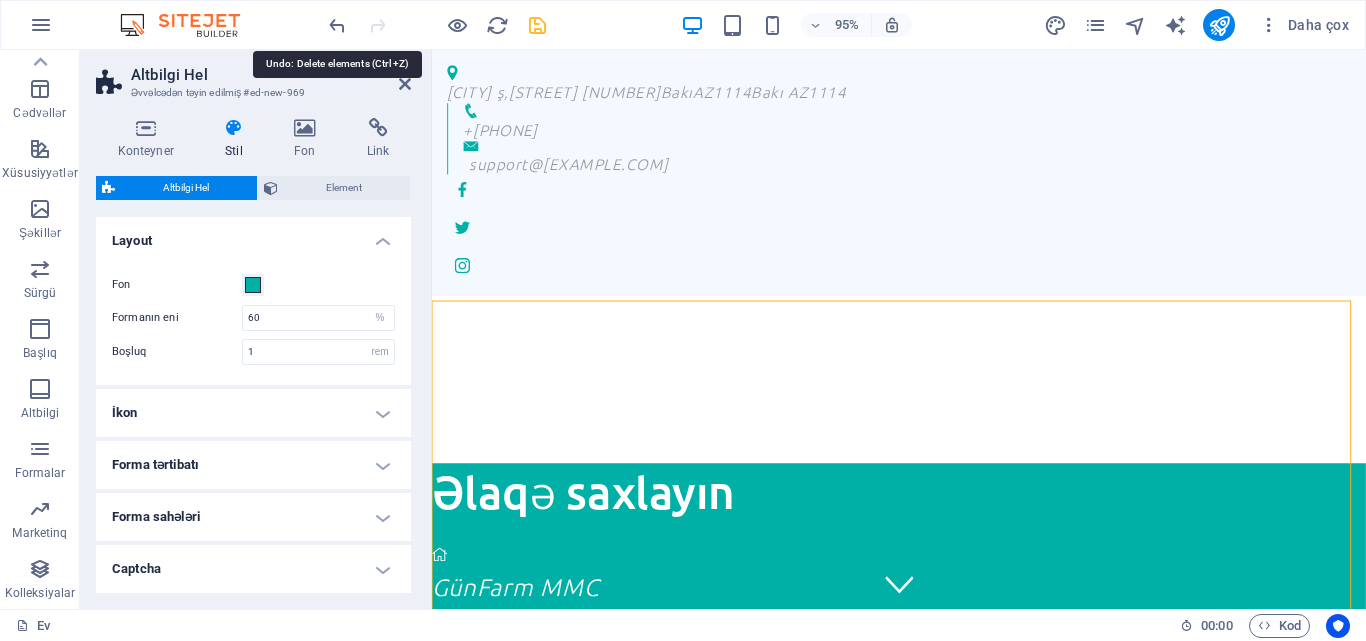 drag, startPoint x: 330, startPoint y: 18, endPoint x: 336, endPoint y: 41, distance: 23.769728 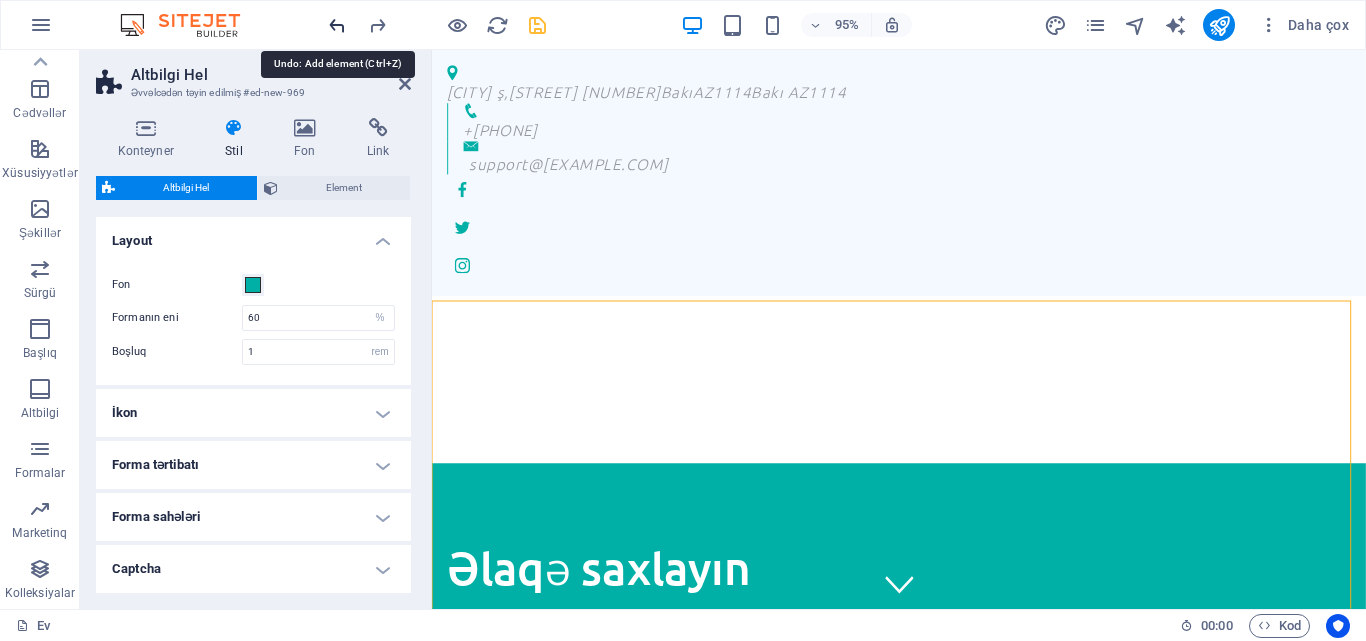 click at bounding box center [337, 25] 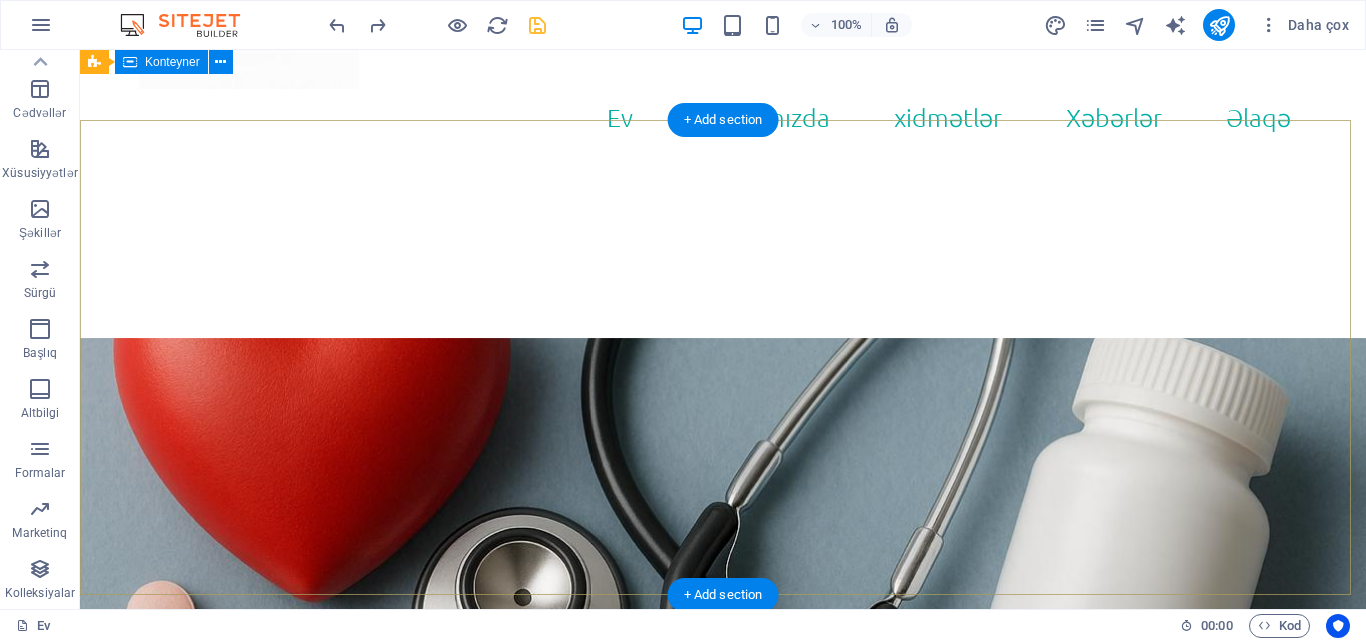 scroll, scrollTop: 100, scrollLeft: 0, axis: vertical 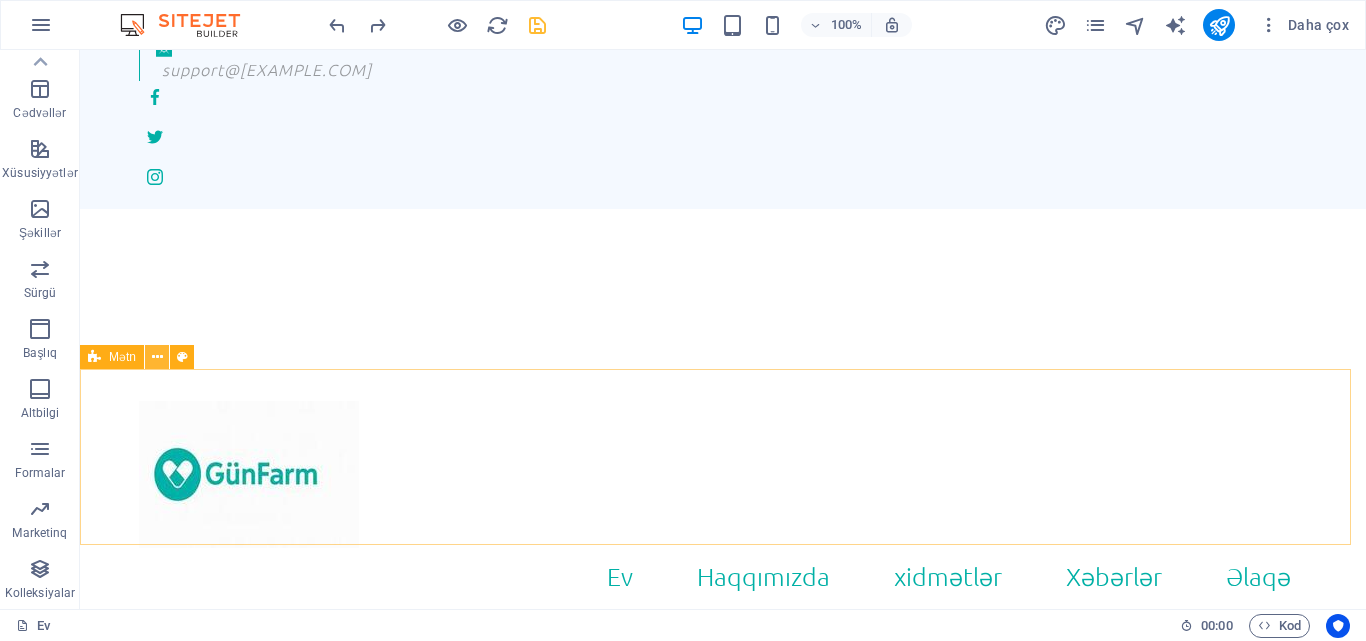 drag, startPoint x: 78, startPoint y: 325, endPoint x: 157, endPoint y: 359, distance: 86.00581 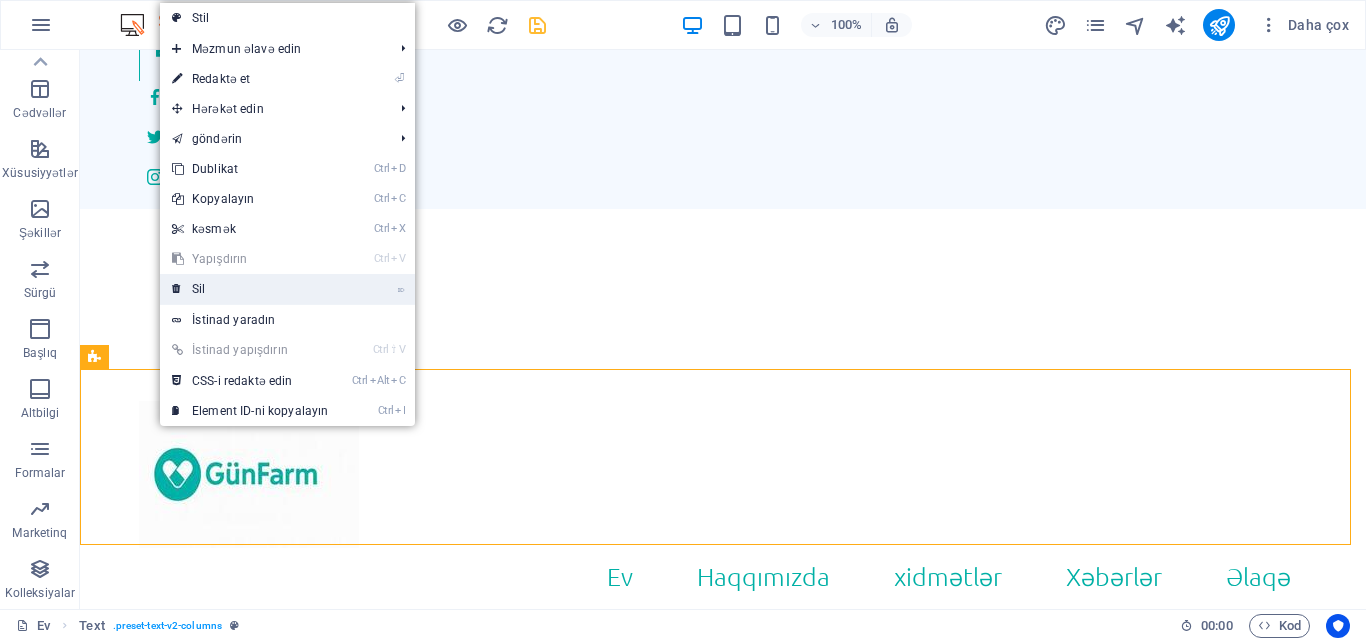 click on "⌦ Sil" at bounding box center (250, 289) 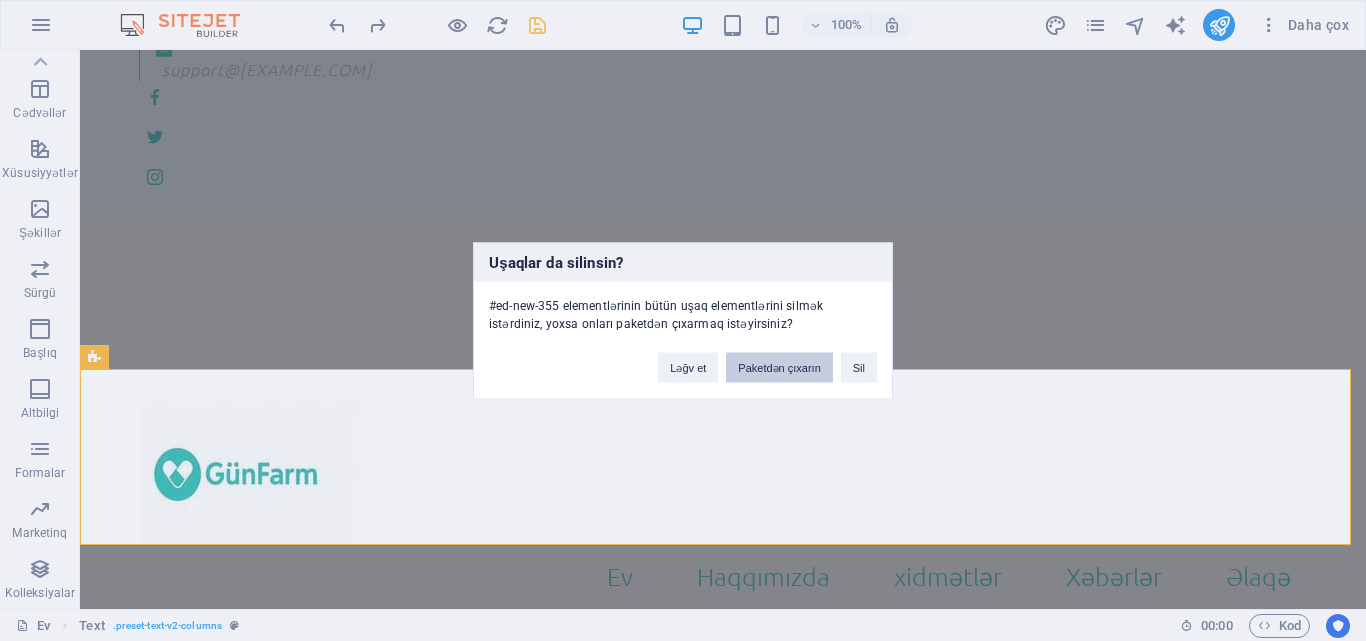 click on "Paketdən çıxarın" at bounding box center (779, 367) 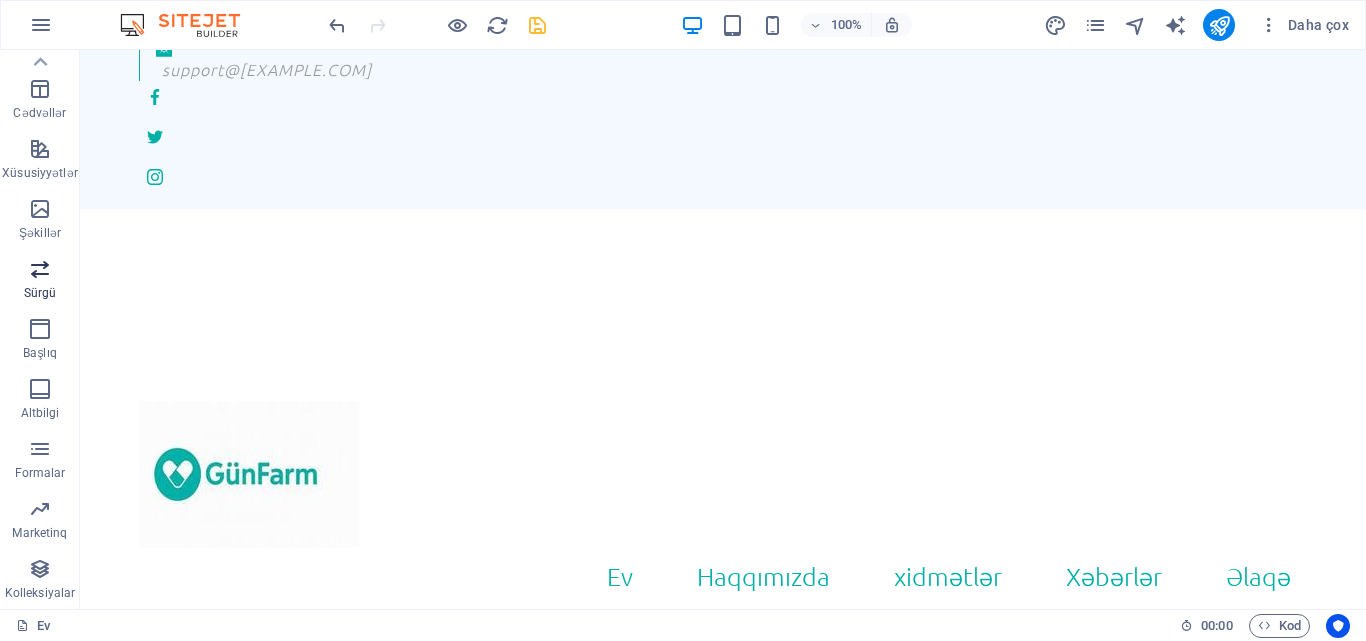 click at bounding box center [40, 269] 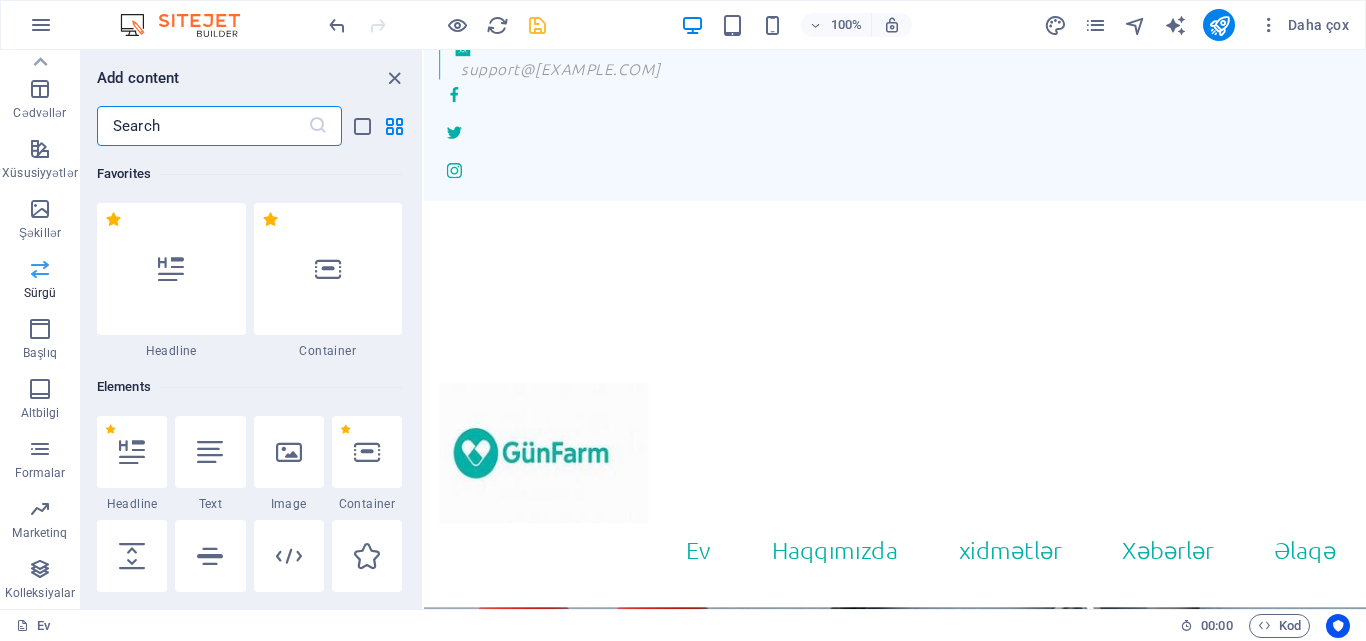 scroll, scrollTop: 124, scrollLeft: 0, axis: vertical 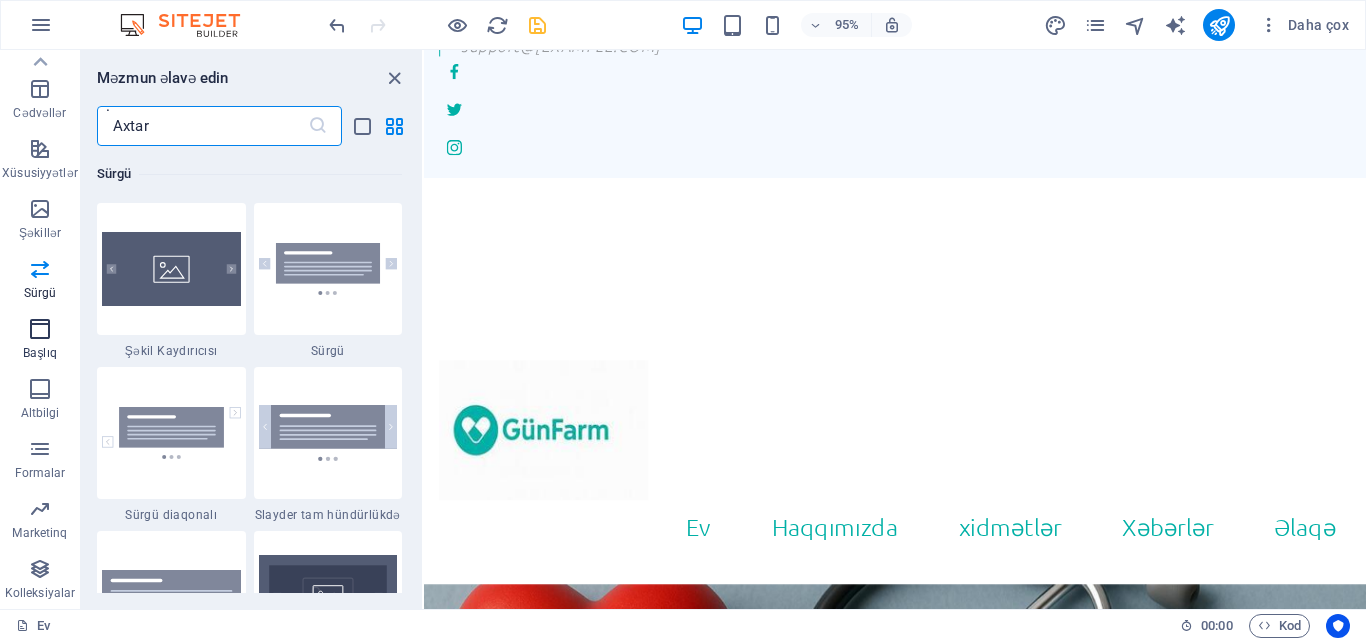 click at bounding box center (40, 329) 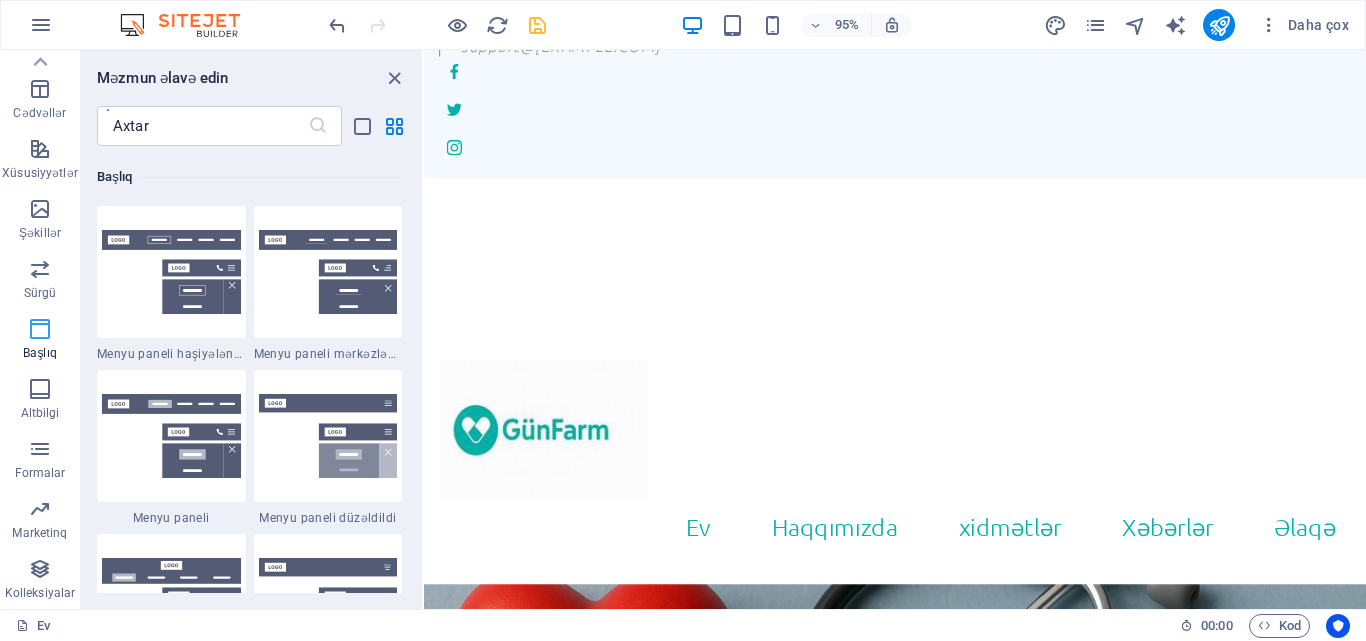 scroll, scrollTop: 12042, scrollLeft: 0, axis: vertical 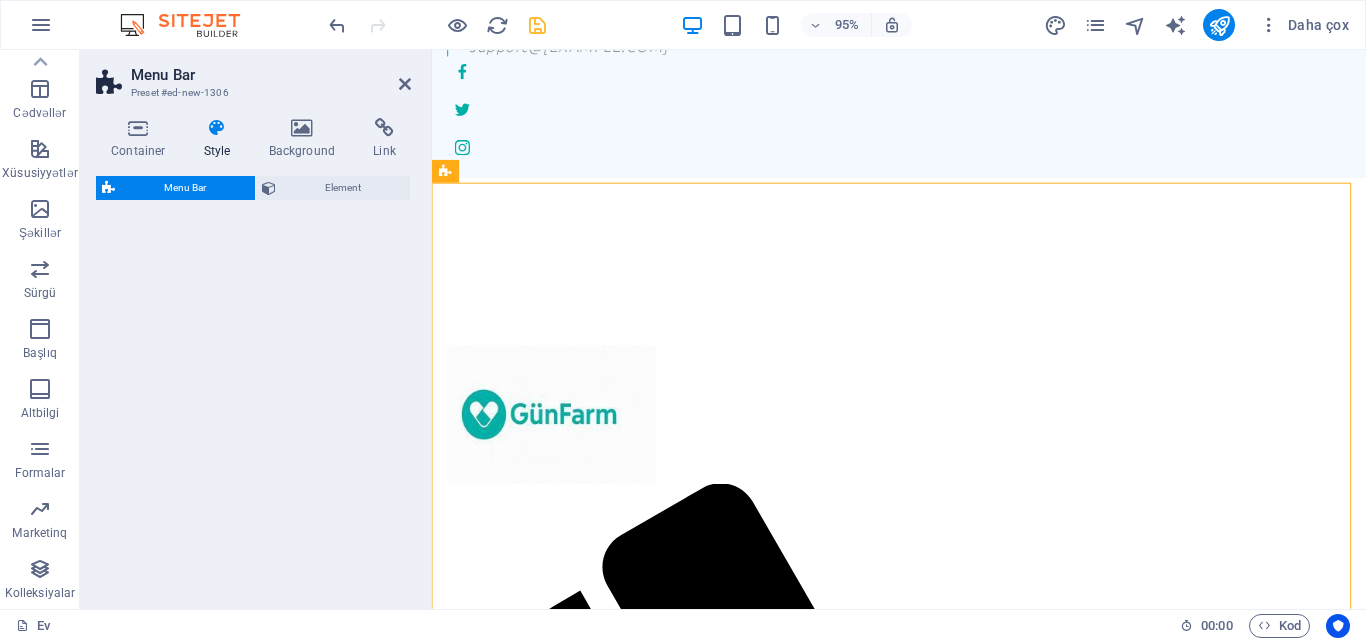 select on "rem" 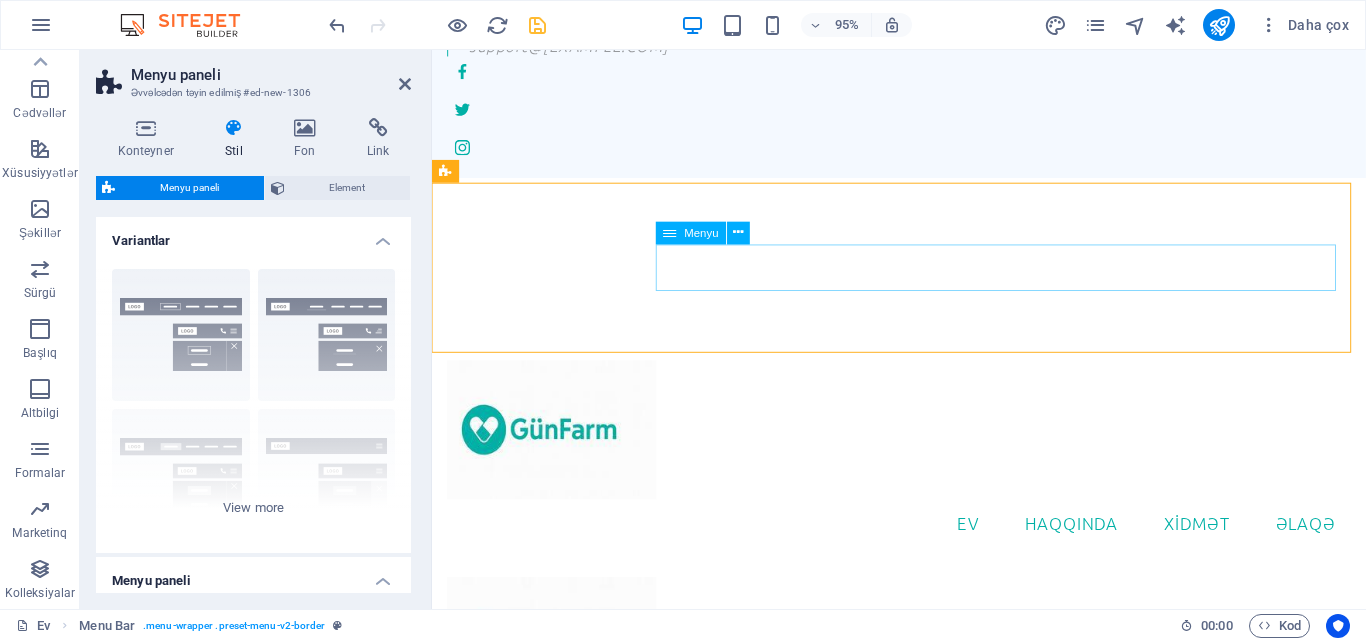 click on "Ev Haqqında Xidmət Əlaqə" at bounding box center (923, 548) 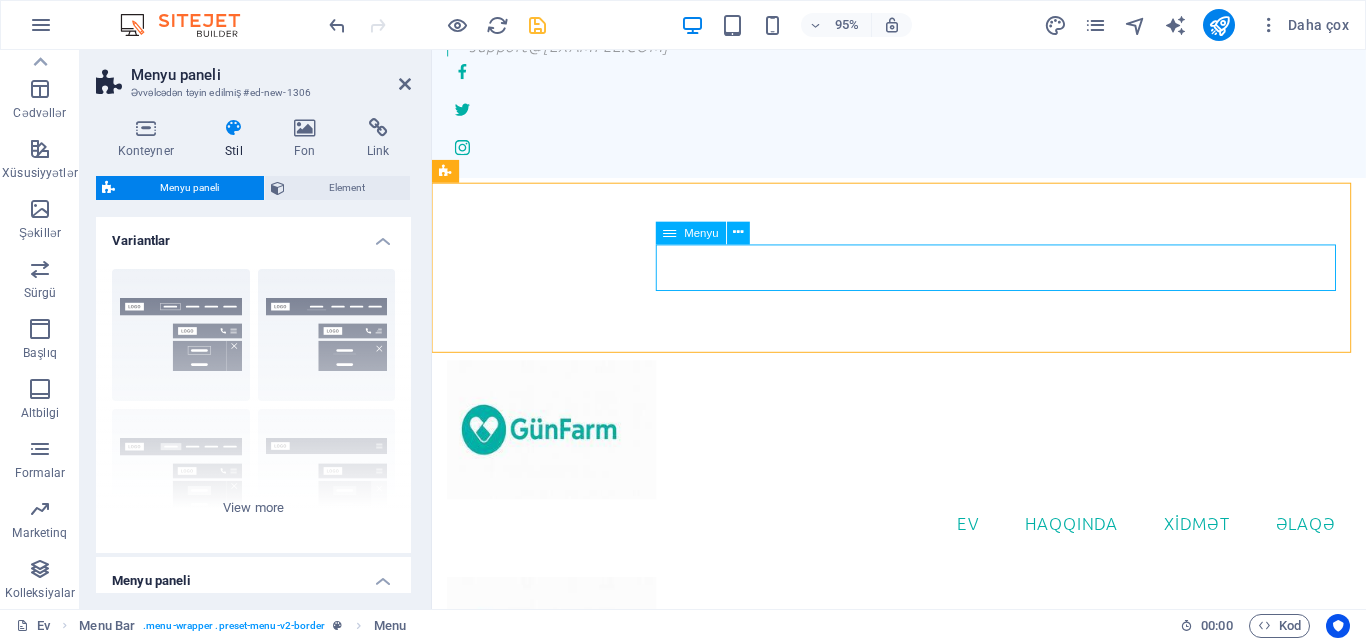 click on "Ev Haqqında Xidmət Əlaqə" at bounding box center (923, 548) 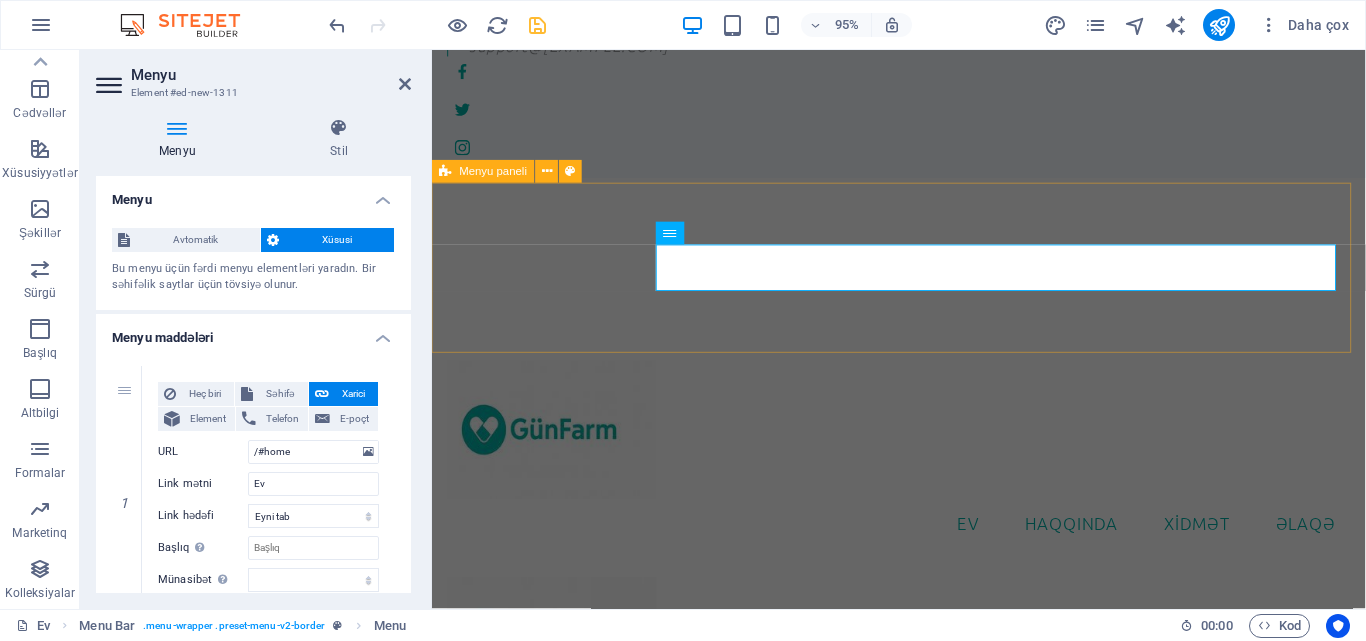 click on "Menyu Ev Haqqında Xidmət Əlaqə" at bounding box center (923, 475) 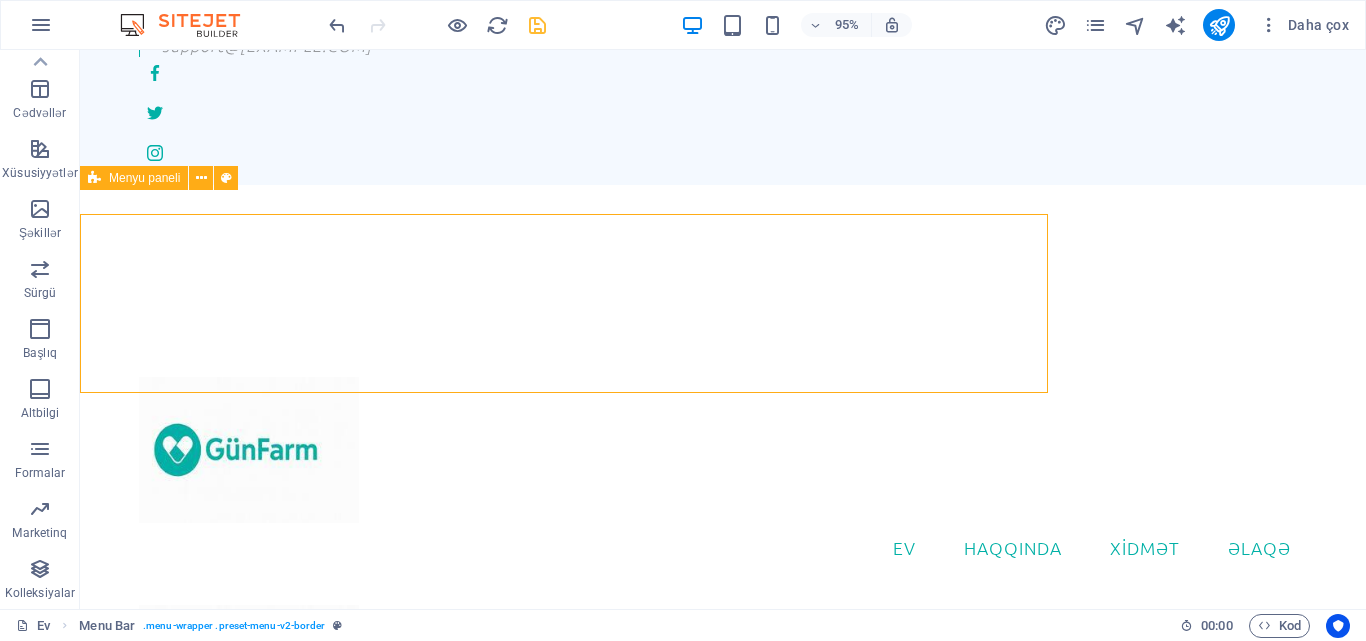 scroll, scrollTop: 100, scrollLeft: 0, axis: vertical 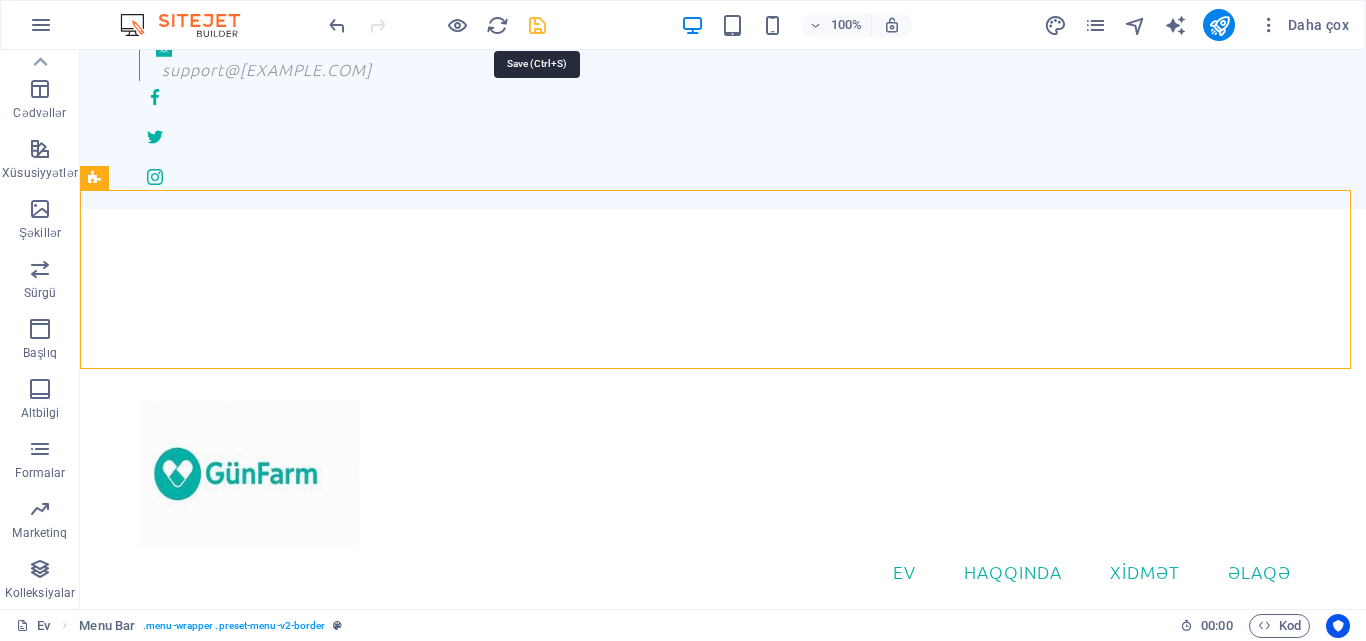 click at bounding box center (537, 25) 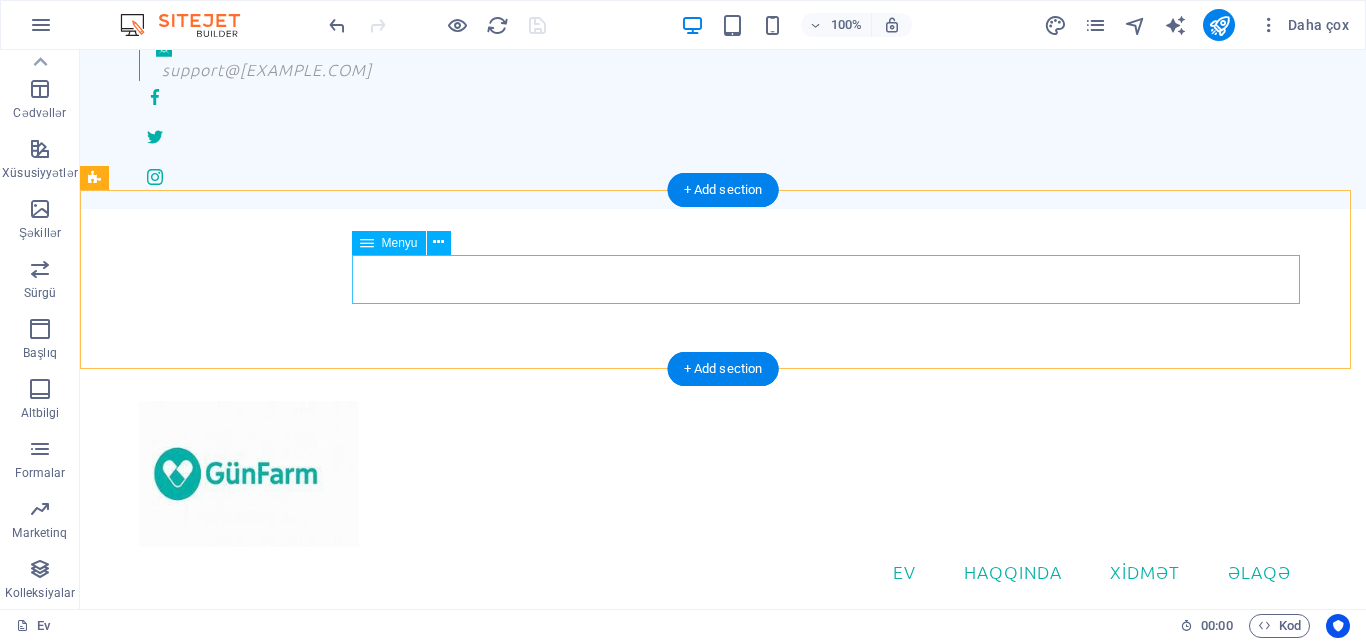 click on "Ev Haqqında Xidmət Əlaqə" at bounding box center [723, 572] 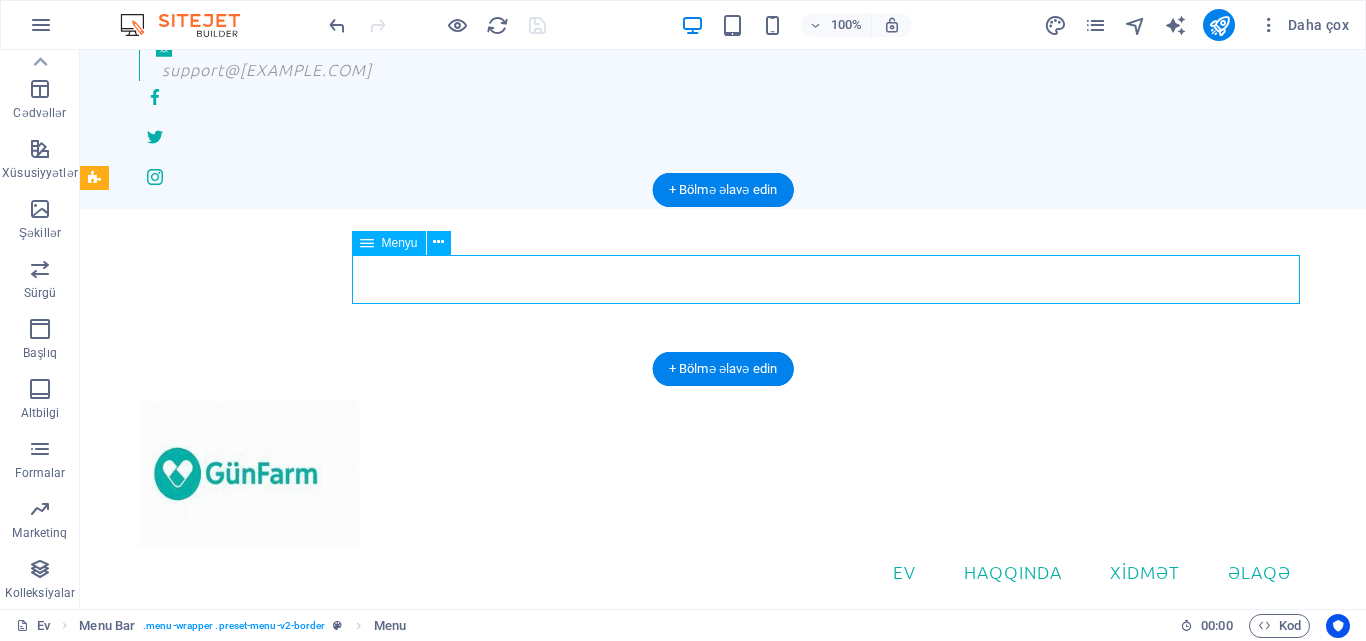 click on "Ev Haqqında Xidmət Əlaqə" at bounding box center [723, 572] 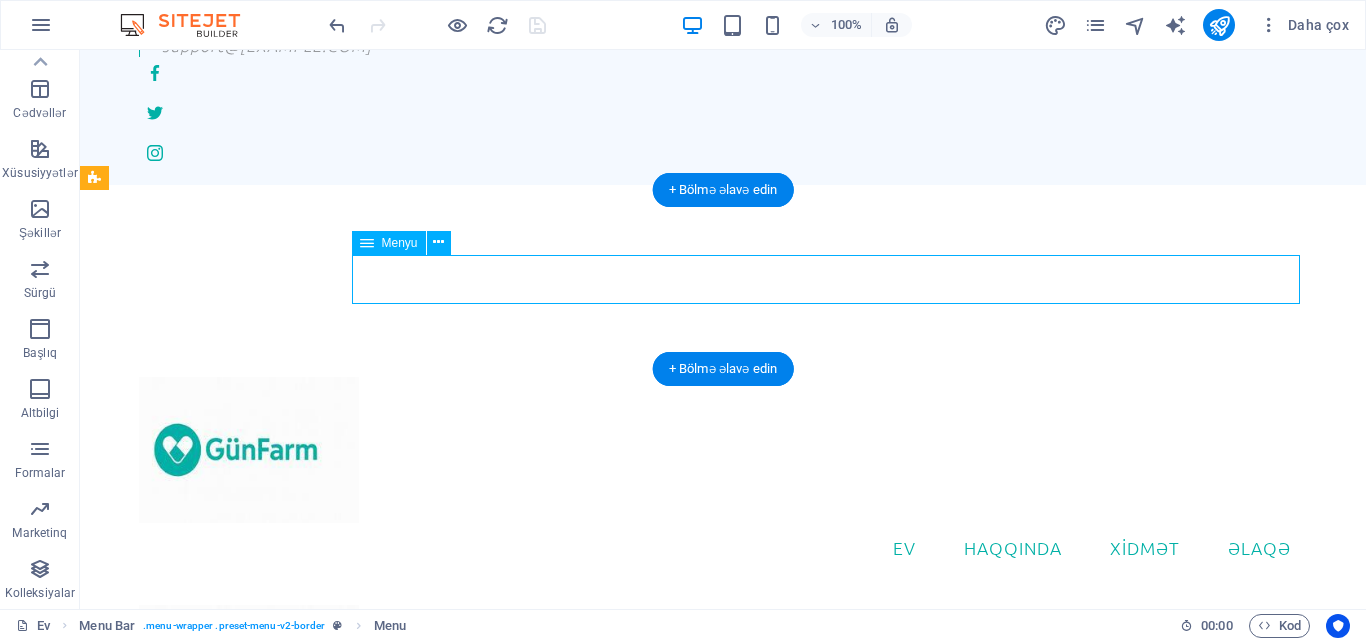 select 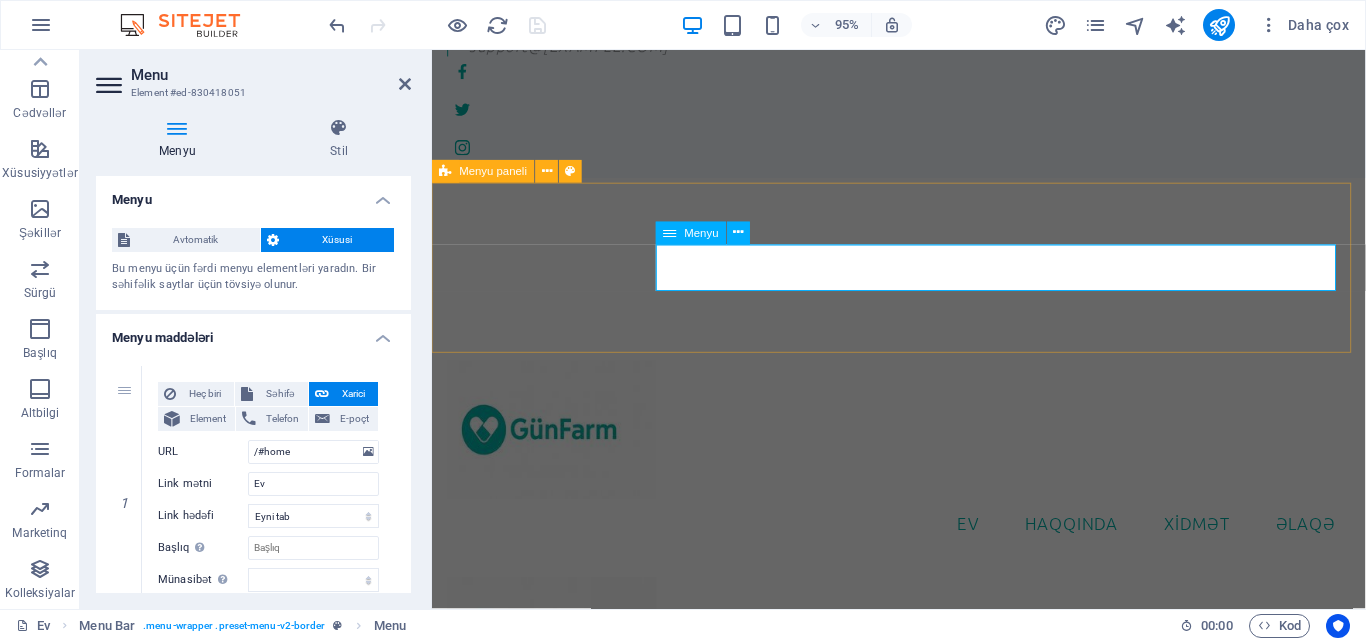 click on "Ev Haqqında Xidmət Əlaqə" at bounding box center [923, 548] 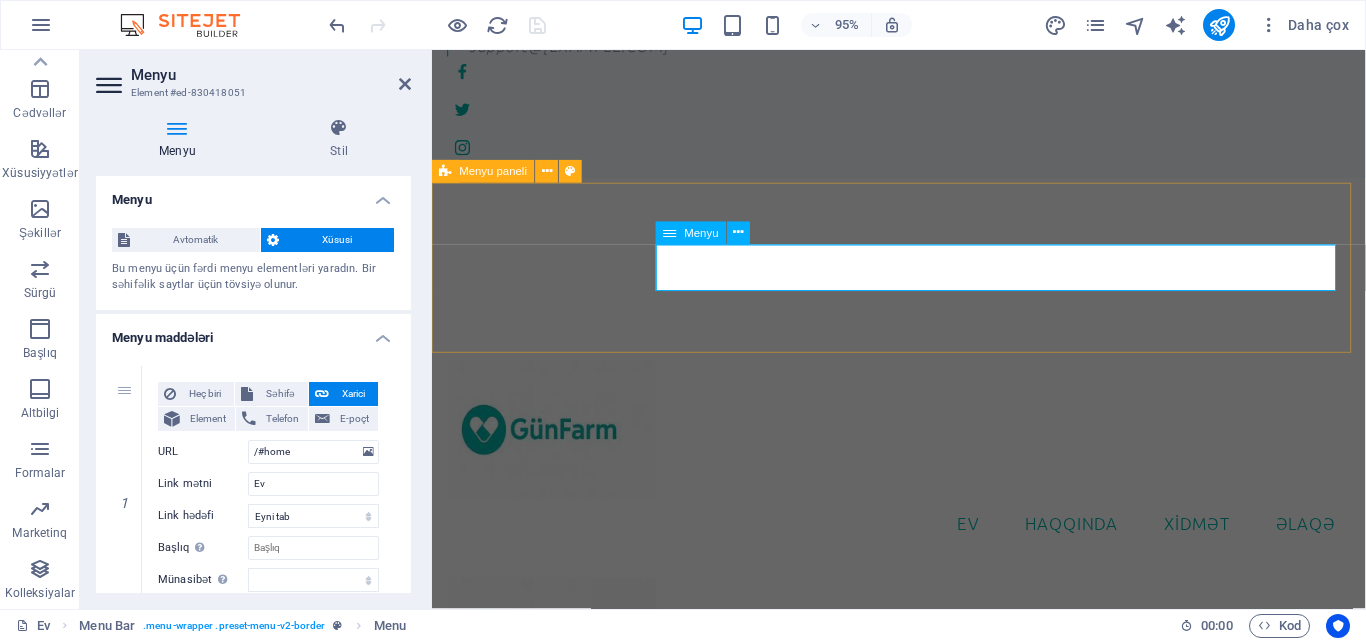 click on "Ev Haqqında Xidmət Əlaqə" at bounding box center [923, 548] 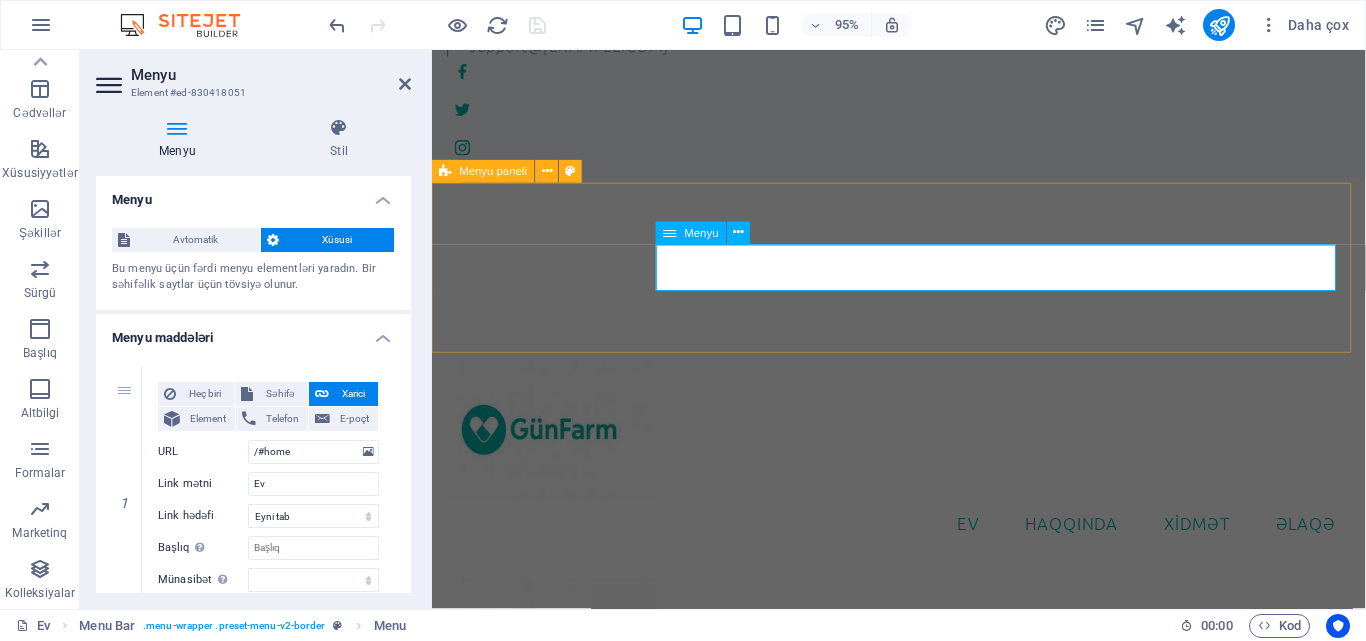 click on "Ev Haqqında Xidmət Əlaqə" at bounding box center (923, 548) 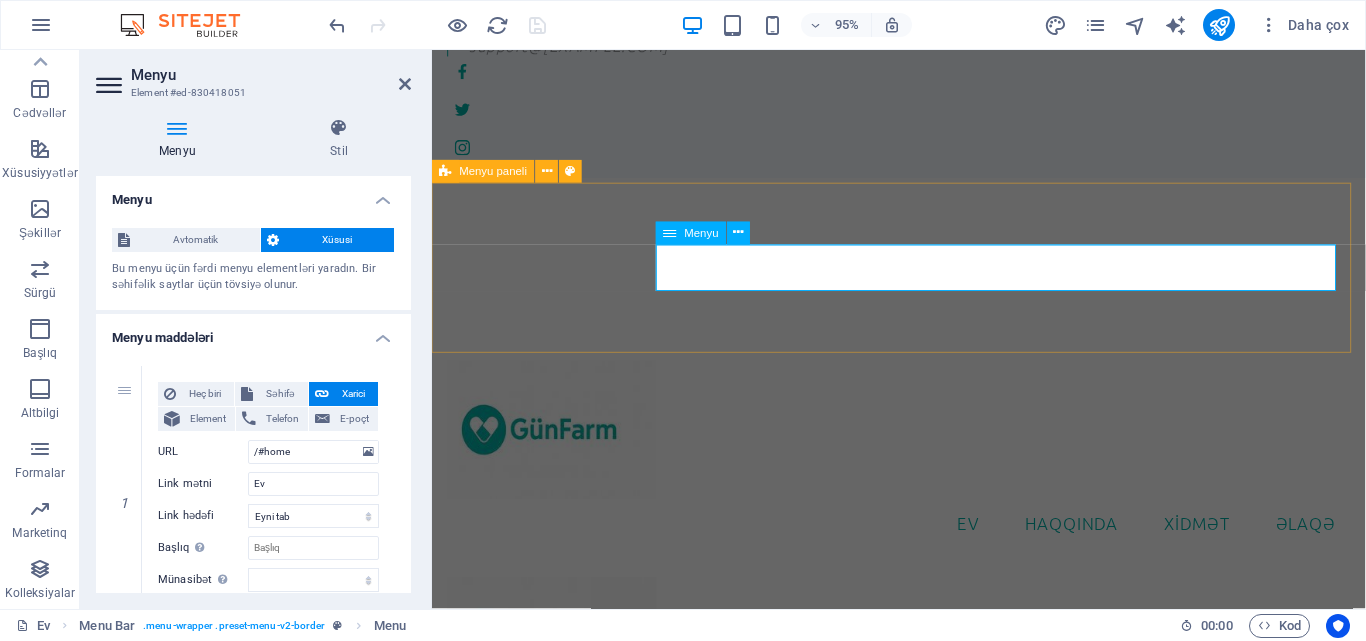 click on "Ev Haqqında Xidmət Əlaqə" at bounding box center [923, 548] 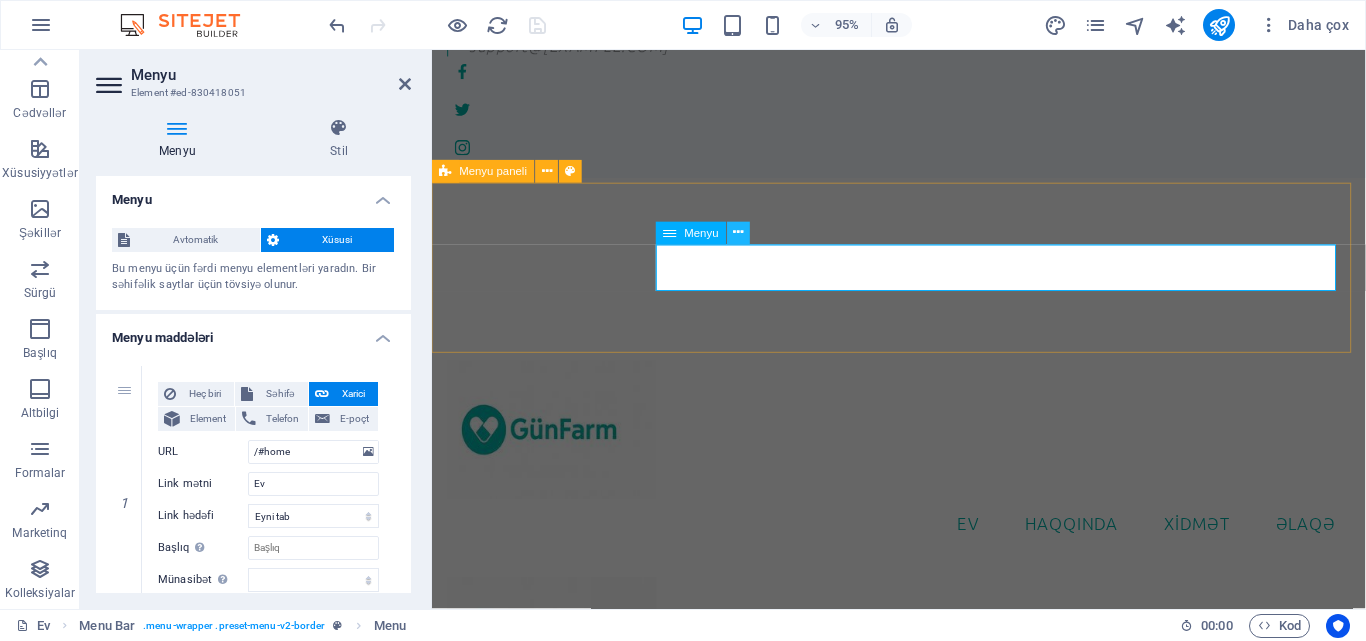 click at bounding box center [739, 233] 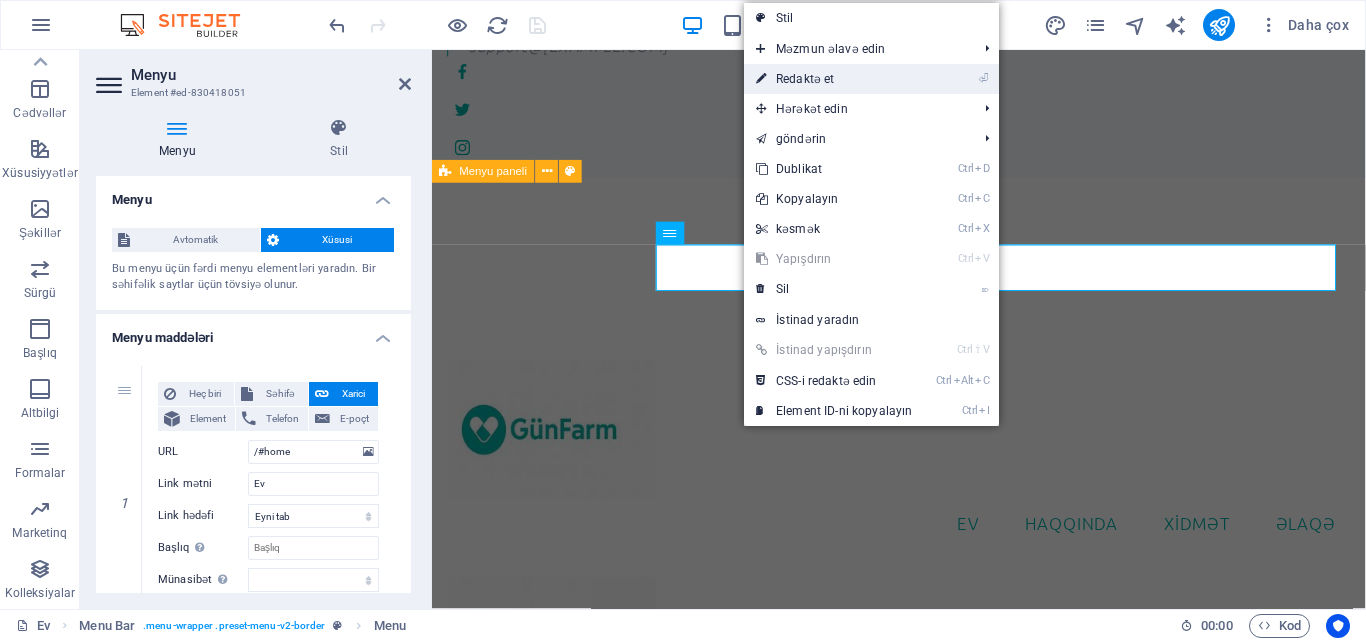 drag, startPoint x: 819, startPoint y: 70, endPoint x: 383, endPoint y: 76, distance: 436.0413 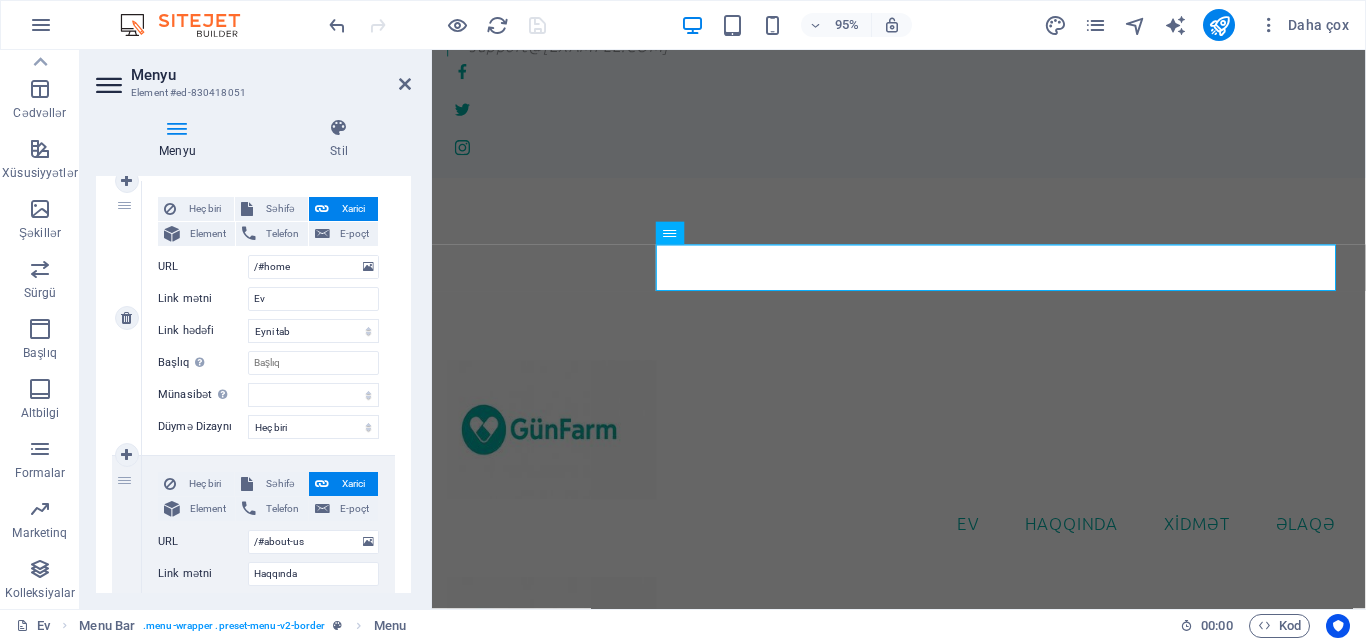scroll, scrollTop: 200, scrollLeft: 0, axis: vertical 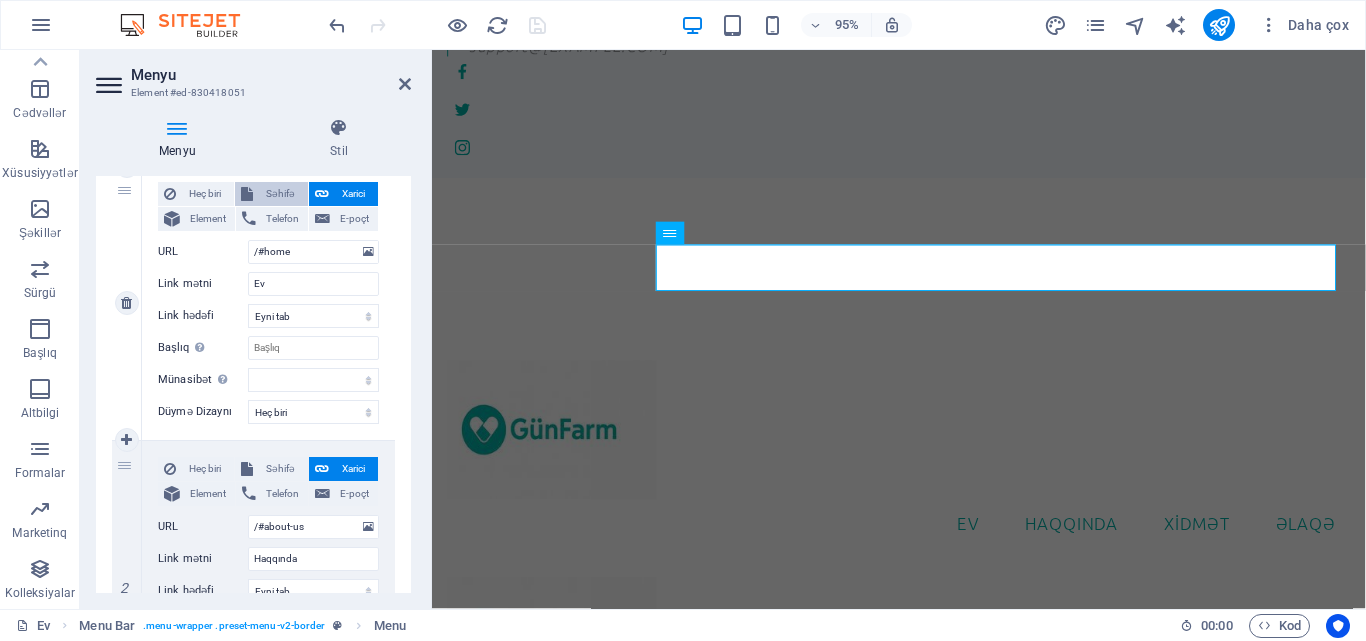 click on "Səhifə" at bounding box center [280, 194] 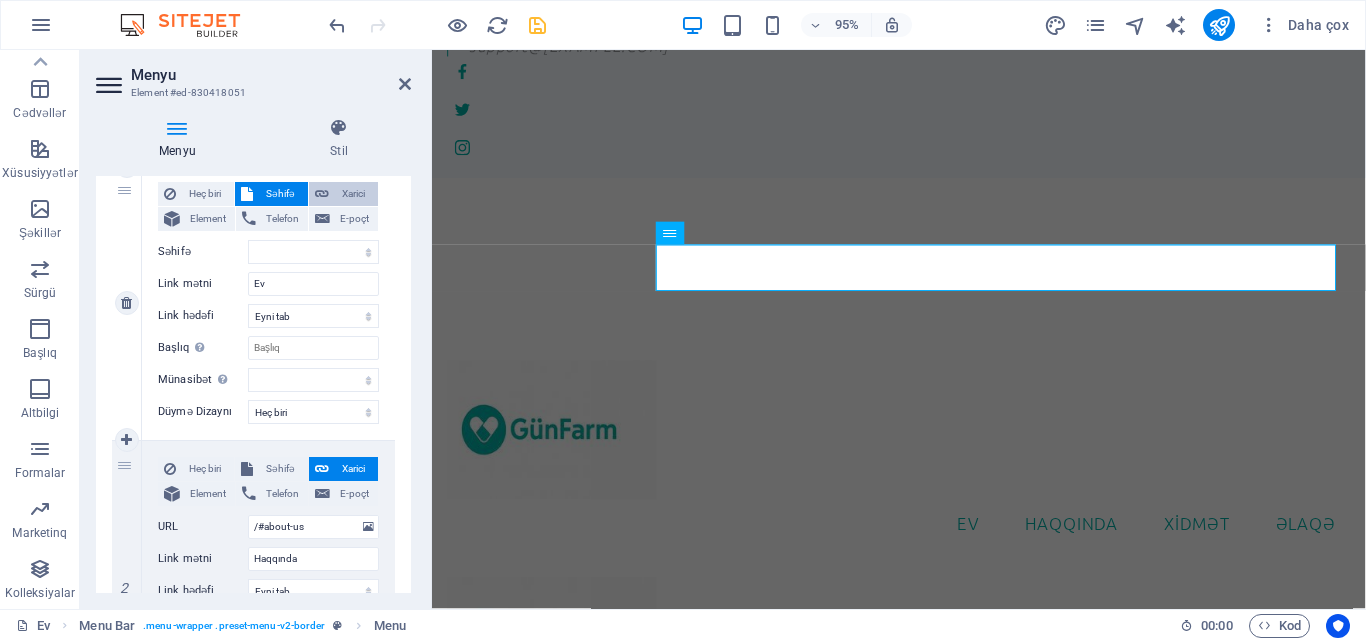click on "Xarici" at bounding box center [353, 193] 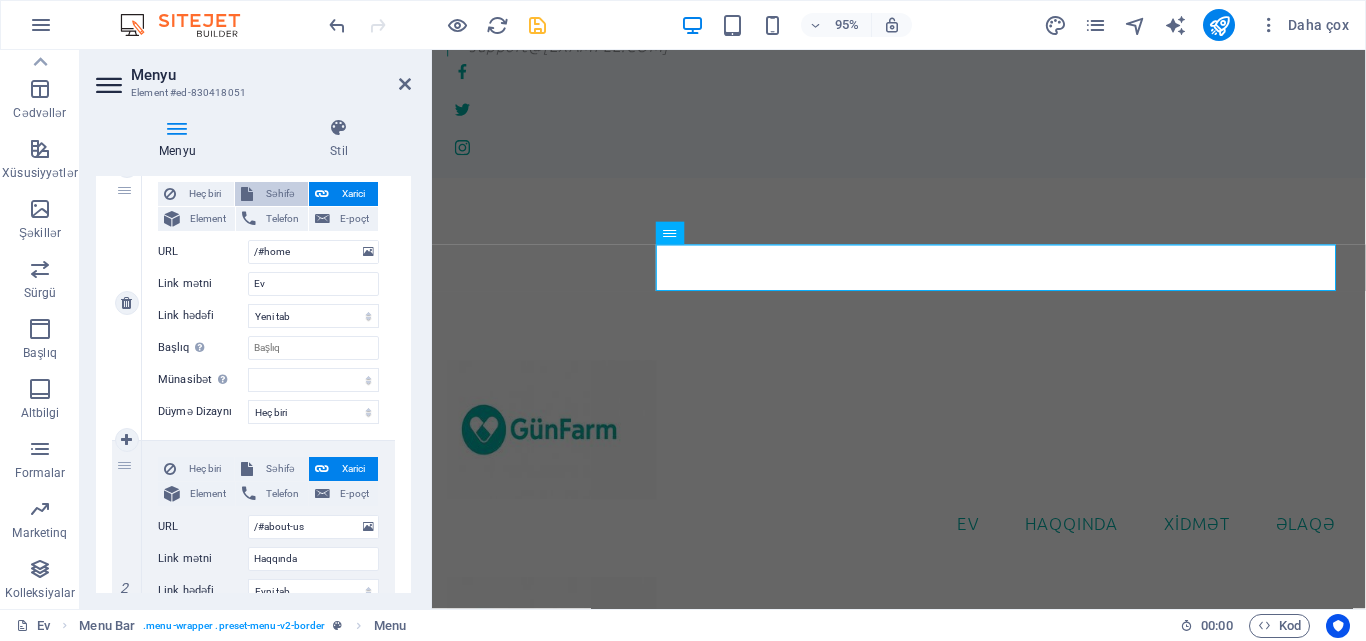 click on "Səhifə" at bounding box center [280, 193] 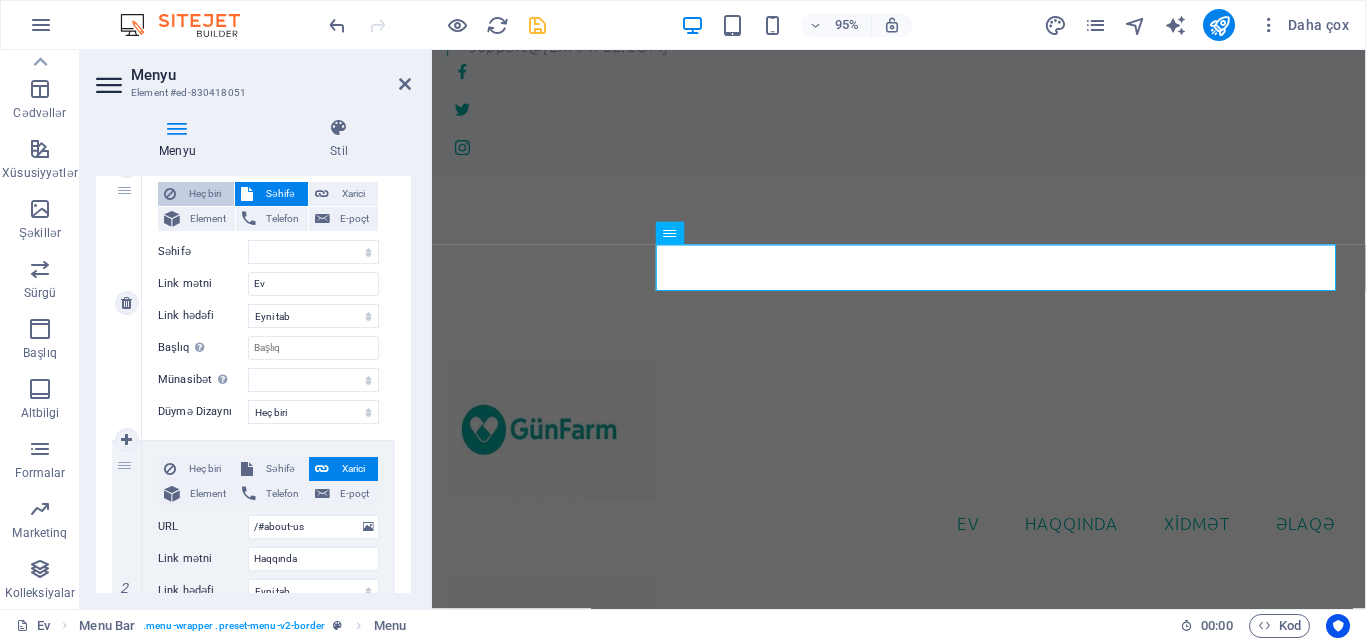 click on "Heç biri" at bounding box center [205, 193] 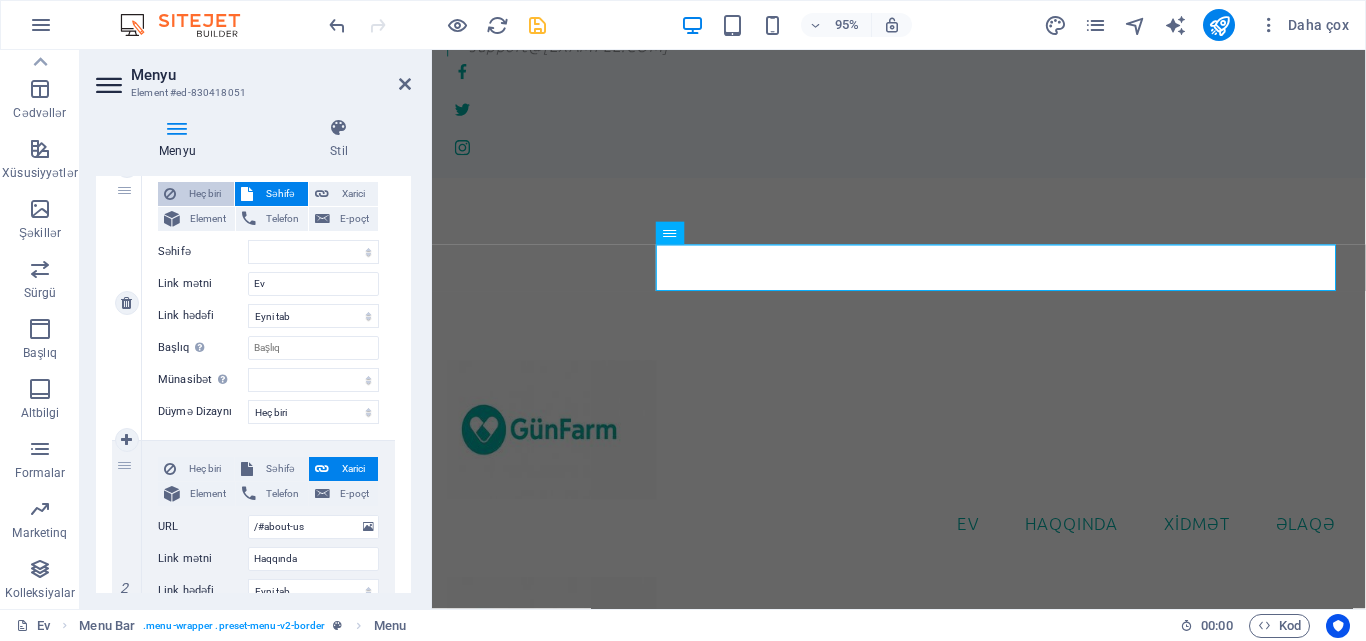 select 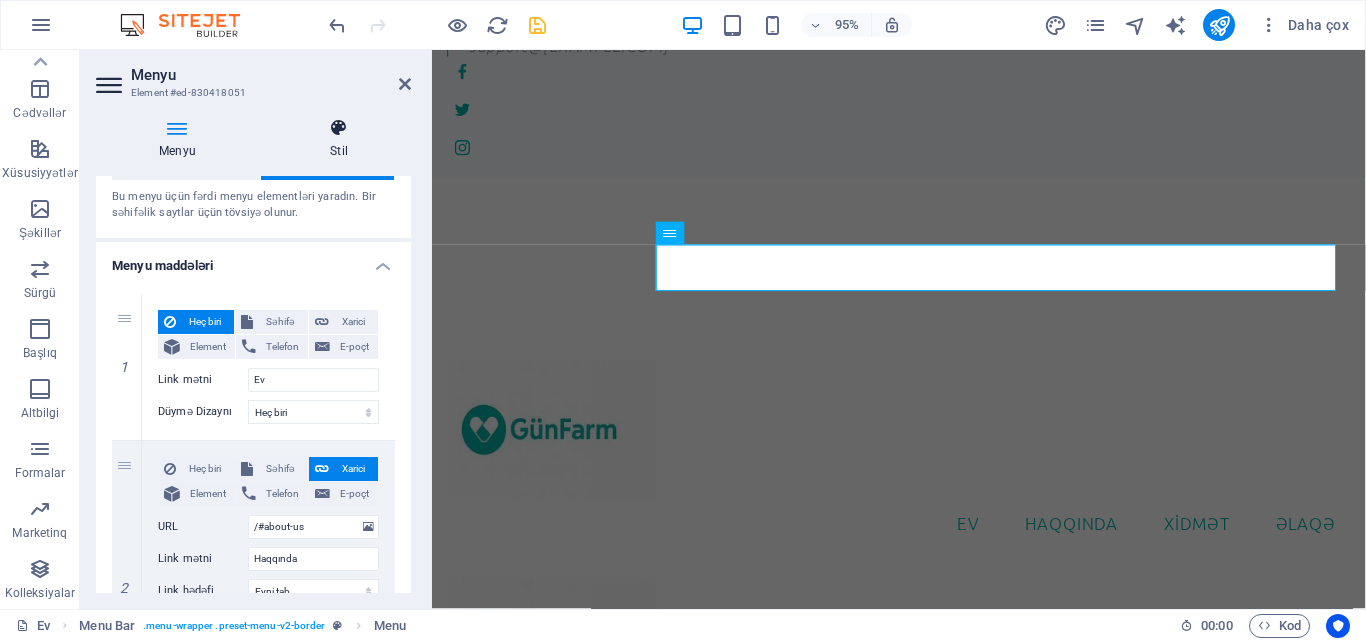 click at bounding box center [339, 128] 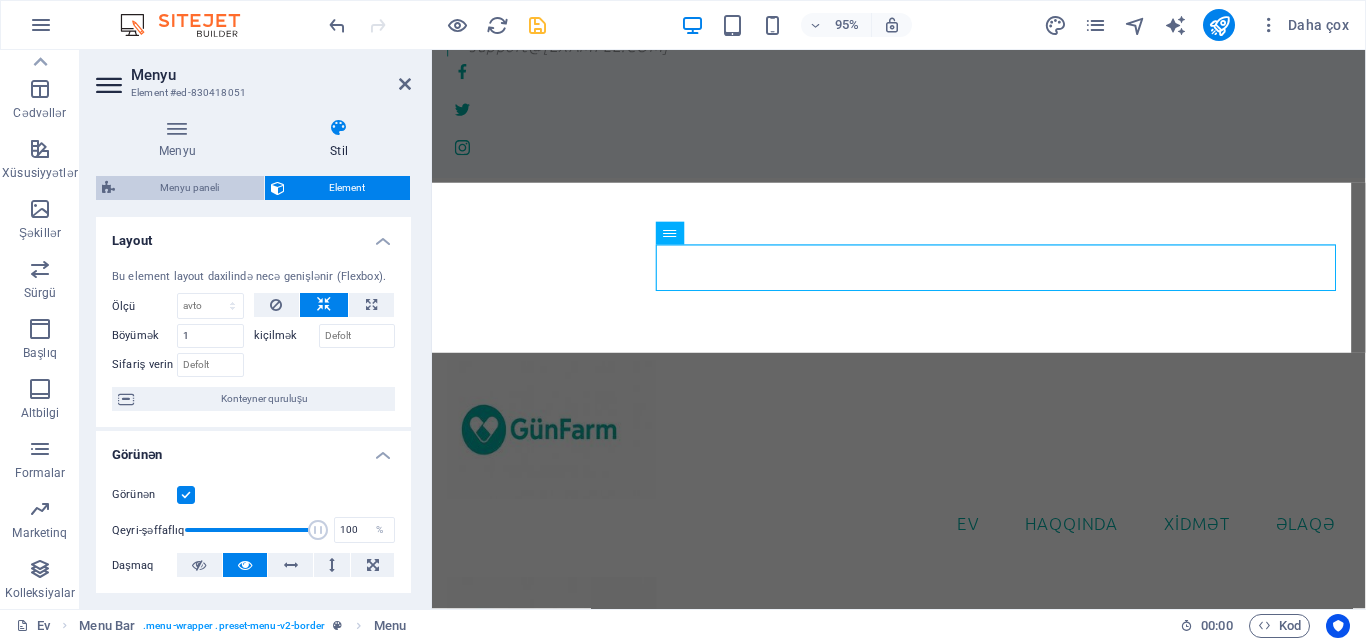 click on "Menyu paneli" at bounding box center [189, 188] 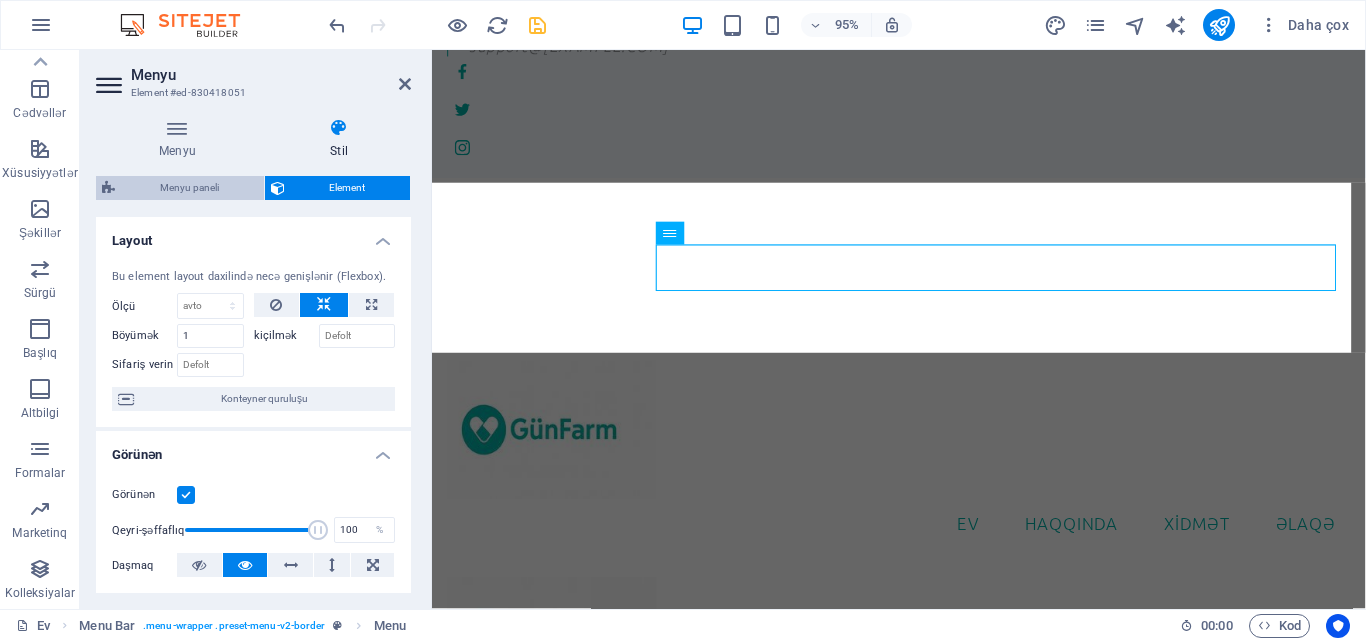 select on "rem" 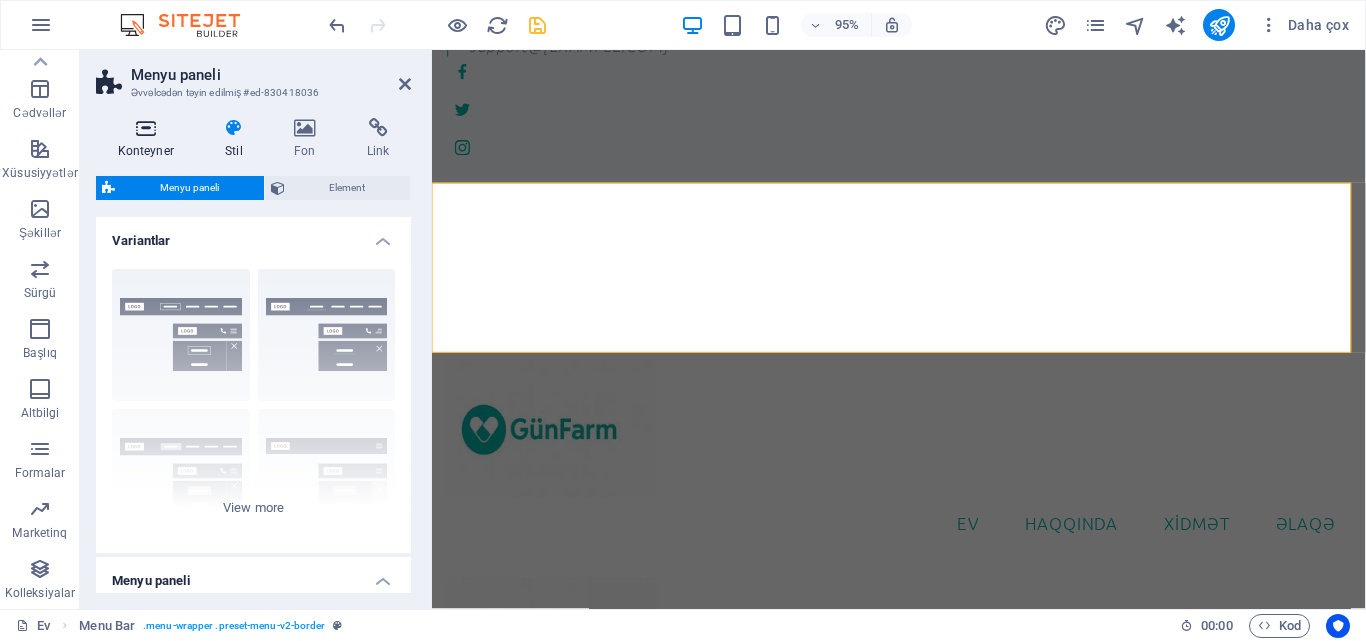 click at bounding box center (146, 128) 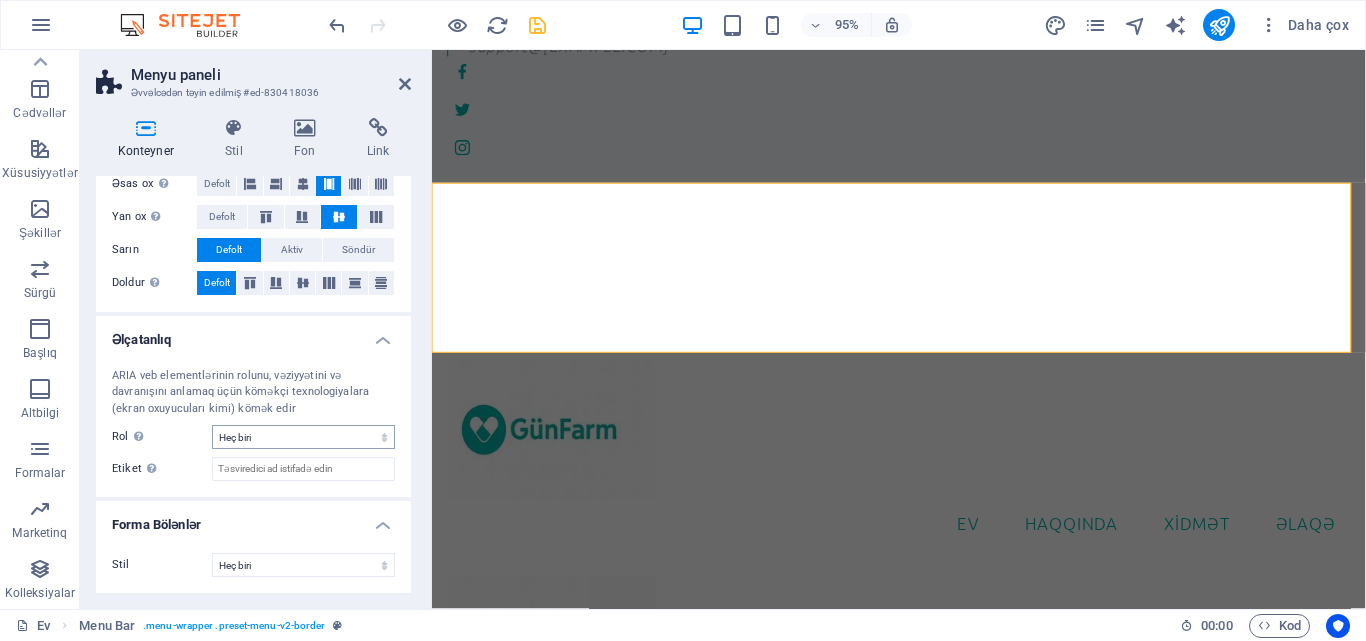 scroll, scrollTop: 0, scrollLeft: 0, axis: both 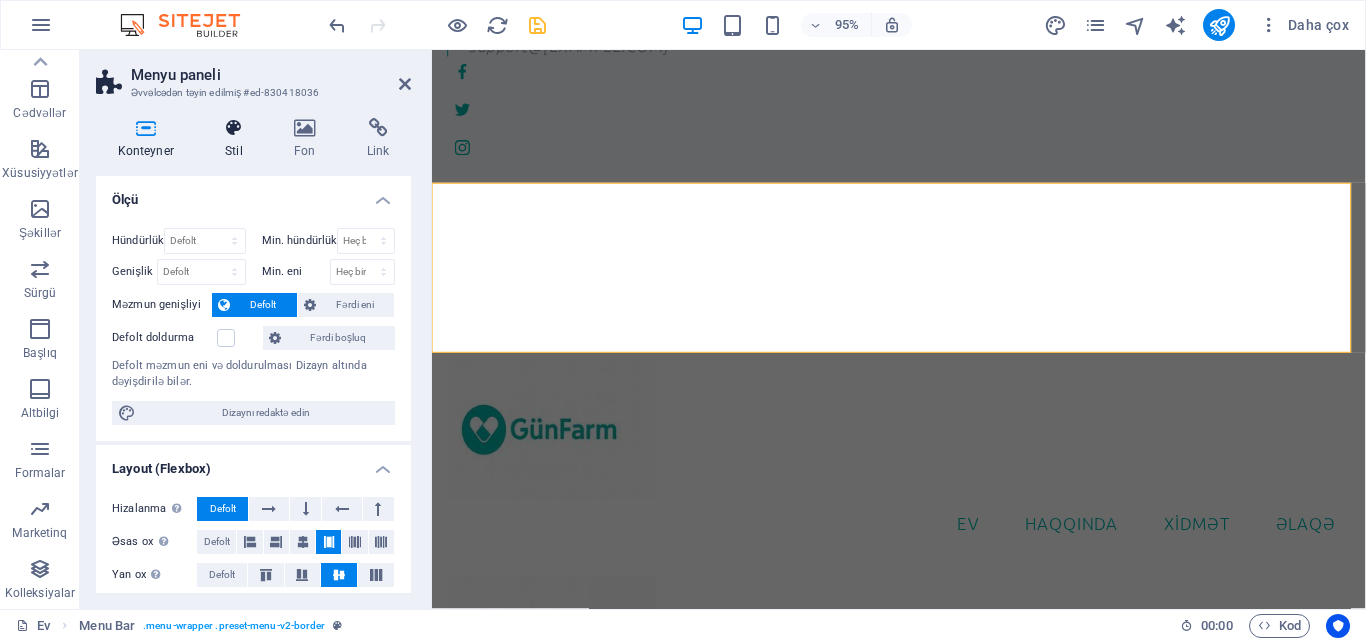 click on "Stil" at bounding box center [238, 139] 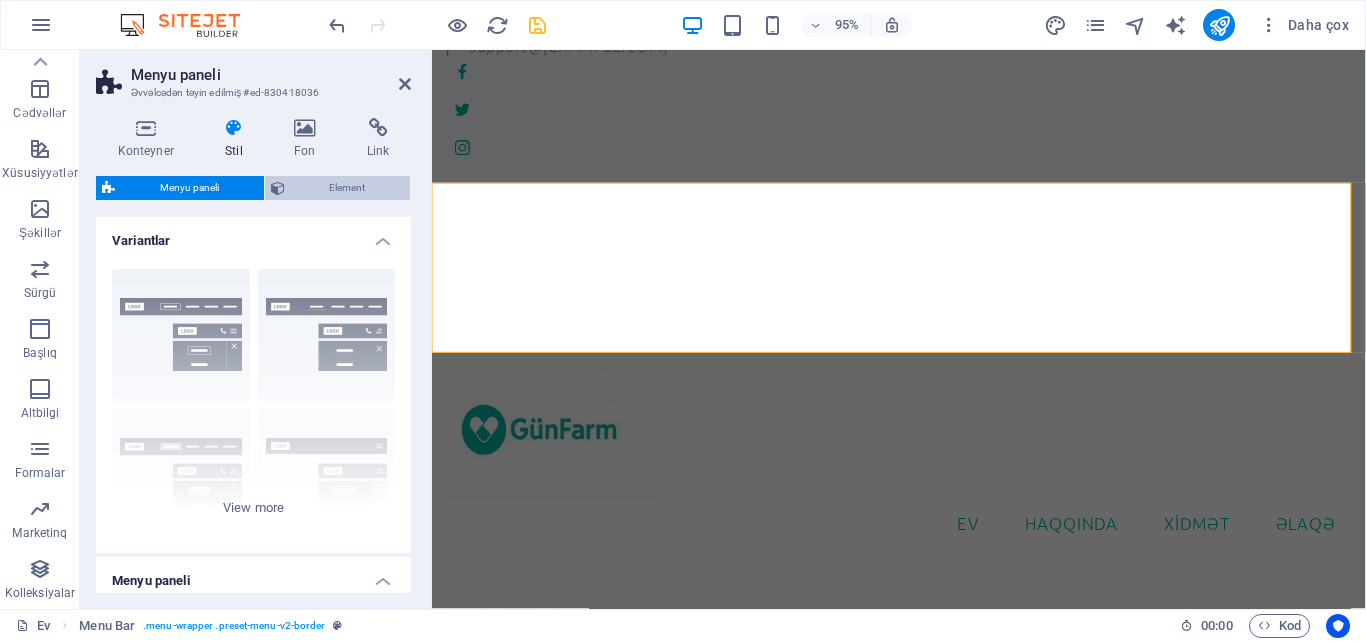 click on "Element" at bounding box center (347, 187) 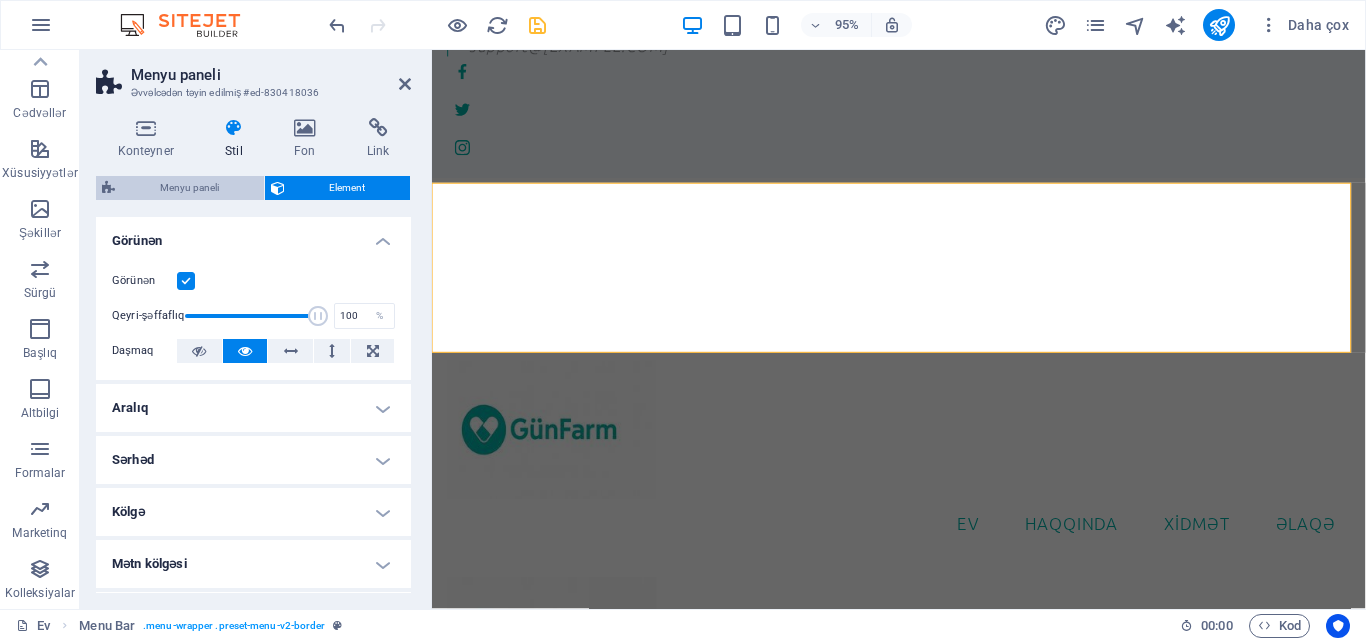 click on "Menyu paneli" at bounding box center [189, 187] 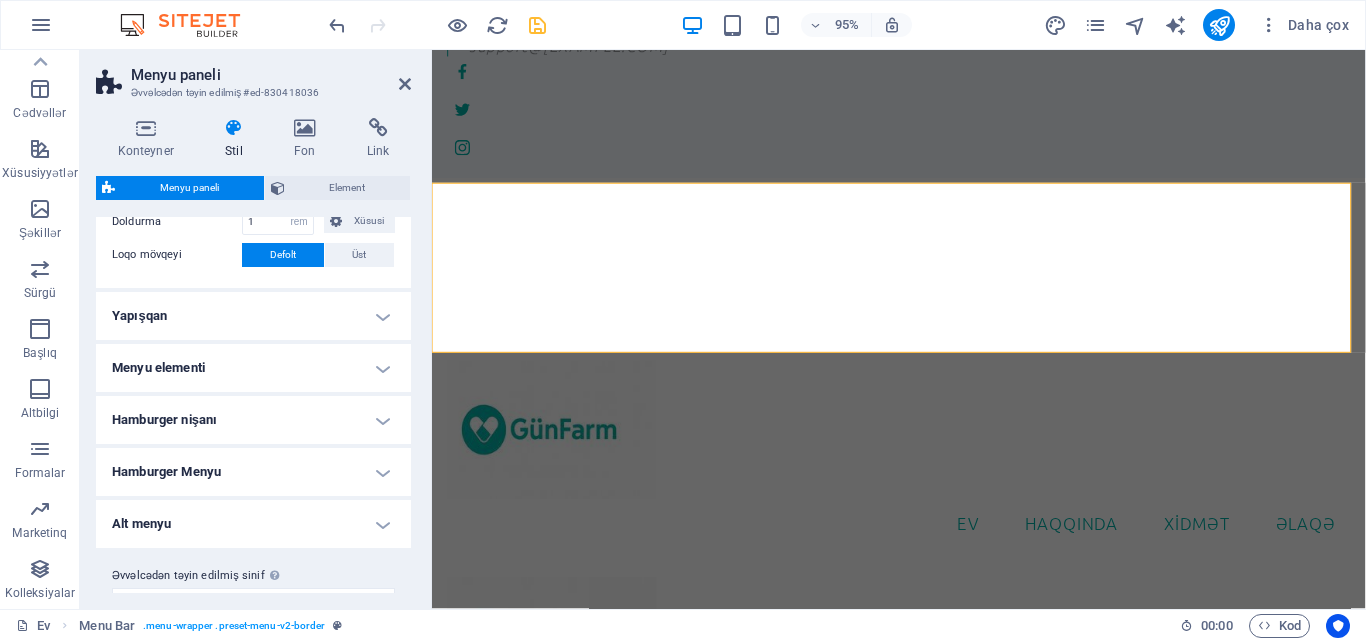 scroll, scrollTop: 500, scrollLeft: 0, axis: vertical 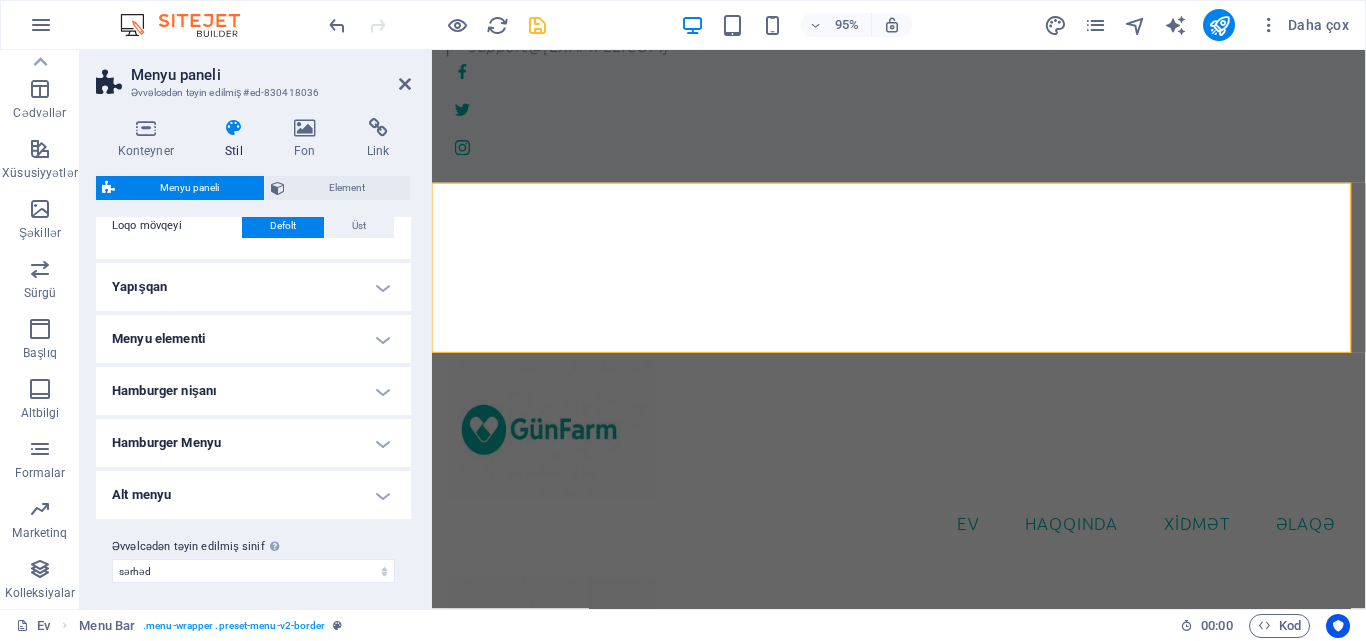 click on "Menyu elementi" at bounding box center [253, 339] 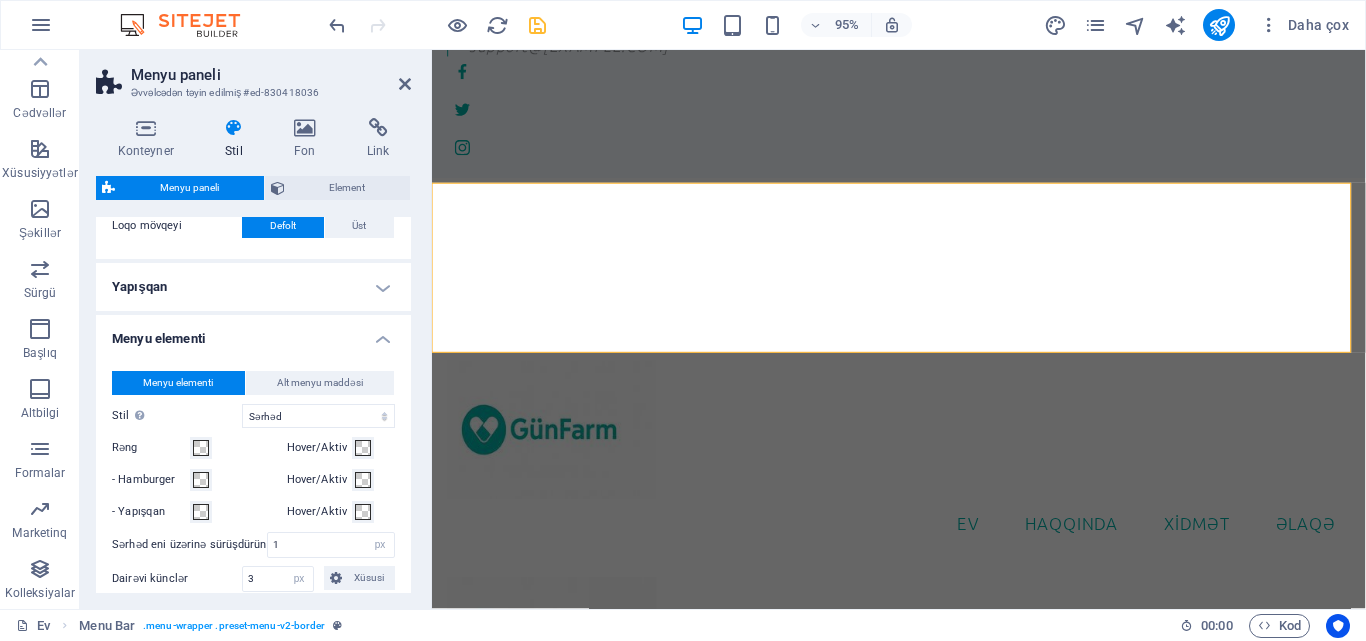 click on "Menyu elementi" at bounding box center (253, 333) 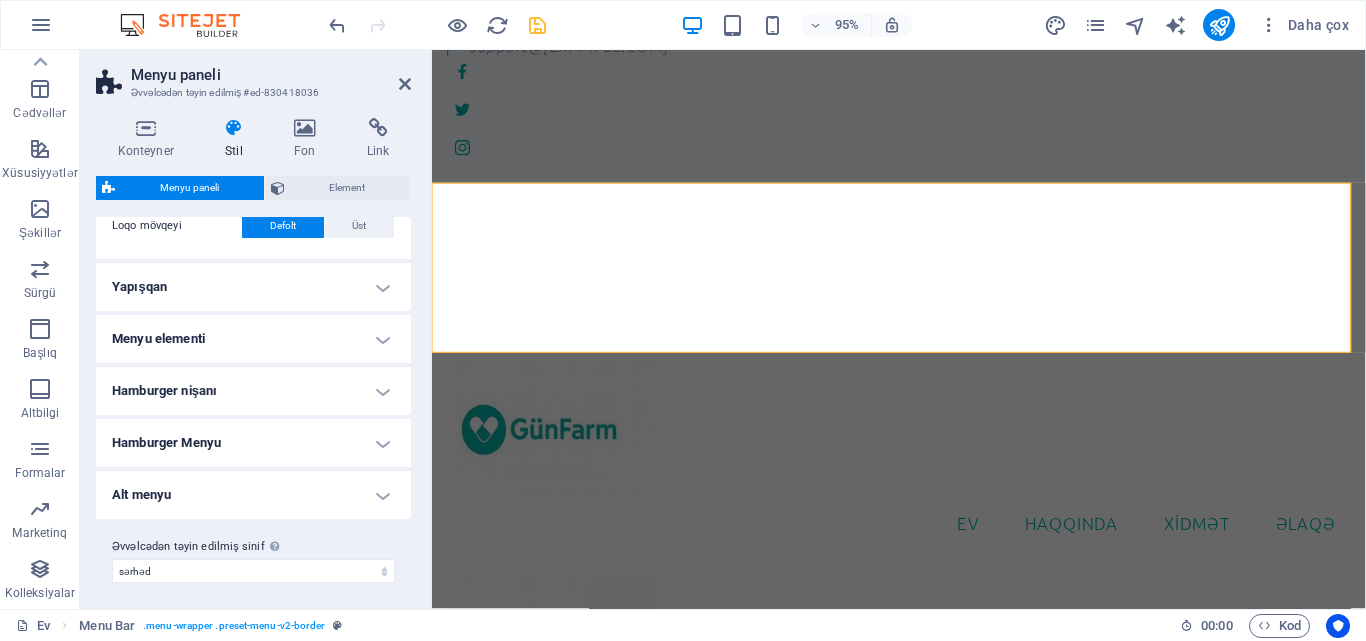 scroll, scrollTop: 506, scrollLeft: 0, axis: vertical 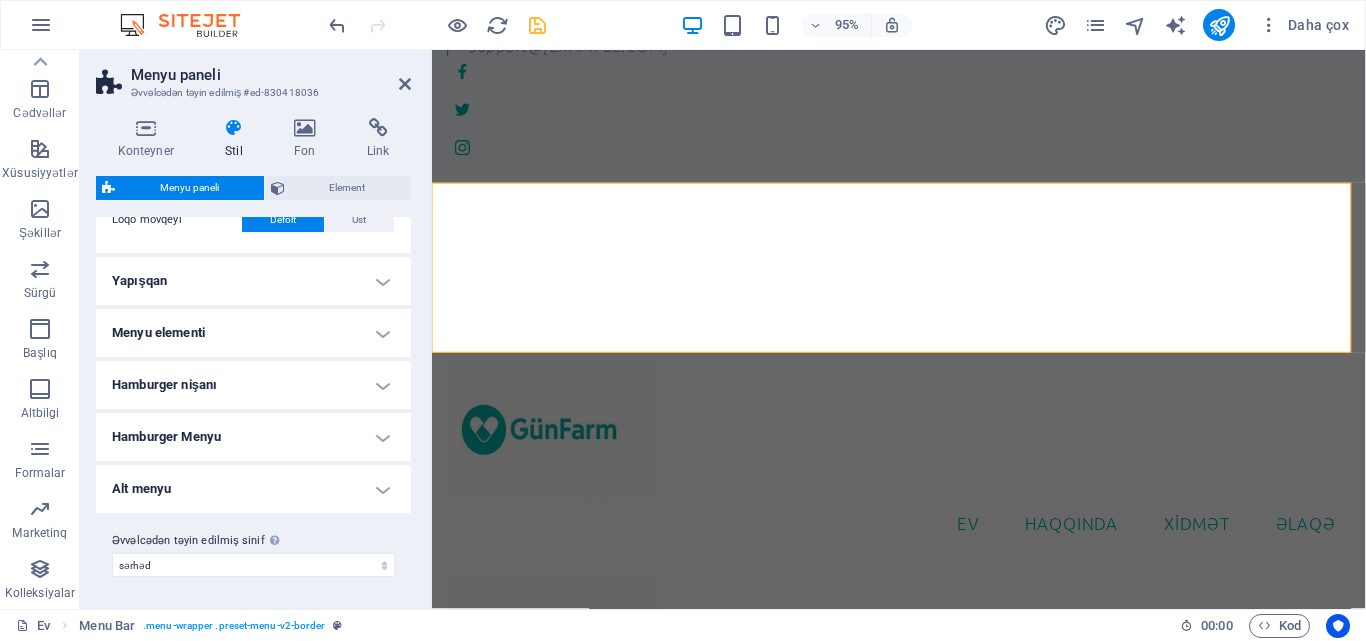 click on "Alt menyu" at bounding box center (253, 489) 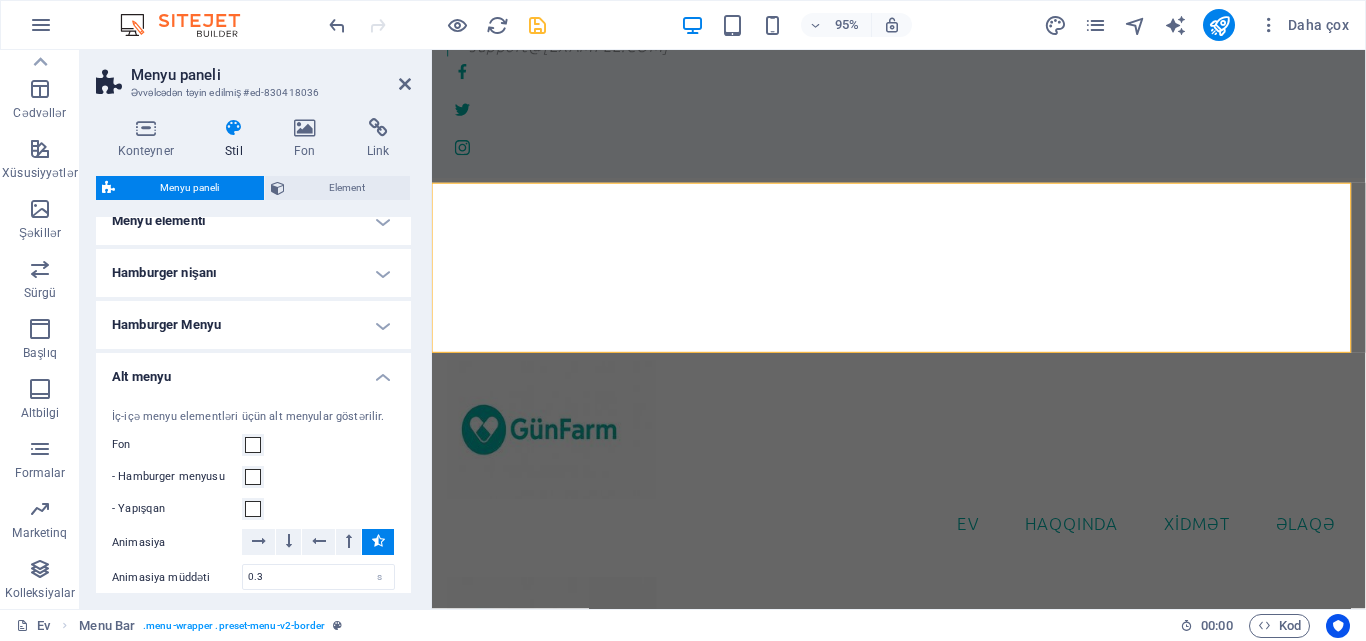 scroll, scrollTop: 553, scrollLeft: 0, axis: vertical 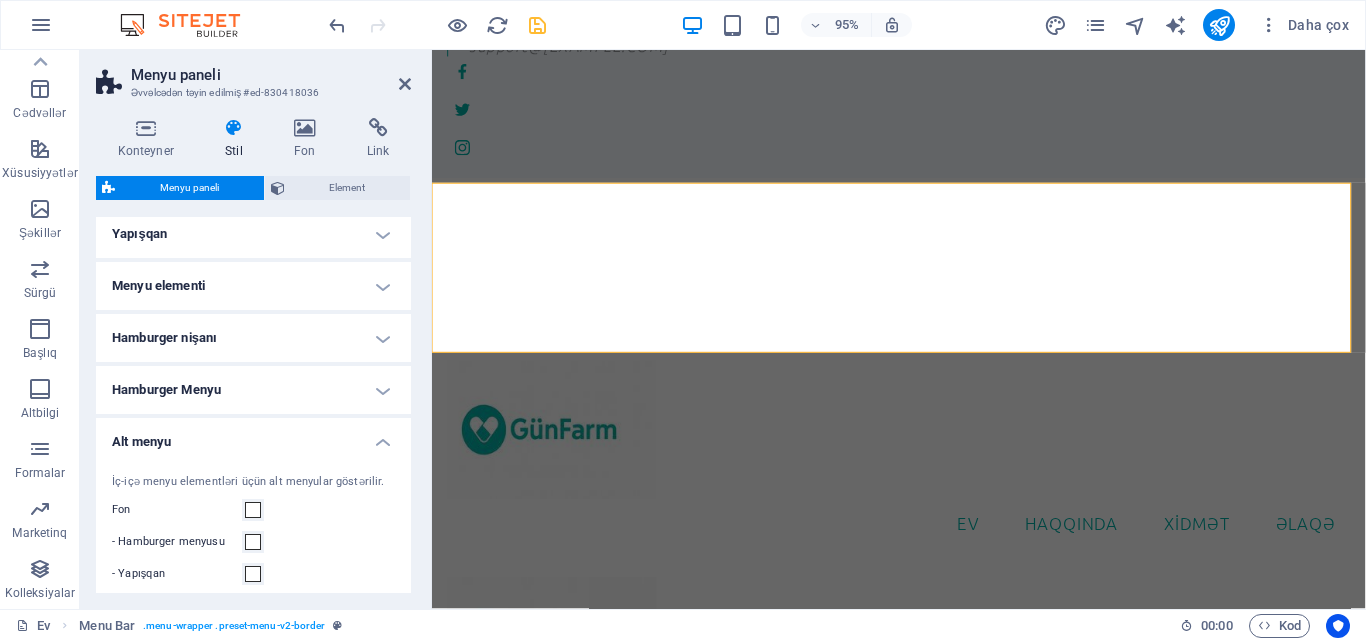 drag, startPoint x: 375, startPoint y: 198, endPoint x: 384, endPoint y: 161, distance: 38.078865 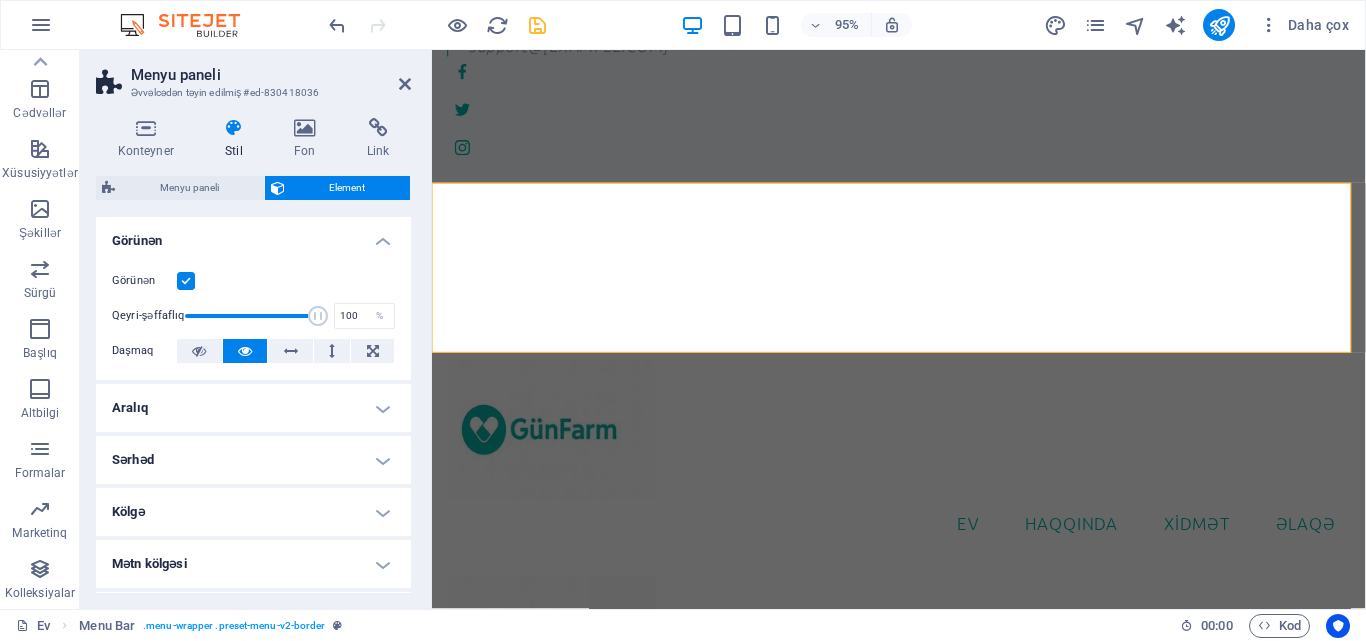 click on "Konteyner Stil Fon Link Ölçü Hündürlük Defolt px rem % vh vw Min. hündürlük Heç biri px rem % vh vw Genişlik Defolt px rem % em vh vw Min. eni Heç biri px rem % vh vw Məzmun genişliyi Defolt Fərdi eni Genişlik Defolt px rem % em vh vw Min. eni Heç biri px rem % vh vw Defolt doldurma Fərdi boşluq Defolt məzmun eni və doldurulması Dizayn altında dəyişdirilə bilər. Dizaynı redaktə edin Layout (Flexbox) Hizalanma Bükülmə istiqamətini təyin edir. Defolt Əsas ox Elementlərin bu qabın içərisində əsas ox boyunca necə davranmalı olduğunu müəyyənləşdirin (məzmunu əsaslandırın). Defolt Yan ox Konteynerin içərisindəki elementin şaquli istiqamətini idarə edin (elementləri hizalayın). Defolt Sarın Defolt Aktiv Söndür Doldur Bir neçə xətt boyunca y oxundakı elementlərin məsafələrini və istiqamətini idarə edir (məzmunu hizalayın). Defolt Əlçatanlıq Rol ARIA rolu elementin məqsədini müəyyənləşdirir.  Heç biri Məqalə Stil" at bounding box center (253, 355) 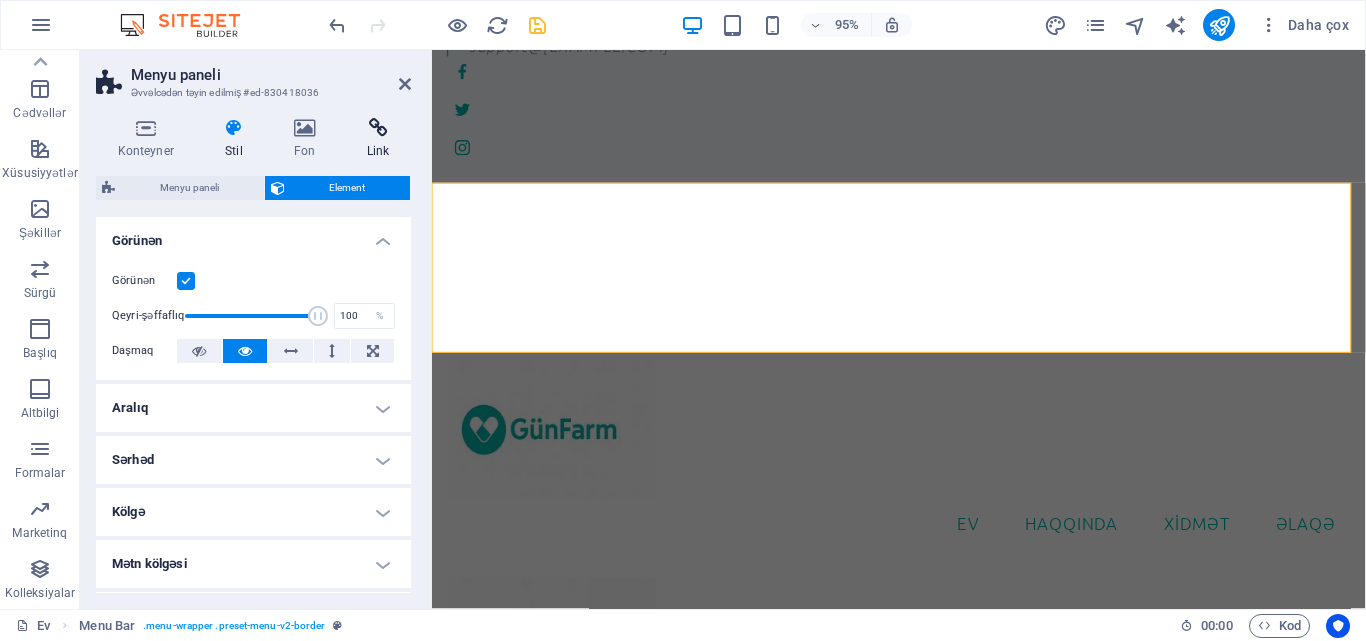 click at bounding box center [378, 128] 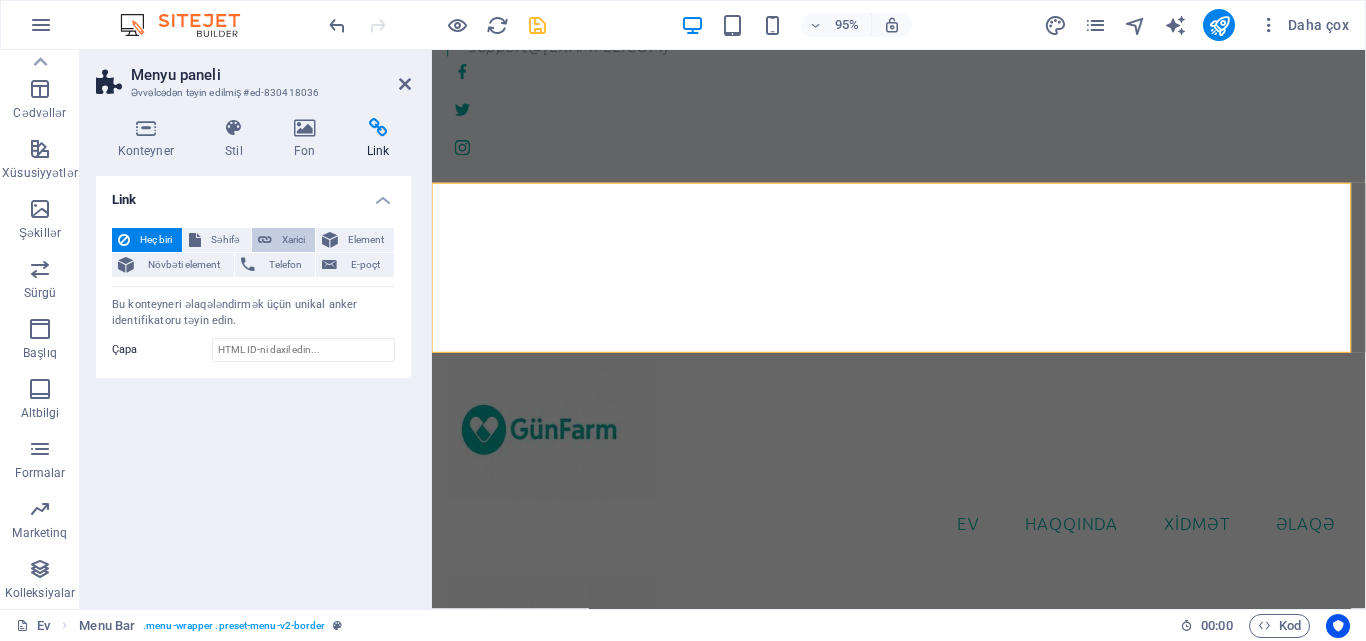 click on "Xarici" at bounding box center [293, 239] 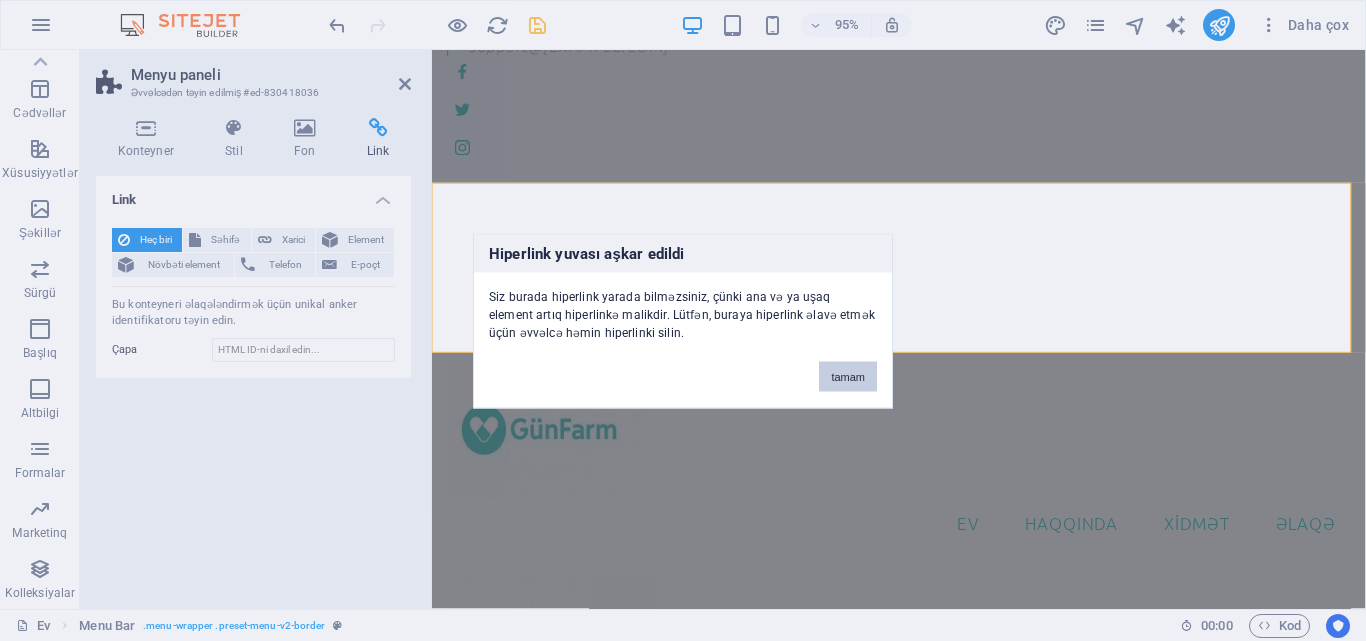 drag, startPoint x: 859, startPoint y: 376, endPoint x: 152, endPoint y: 327, distance: 708.696 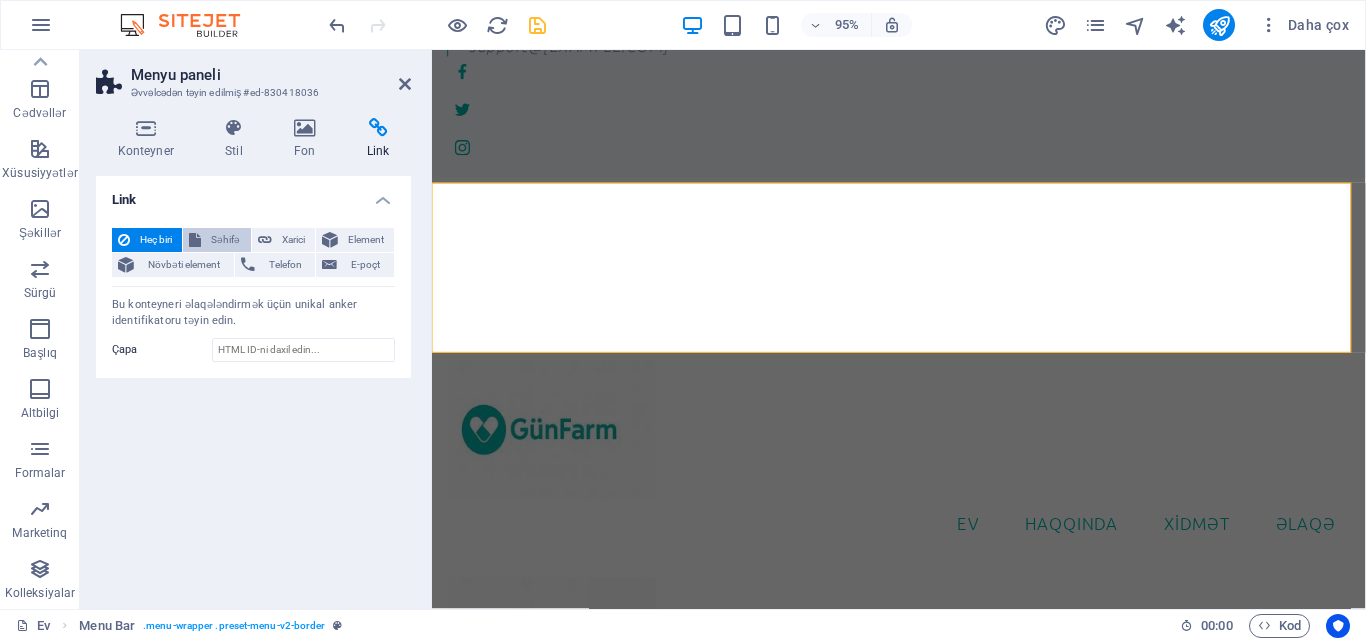 click on "Səhifə" at bounding box center (225, 239) 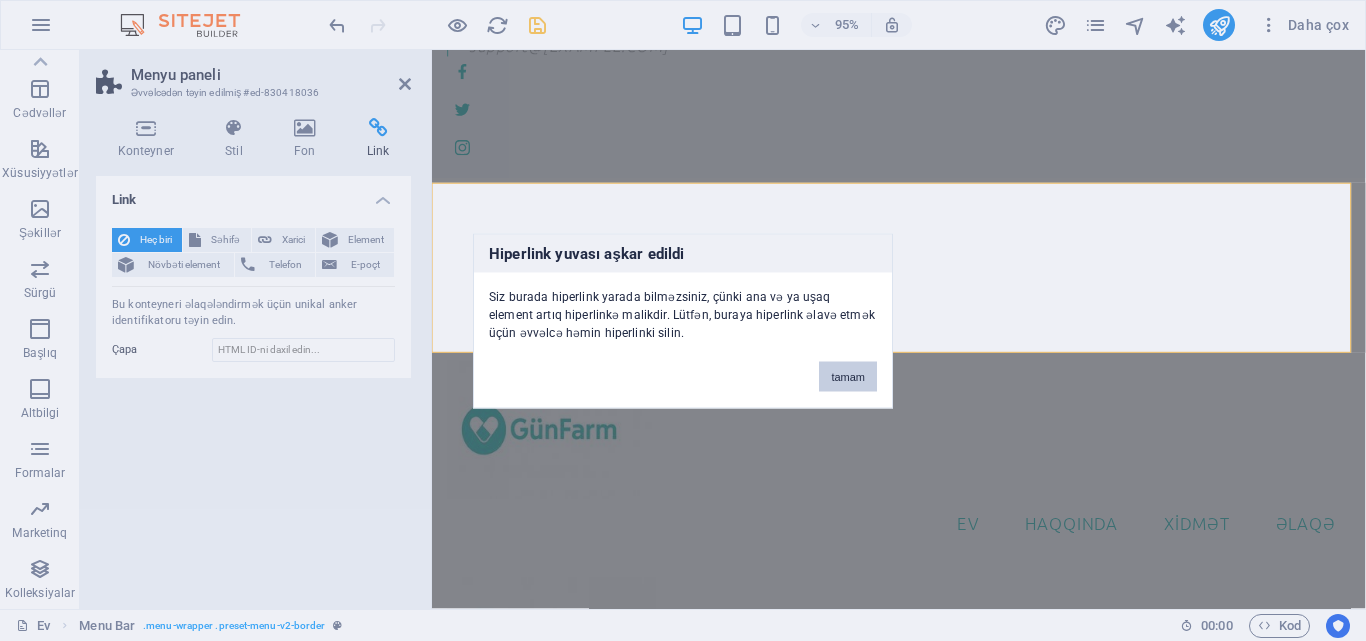 drag, startPoint x: 852, startPoint y: 373, endPoint x: 373, endPoint y: 343, distance: 479.93854 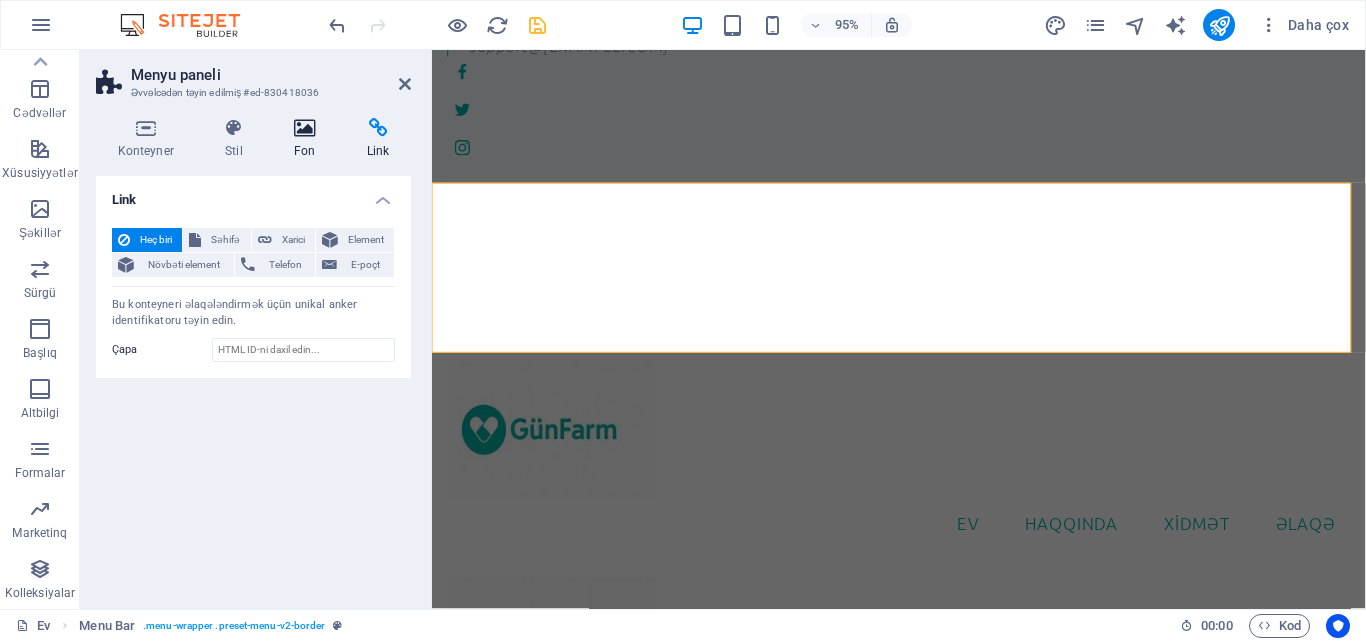 click at bounding box center [304, 128] 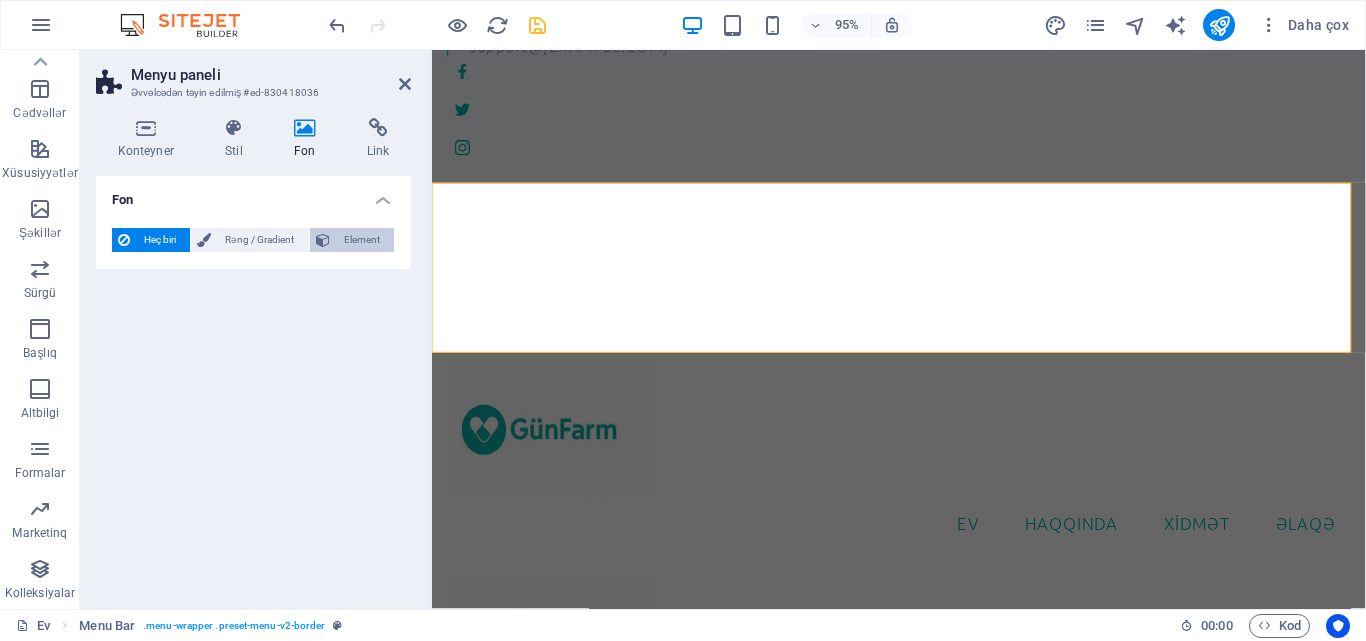 click on "Element" at bounding box center (362, 239) 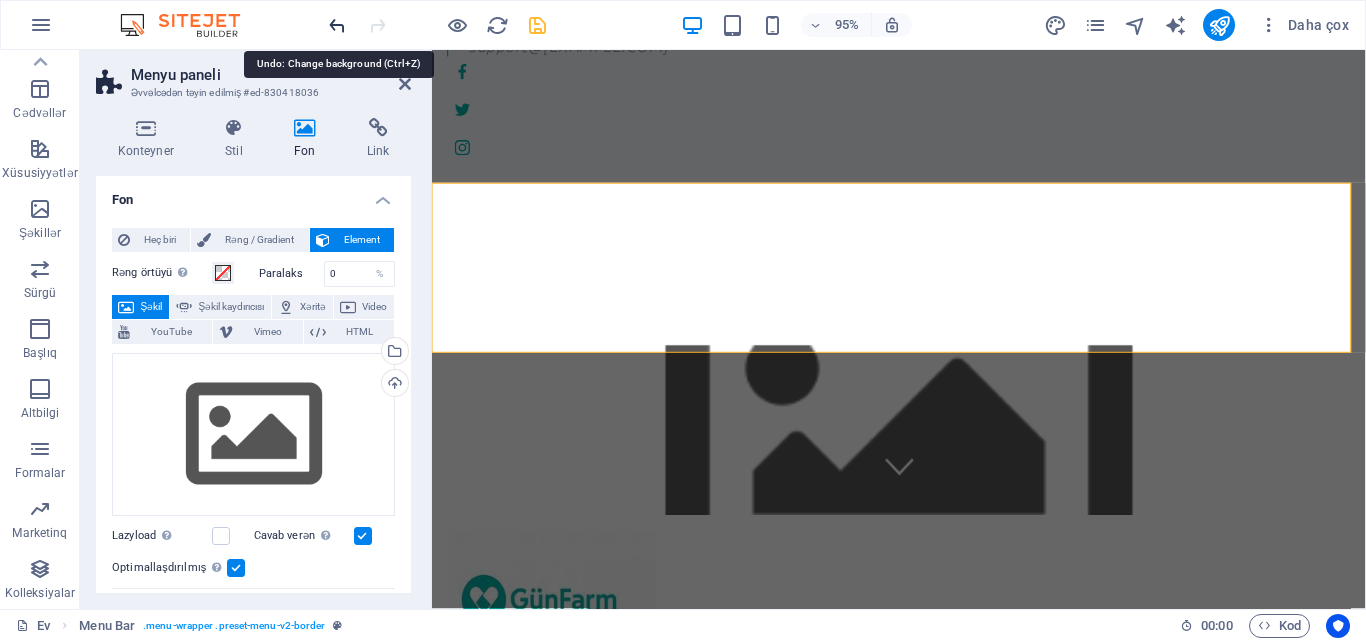 click at bounding box center (337, 25) 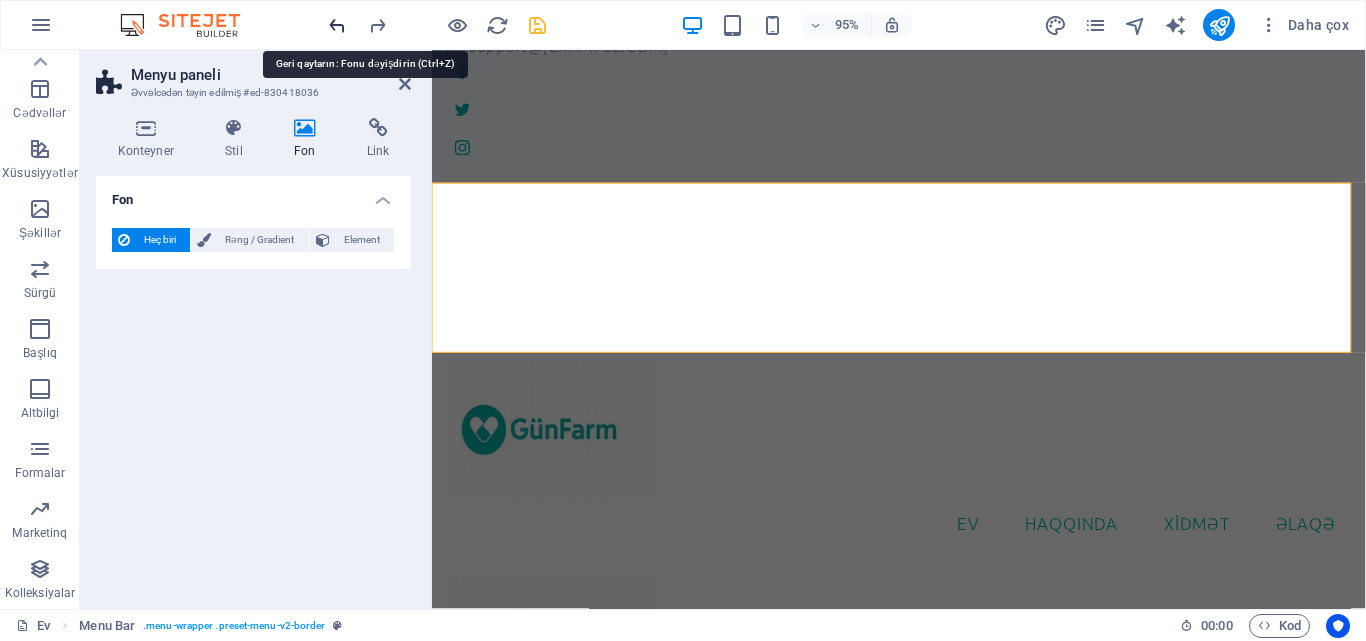 click at bounding box center (337, 25) 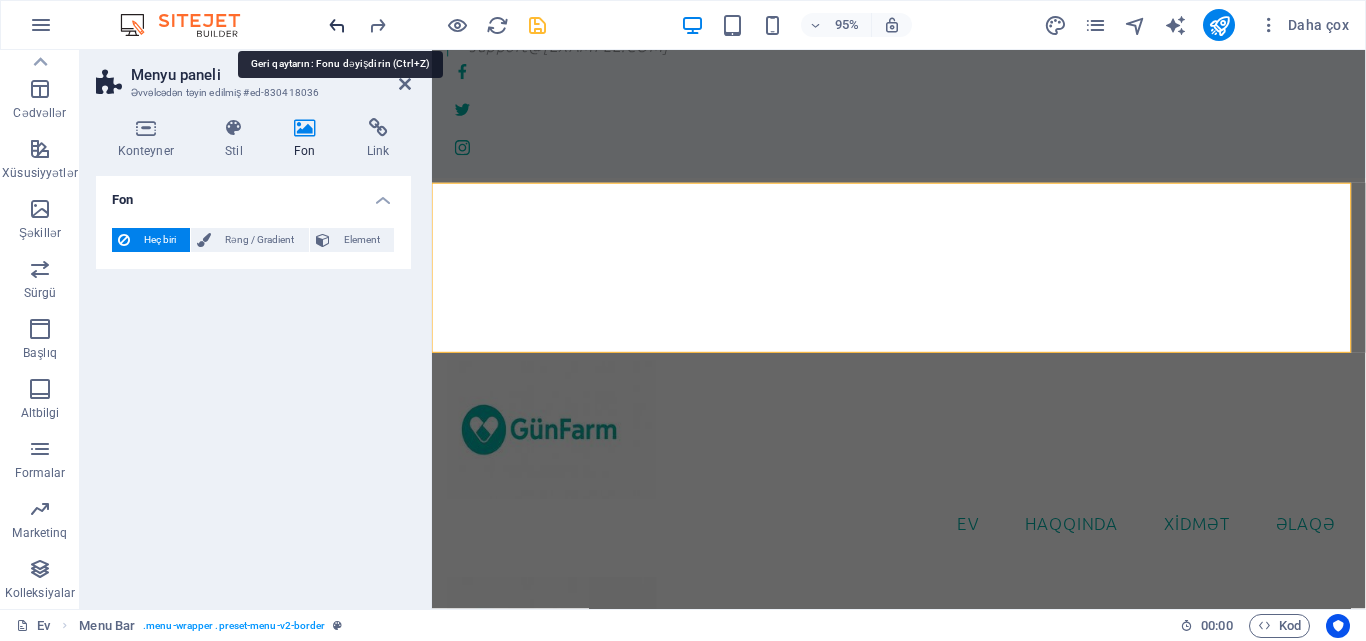 click at bounding box center (337, 25) 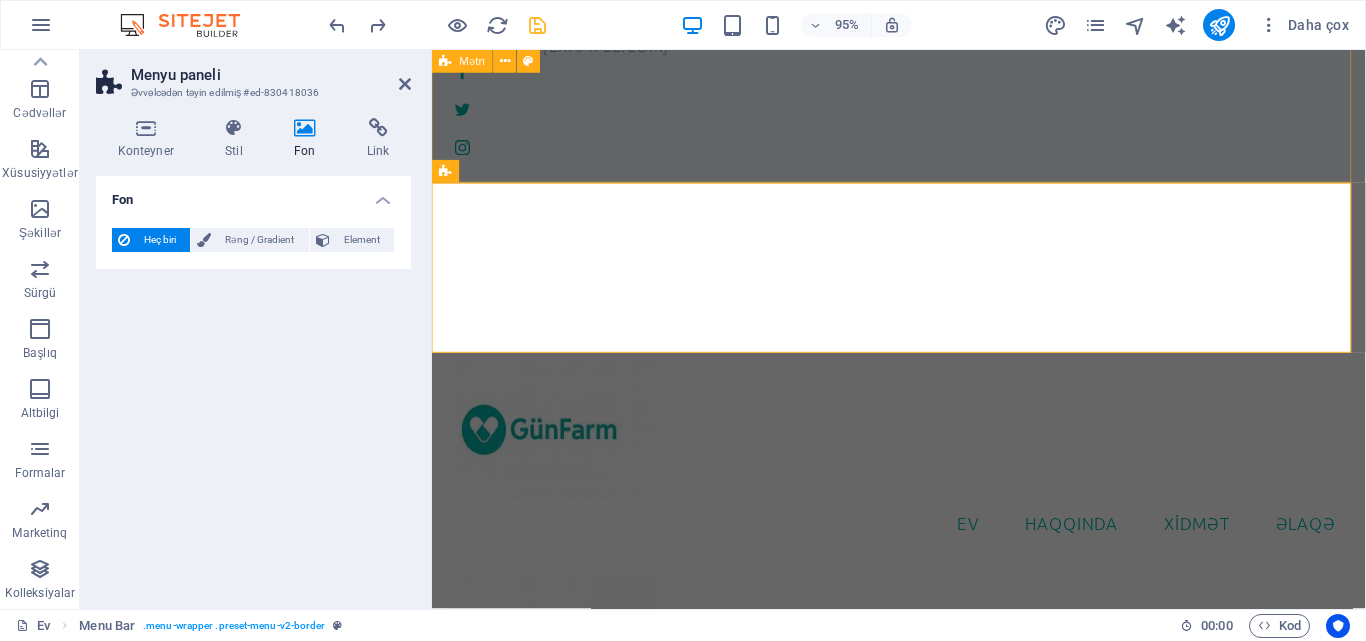 click at bounding box center [923, 273] 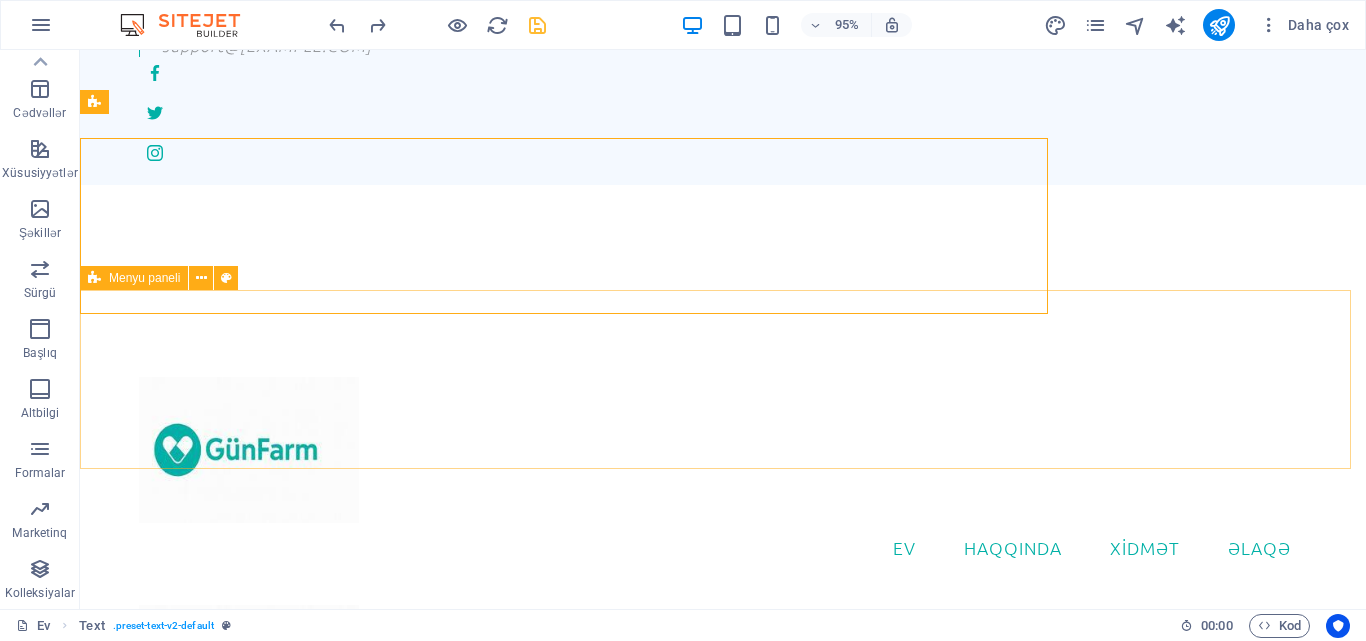 scroll, scrollTop: 0, scrollLeft: 0, axis: both 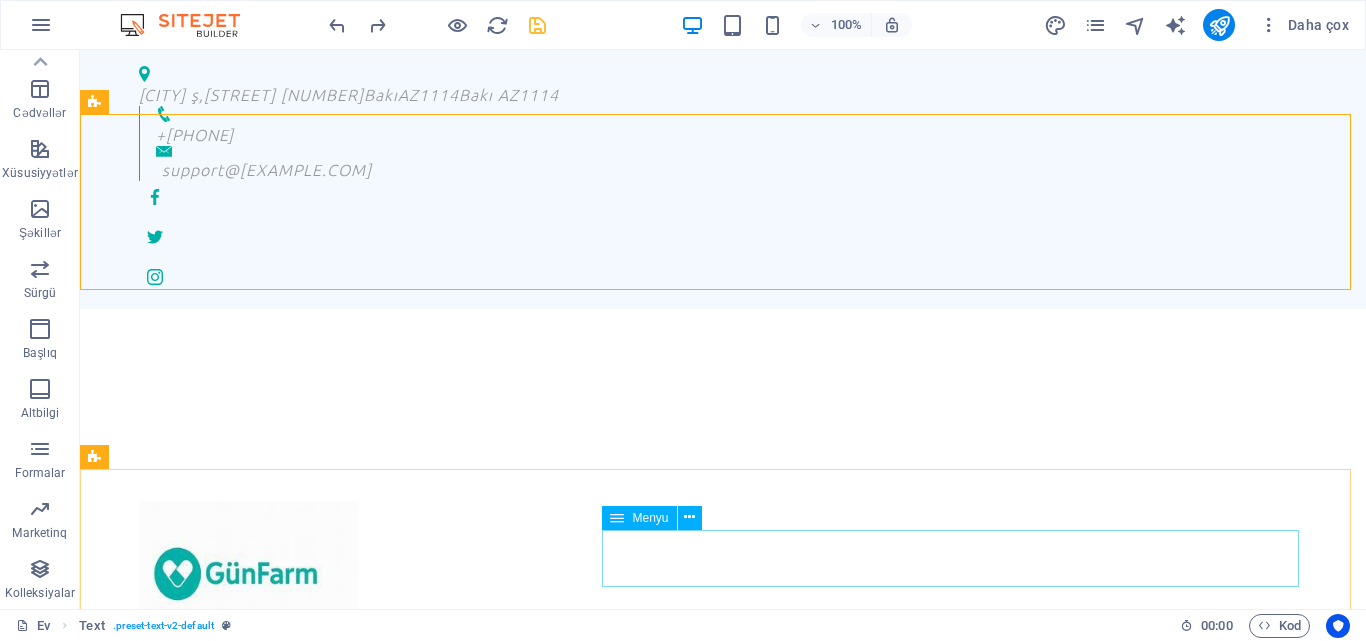 click on "Ev Haqqımızda xidmətlər Xəbərlər Əlaqə" at bounding box center [723, 904] 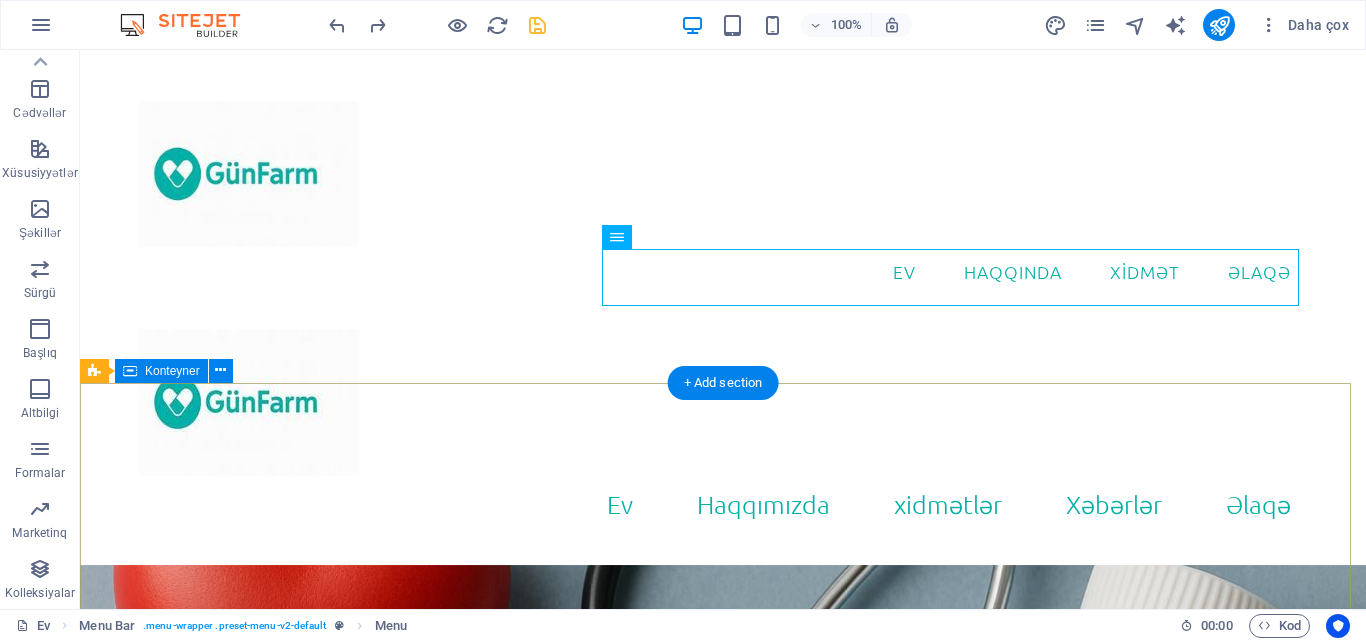 scroll, scrollTop: 0, scrollLeft: 0, axis: both 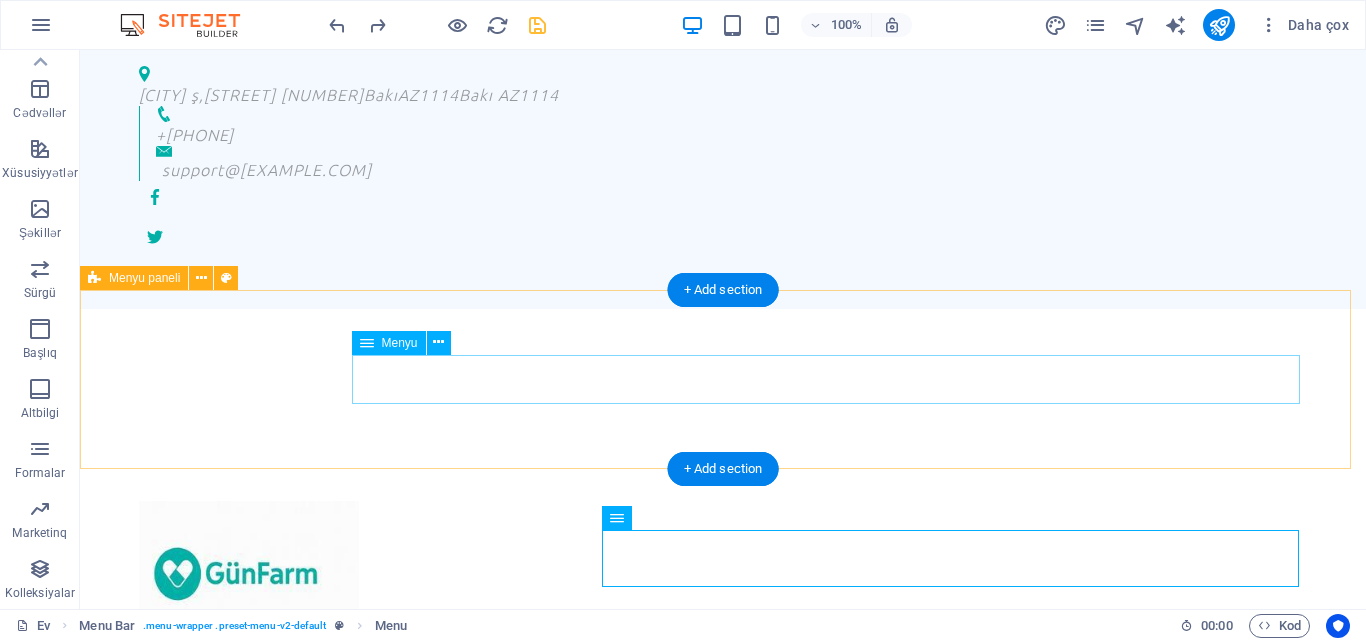 click on "Ev Haqqında xidmət Əlaqə" at bounding box center [723, 672] 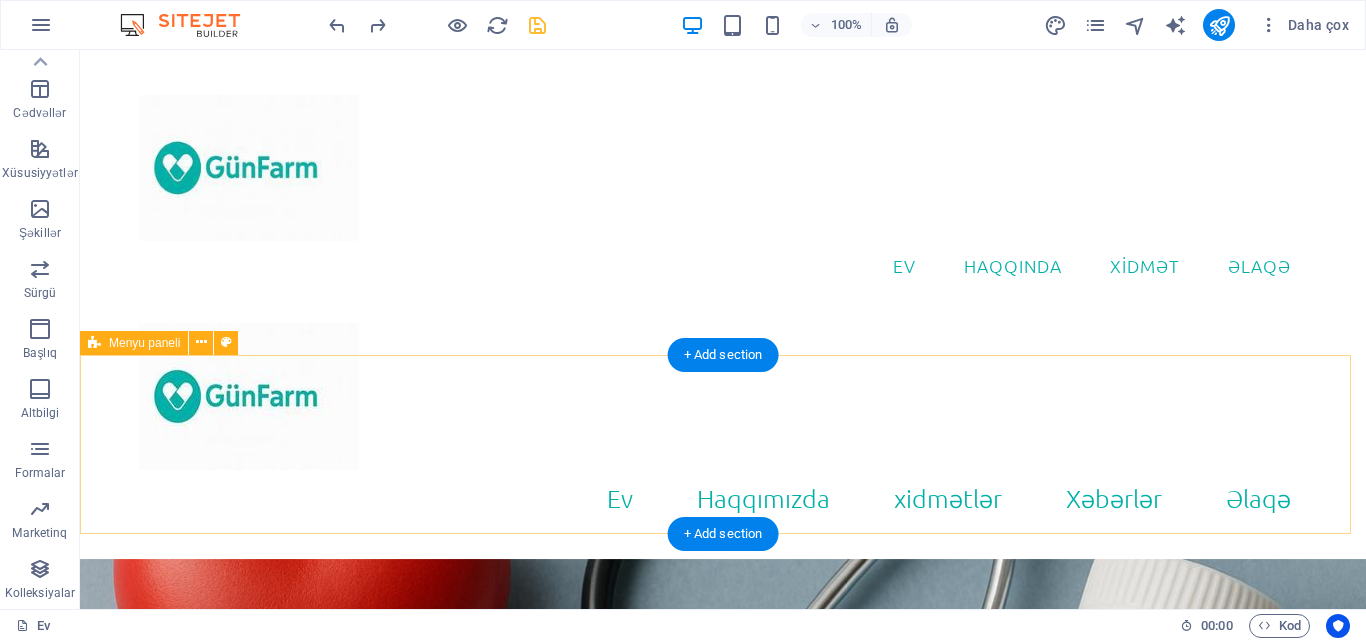 scroll, scrollTop: 6, scrollLeft: 0, axis: vertical 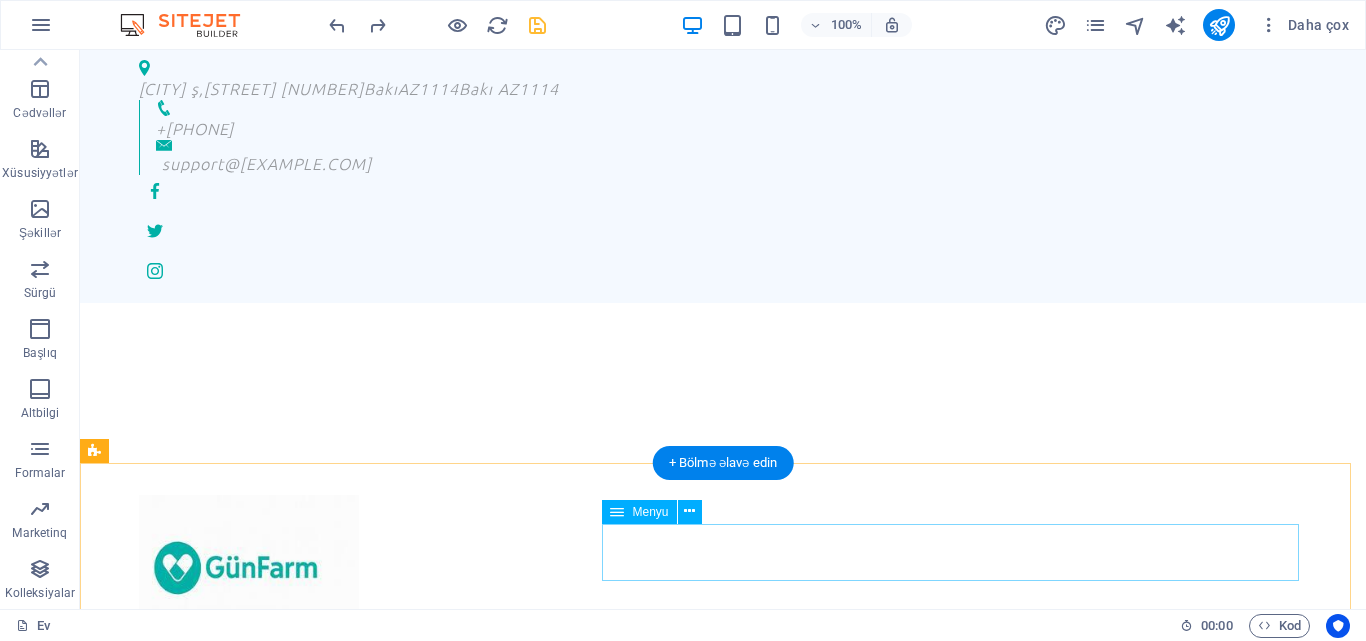 click on "Ev Haqqımızda xidmətlər Xəbərlər Əlaqə" at bounding box center [723, 898] 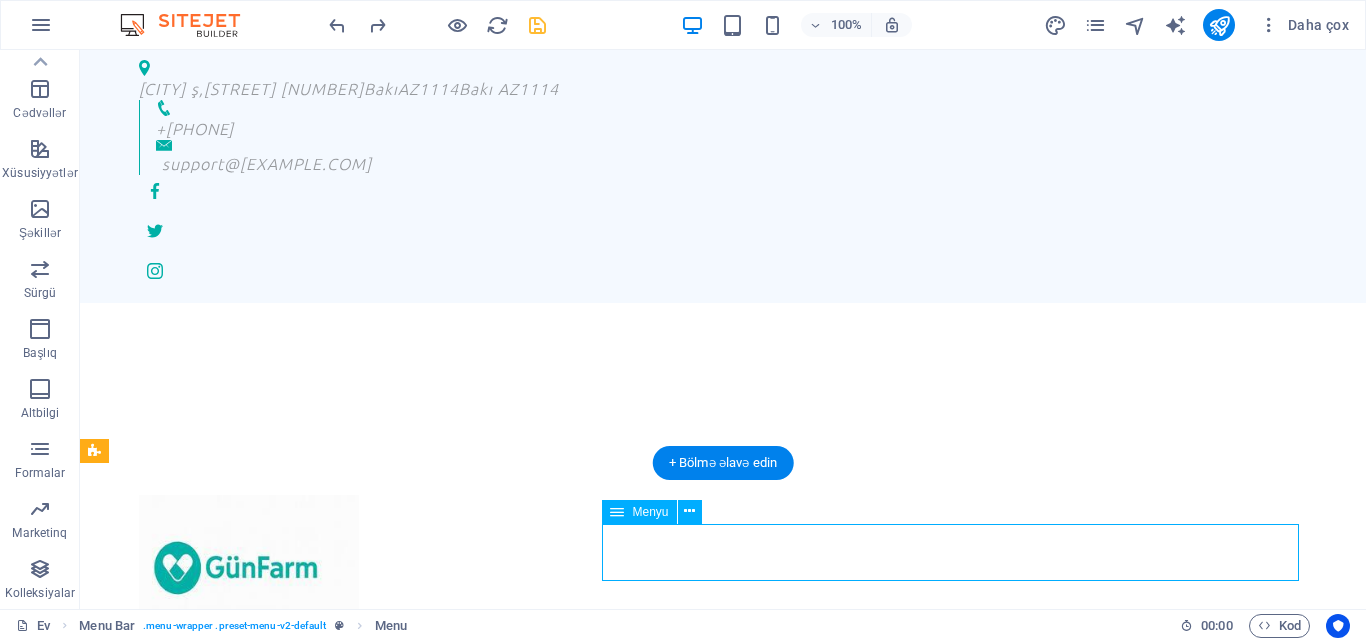 click on "Ev Haqqımızda xidmətlər Xəbərlər Əlaqə" at bounding box center [723, 898] 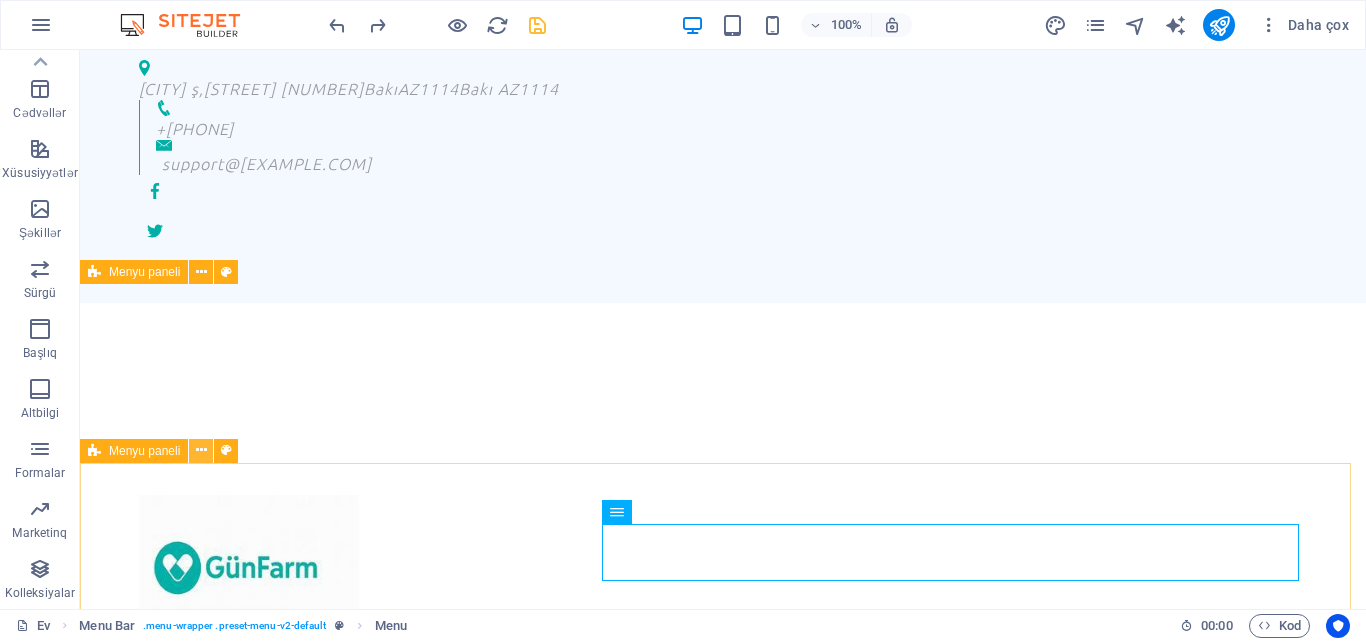 drag, startPoint x: 203, startPoint y: 447, endPoint x: 137, endPoint y: 418, distance: 72.09022 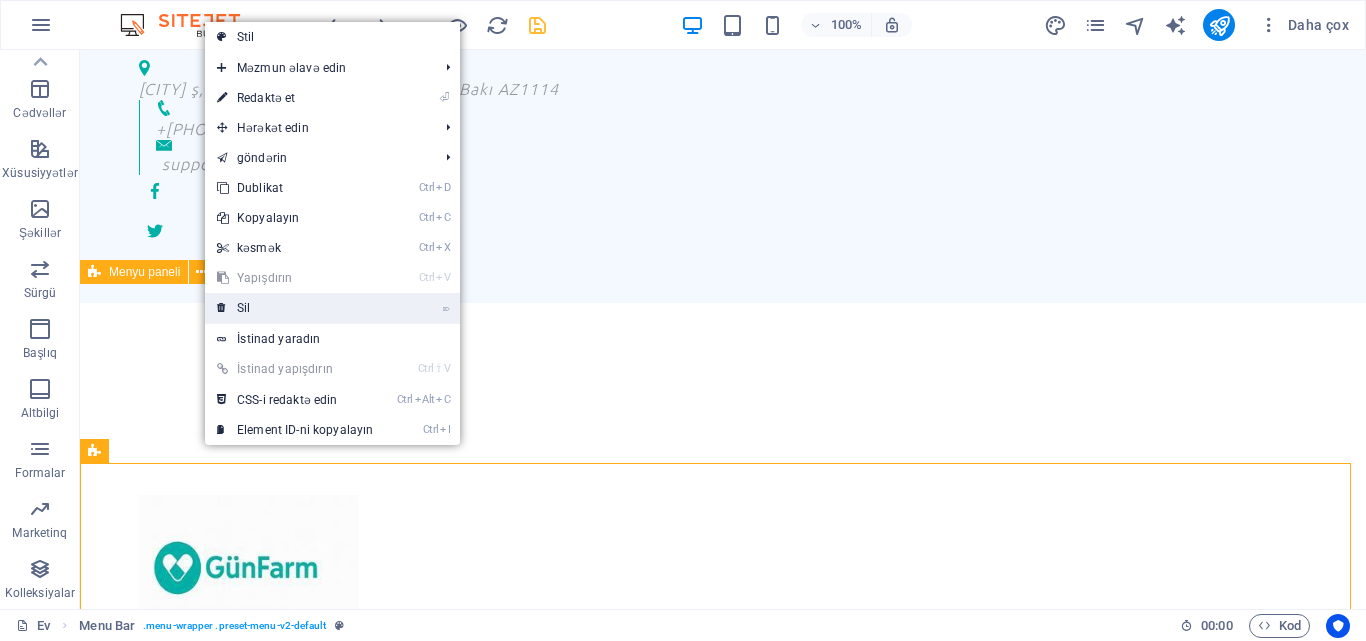 click on "⌦ Sil" at bounding box center [295, 308] 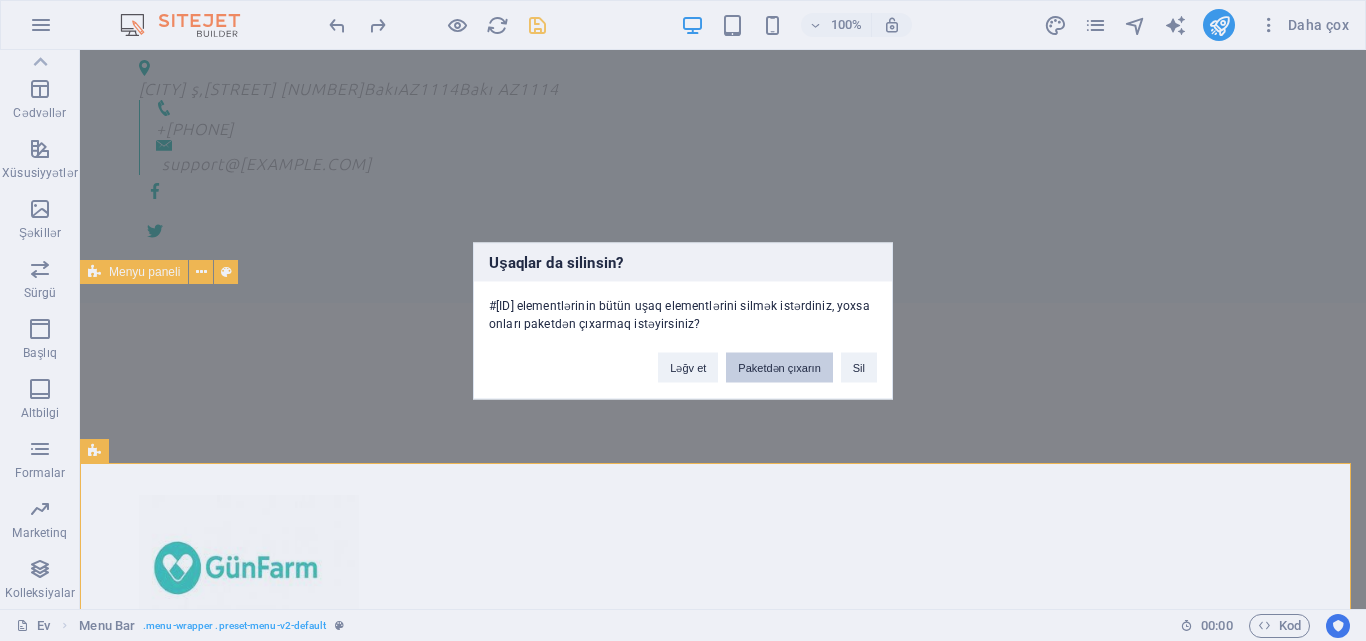 click on "Paketdən çıxarın" at bounding box center [779, 367] 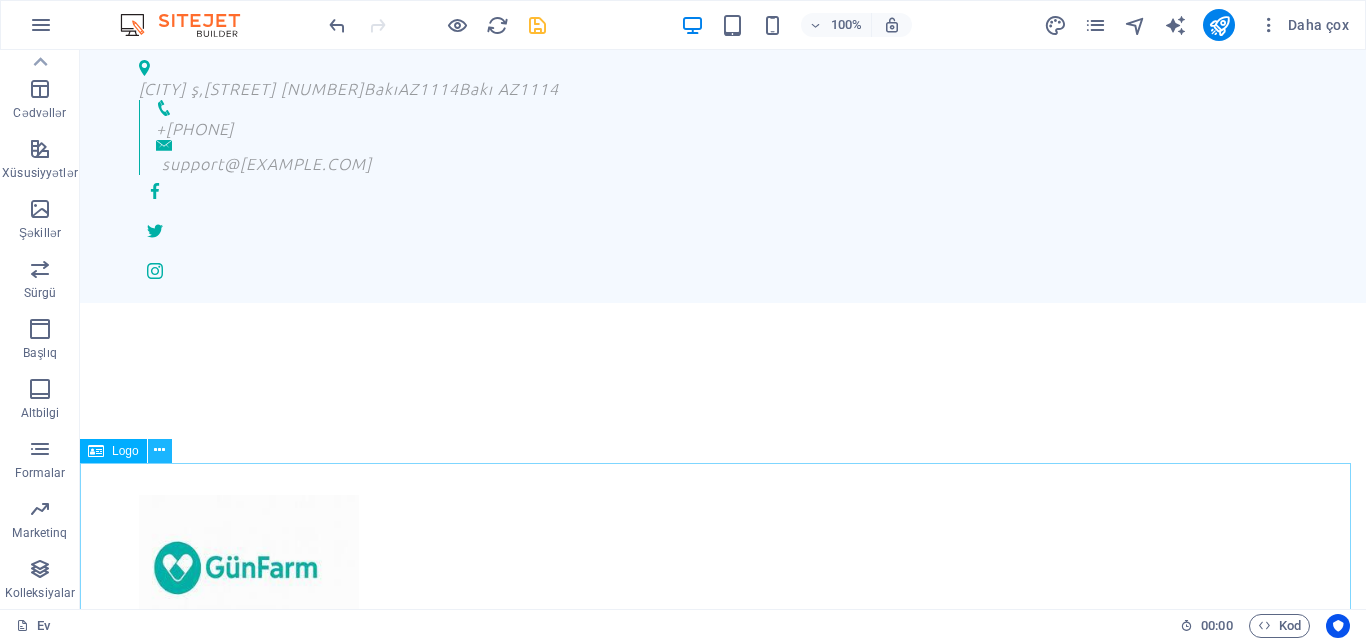 click at bounding box center (159, 450) 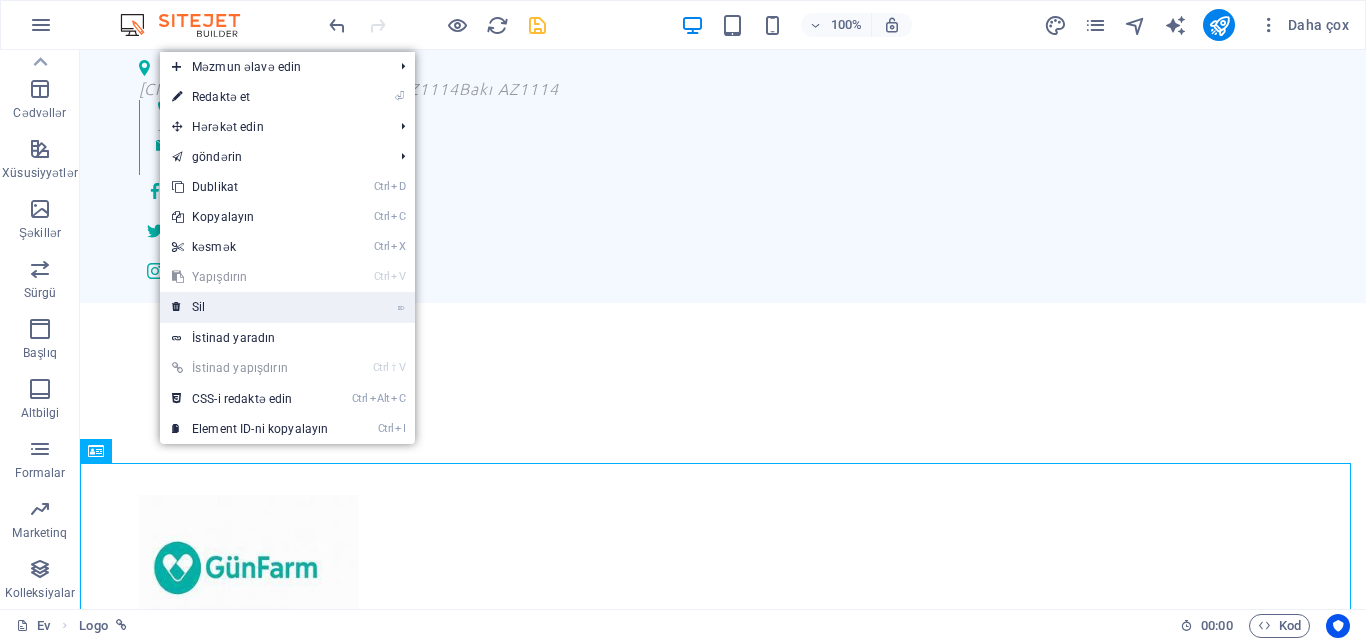 click on "⌦ Sil" at bounding box center (250, 307) 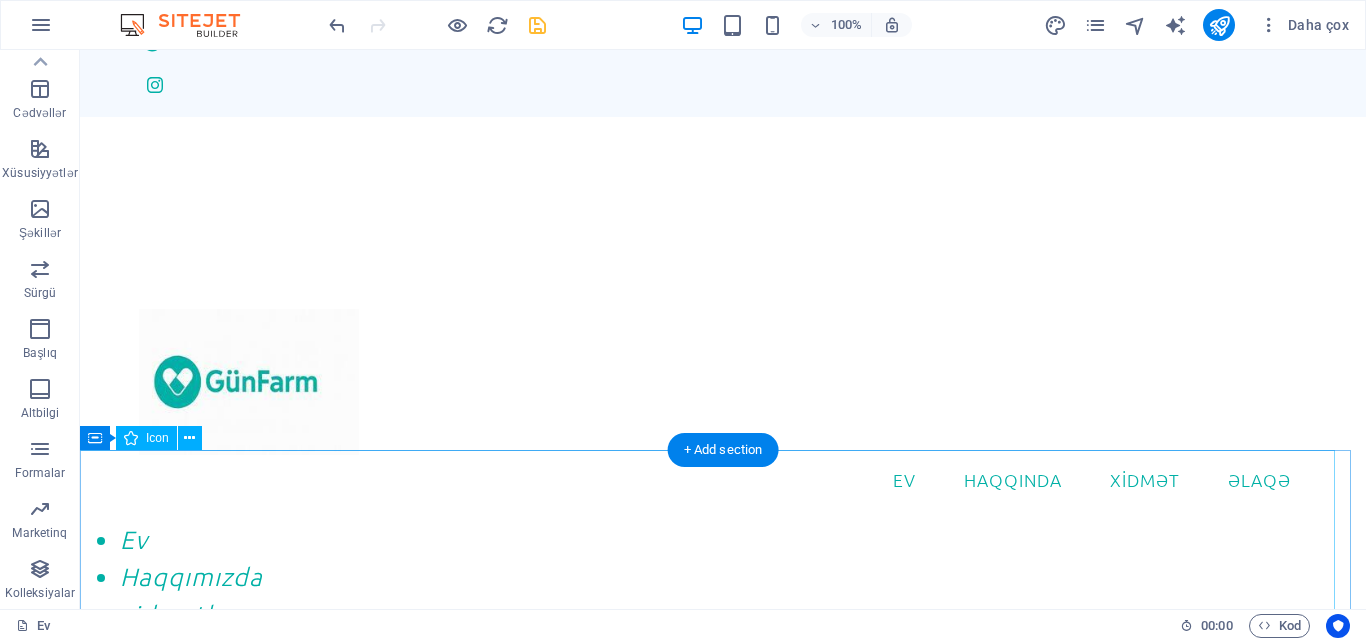 scroll, scrollTop: 206, scrollLeft: 0, axis: vertical 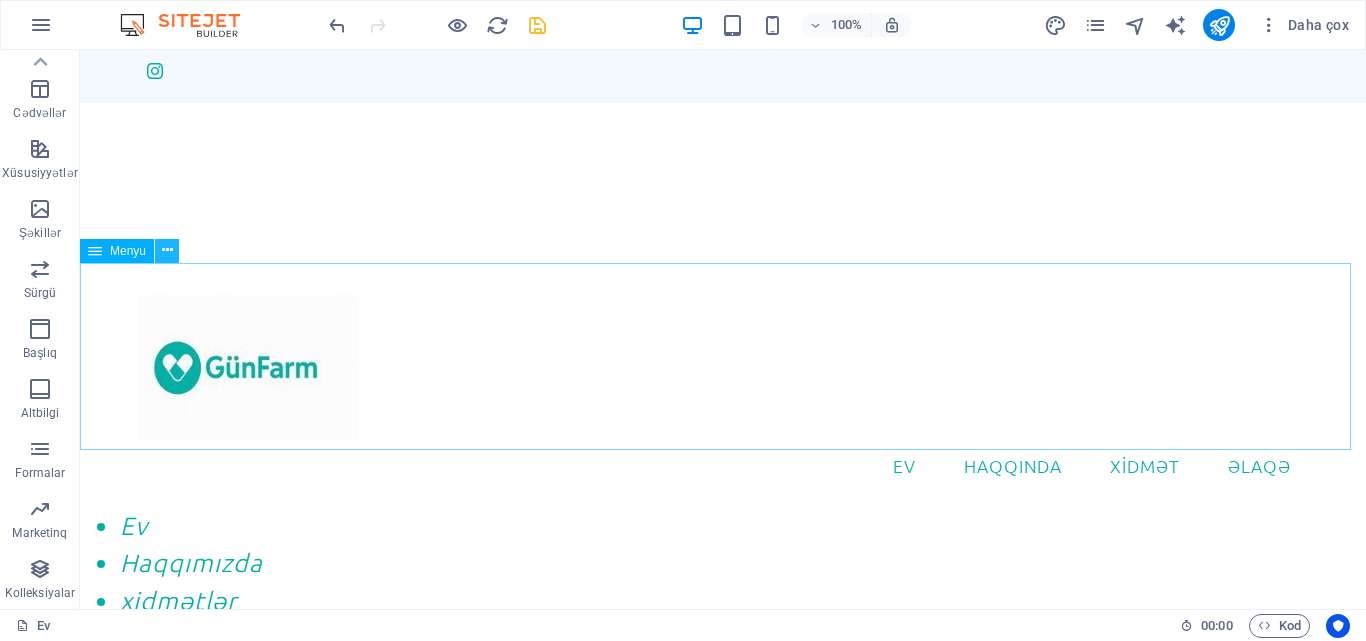 click at bounding box center (167, 250) 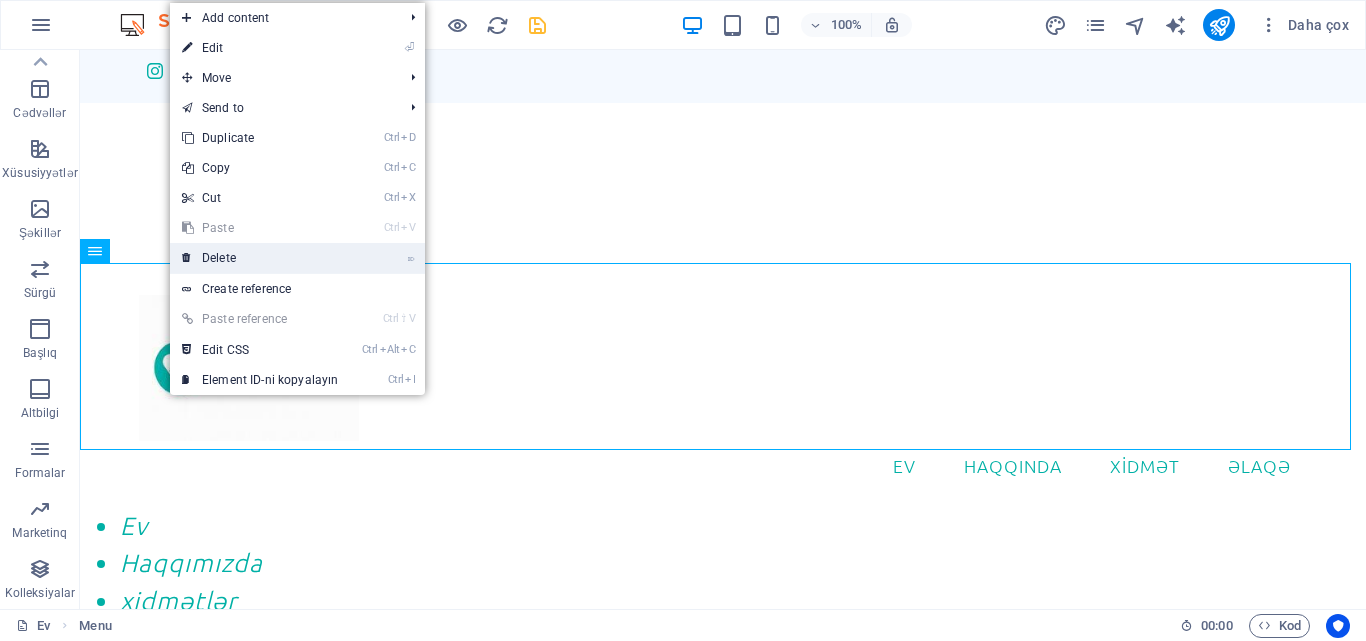 click on "⌦  Delete" at bounding box center [260, 258] 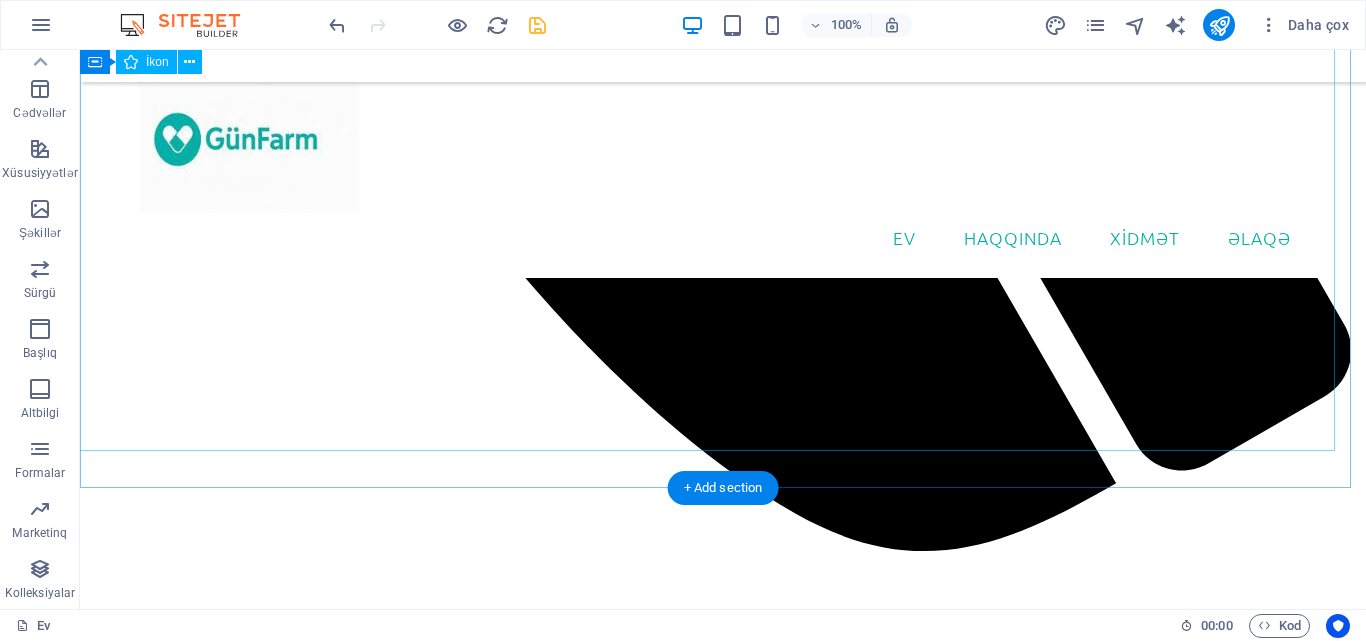 scroll, scrollTop: 1559, scrollLeft: 0, axis: vertical 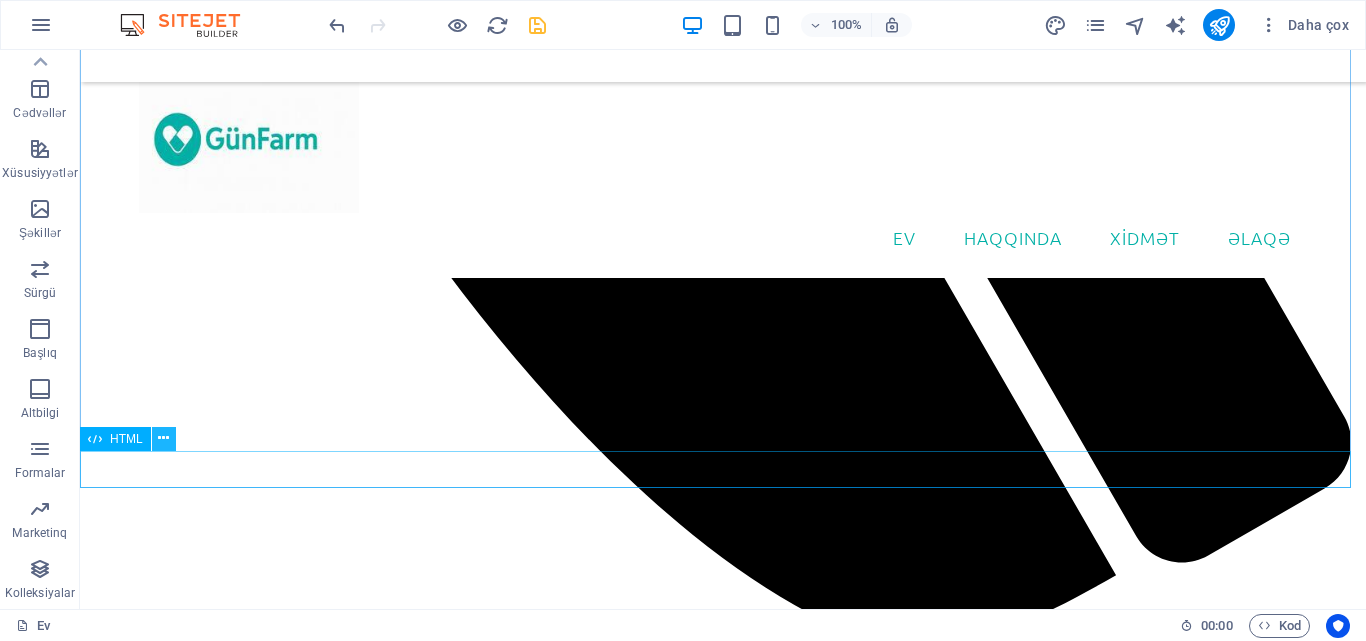click at bounding box center (164, 439) 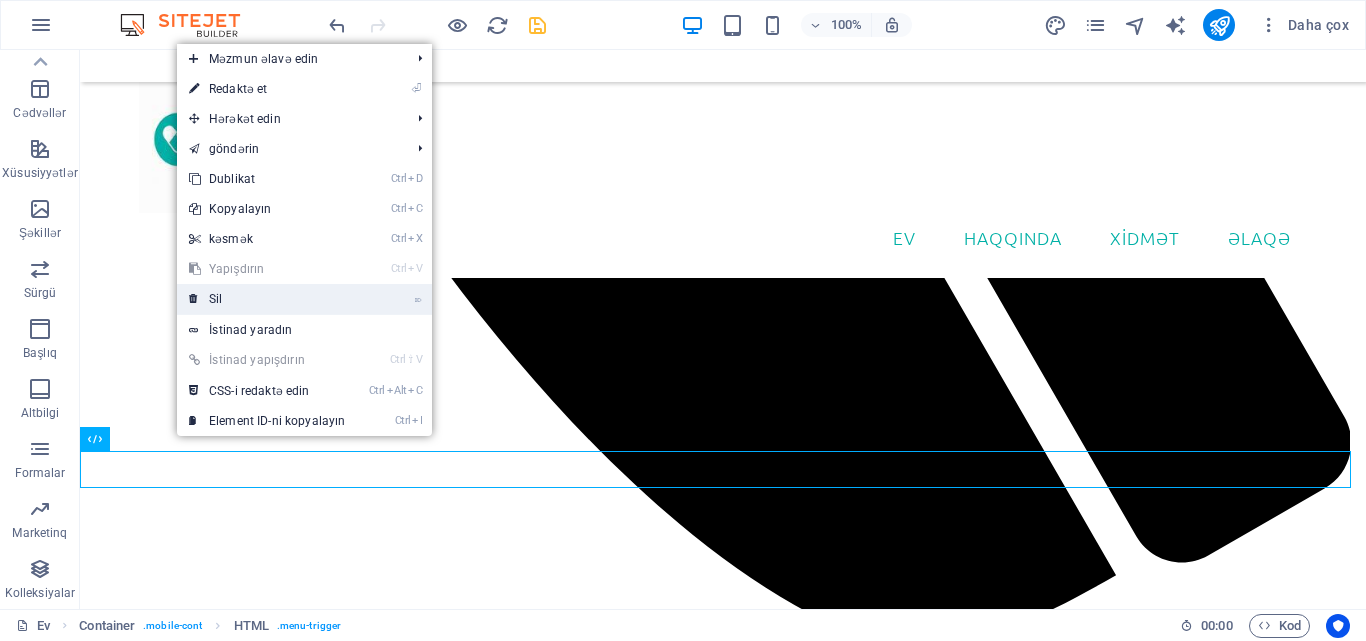 click on "⌦ Sil" at bounding box center (267, 299) 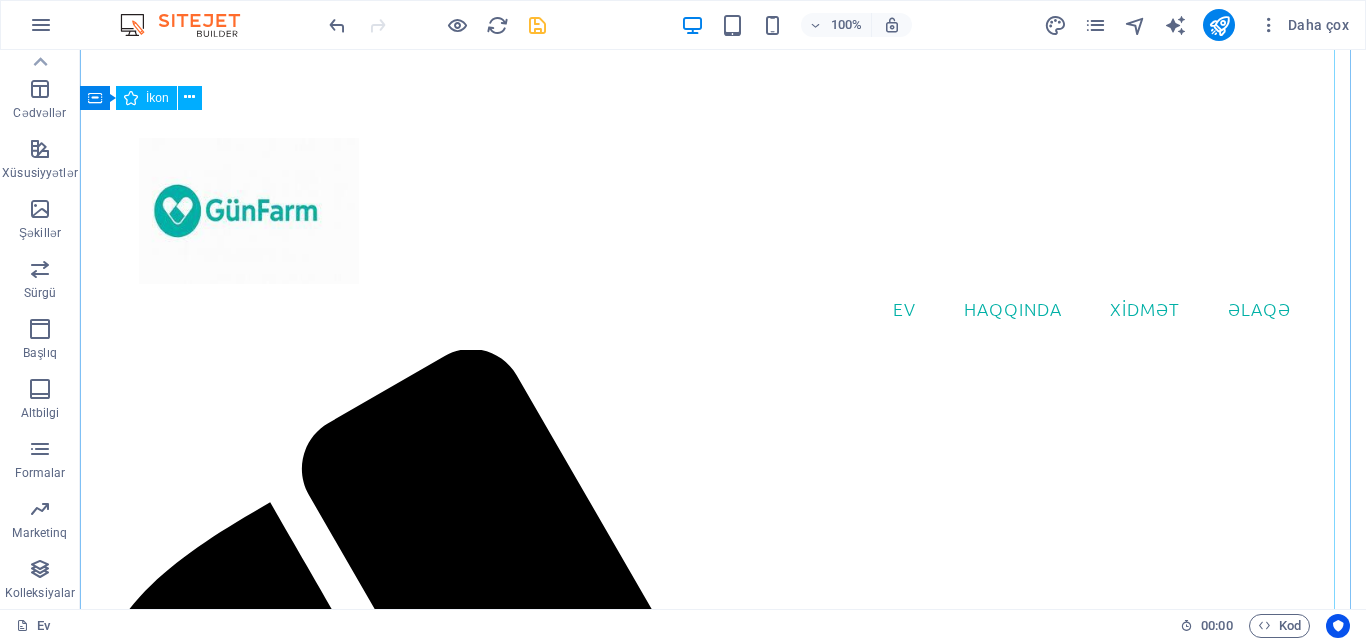 scroll, scrollTop: 59, scrollLeft: 0, axis: vertical 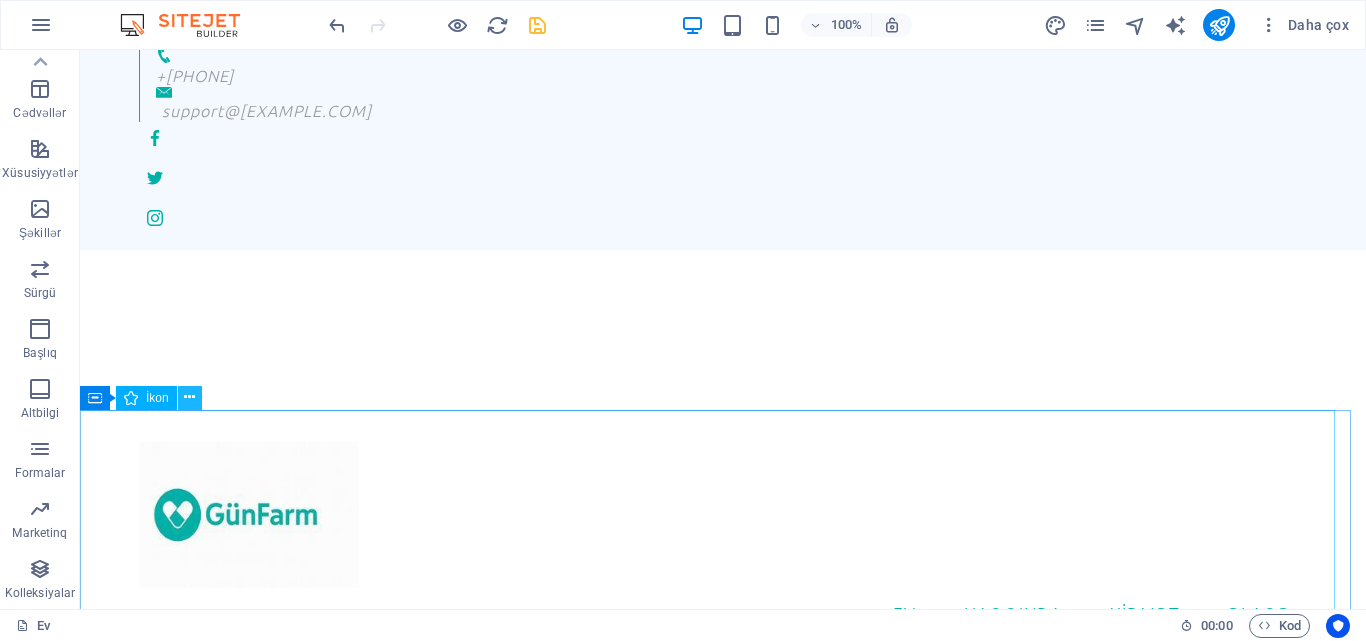 click at bounding box center (189, 397) 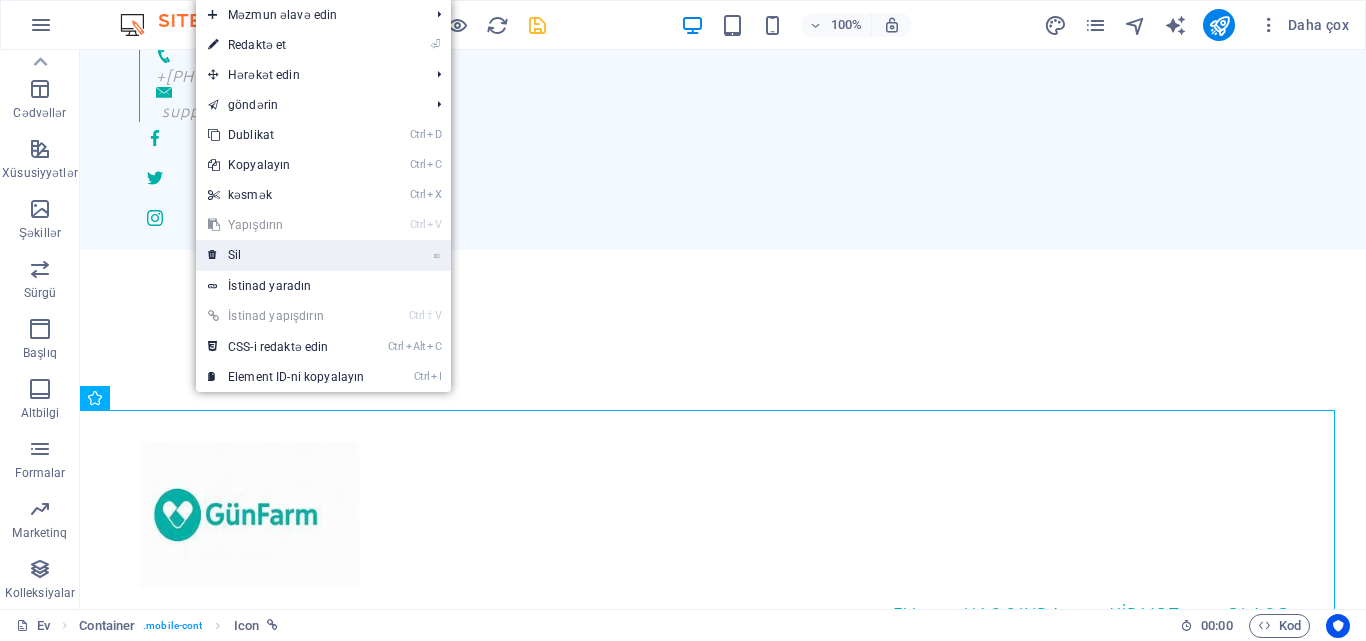 click on "⌦ Sil" at bounding box center [286, 255] 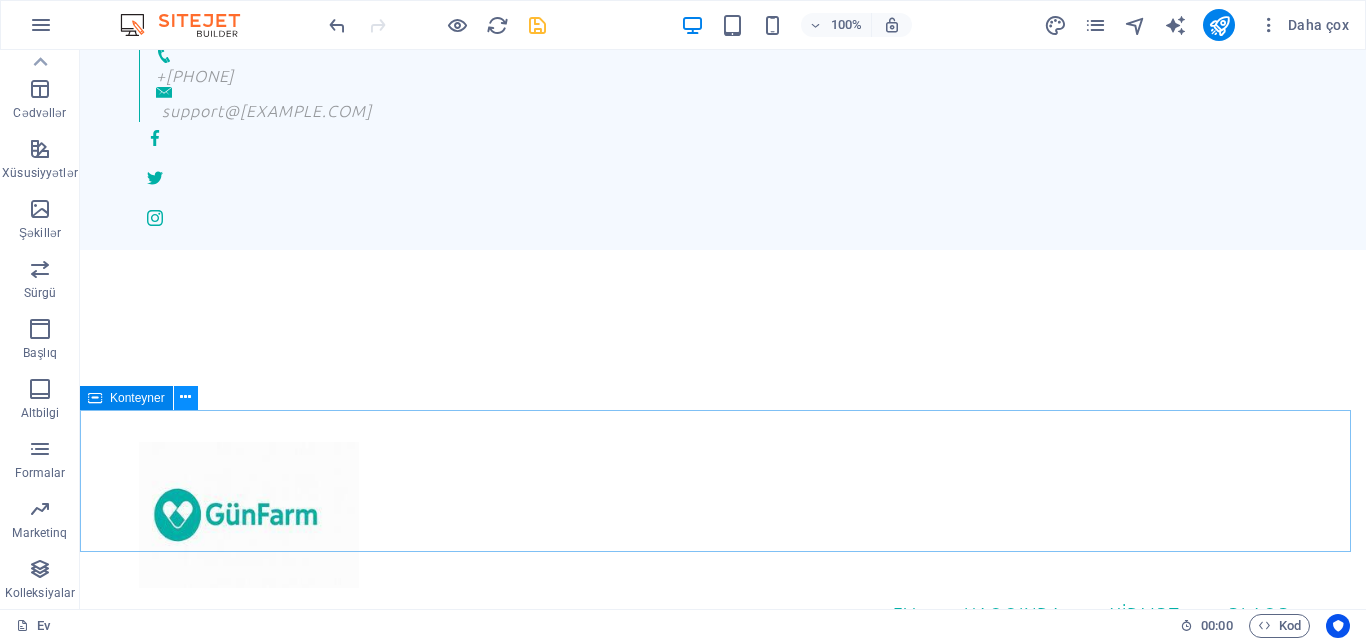 click at bounding box center [185, 397] 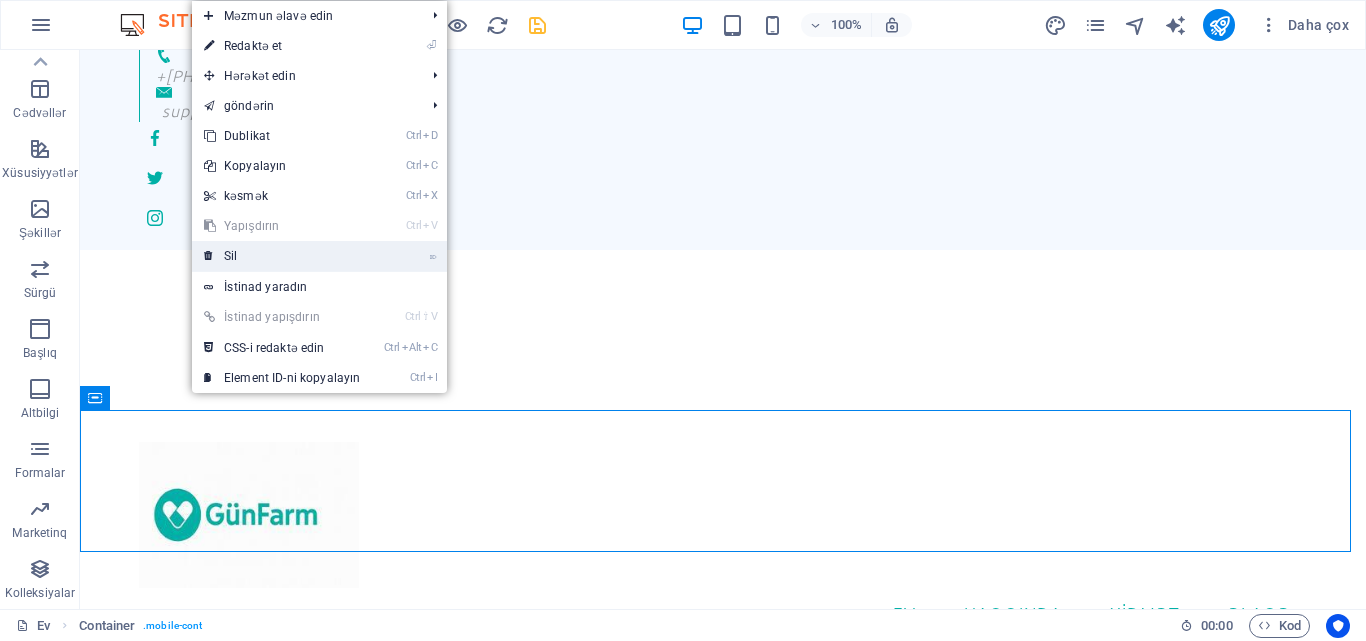 click on "⌦ Sil" at bounding box center [282, 256] 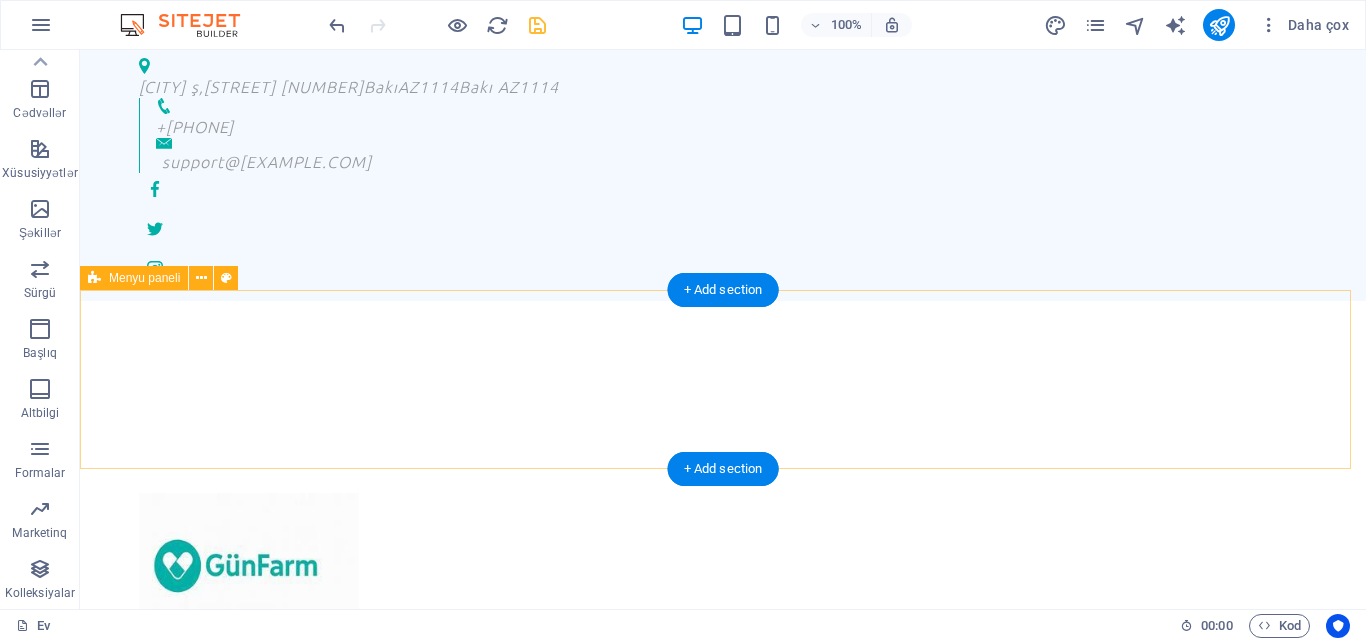 scroll, scrollTop: 0, scrollLeft: 0, axis: both 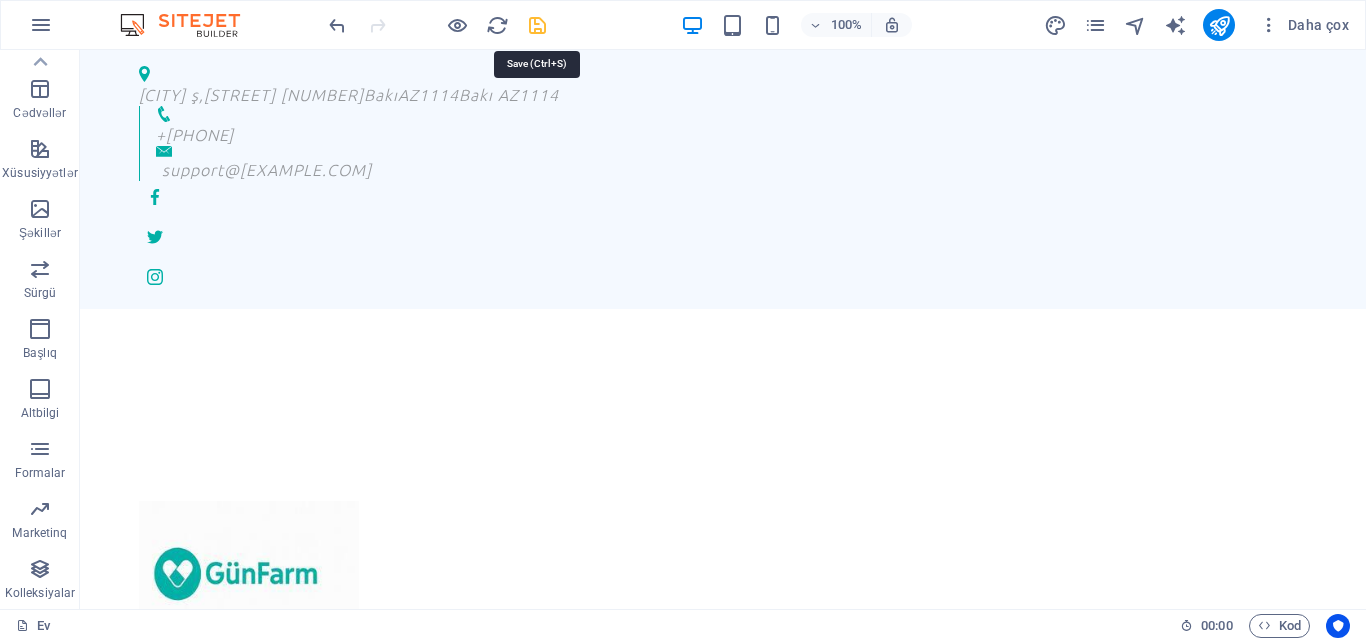 click at bounding box center (537, 25) 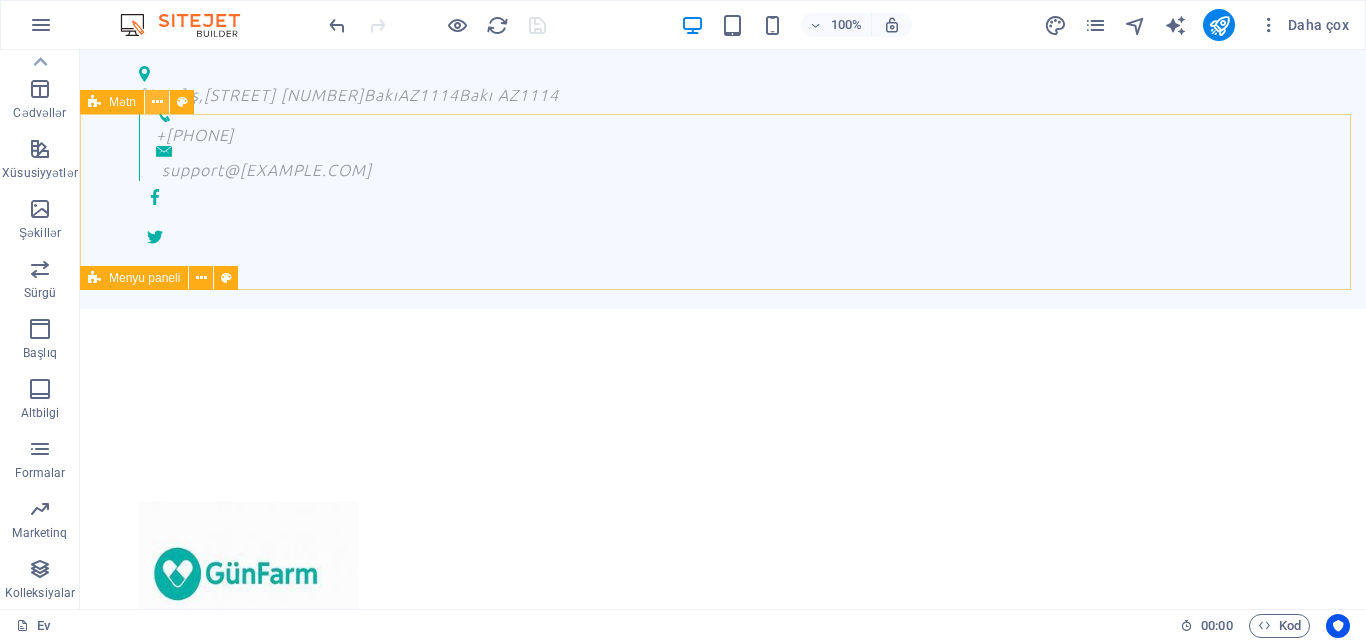 click at bounding box center [157, 102] 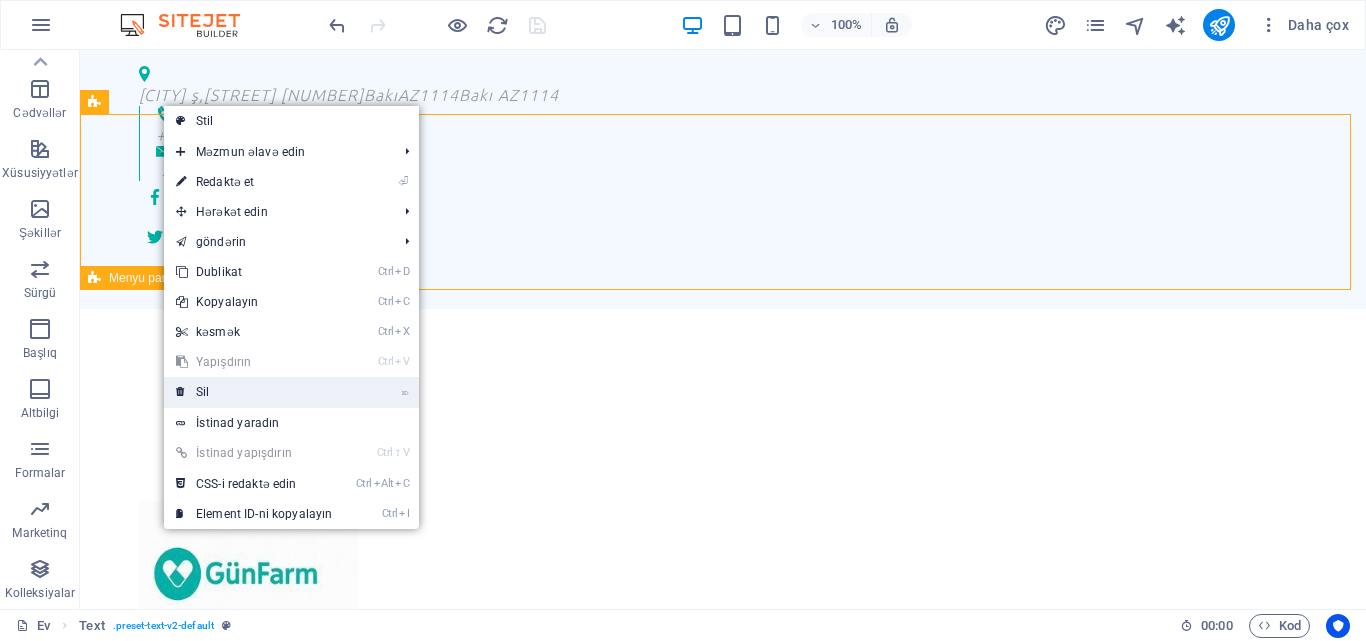click on "⌦ Sil" at bounding box center (254, 392) 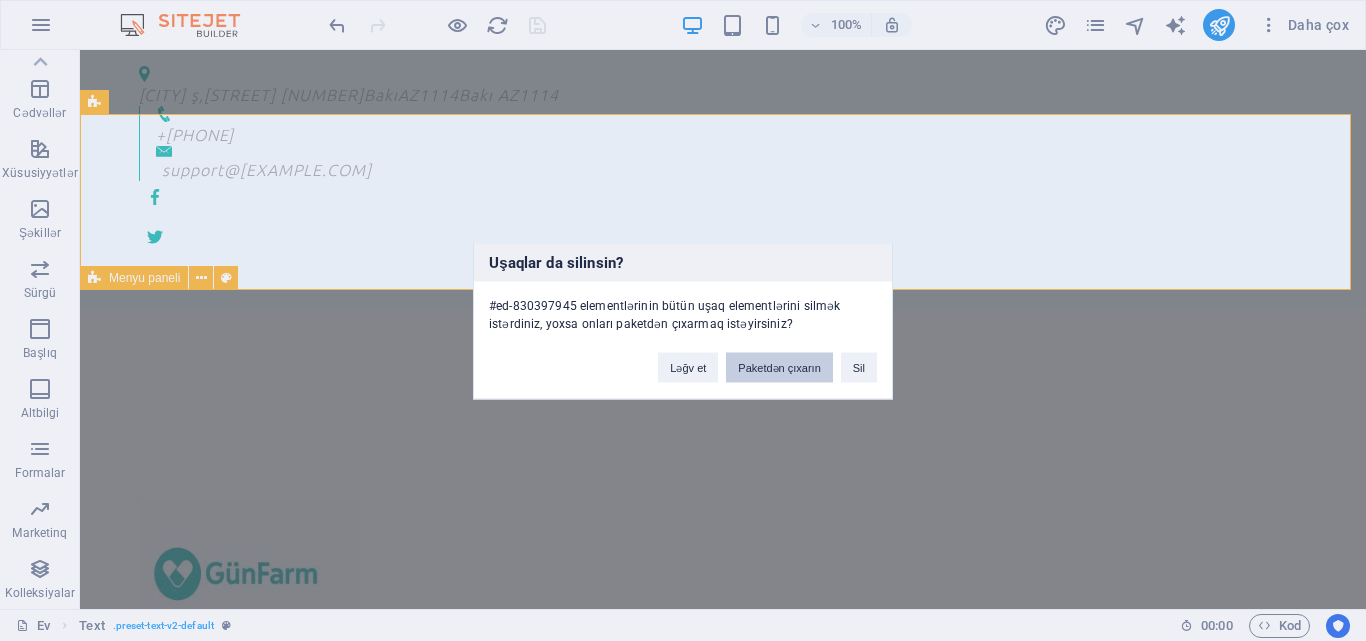 drag, startPoint x: 593, startPoint y: 329, endPoint x: 781, endPoint y: 366, distance: 191.60637 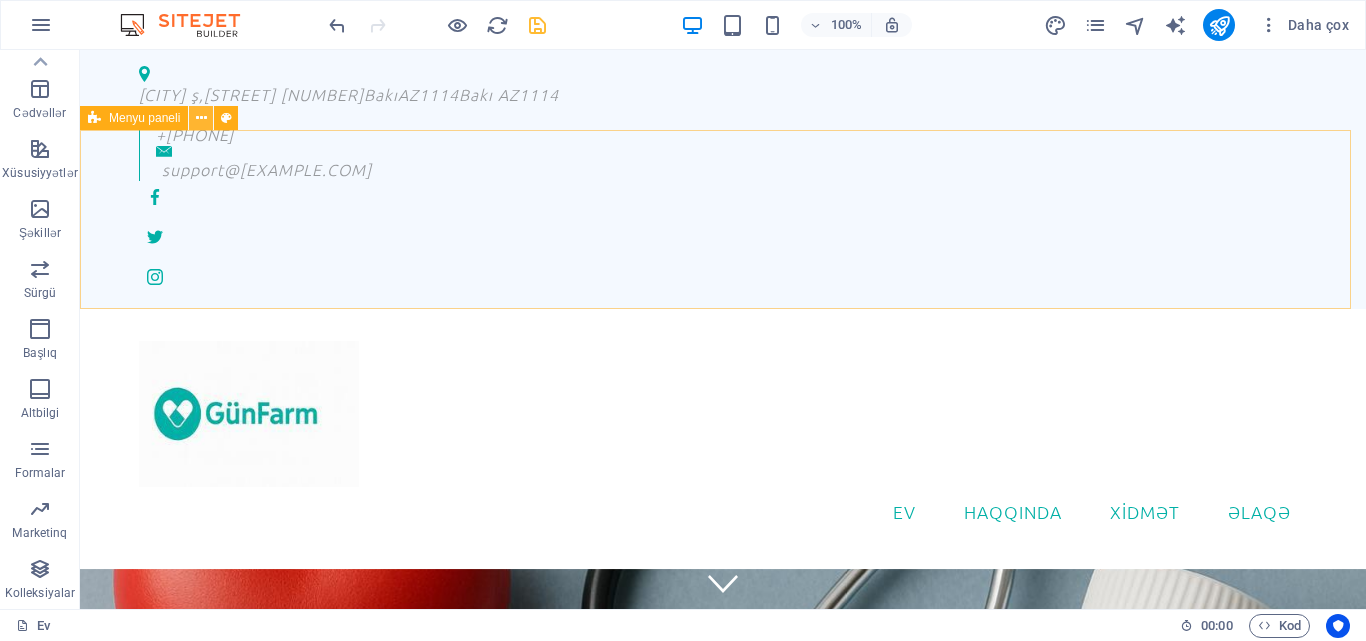 click at bounding box center [201, 118] 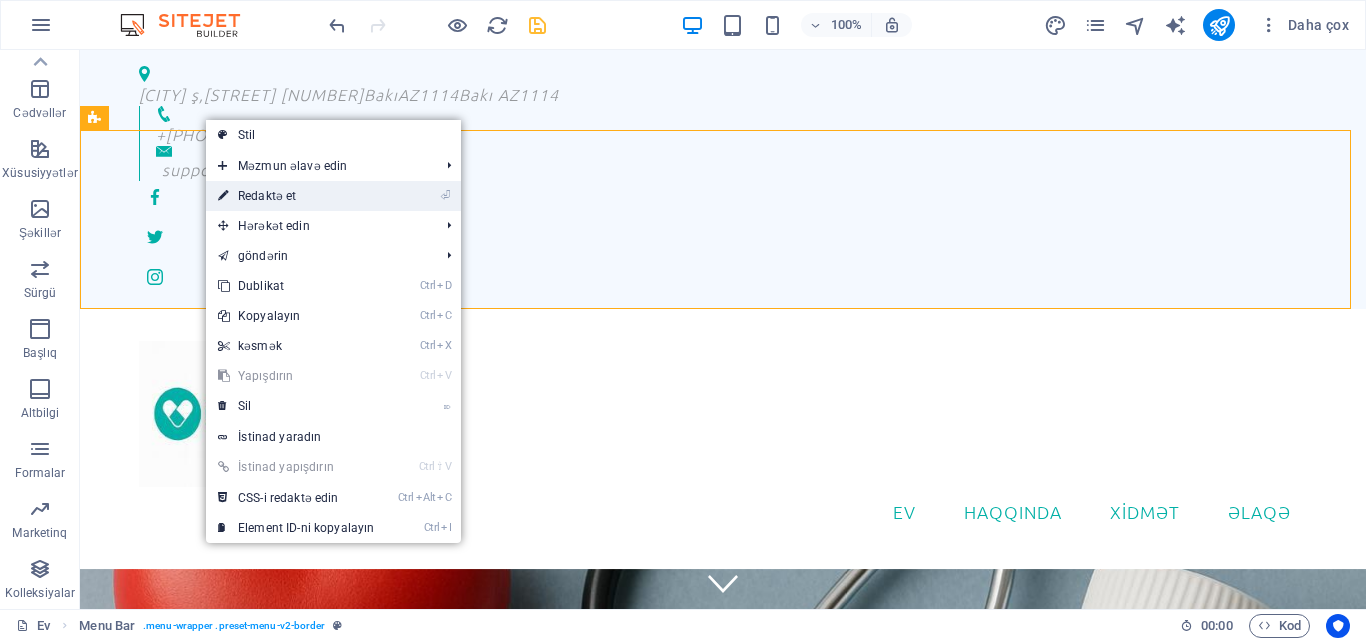 click on "Redaktə et" at bounding box center (267, 196) 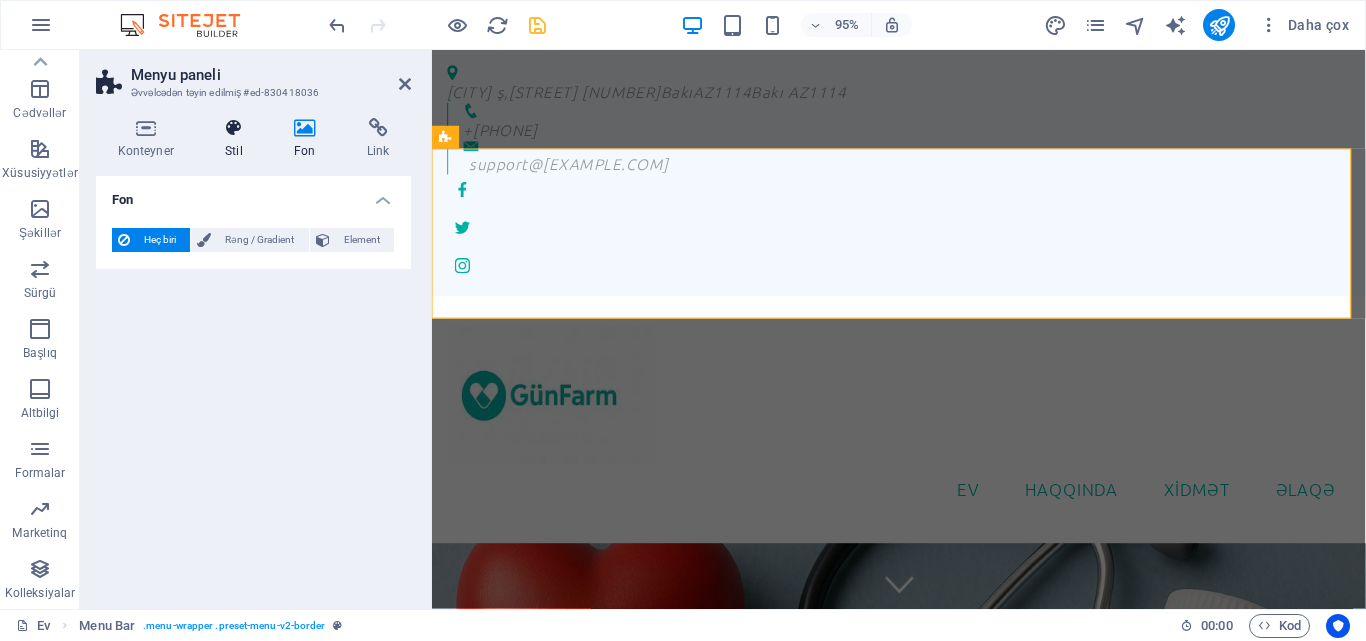 click at bounding box center (234, 128) 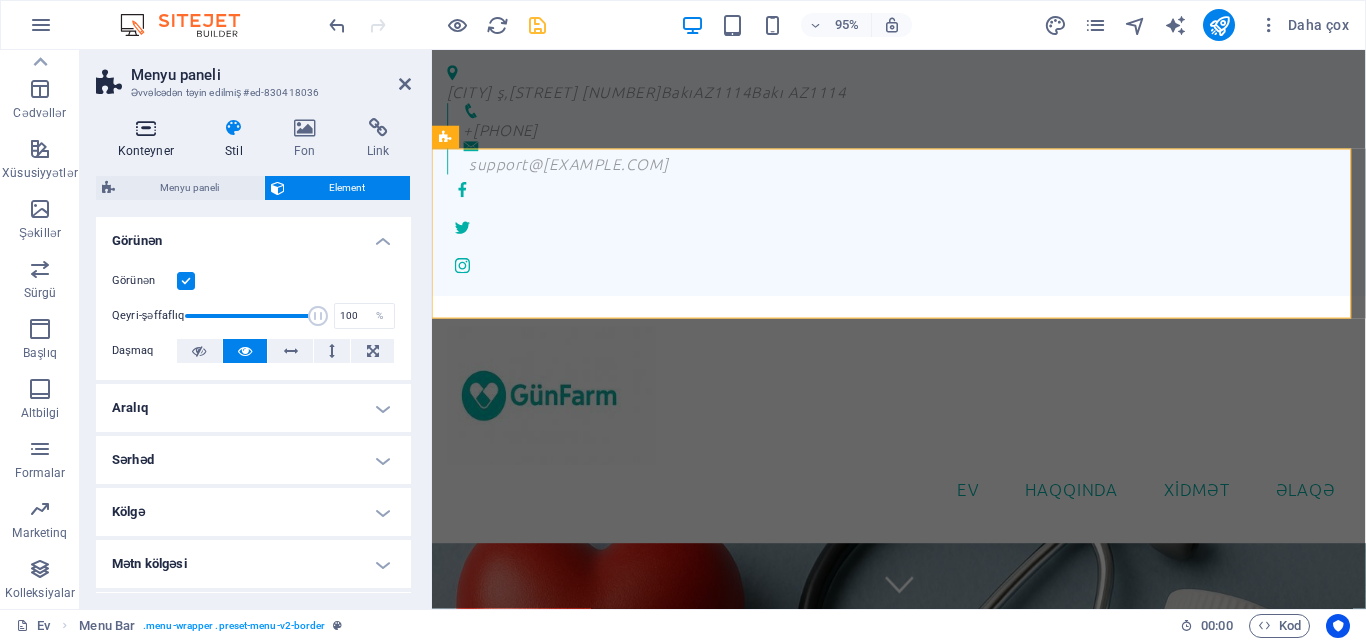 click at bounding box center (146, 128) 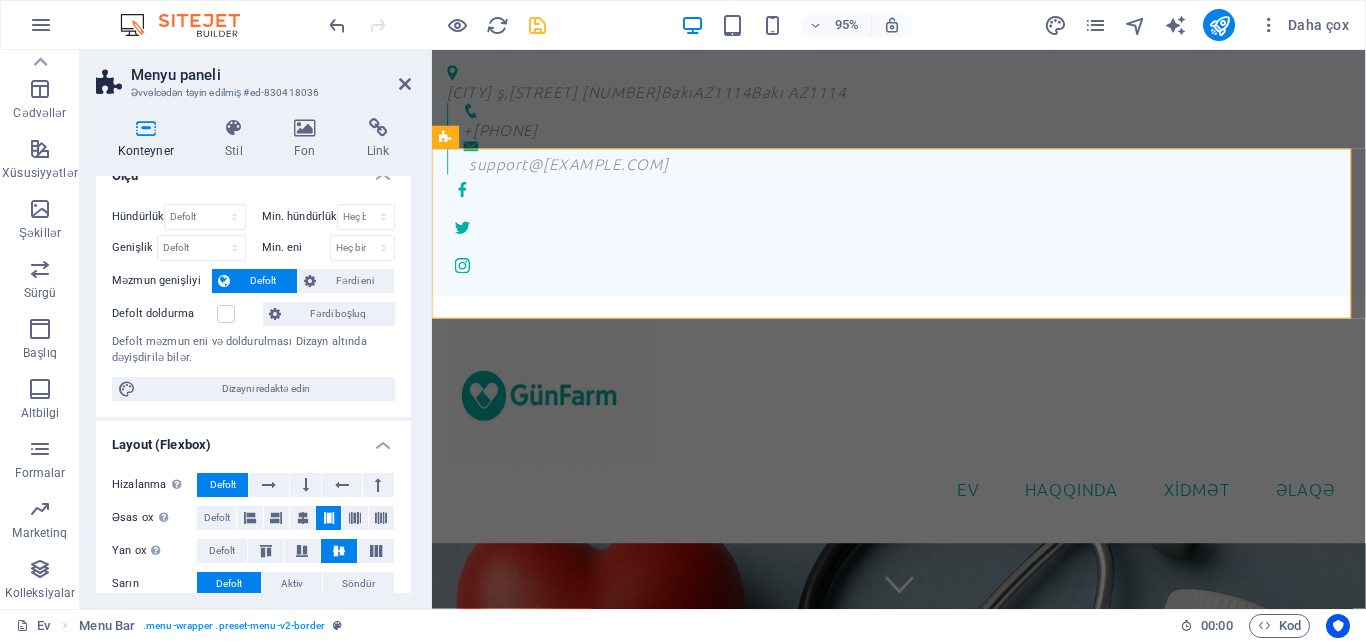 scroll, scrollTop: 0, scrollLeft: 0, axis: both 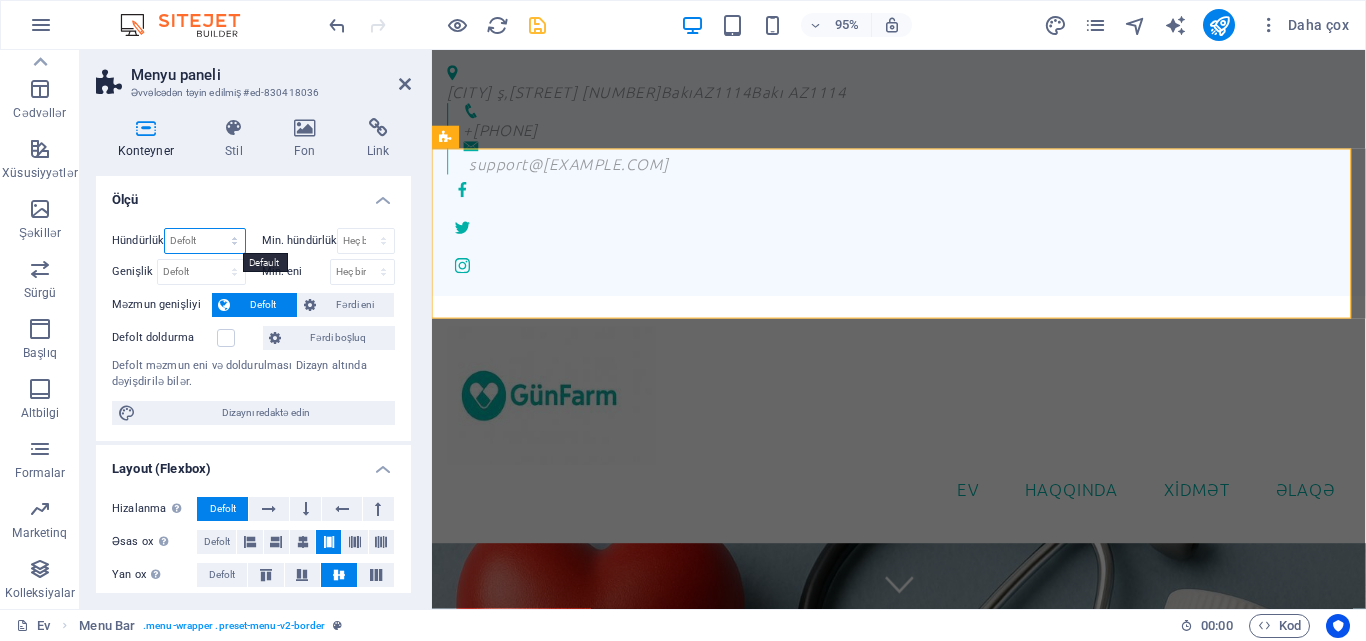 click on "Defolt px rem % vh vw" at bounding box center (204, 241) 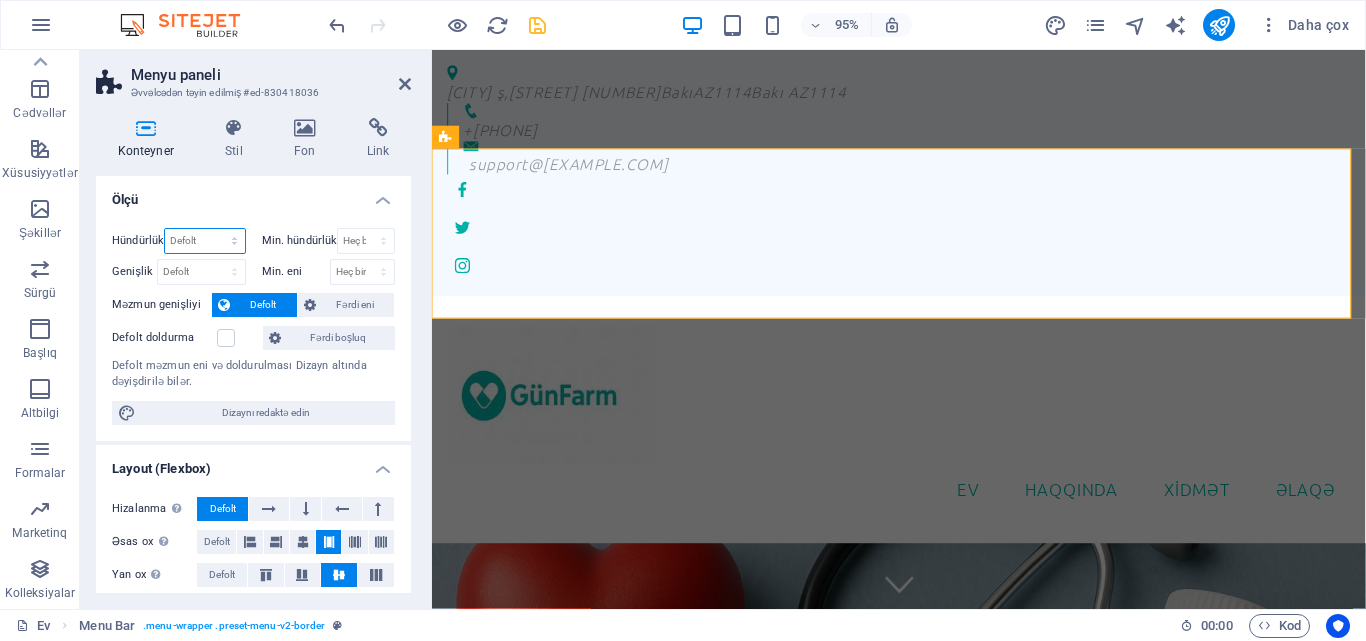 click on "Defolt px rem % vh vw" at bounding box center (204, 241) 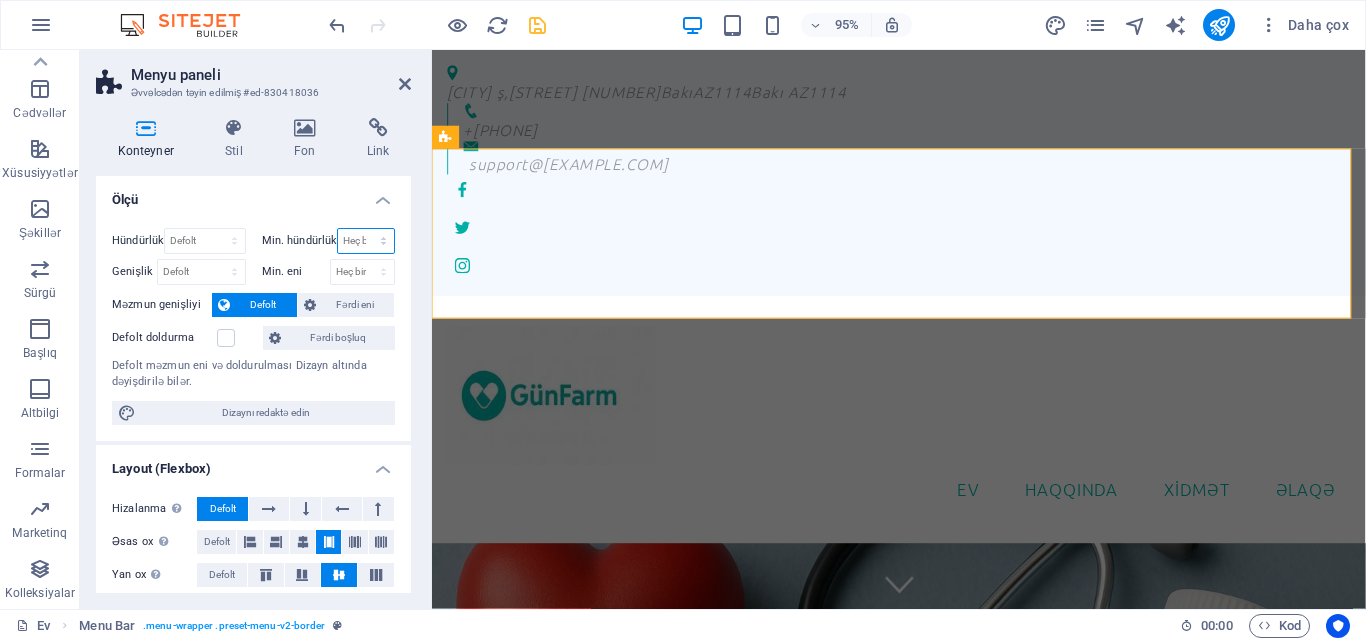 click on "Heç biri px rem % vh vw" at bounding box center (366, 241) 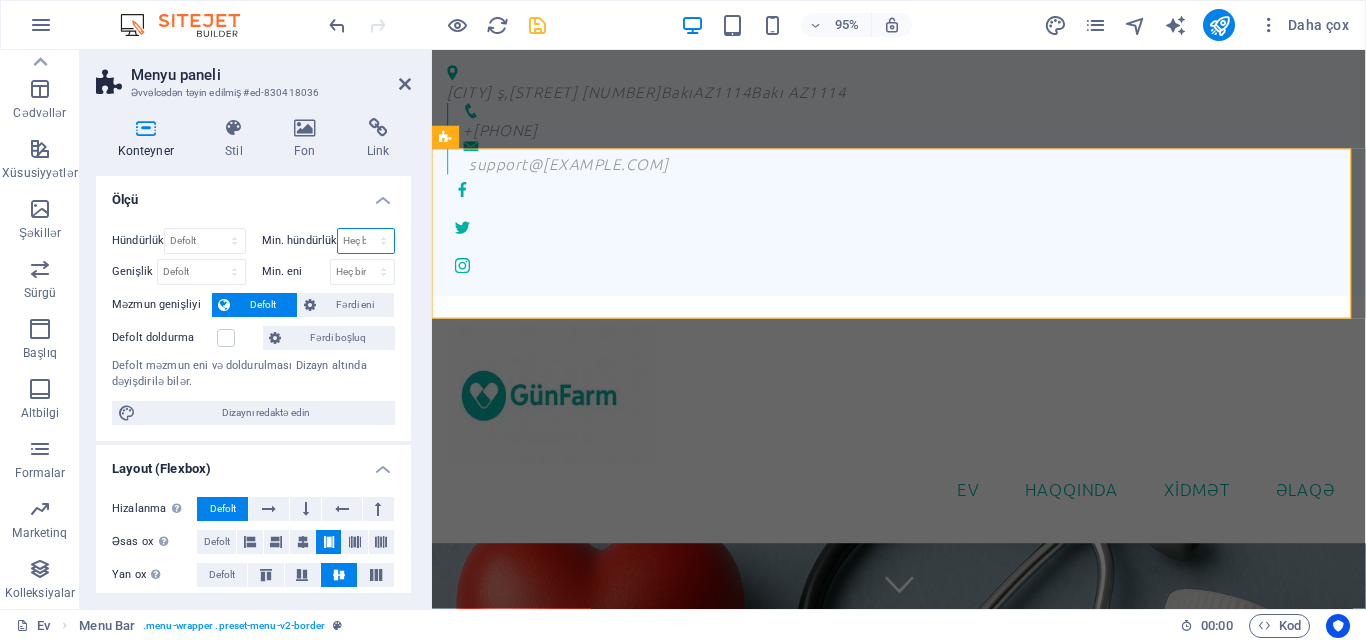 drag, startPoint x: 377, startPoint y: 238, endPoint x: 291, endPoint y: 241, distance: 86.05231 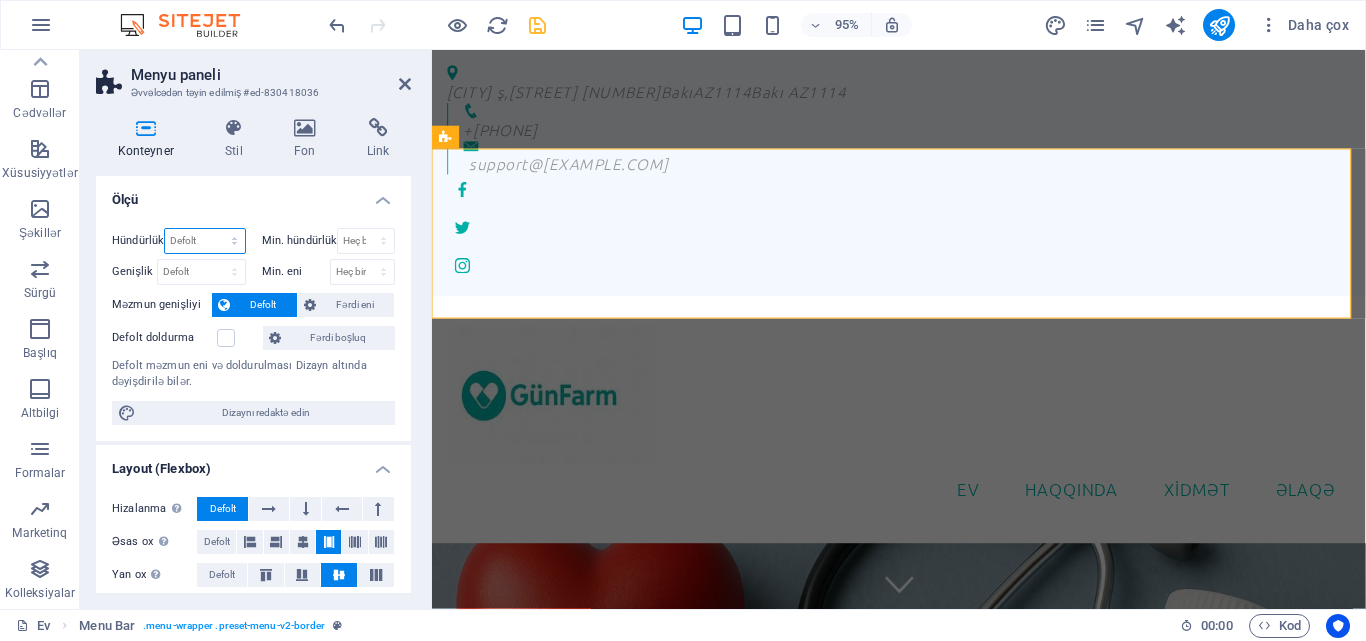 click on "Defolt px rem % vh vw" at bounding box center [204, 241] 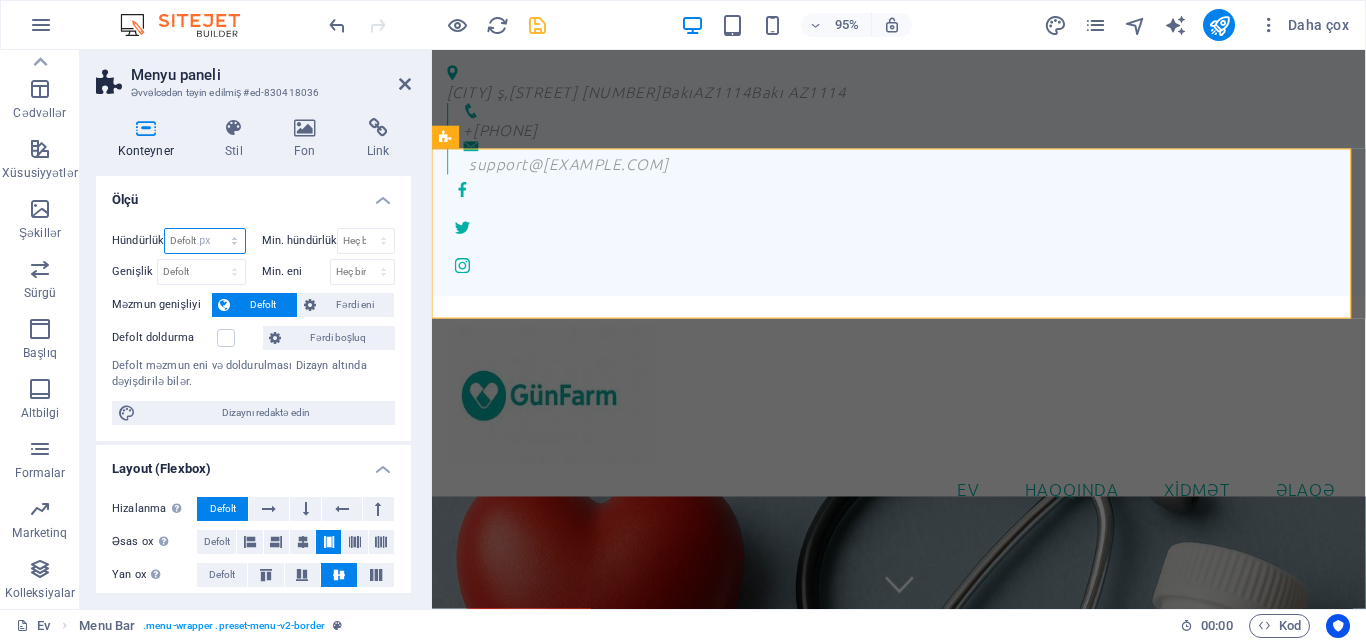 click on "Defolt px rem % vh vw" at bounding box center [204, 241] 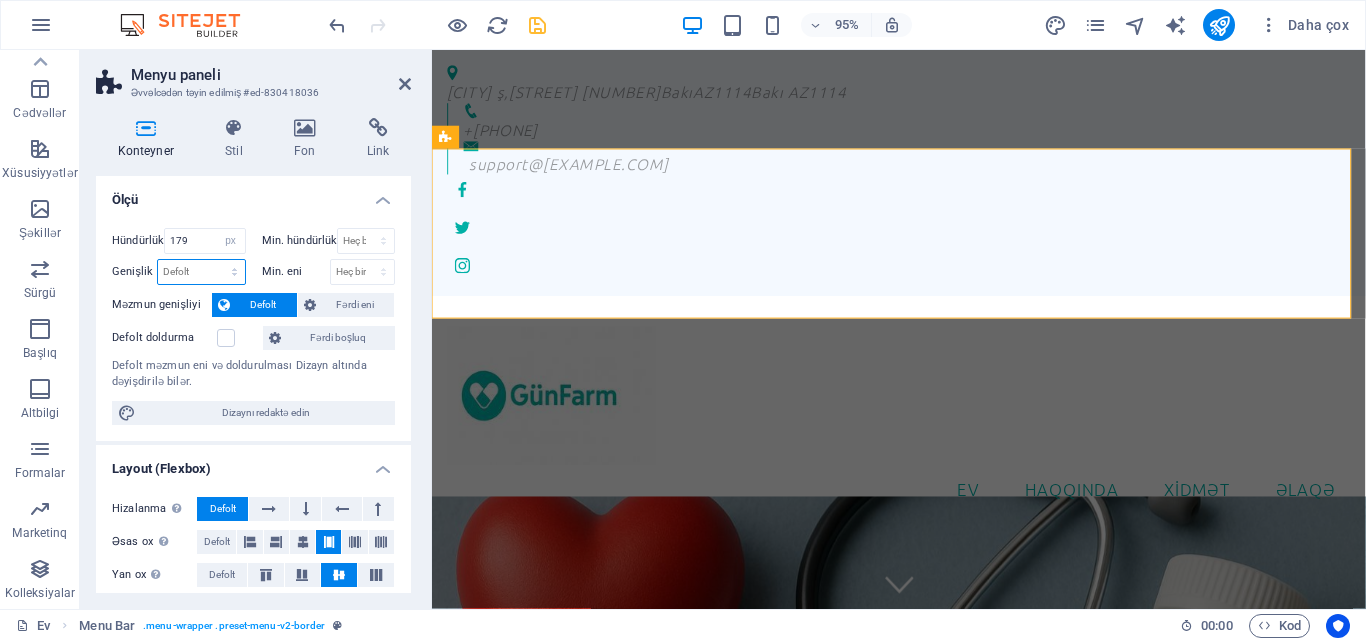 click on "Defolt px rem % em vh vw" at bounding box center [201, 272] 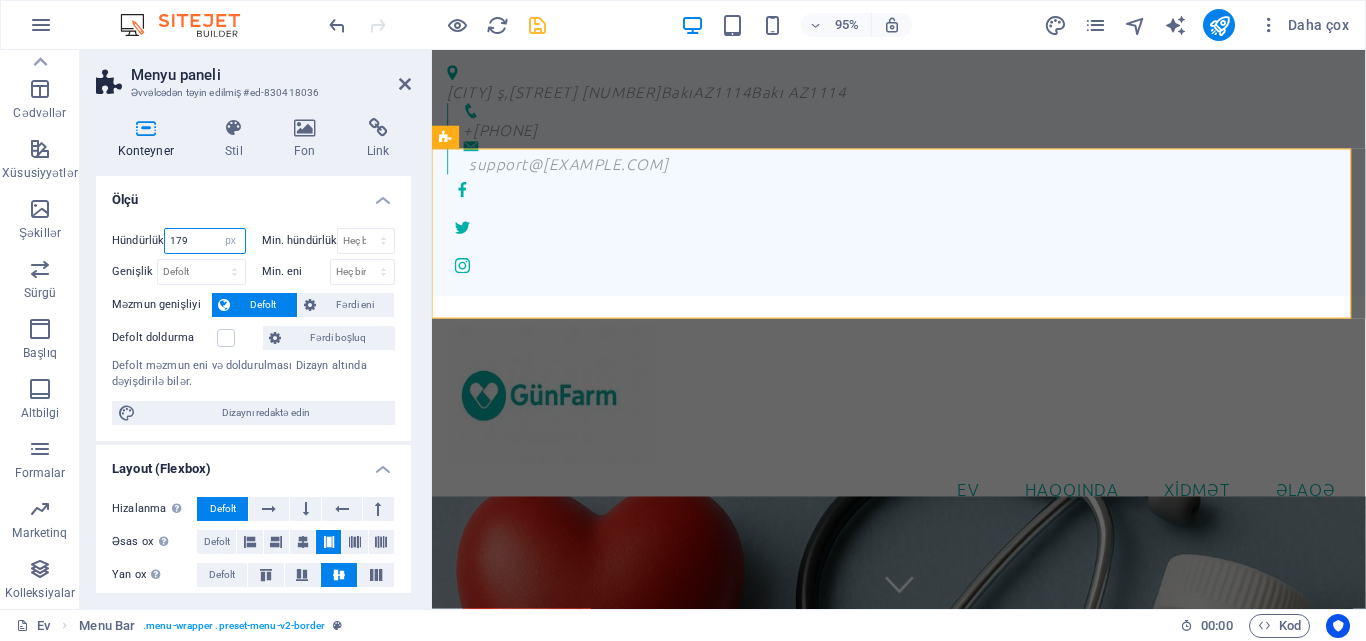 click on "179" at bounding box center (204, 241) 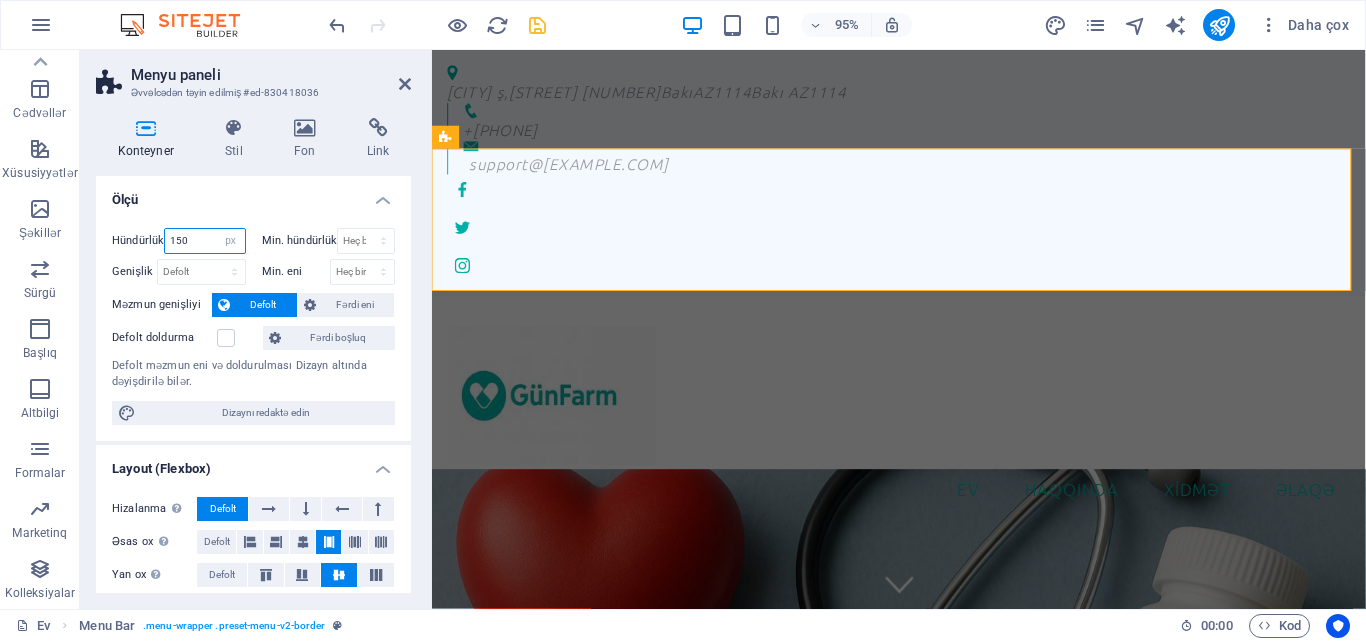 drag, startPoint x: 177, startPoint y: 240, endPoint x: 157, endPoint y: 236, distance: 20.396078 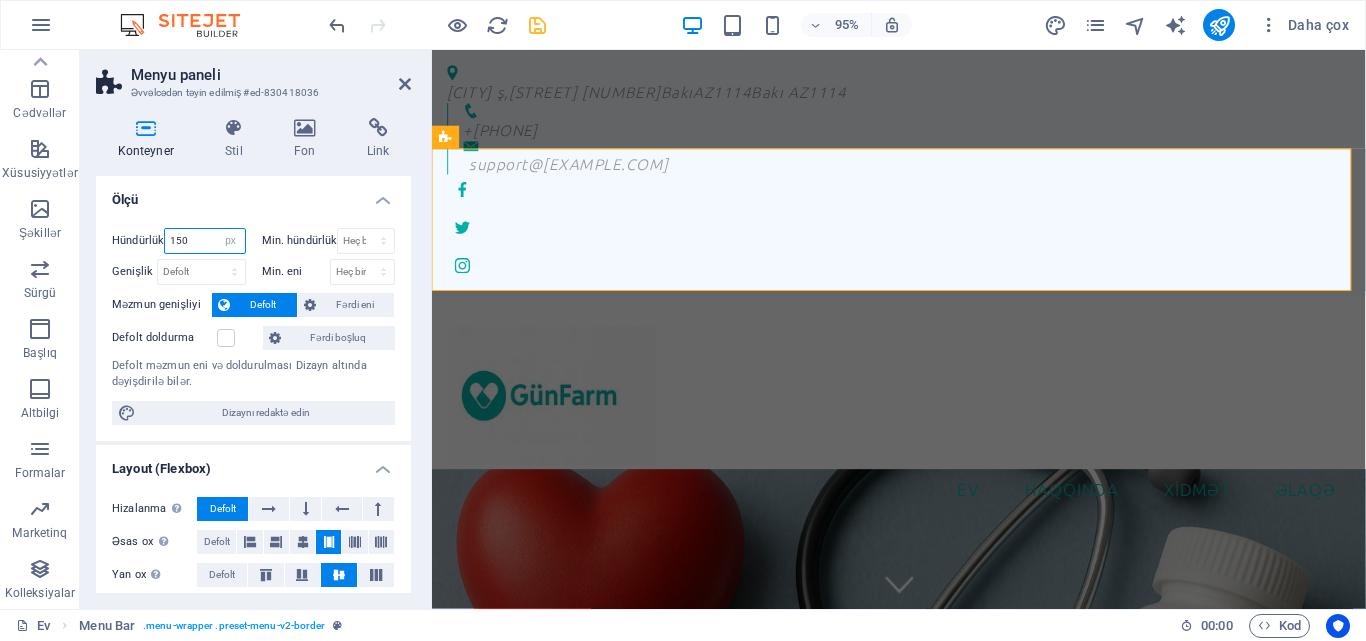 click on "Hündürlük 150 Defolt px rem % vh vw" at bounding box center [179, 241] 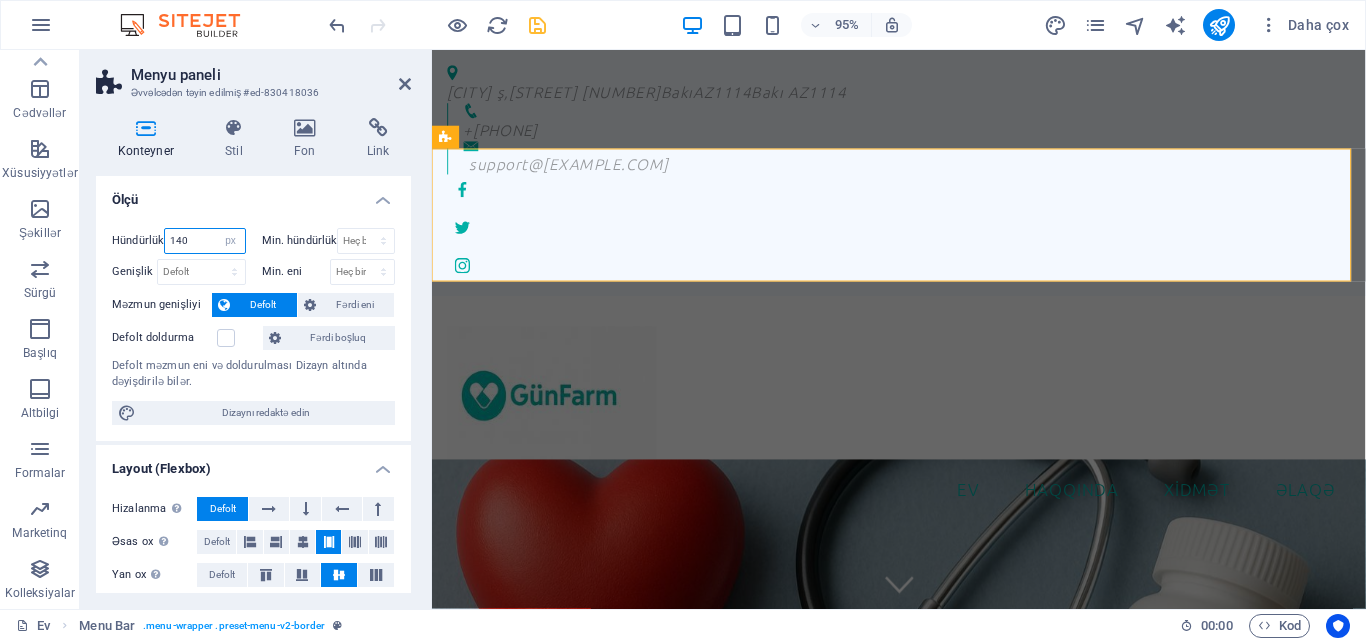 drag, startPoint x: 193, startPoint y: 238, endPoint x: 146, endPoint y: 238, distance: 47 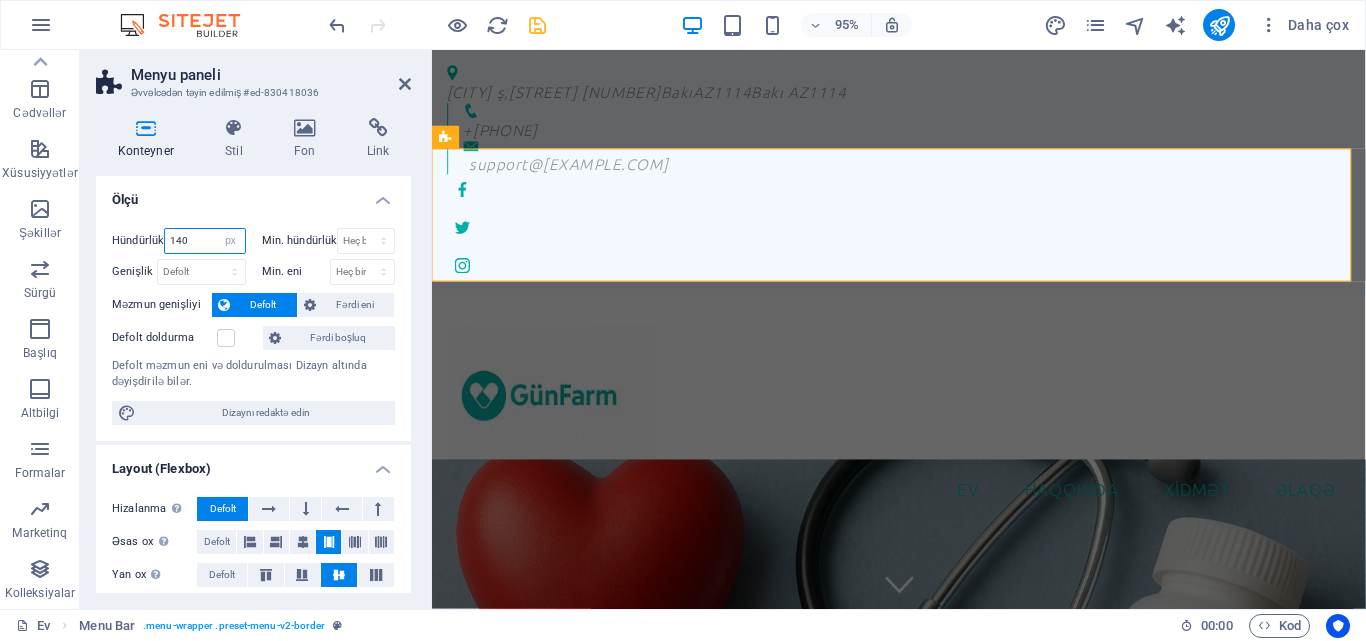 click on "Hündürlük 140 Defolt px rem % vh vw" at bounding box center [179, 241] 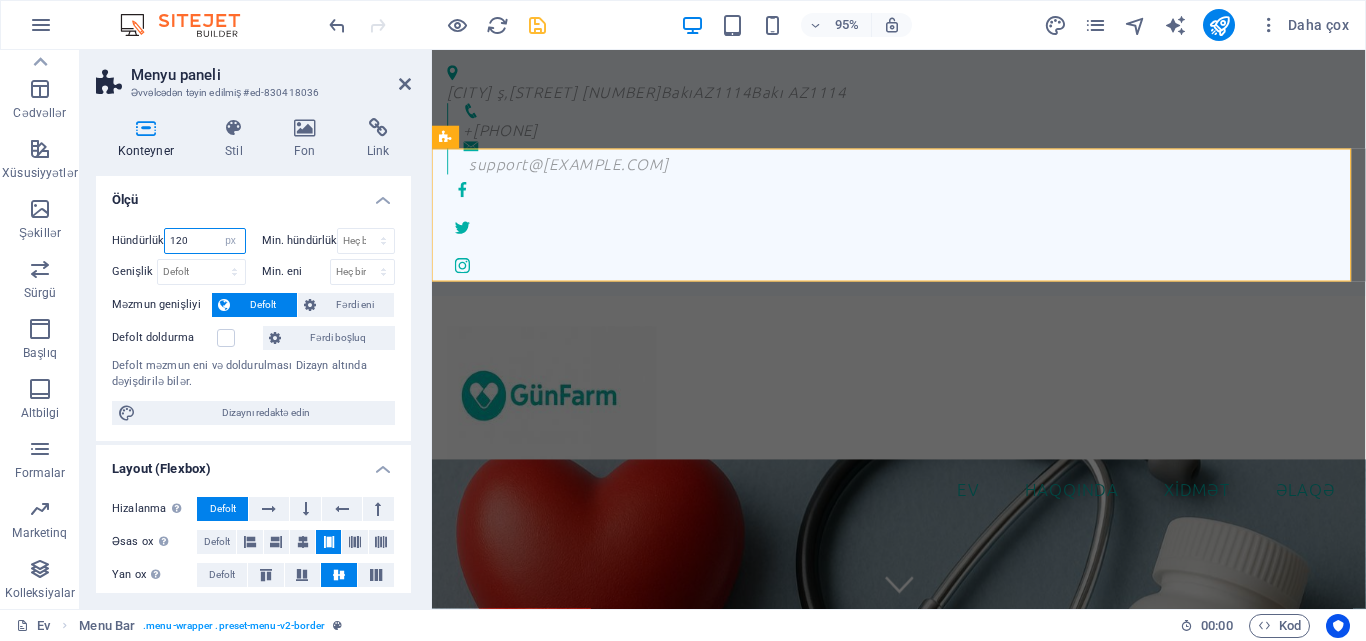 type on "120" 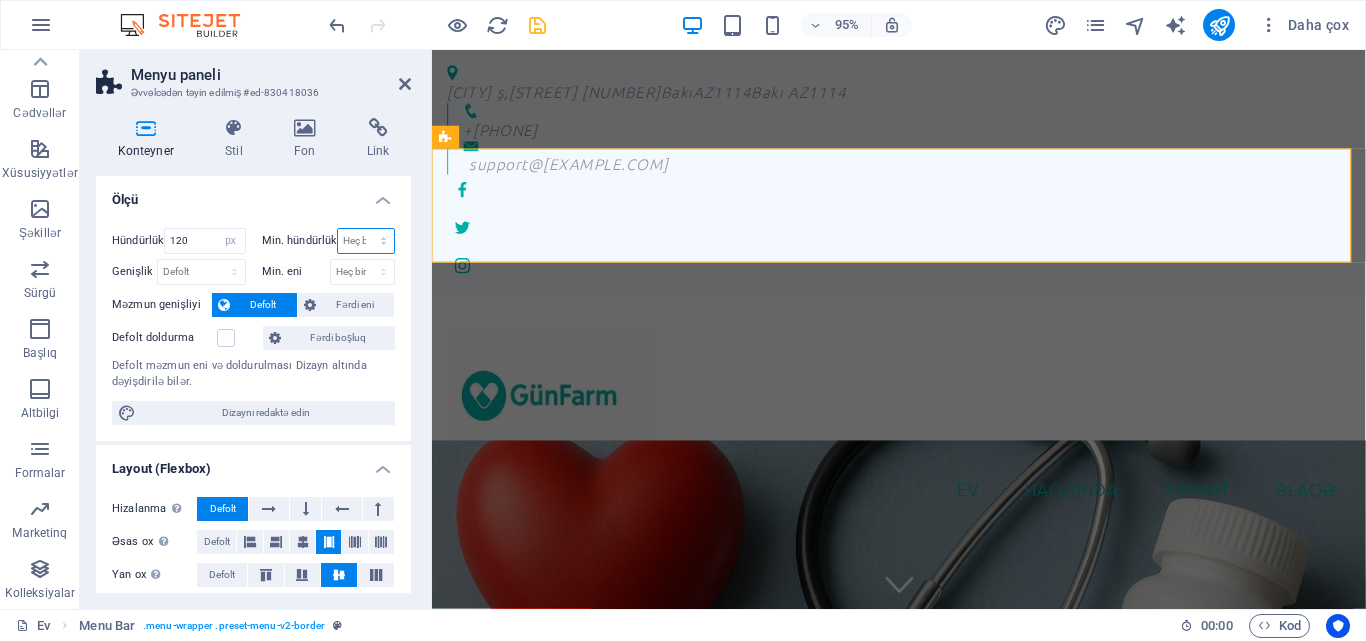 click on "Heç biri px rem % vh vw" at bounding box center [366, 241] 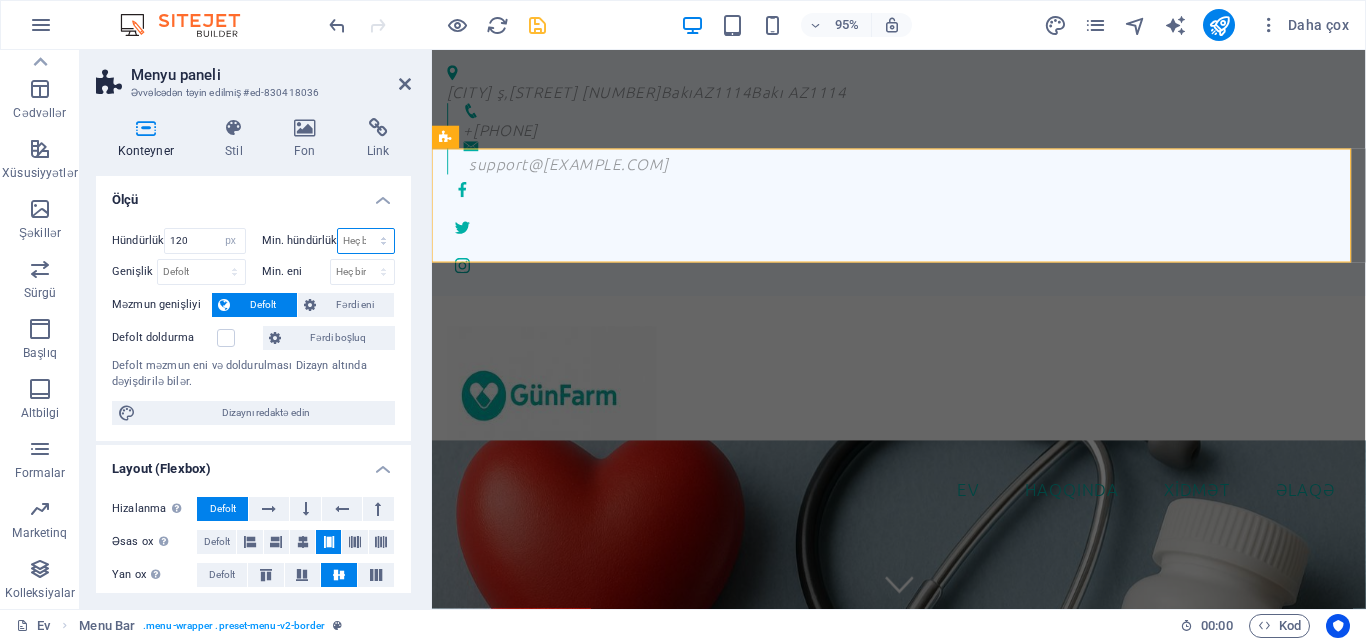 select on "px" 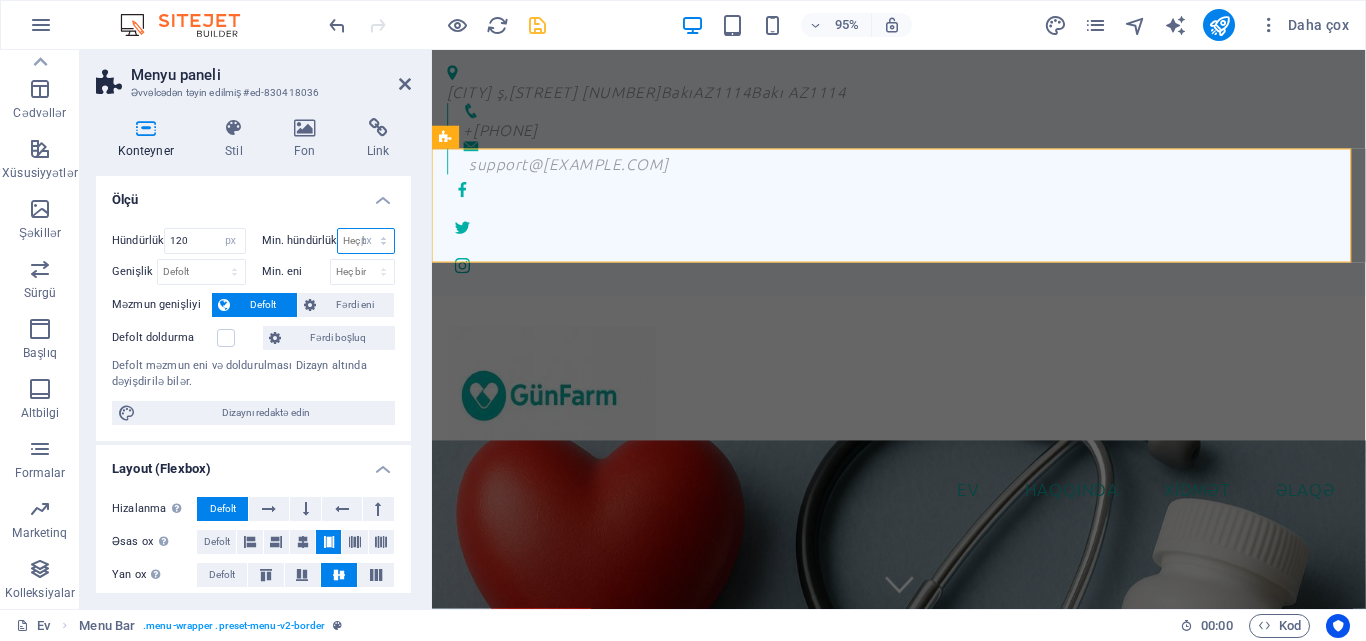 click on "Heç biri px rem % vh vw" at bounding box center [366, 241] 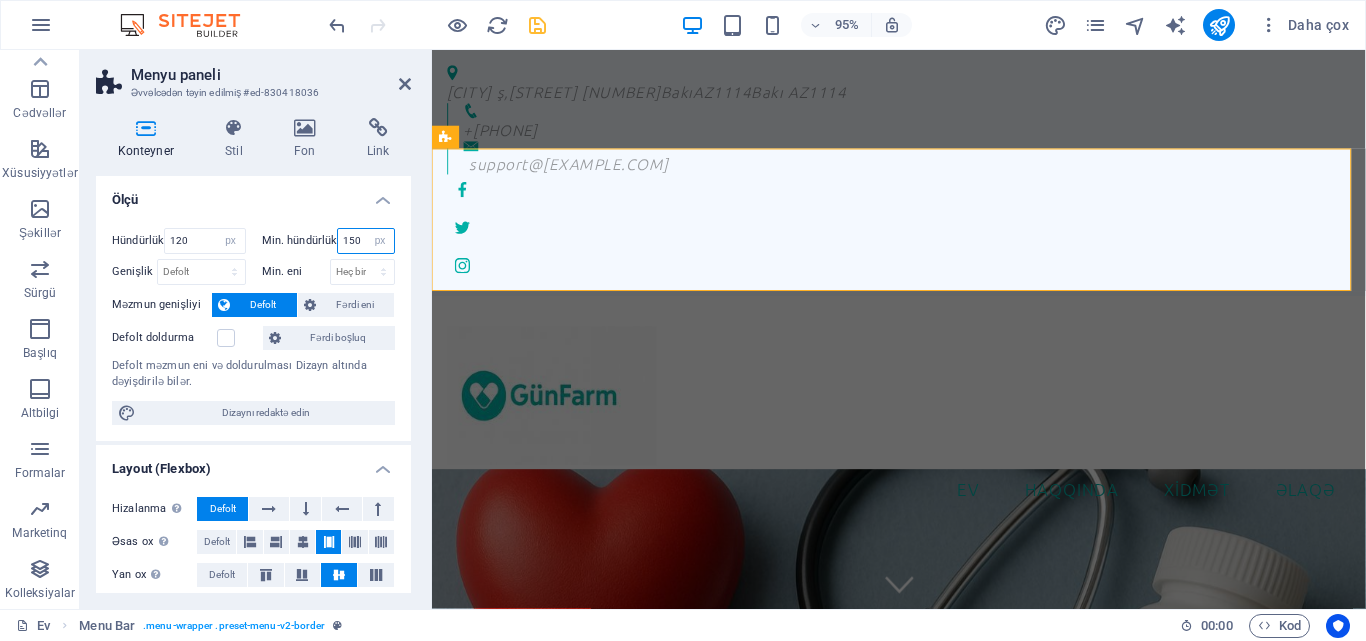 click on "150" at bounding box center [366, 241] 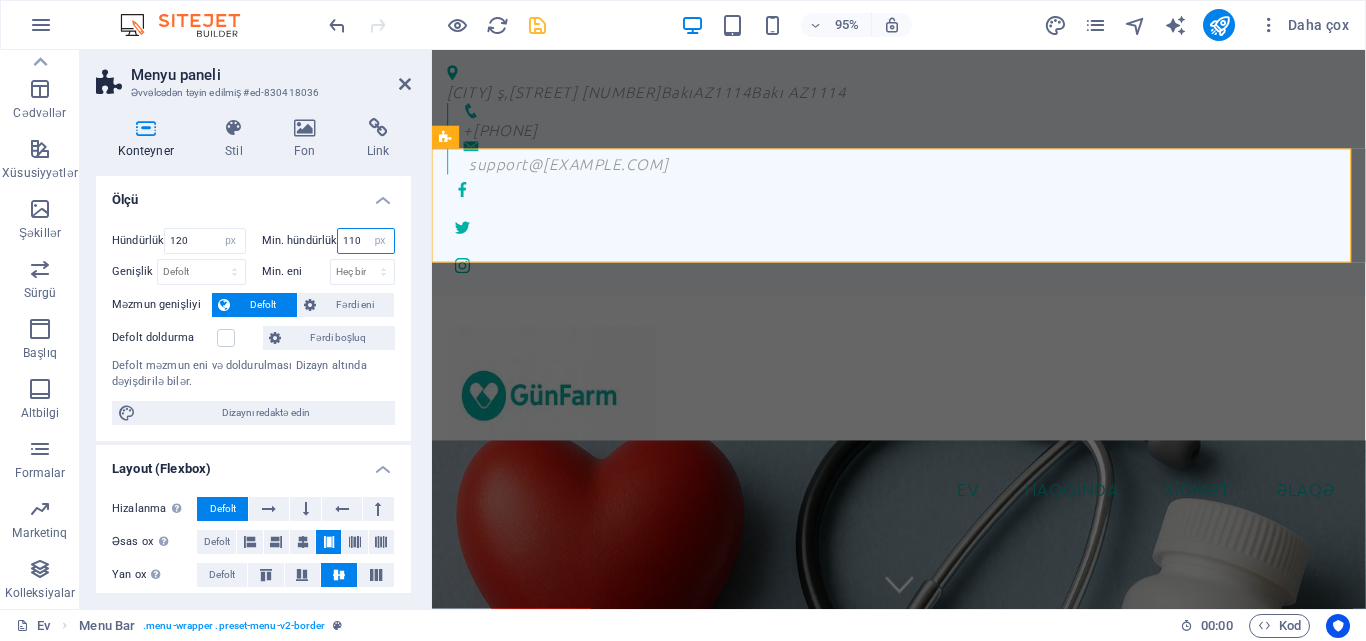 type on "110" 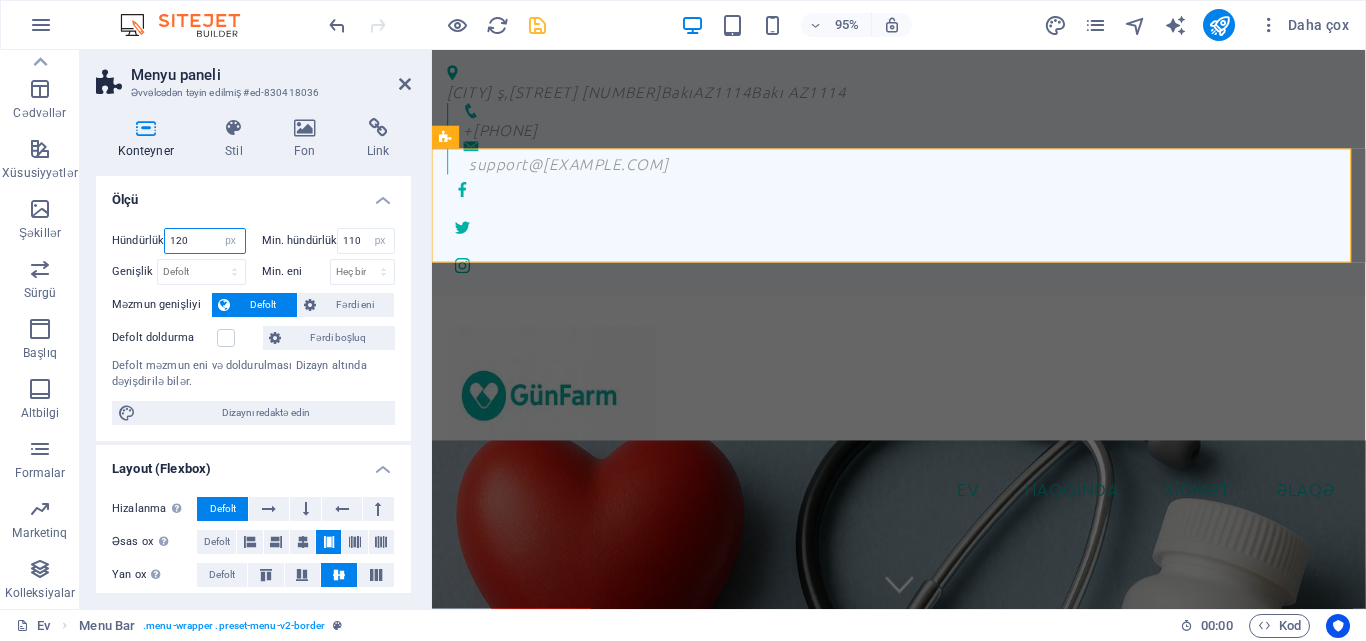 drag, startPoint x: 203, startPoint y: 234, endPoint x: 130, endPoint y: 243, distance: 73.552704 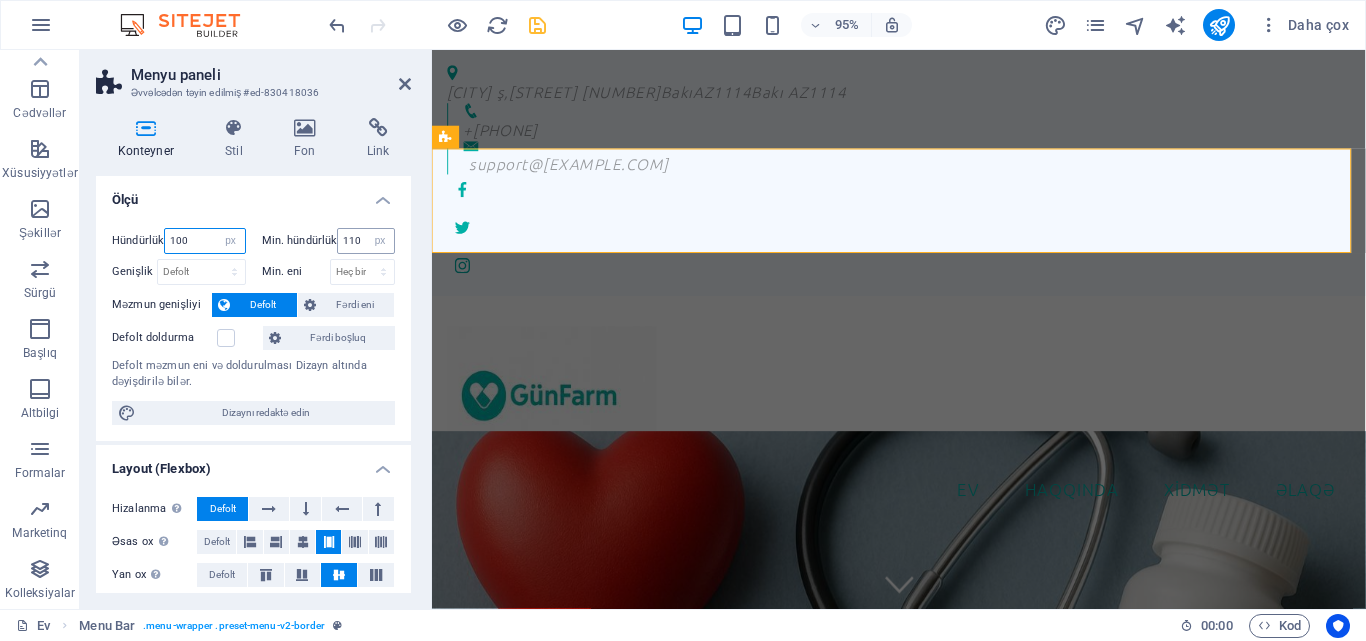 type on "100" 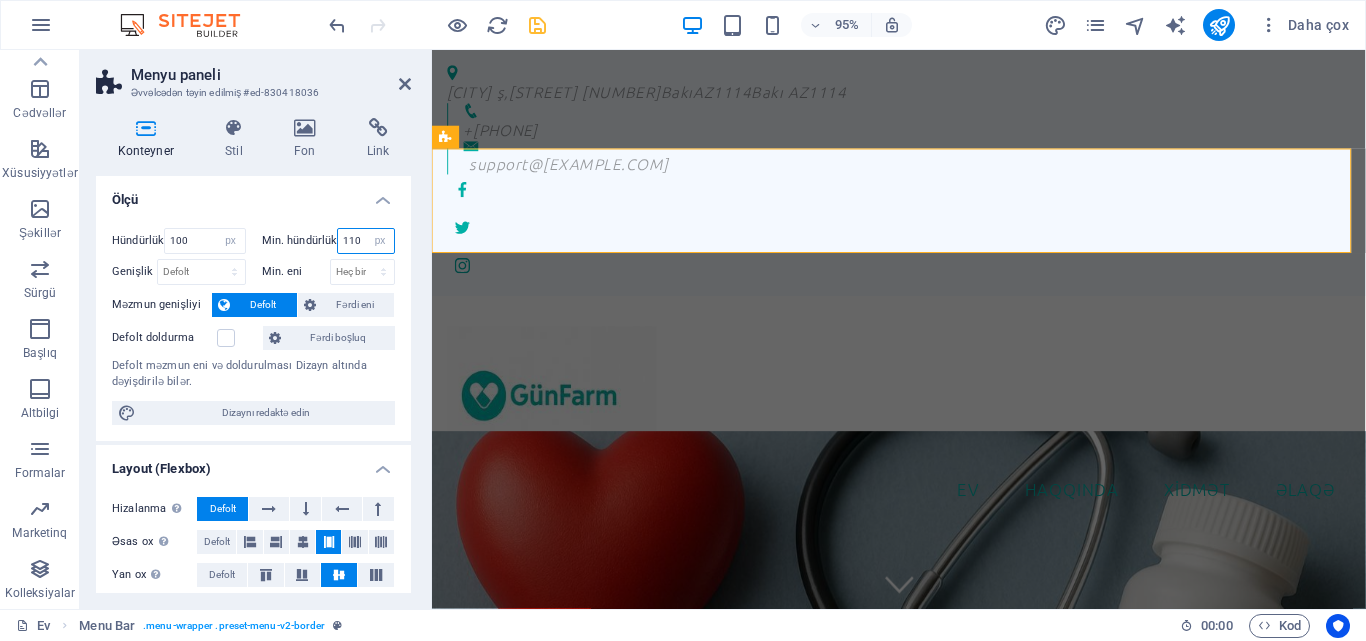 drag, startPoint x: 356, startPoint y: 235, endPoint x: 325, endPoint y: 230, distance: 31.400637 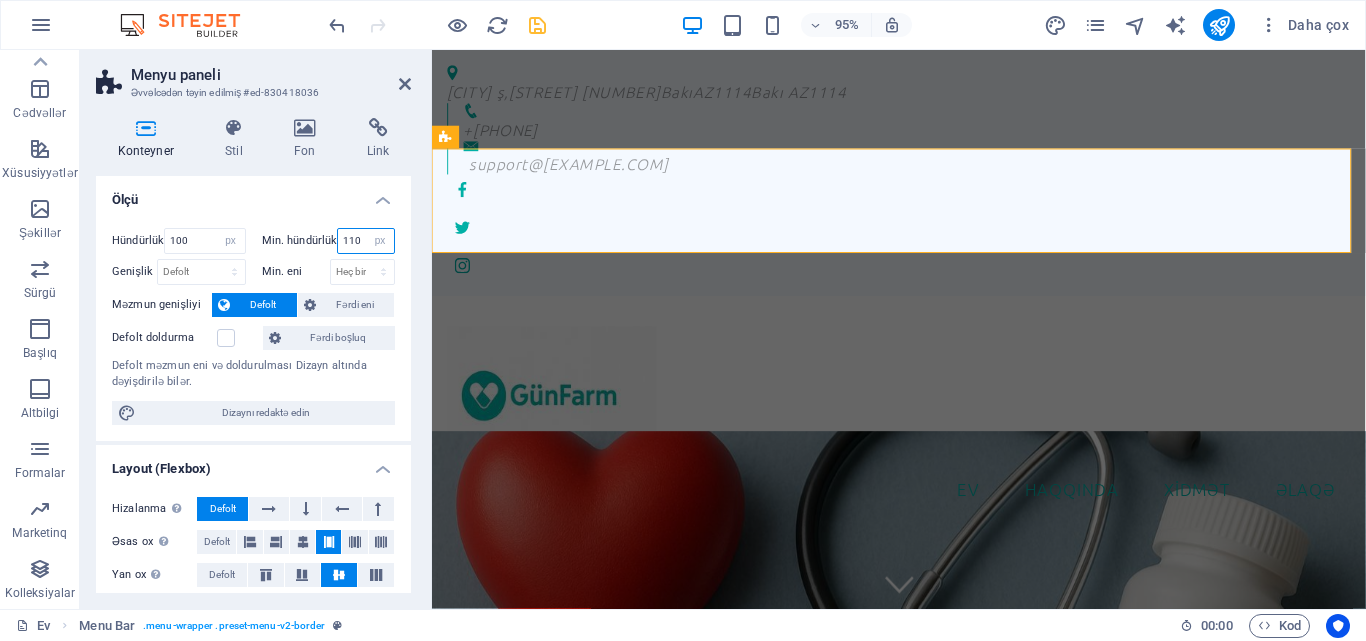 click on "Min. hündürlük 110 Heç biri px rem % vh vw" at bounding box center [329, 241] 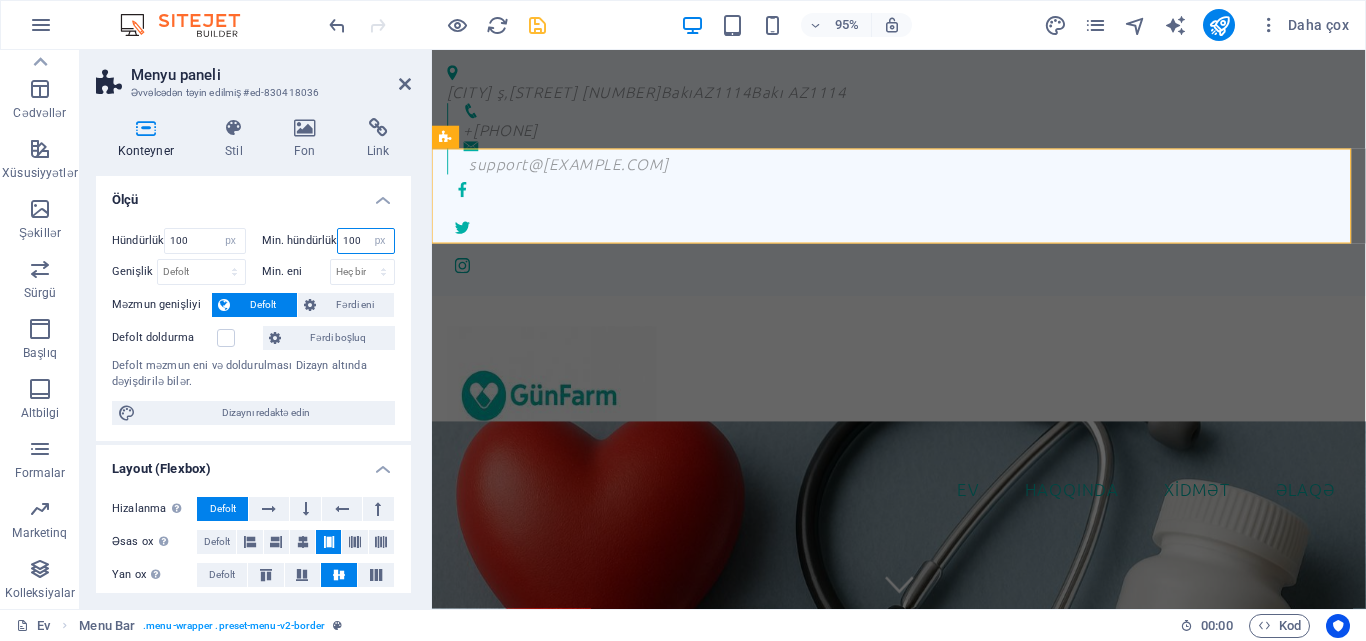 drag, startPoint x: 355, startPoint y: 238, endPoint x: 339, endPoint y: 240, distance: 16.124516 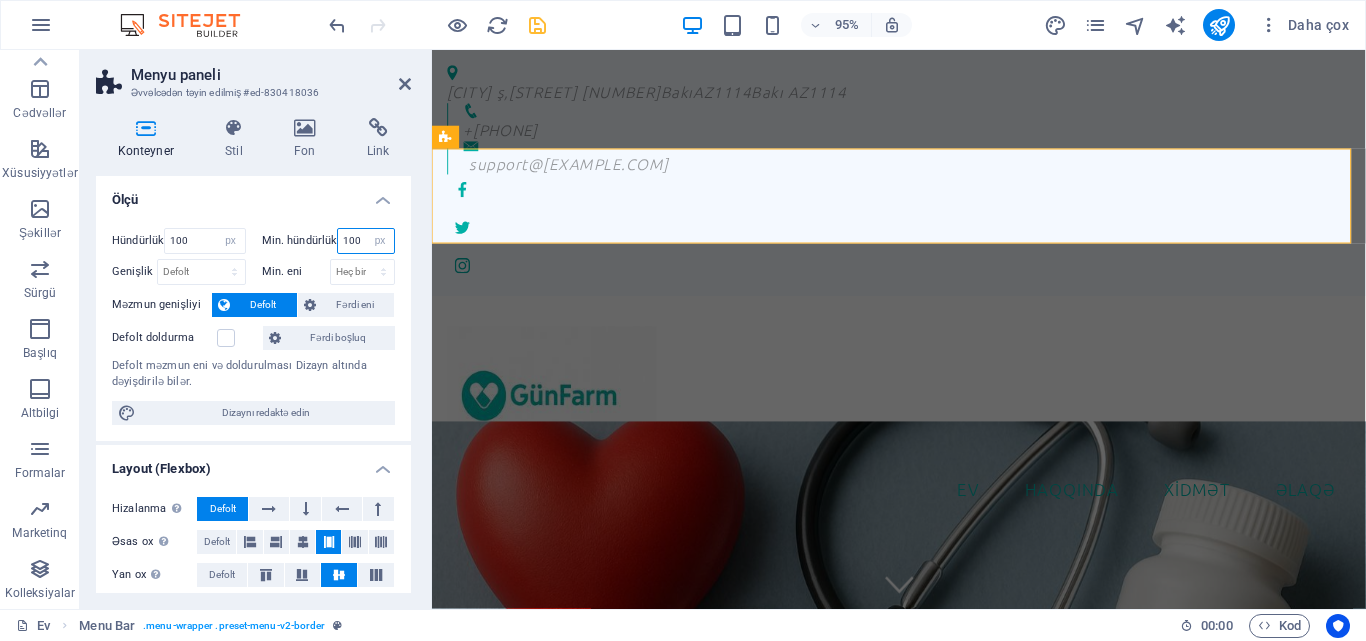 click on "100" at bounding box center (366, 241) 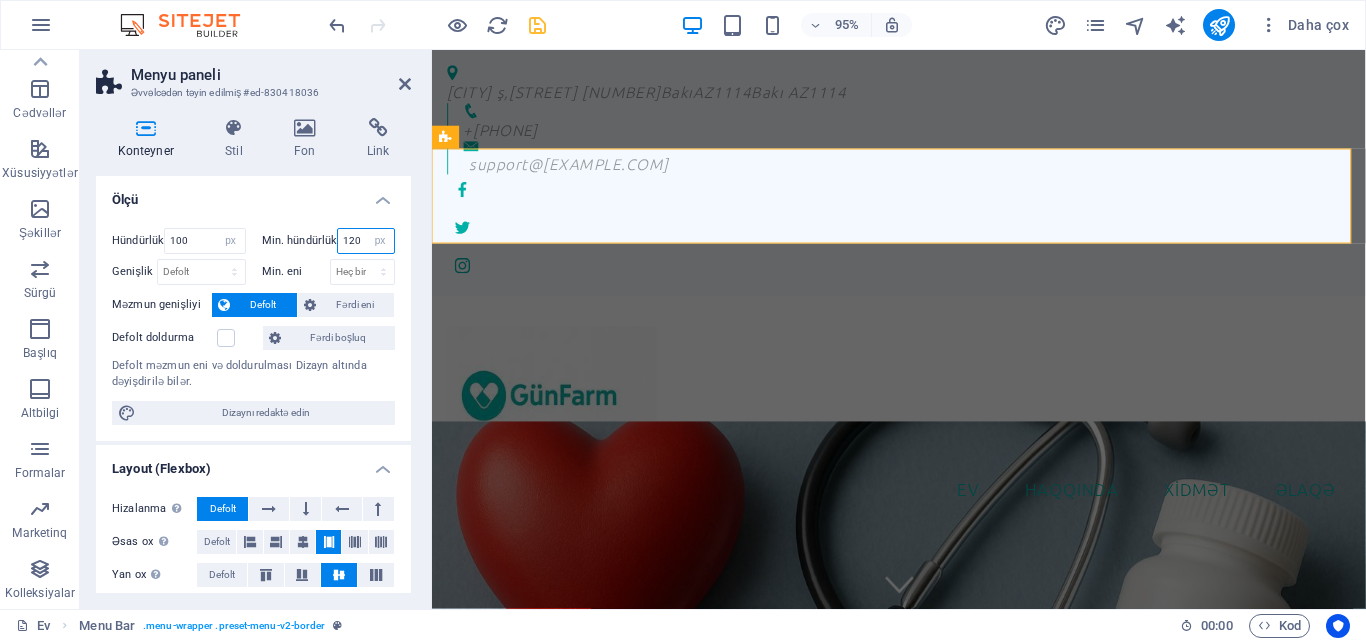 type on "120" 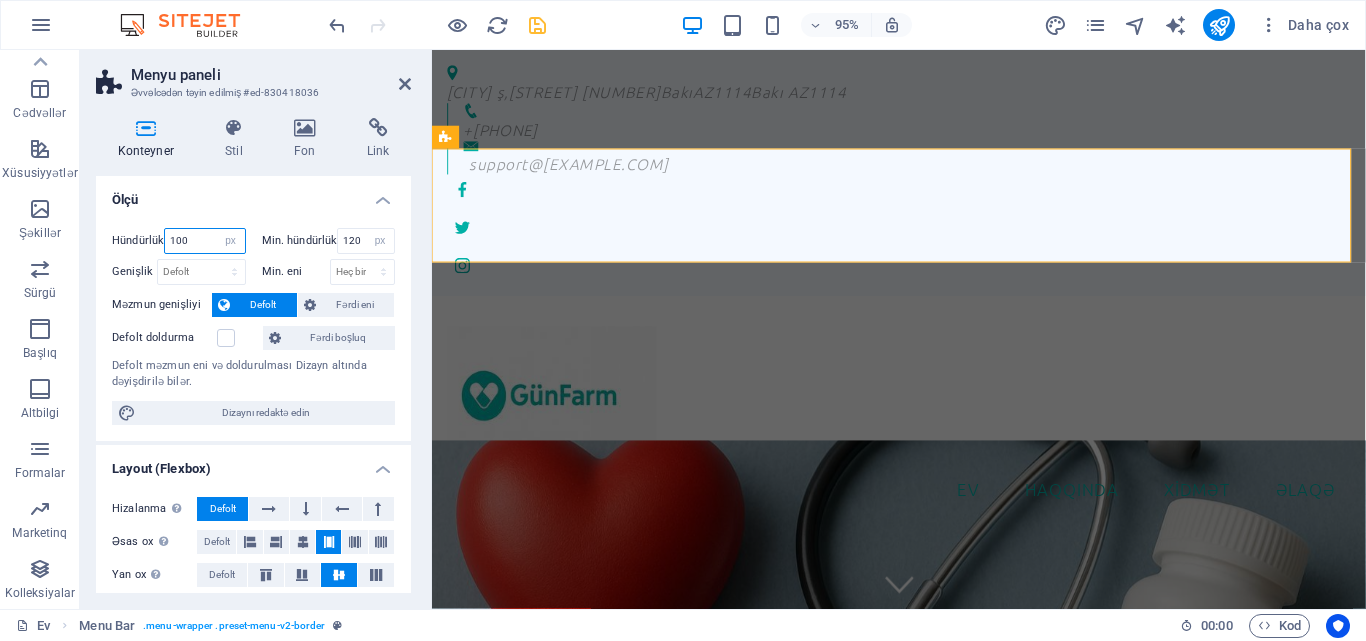 click on "100" at bounding box center (204, 241) 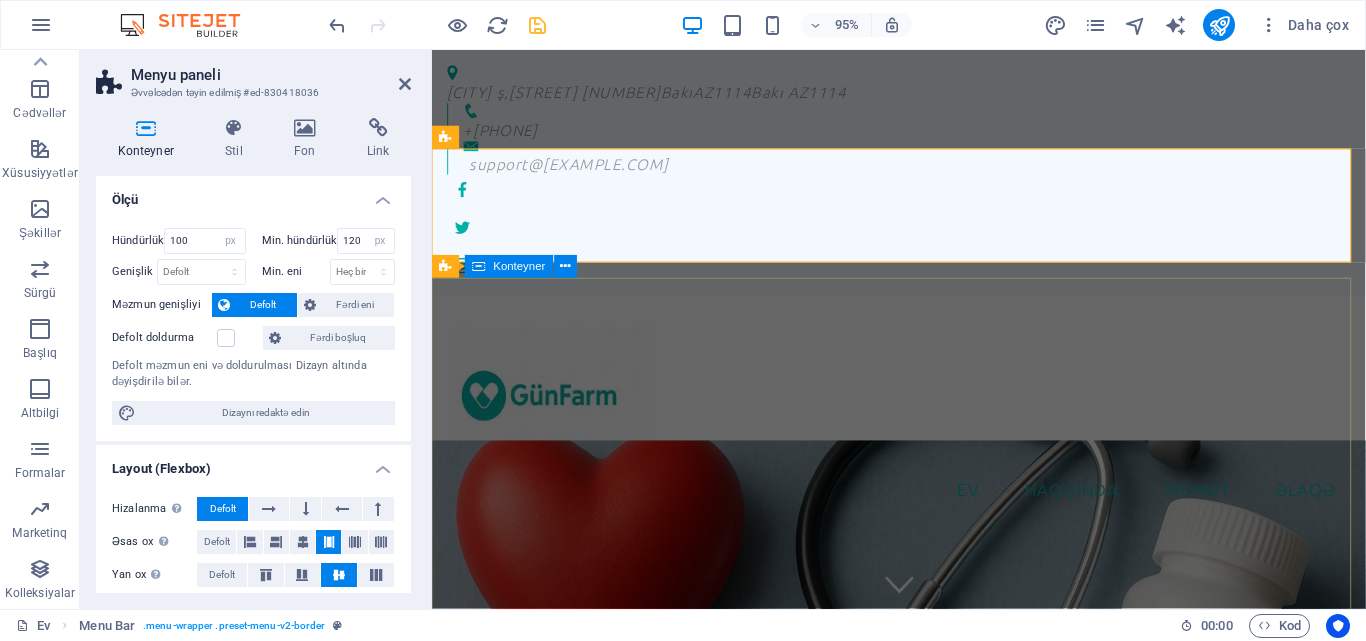 click on "Biz sizin qayğınıza qalırıq!" at bounding box center (923, 1078) 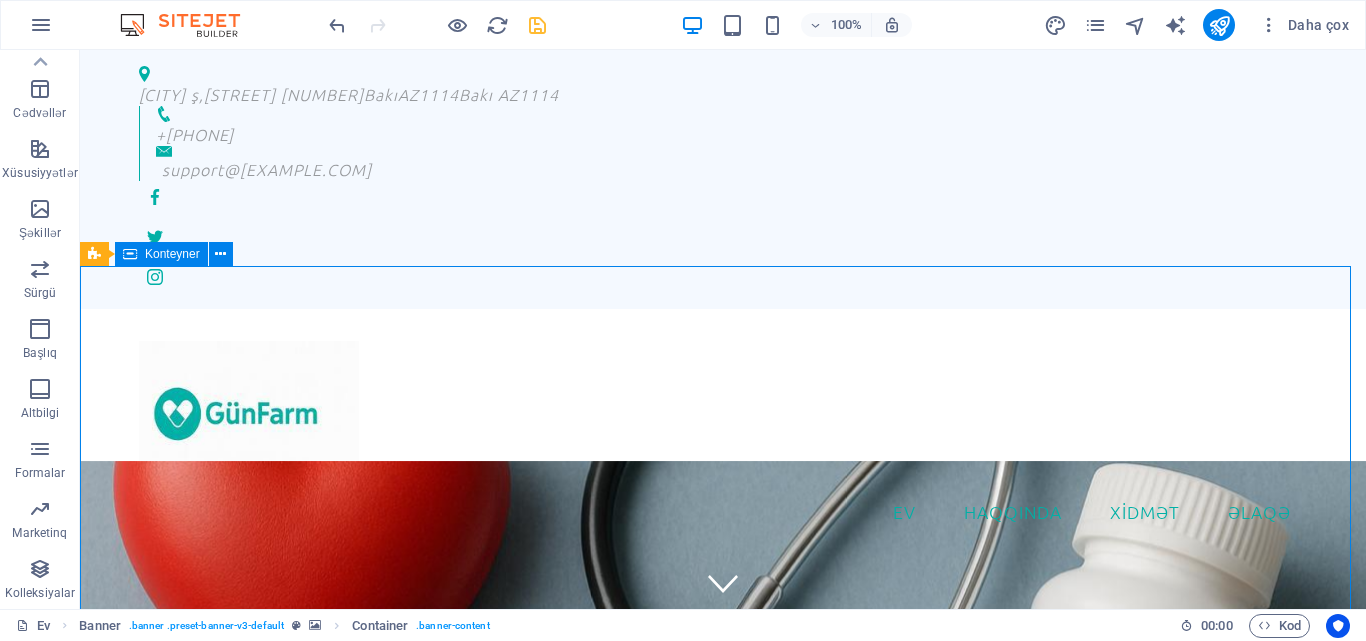 click on "Biz sizin qayğınıza qalırıq!" at bounding box center [723, 1078] 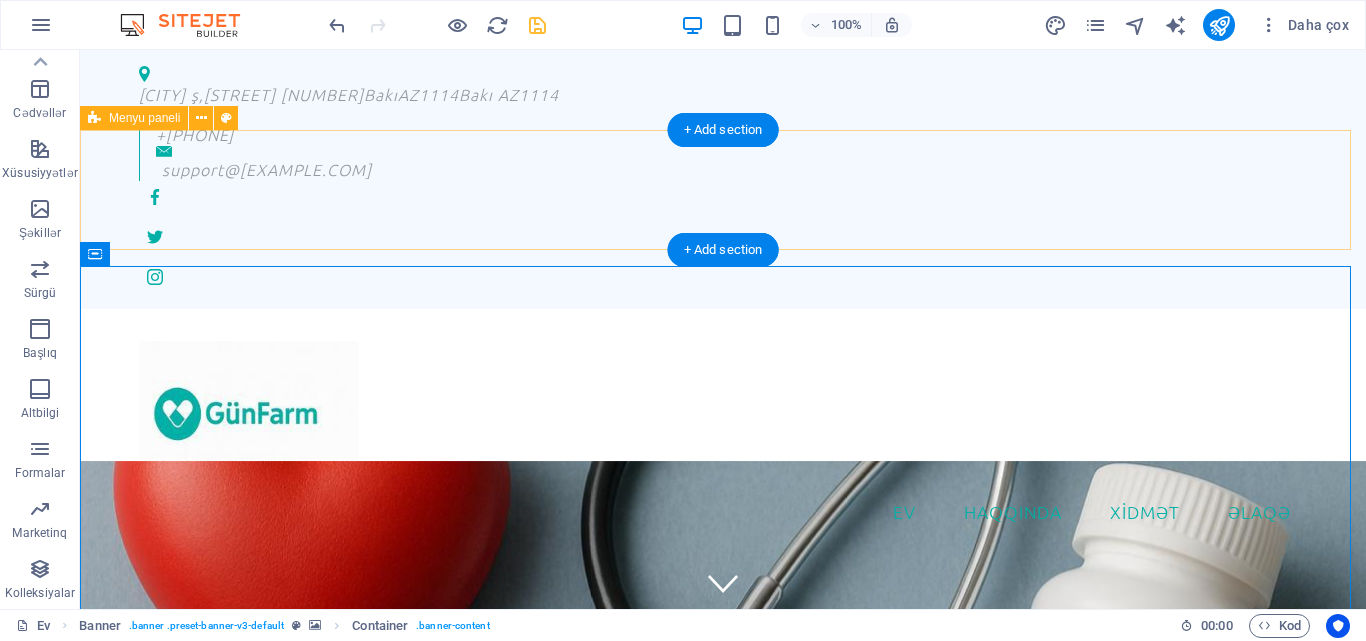 click on "Menyu Ev Haqqında xidmət Əlaqə" at bounding box center (723, 385) 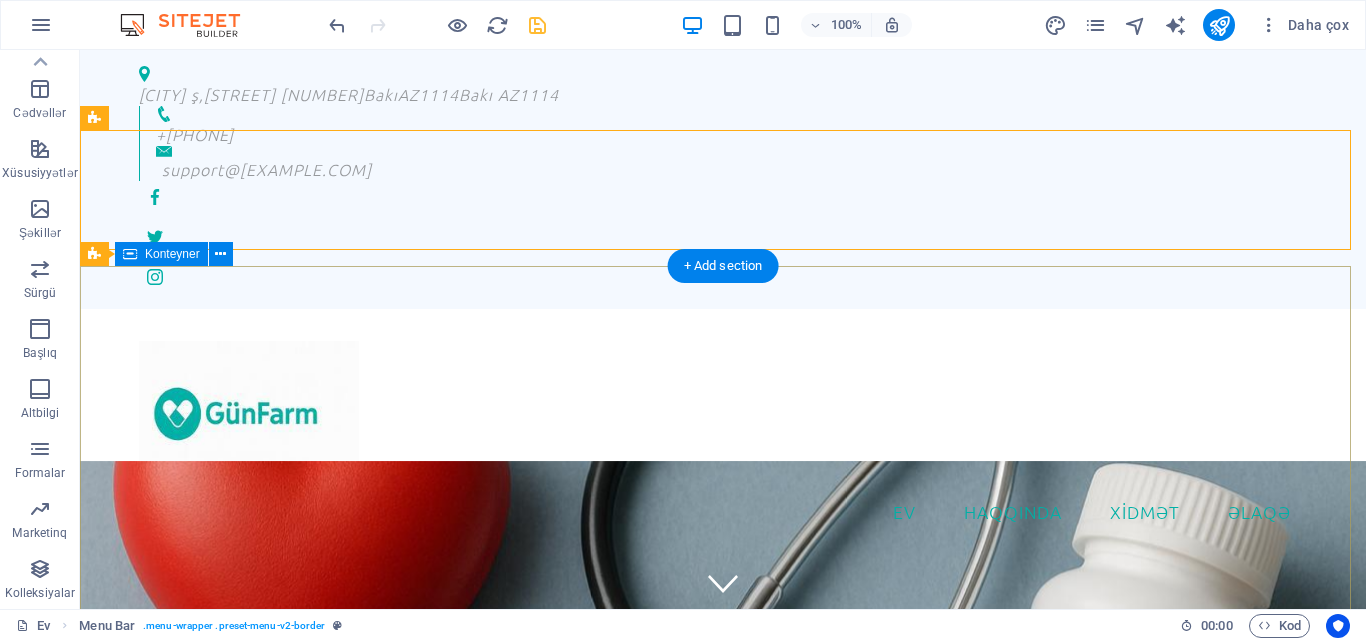 click on "Biz sizin qayğınıza qalırıq!" at bounding box center [723, 1078] 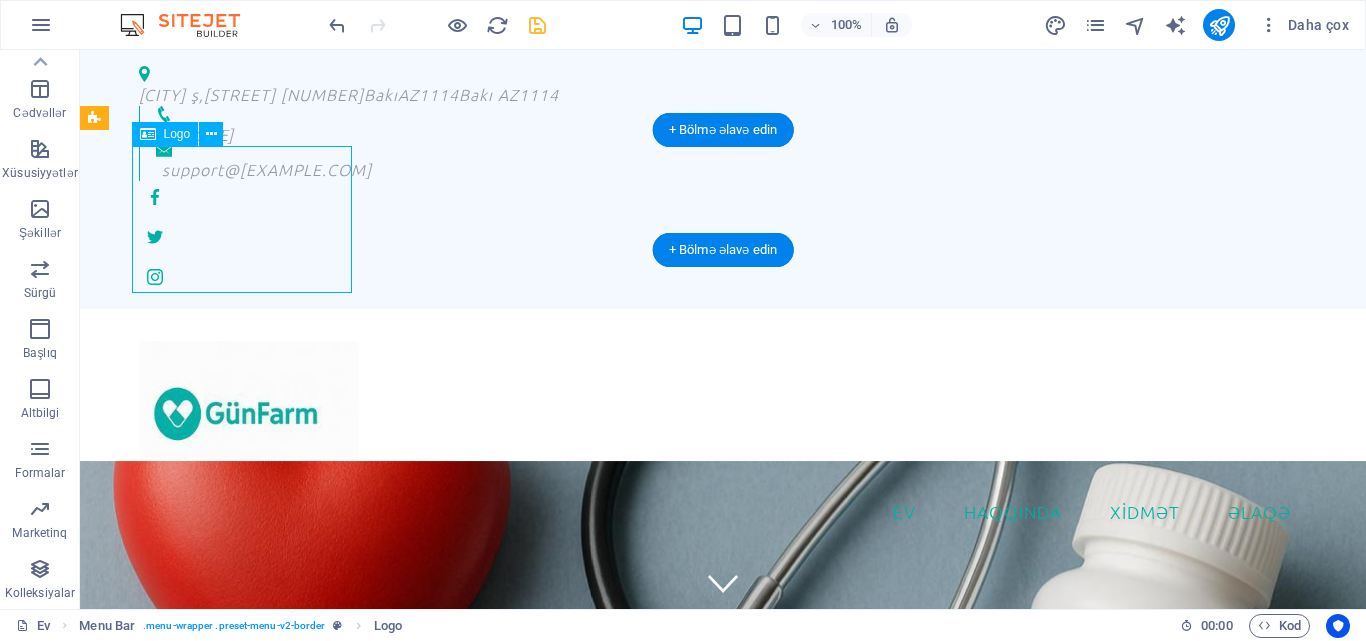 drag, startPoint x: 313, startPoint y: 201, endPoint x: 313, endPoint y: 165, distance: 36 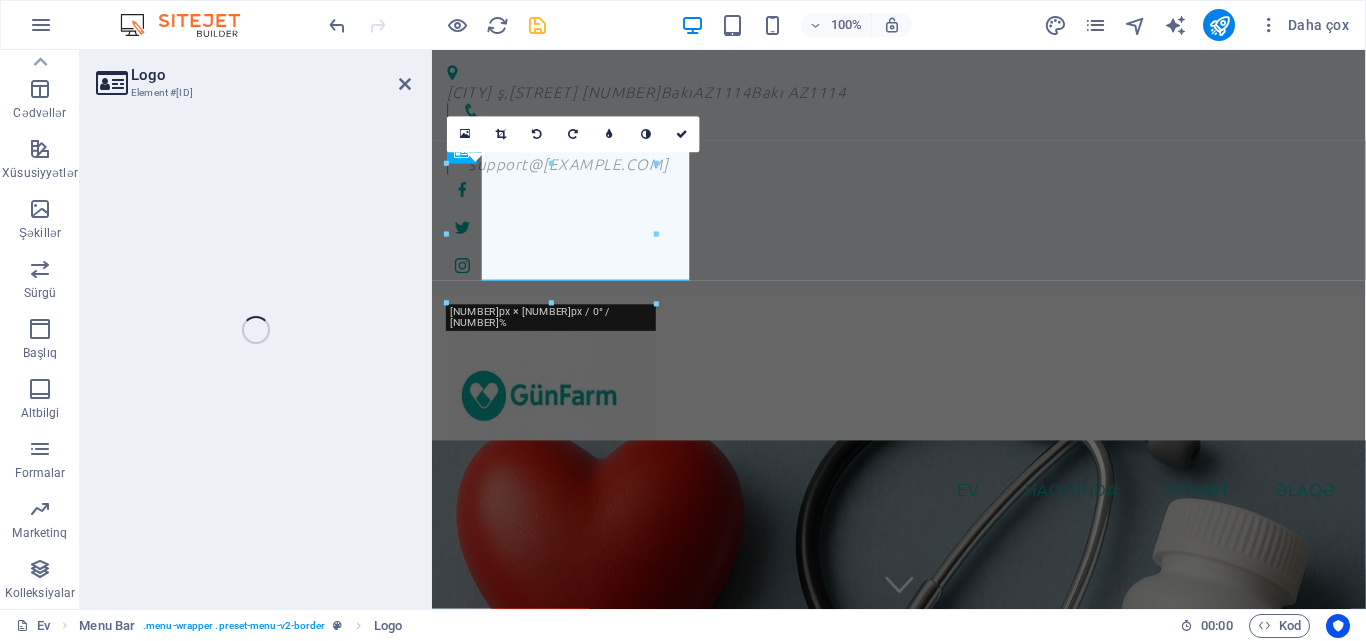 select on "px" 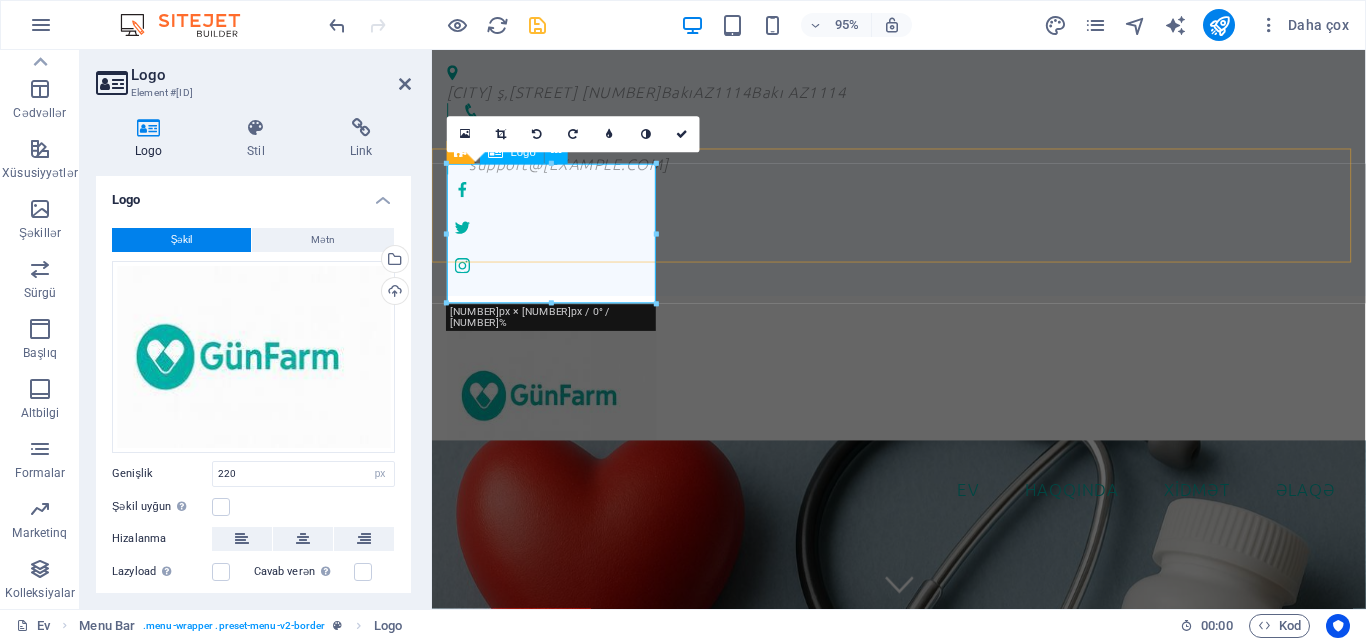 drag, startPoint x: 560, startPoint y: 298, endPoint x: 558, endPoint y: 286, distance: 12.165525 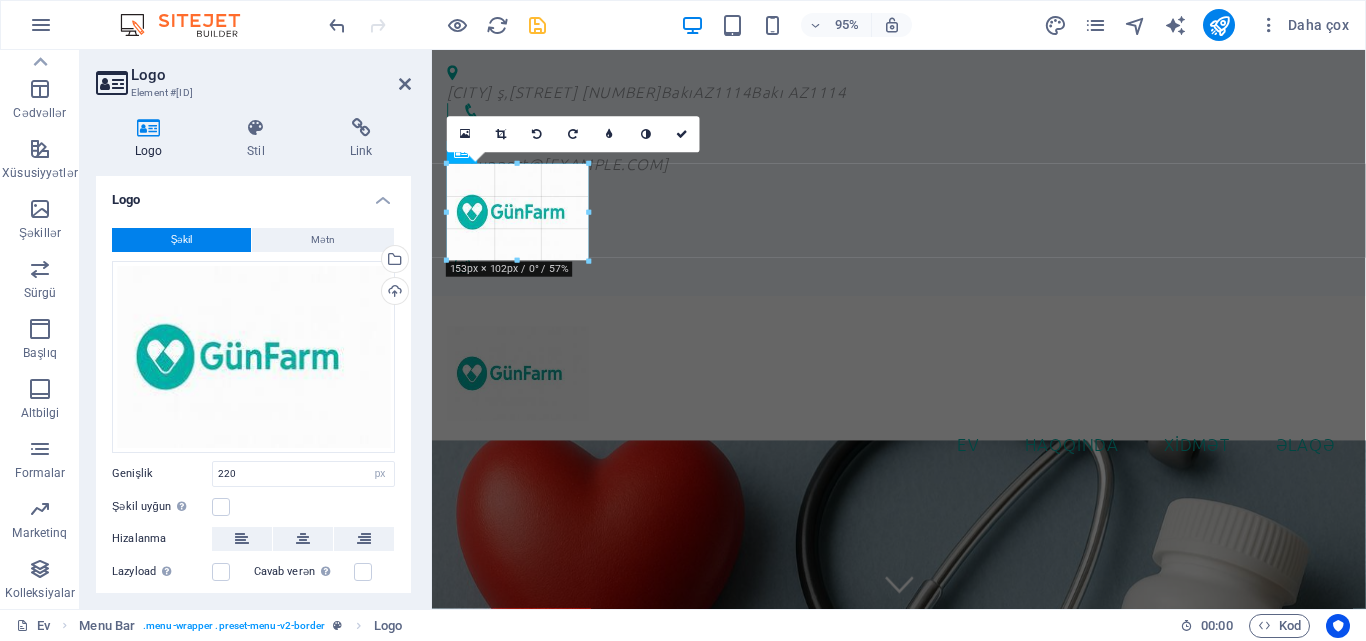 drag, startPoint x: 554, startPoint y: 311, endPoint x: 174, endPoint y: 212, distance: 392.68436 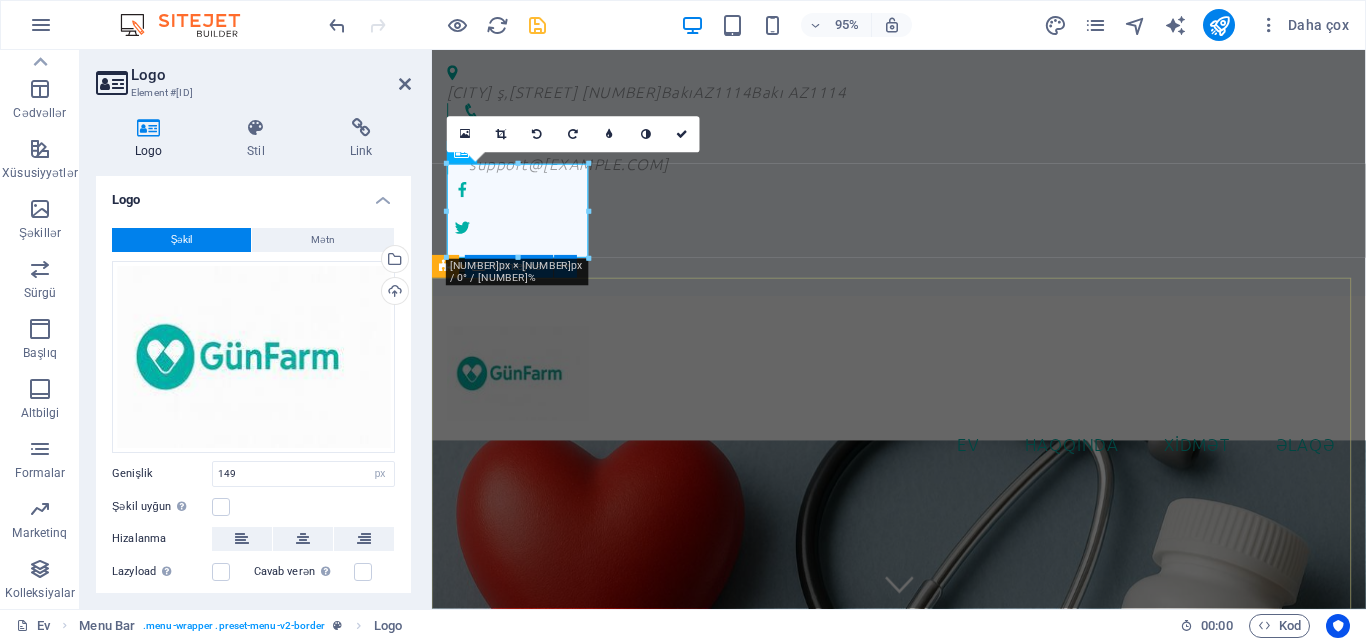 drag, startPoint x: 869, startPoint y: 367, endPoint x: 808, endPoint y: 402, distance: 70.327805 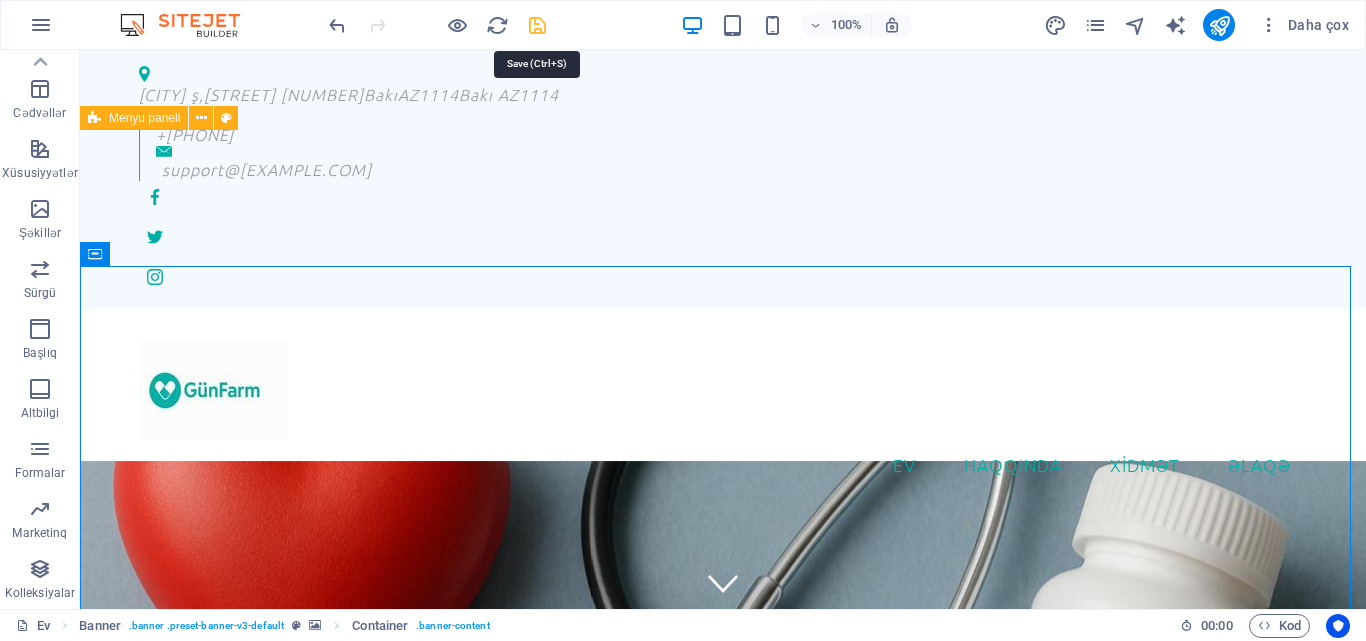 click at bounding box center [537, 25] 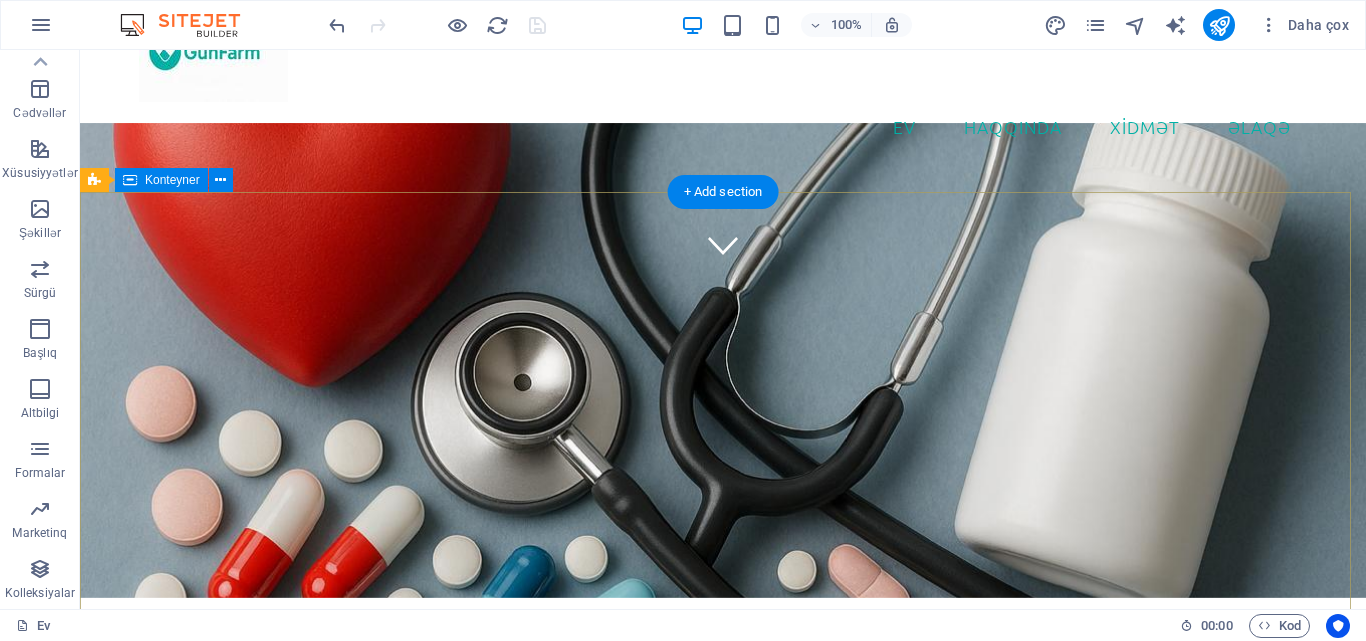 scroll, scrollTop: 0, scrollLeft: 0, axis: both 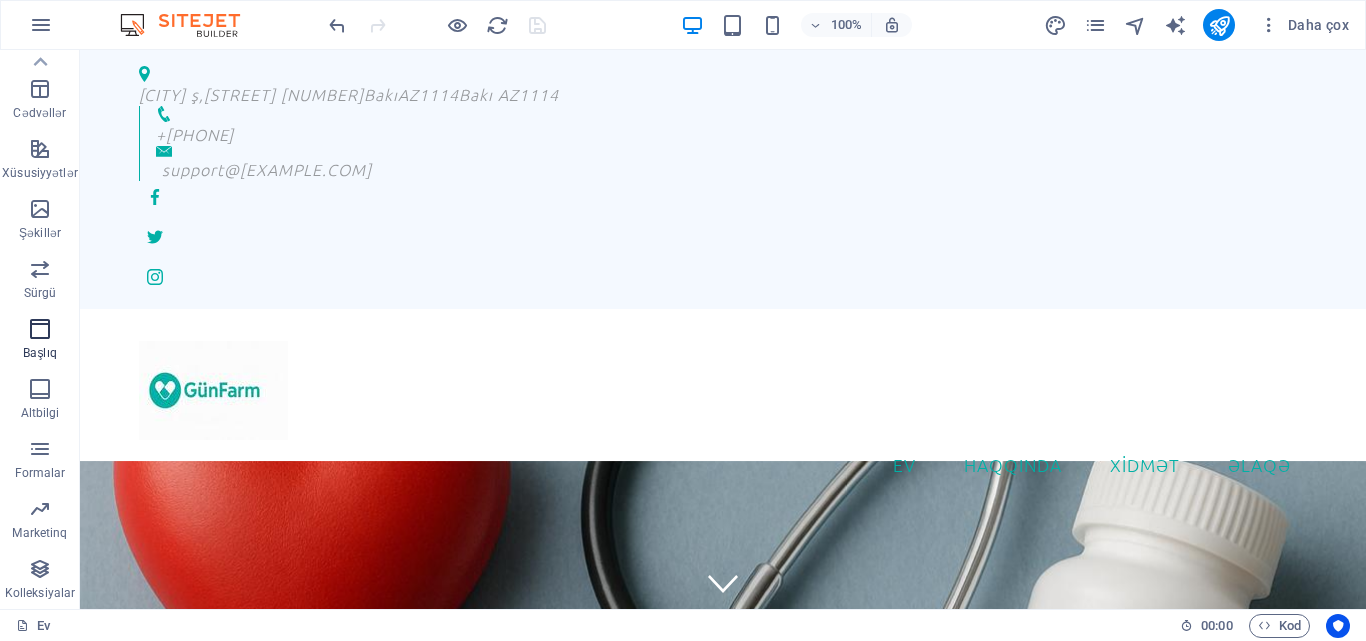click at bounding box center [40, 329] 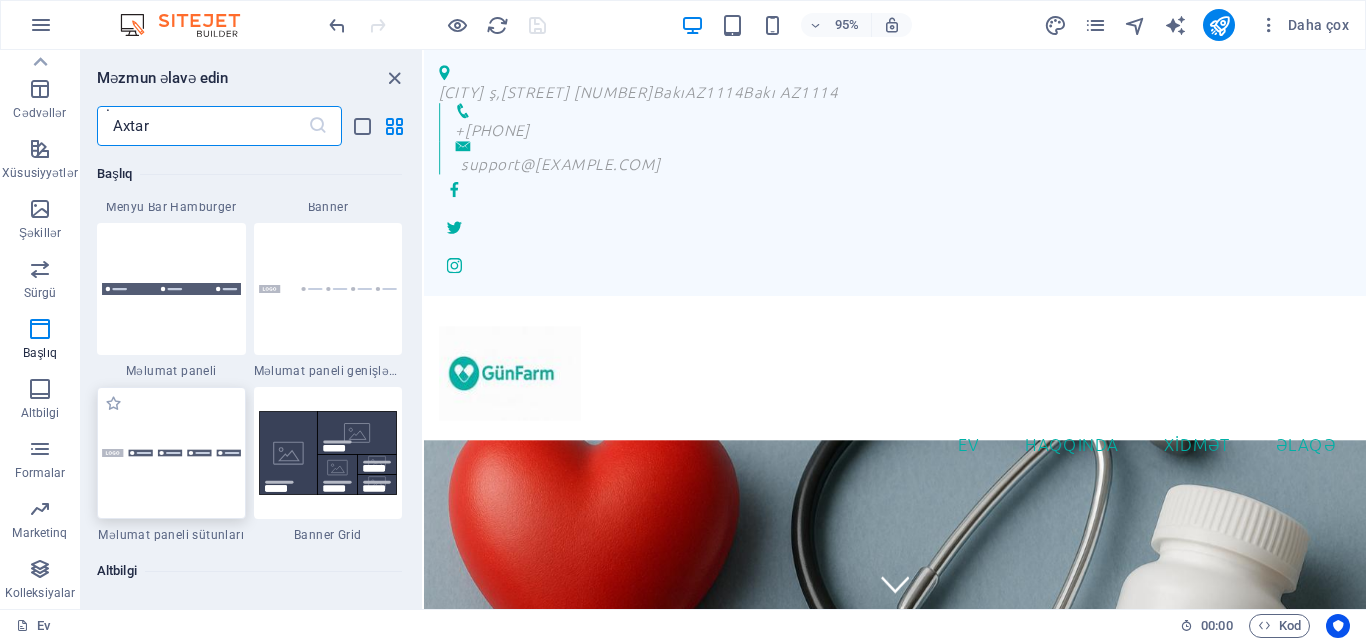 scroll, scrollTop: 13042, scrollLeft: 0, axis: vertical 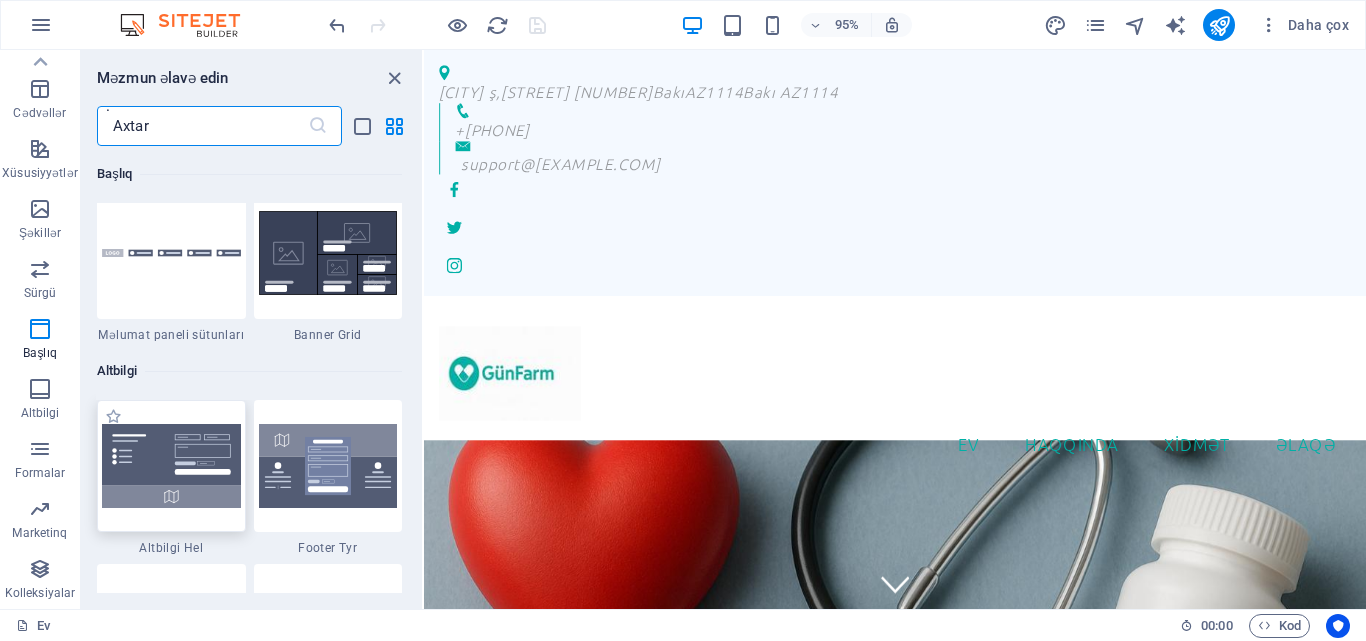click at bounding box center (171, 466) 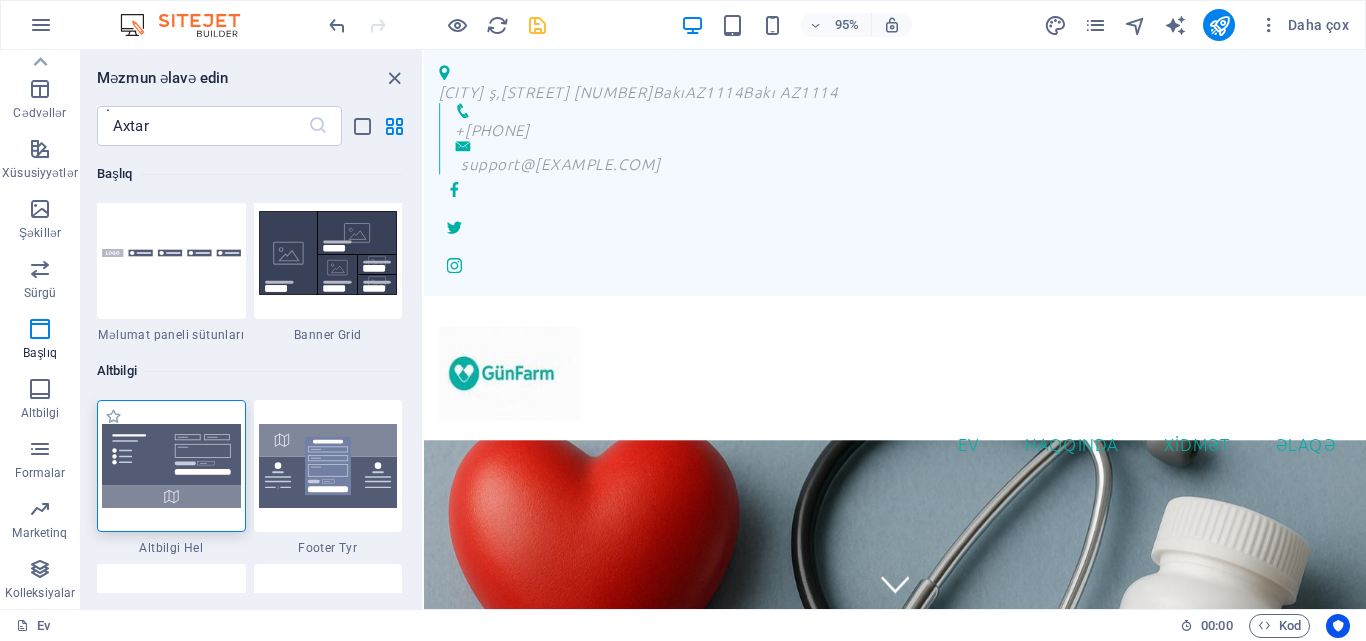 click at bounding box center [171, 466] 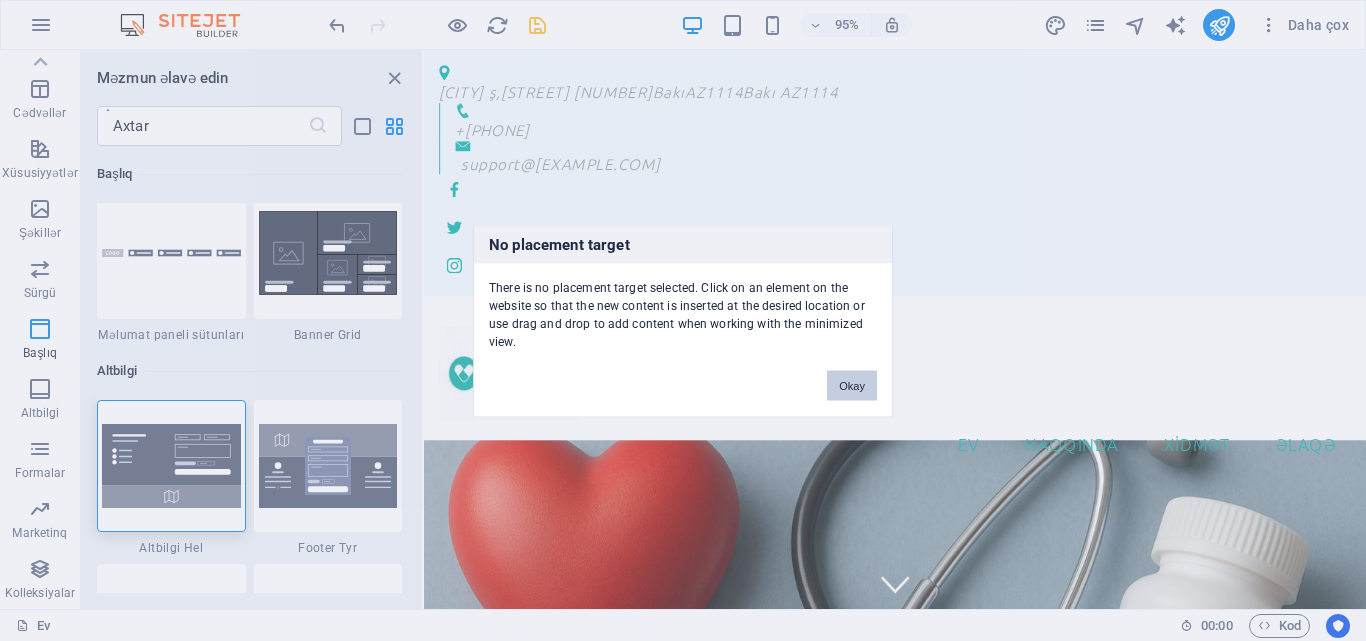 click on "No placement target There is no placement target selected. Click on an element on the website so that the new content is inserted at the desired location or use drag and drop to add content when working with the minimized view. Okay" at bounding box center (683, 320) 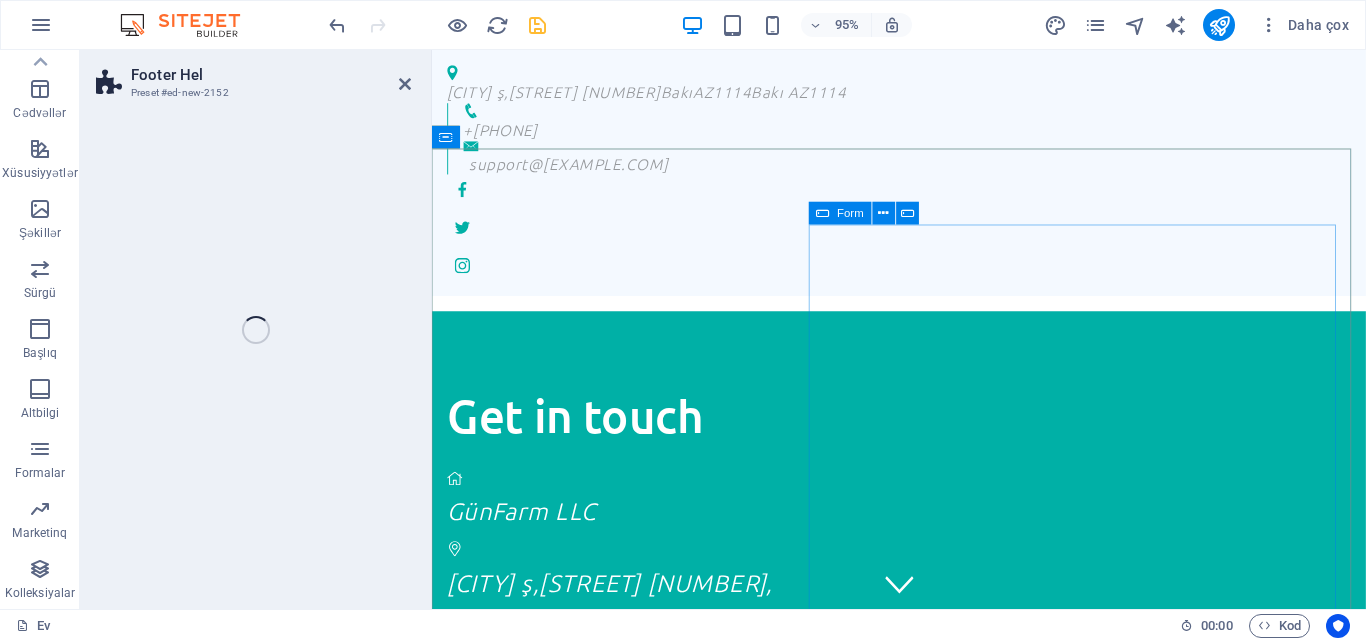 select on "%" 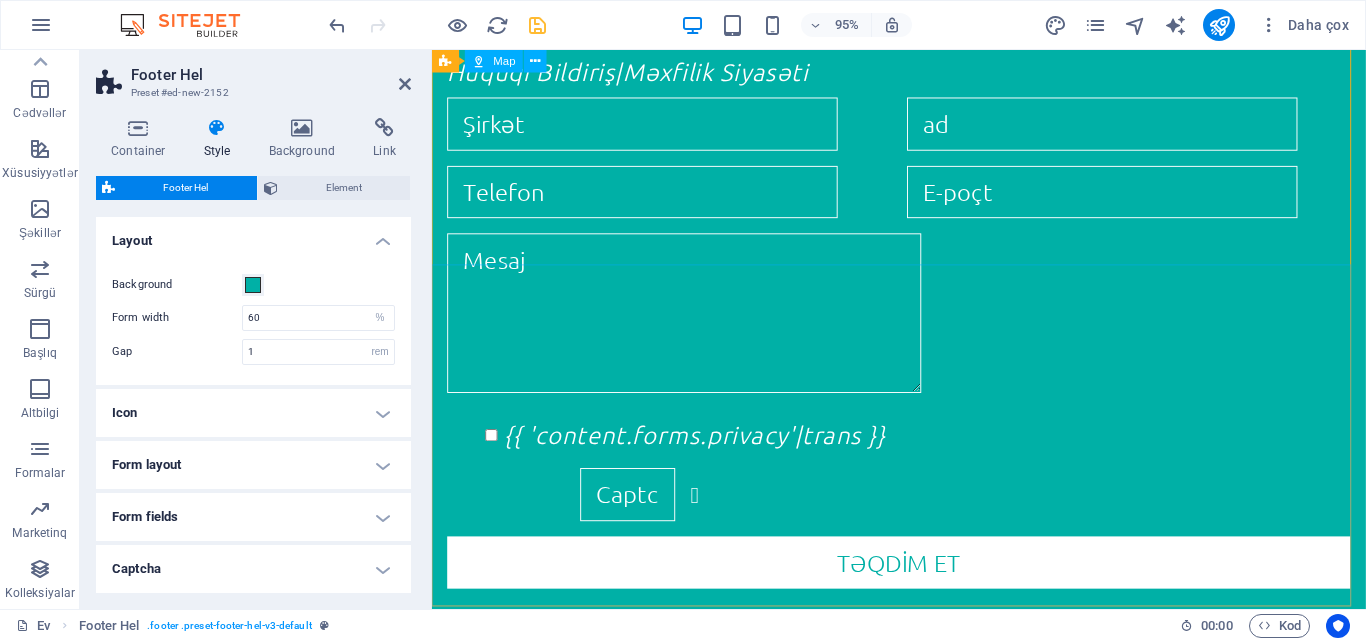 scroll, scrollTop: 500, scrollLeft: 0, axis: vertical 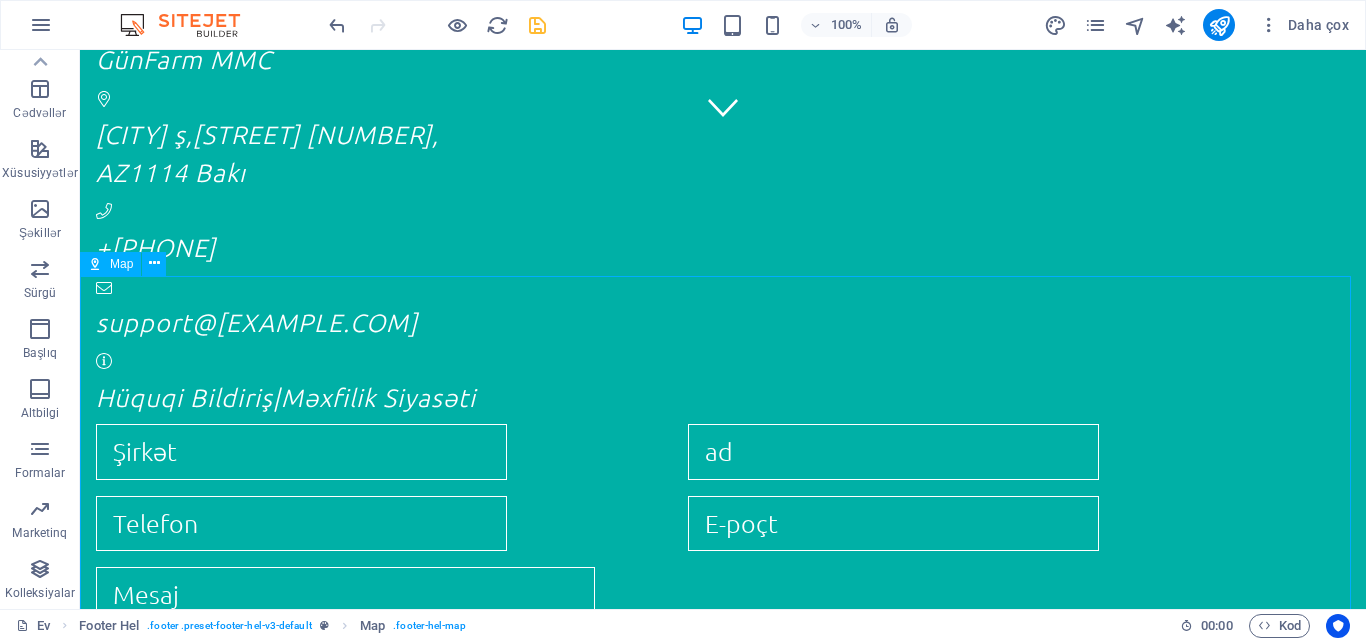 drag, startPoint x: 372, startPoint y: 360, endPoint x: 709, endPoint y: 492, distance: 361.92957 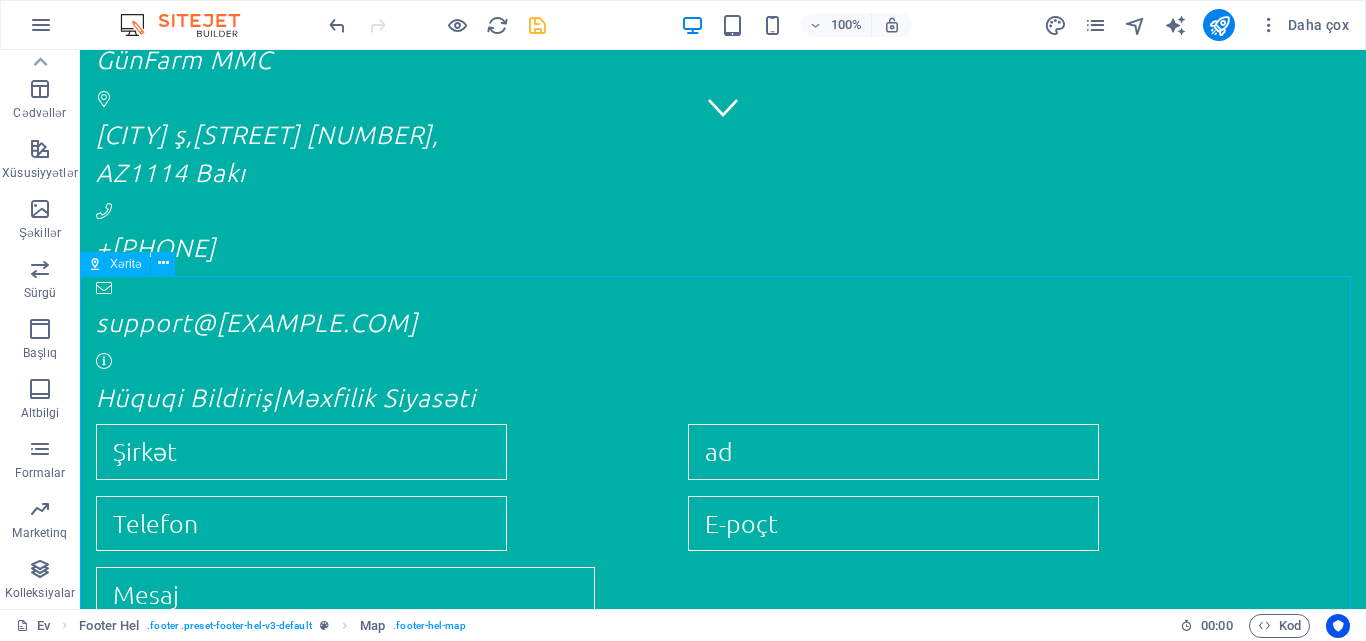 drag, startPoint x: 733, startPoint y: 409, endPoint x: 718, endPoint y: 527, distance: 118.94957 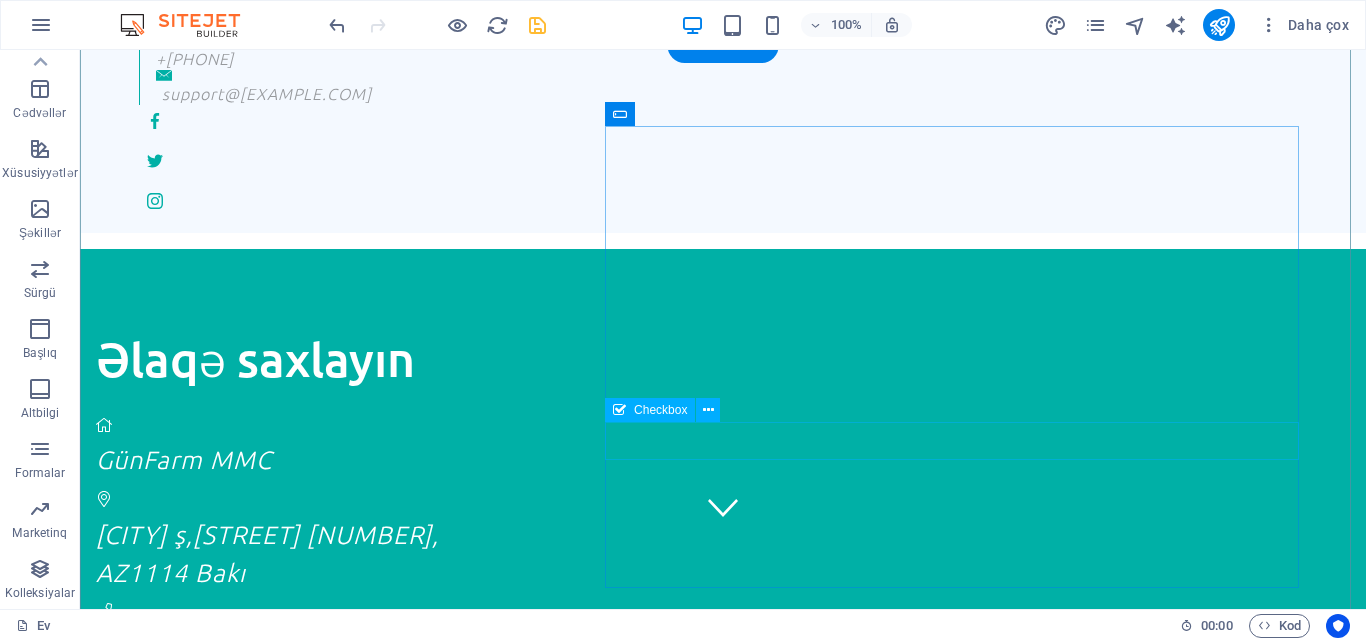 scroll, scrollTop: 476, scrollLeft: 0, axis: vertical 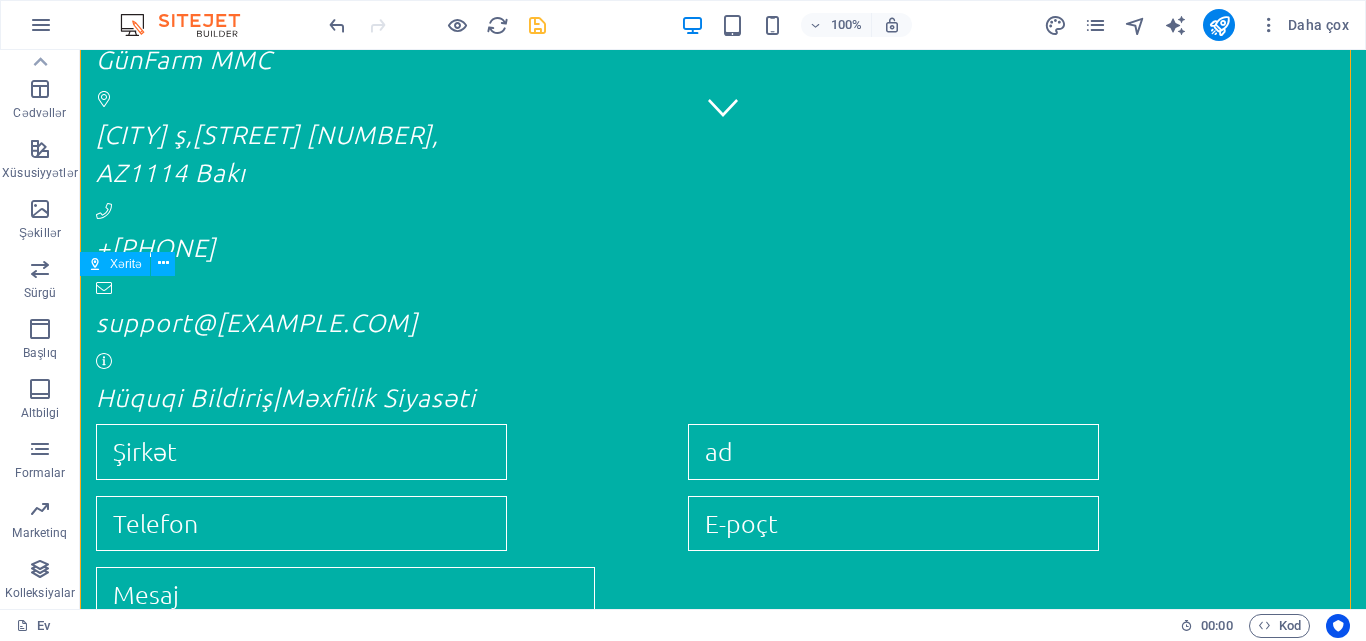drag, startPoint x: 776, startPoint y: 406, endPoint x: 767, endPoint y: 485, distance: 79.51101 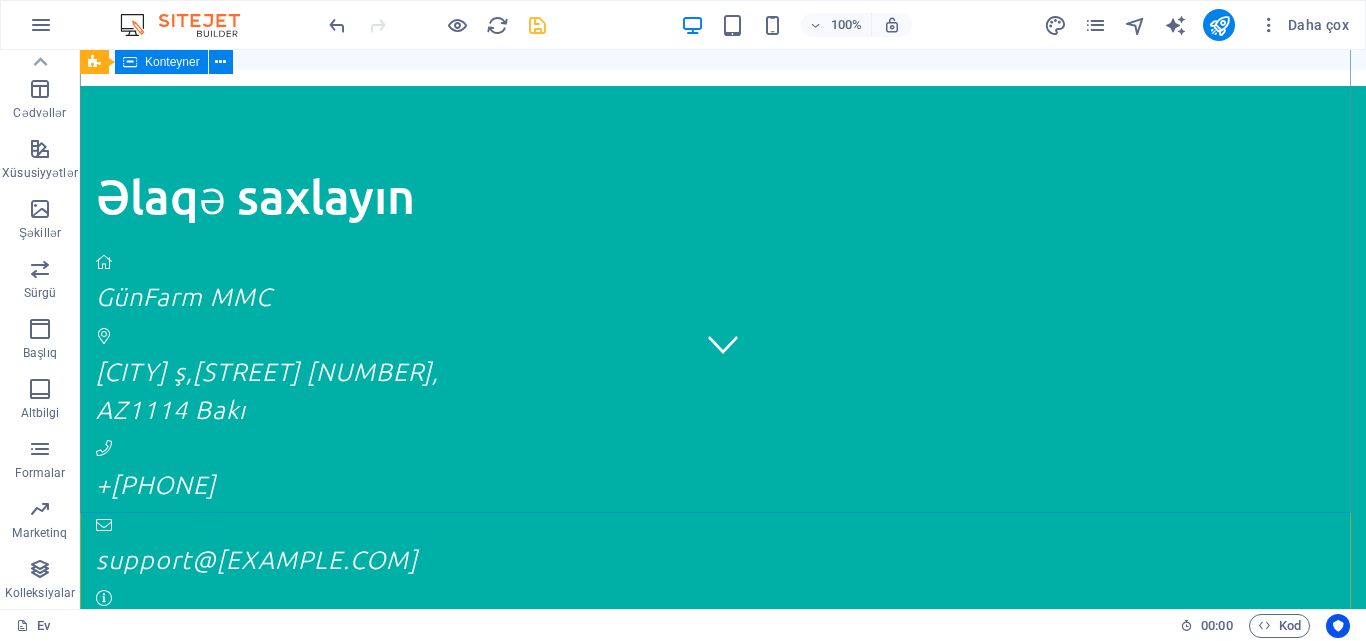 scroll, scrollTop: 0, scrollLeft: 0, axis: both 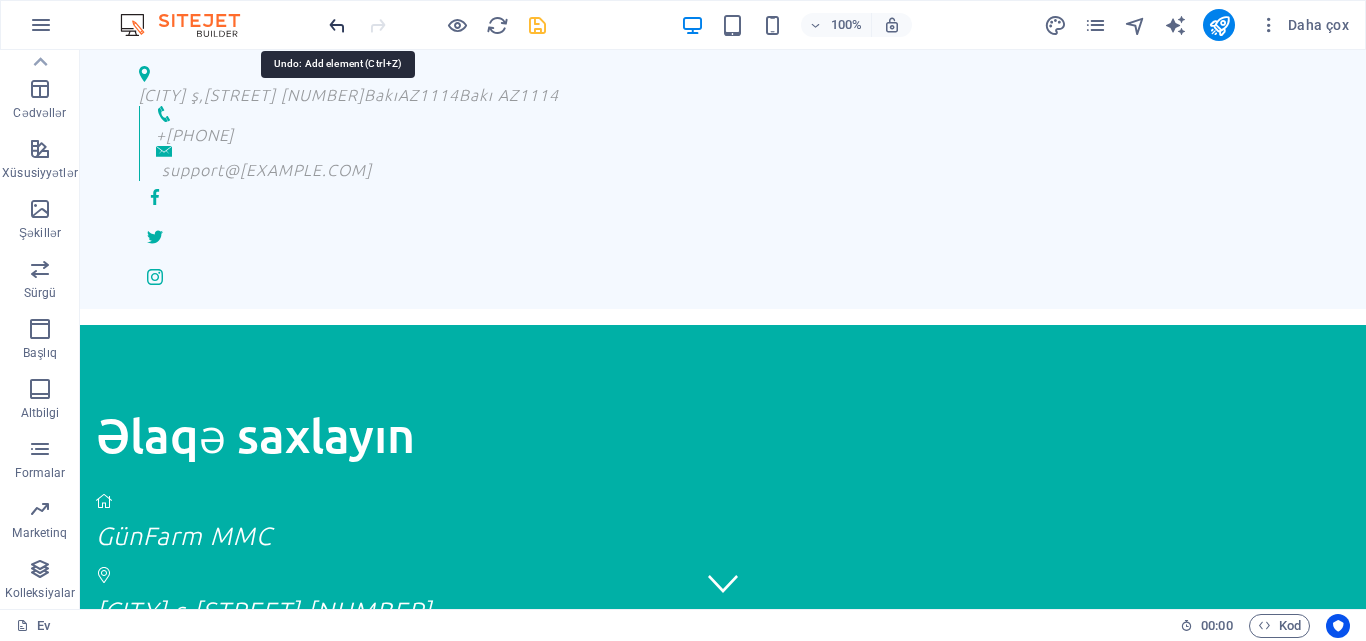 click at bounding box center [337, 25] 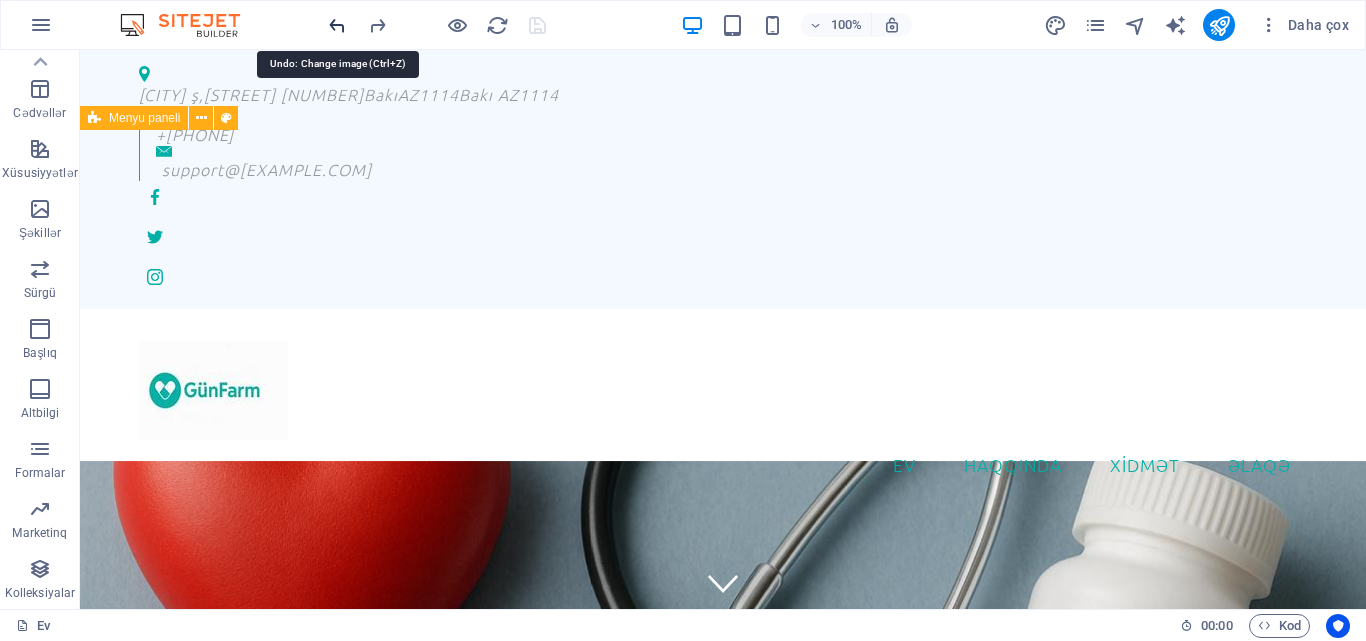 click at bounding box center [337, 25] 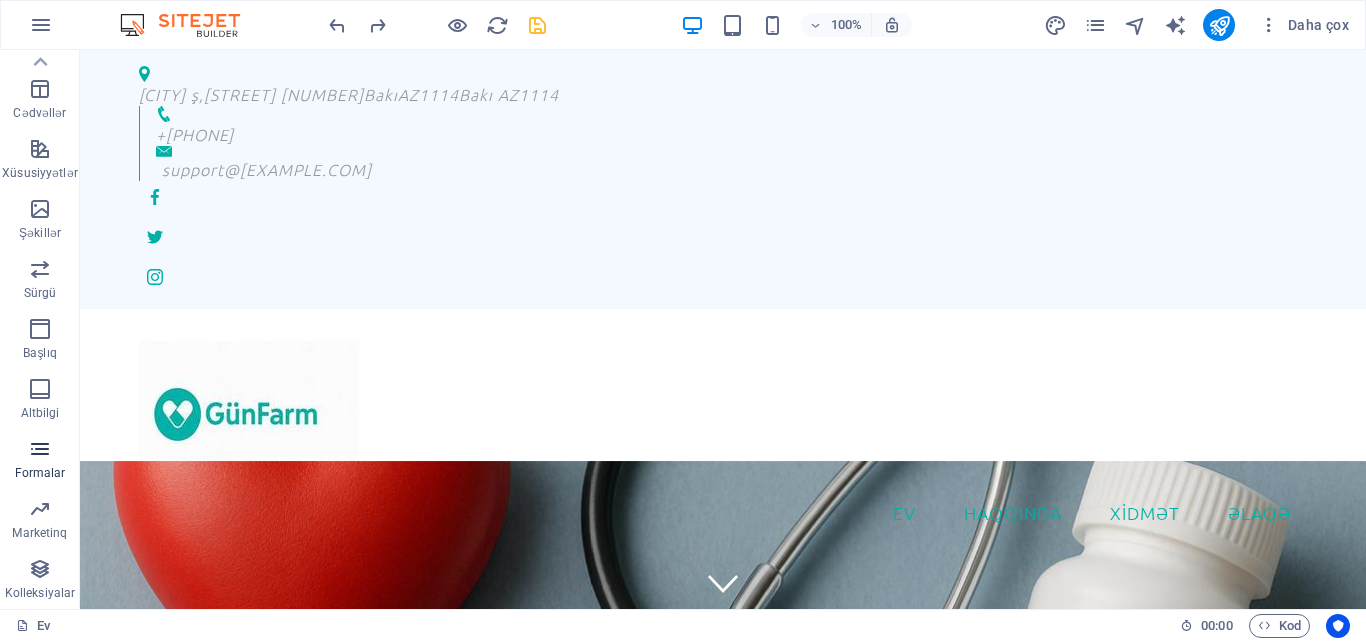 click at bounding box center [40, 449] 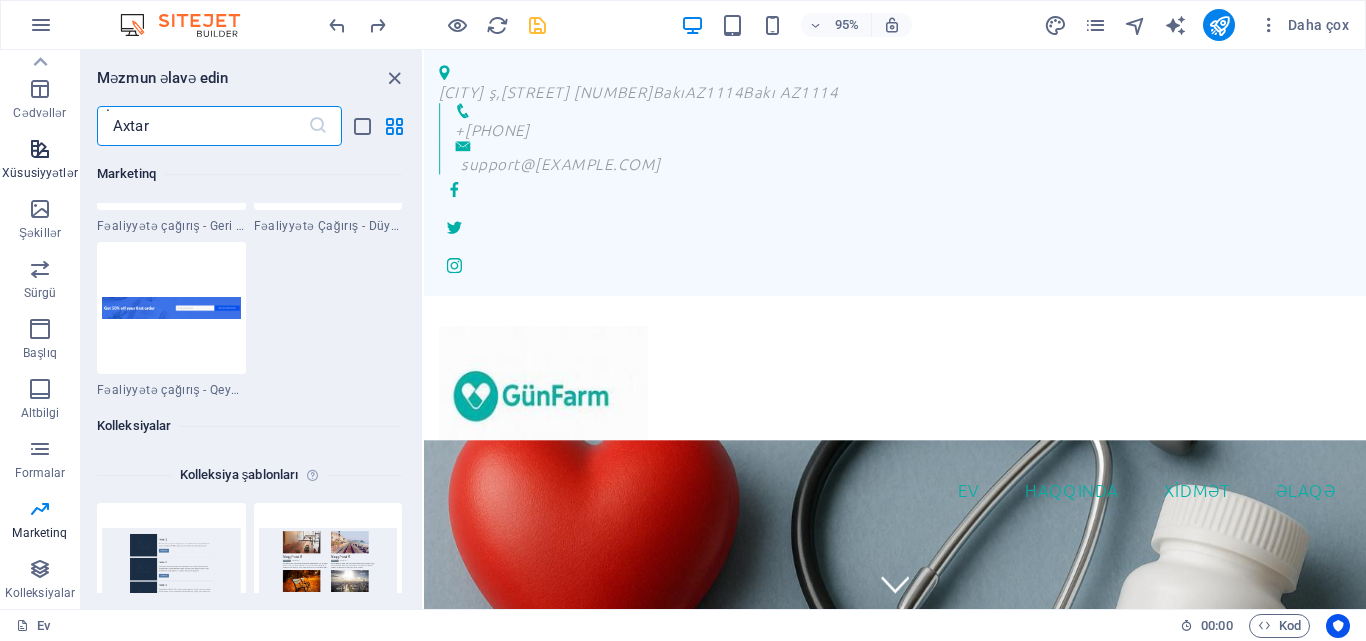 scroll, scrollTop: 17565, scrollLeft: 0, axis: vertical 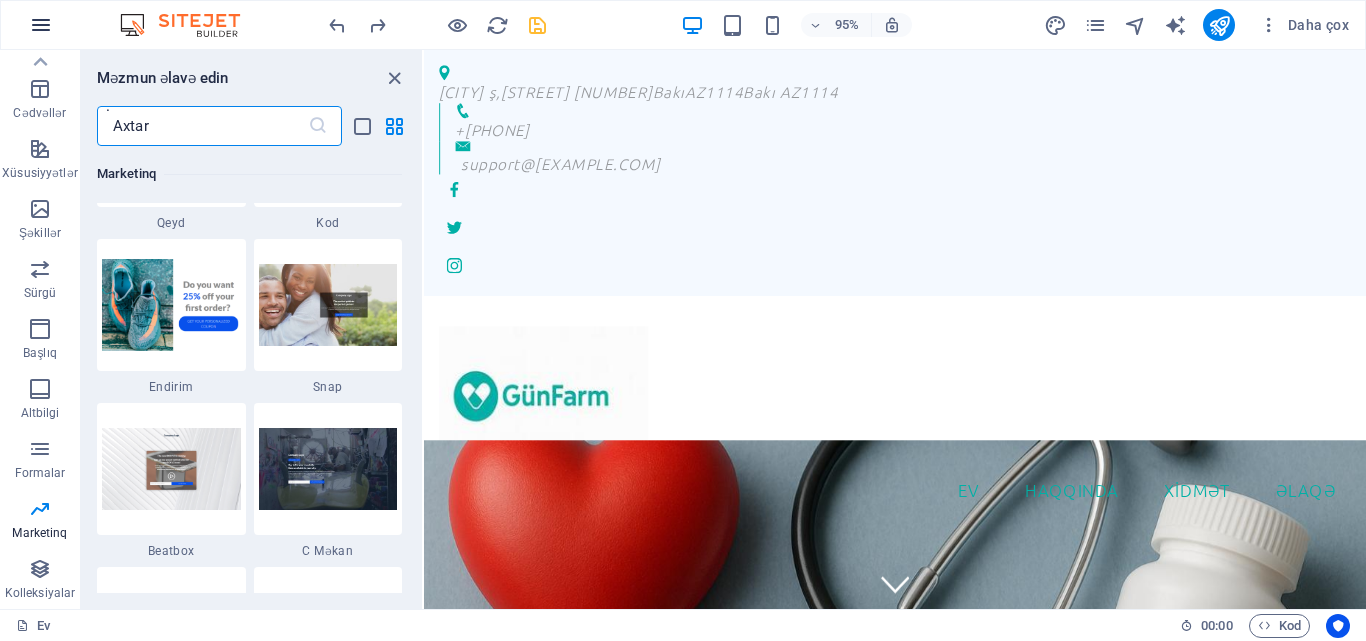 click at bounding box center (41, 25) 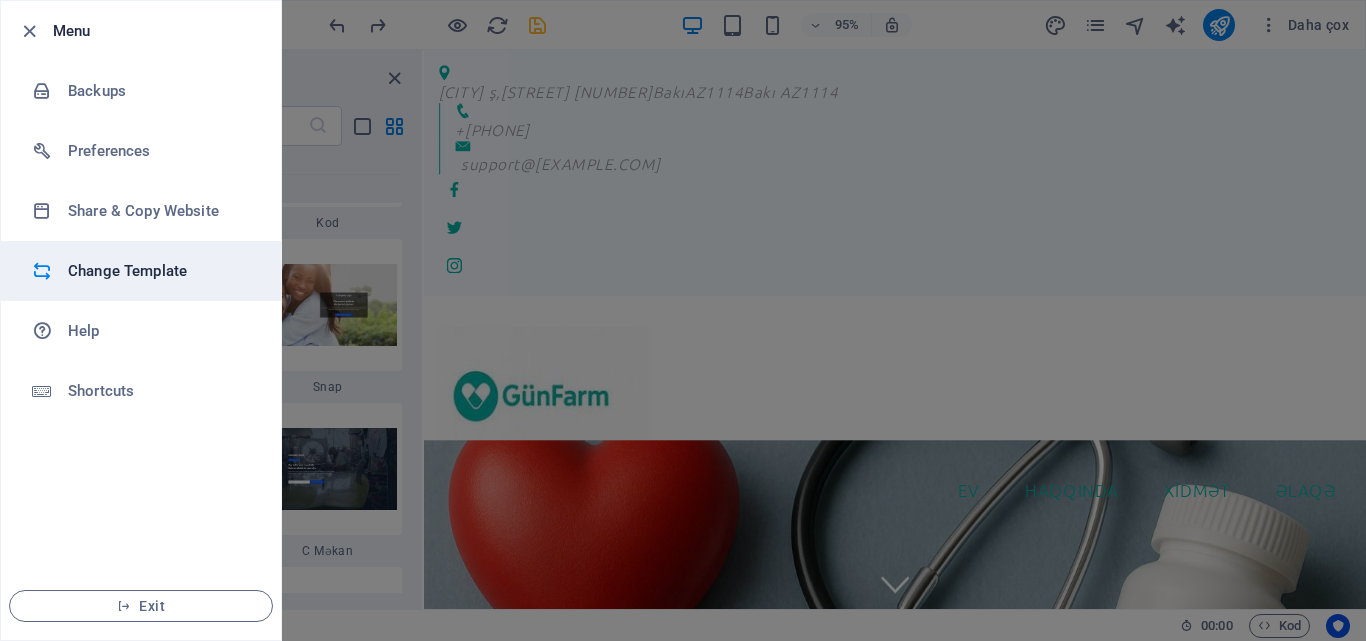 click on "Change Template" at bounding box center [160, 271] 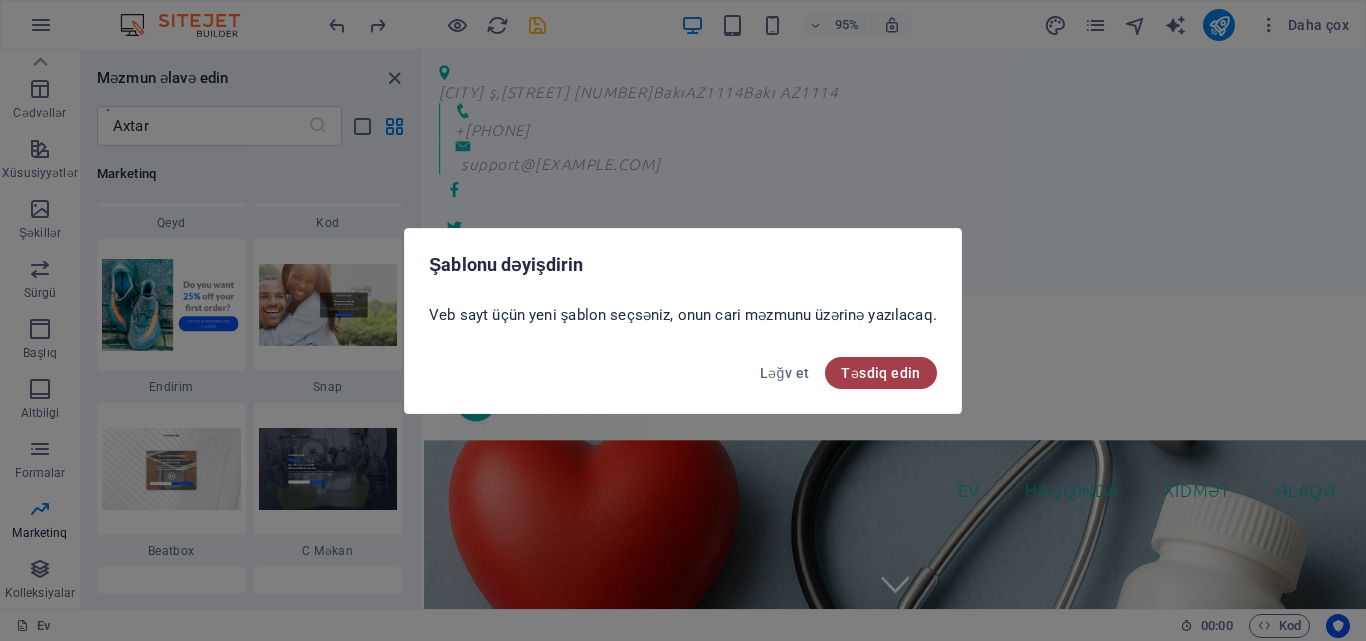 click on "Təsdiq edin" at bounding box center (880, 373) 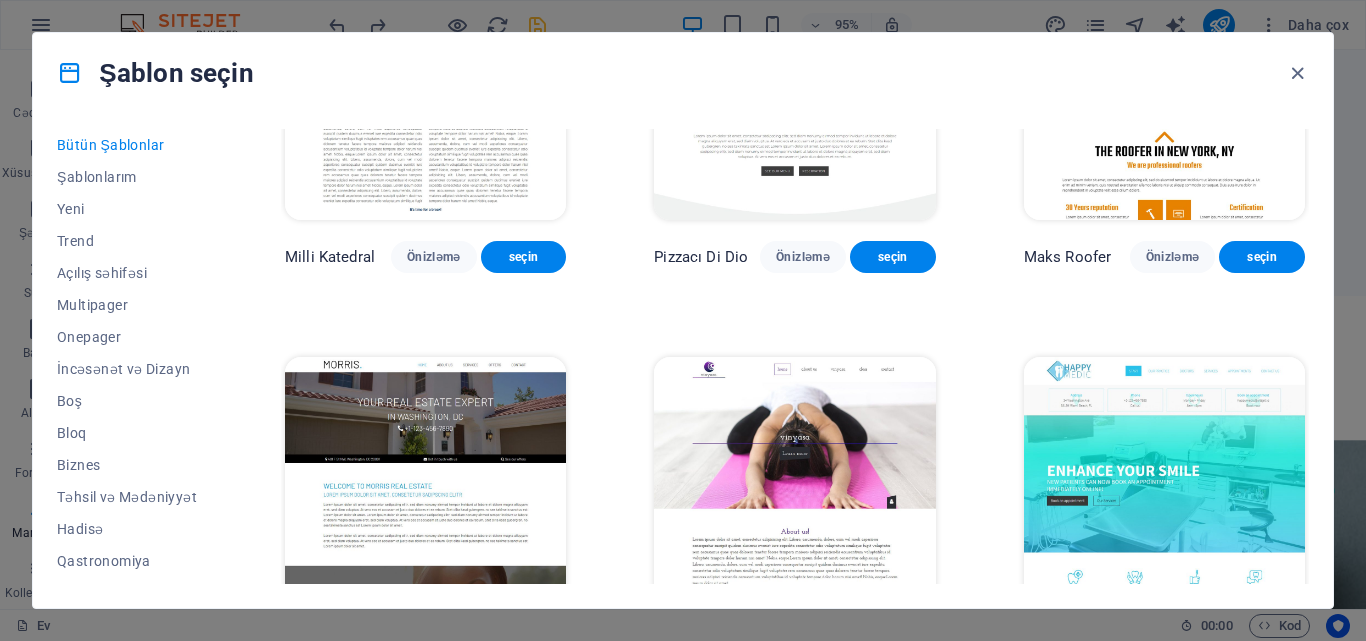 scroll, scrollTop: 8300, scrollLeft: 0, axis: vertical 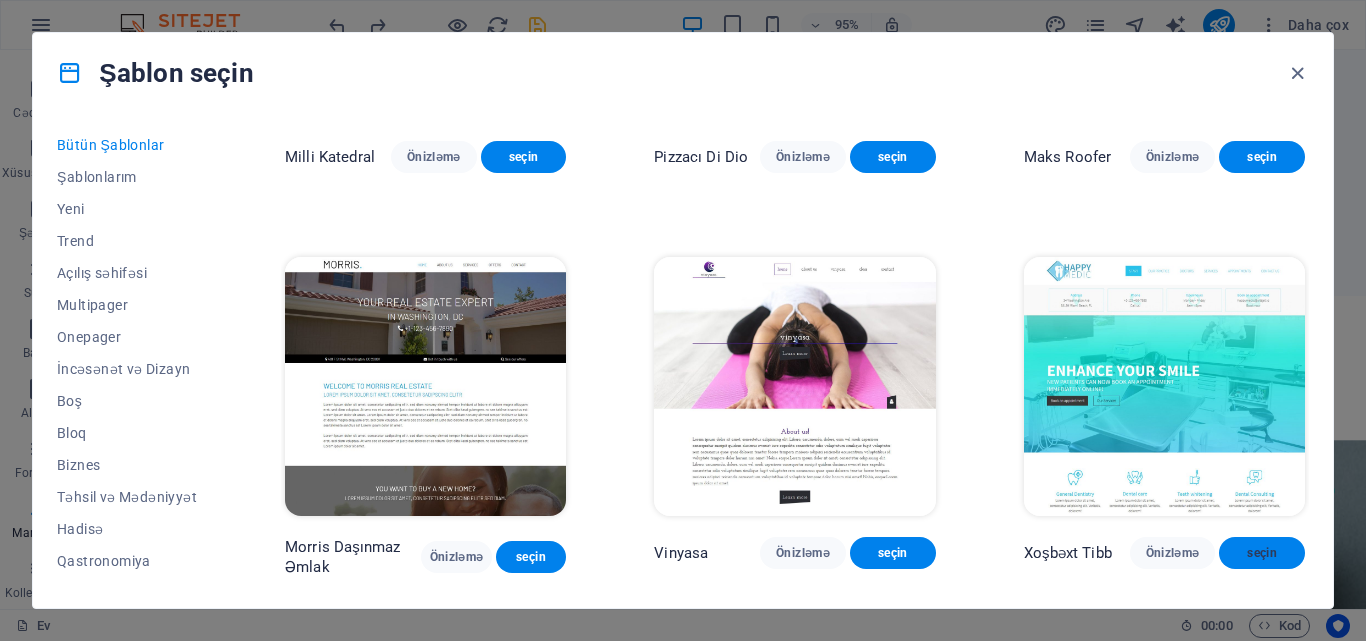 click on "seçin" at bounding box center (1262, 553) 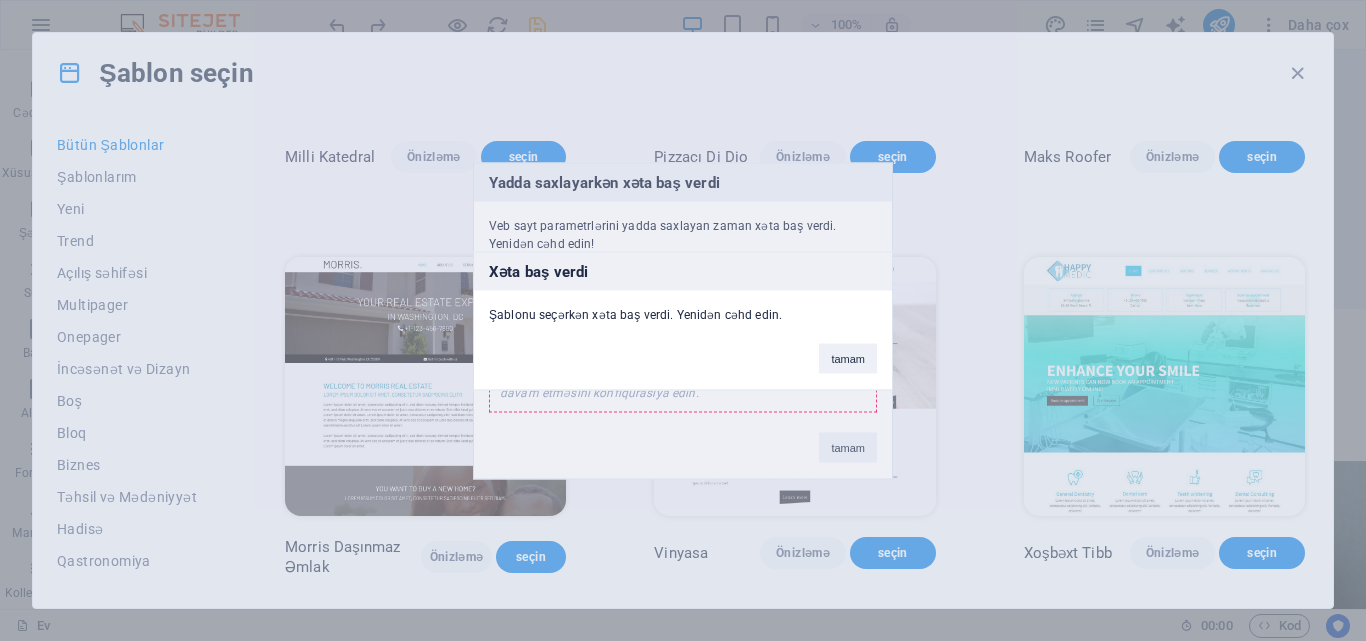drag, startPoint x: 843, startPoint y: 357, endPoint x: 727, endPoint y: 397, distance: 122.702896 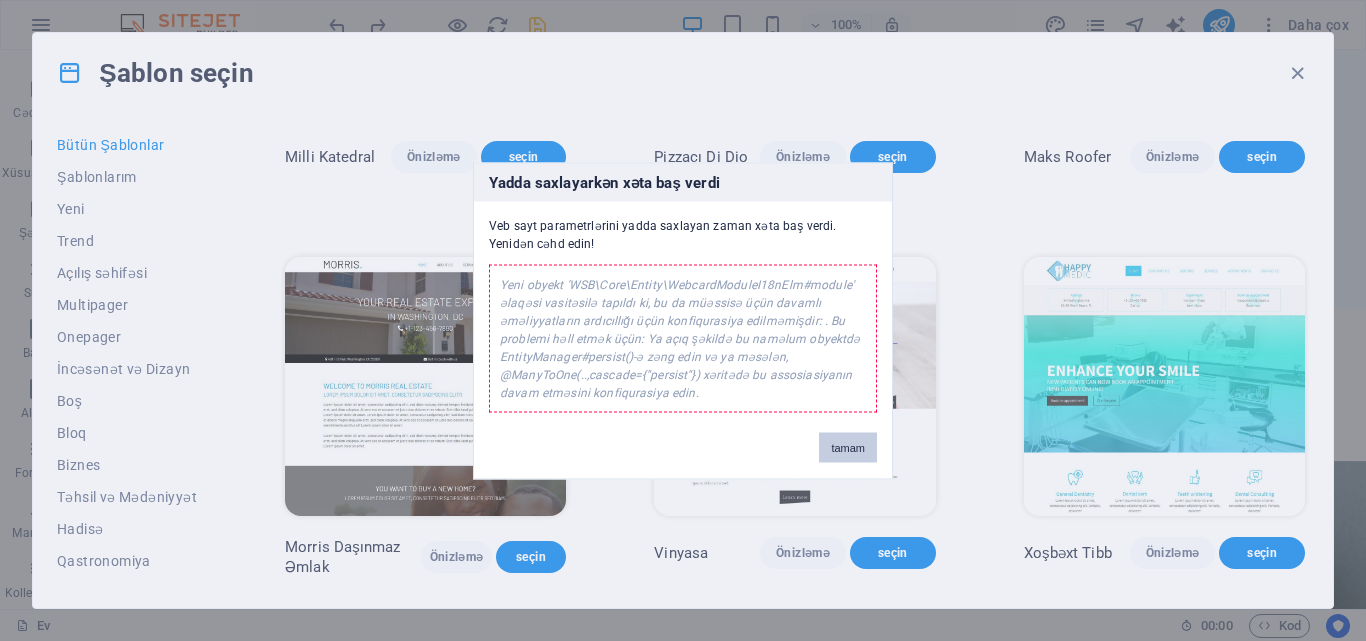 click on "tamam" at bounding box center [848, 447] 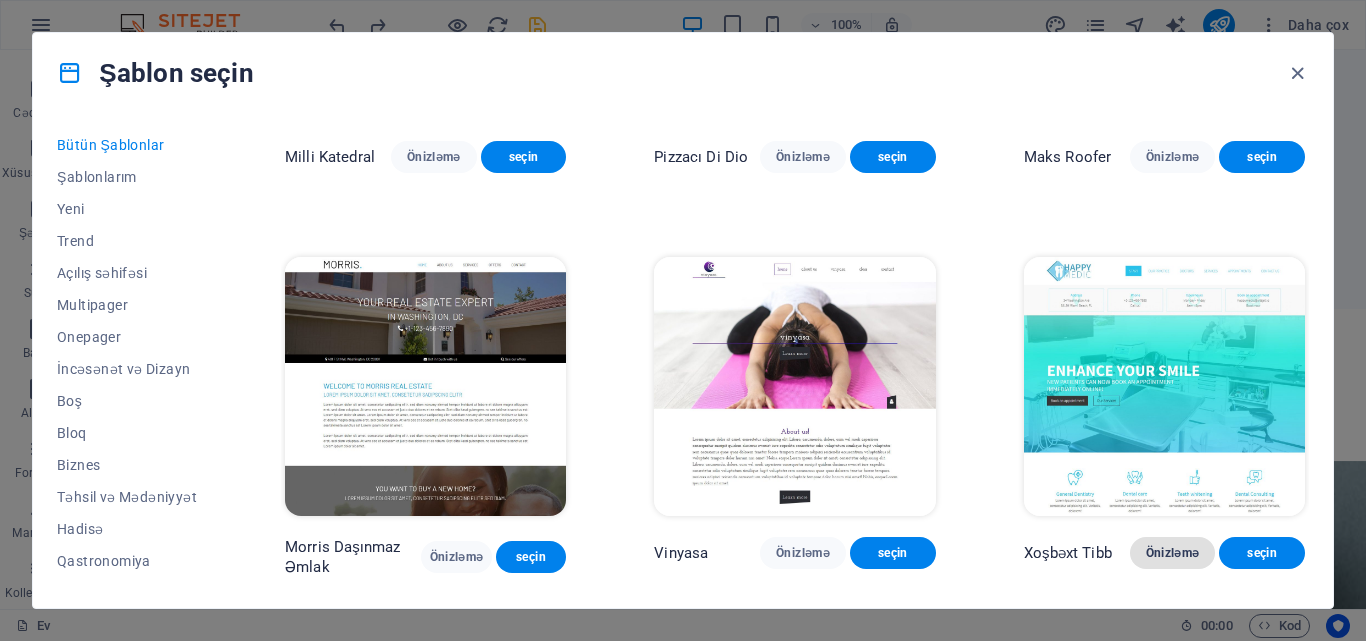 click on "Önizləmə" at bounding box center [1173, 553] 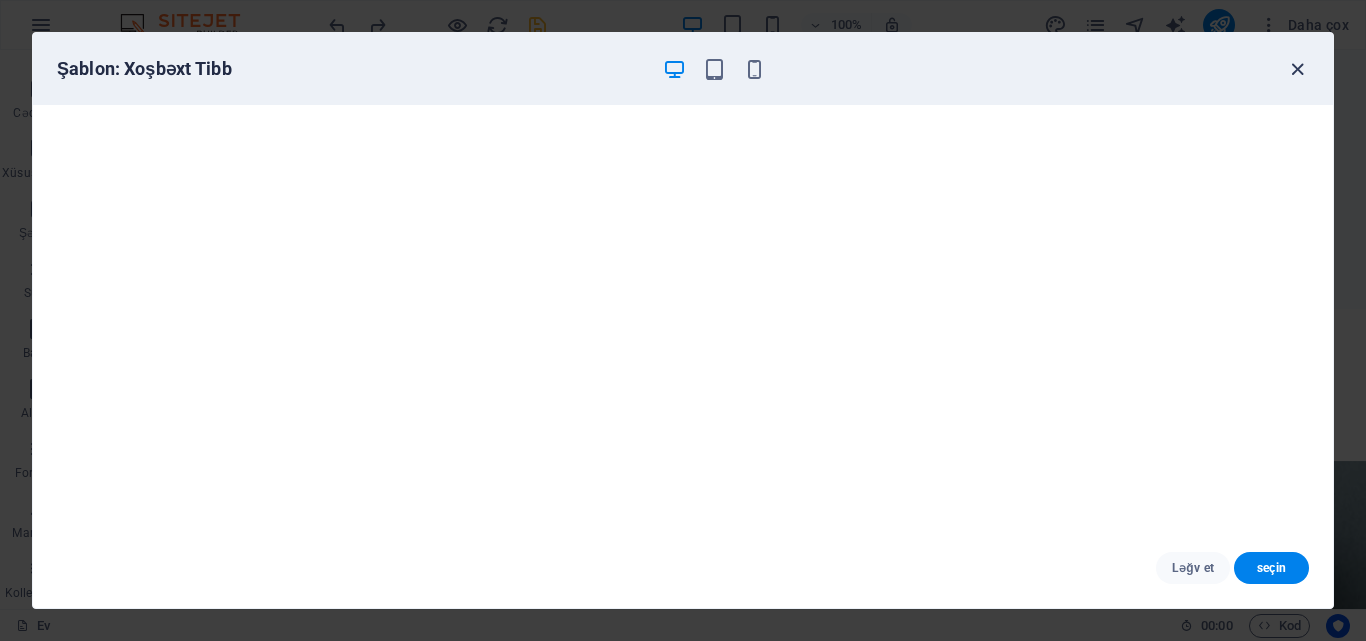 click at bounding box center (1297, 69) 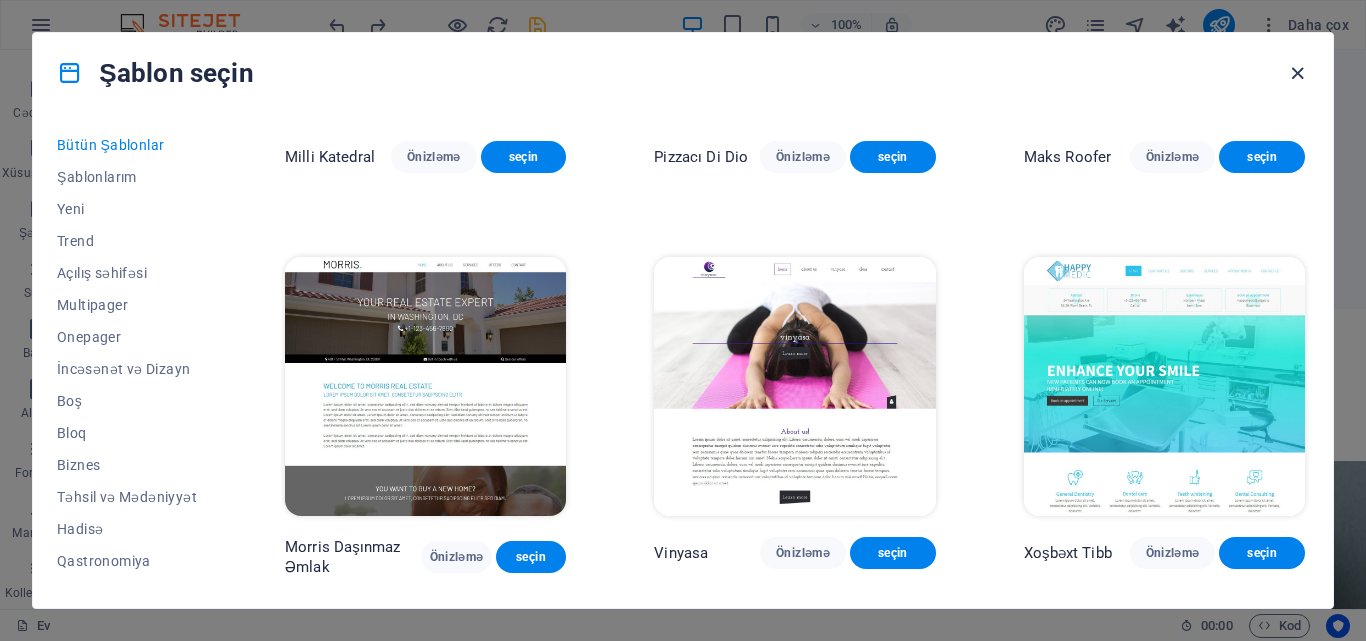 drag, startPoint x: 1293, startPoint y: 62, endPoint x: 915, endPoint y: 131, distance: 384.246 